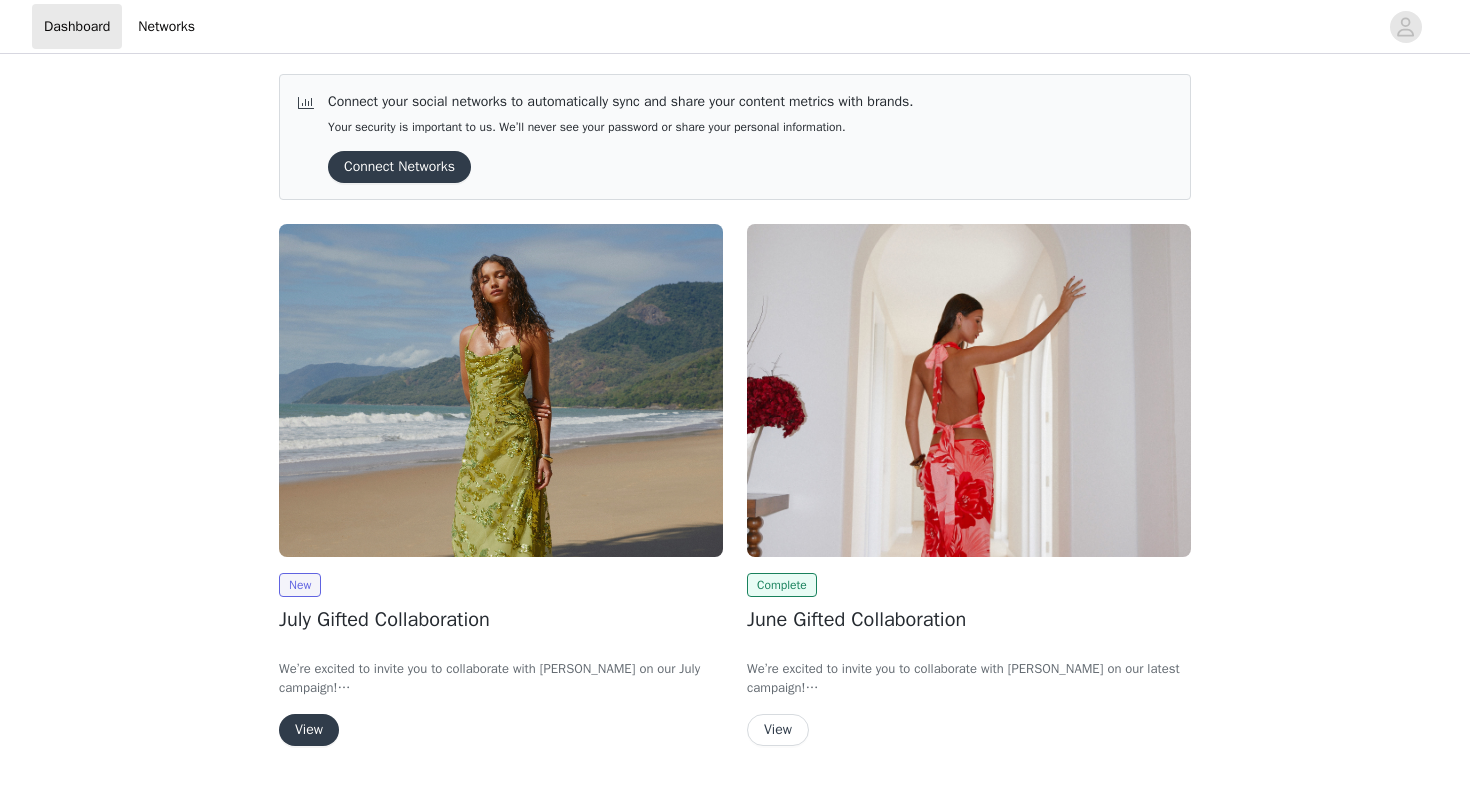 scroll, scrollTop: 0, scrollLeft: 0, axis: both 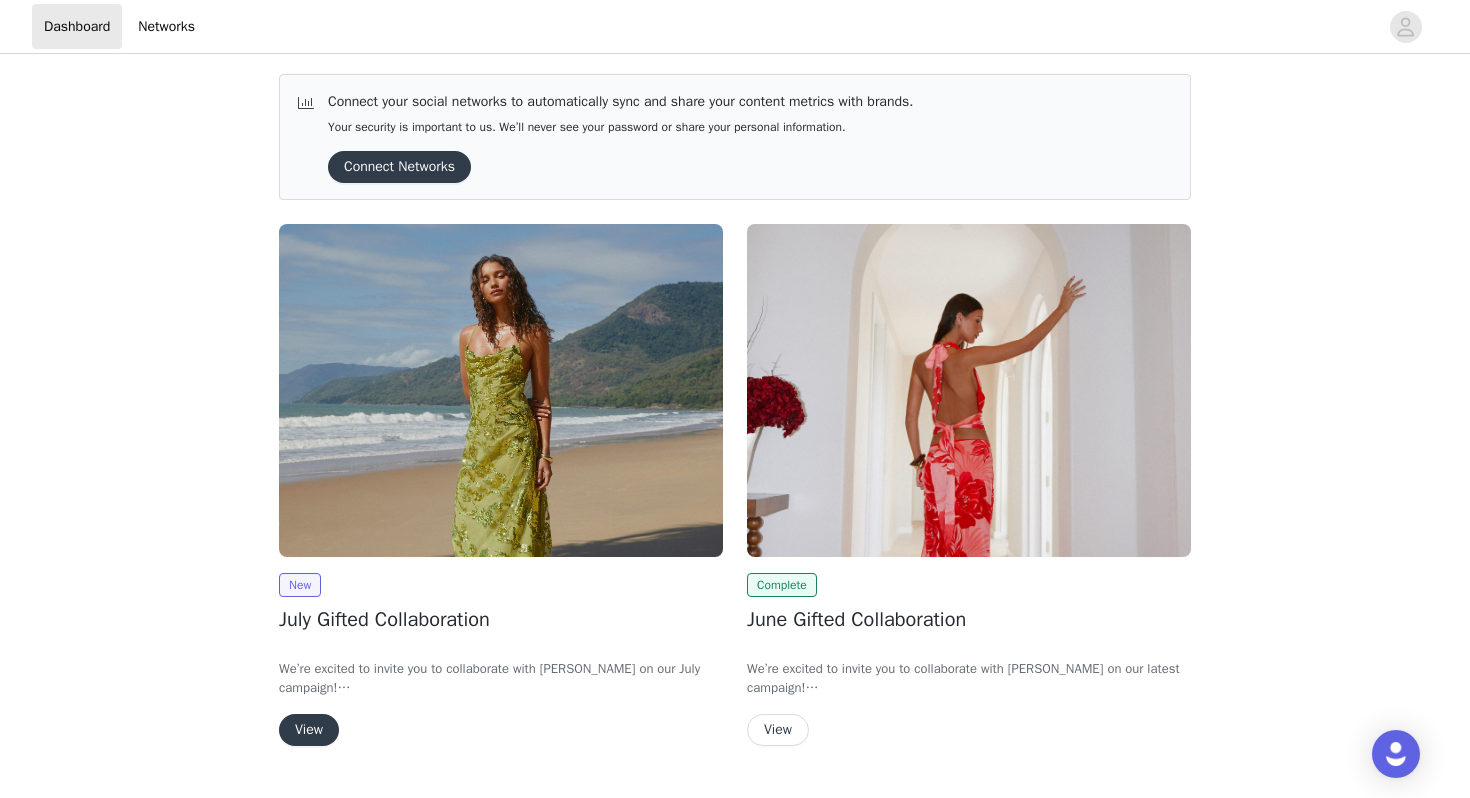 click on "View" at bounding box center [309, 730] 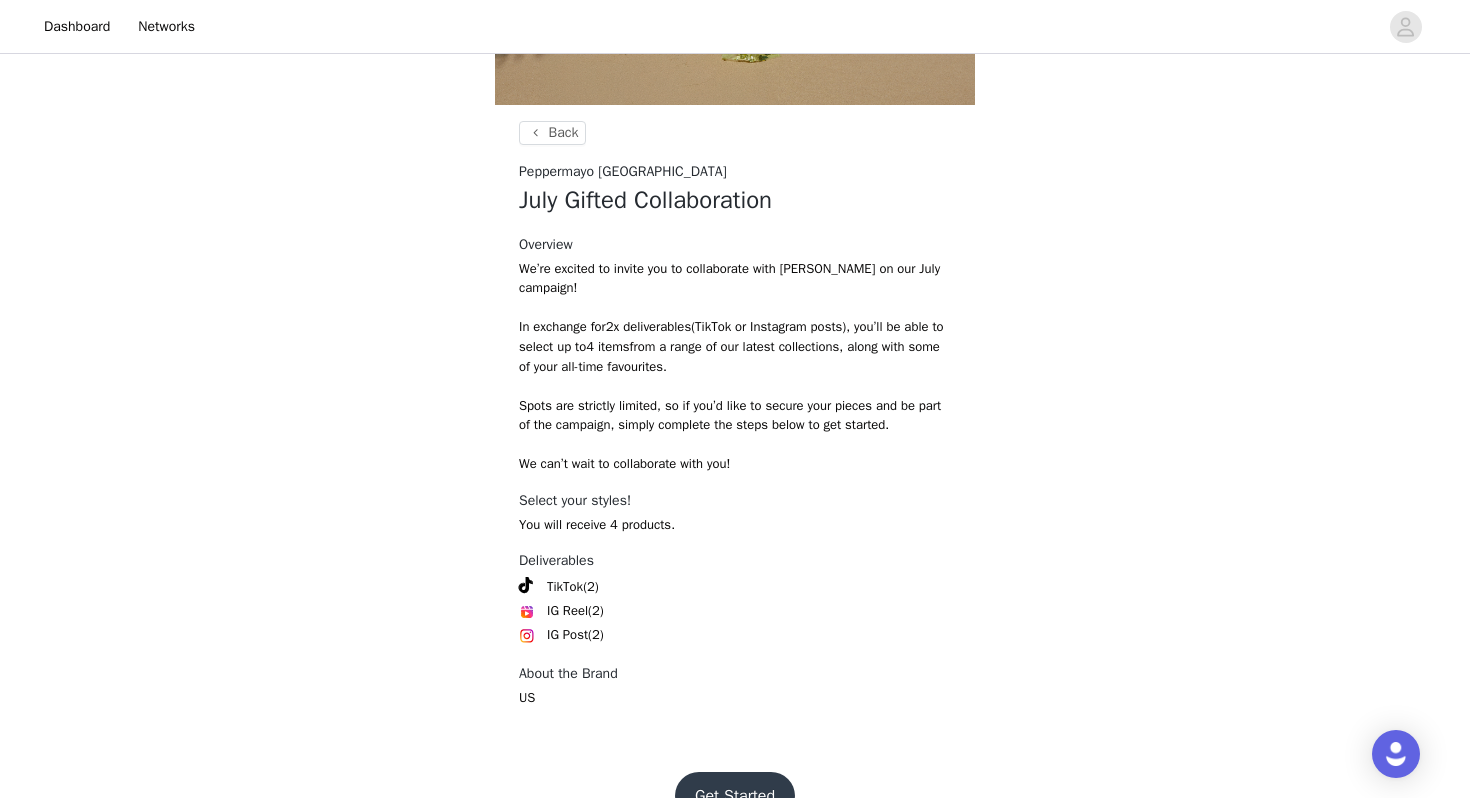 scroll, scrollTop: 705, scrollLeft: 0, axis: vertical 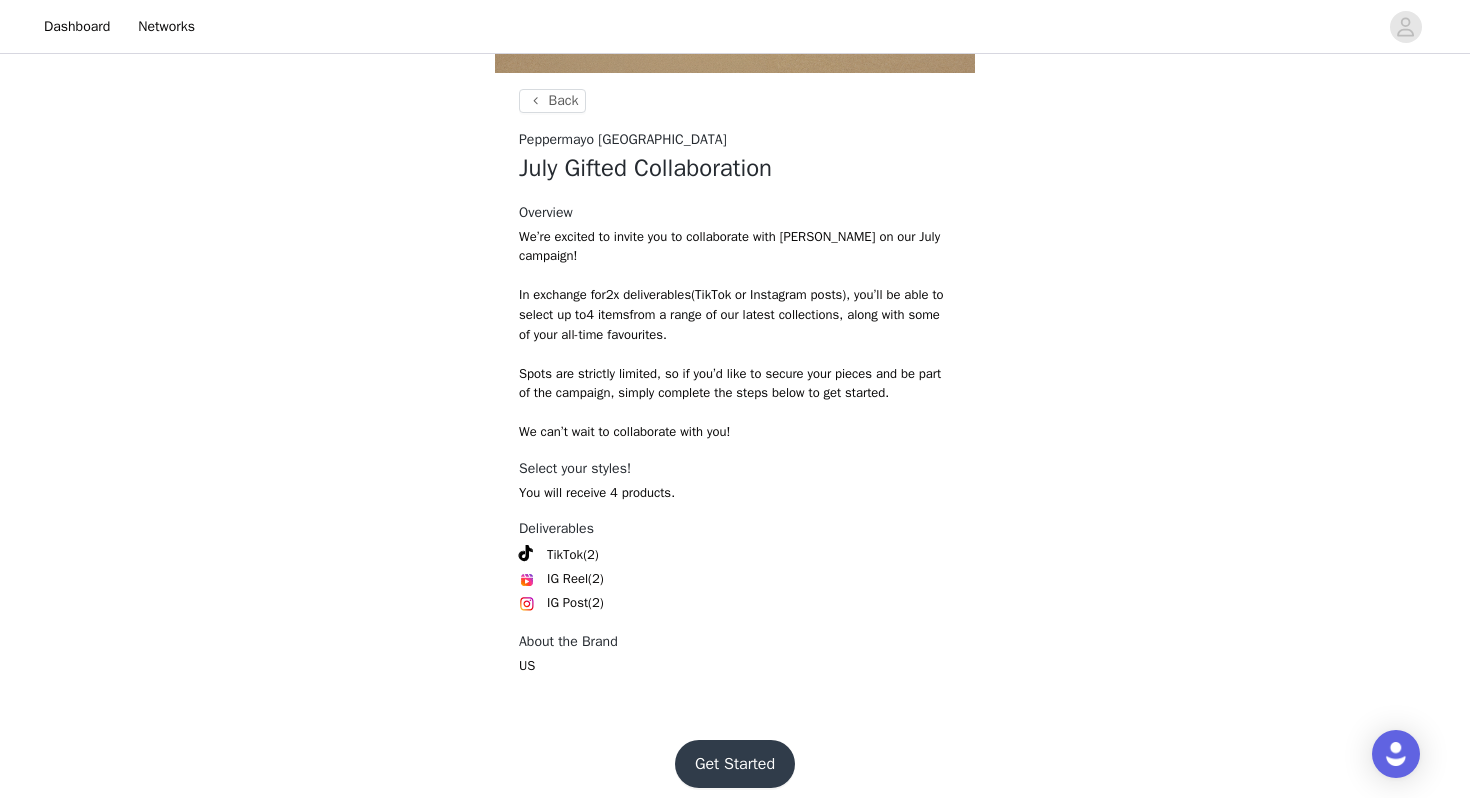 click on "Get Started" at bounding box center [735, 764] 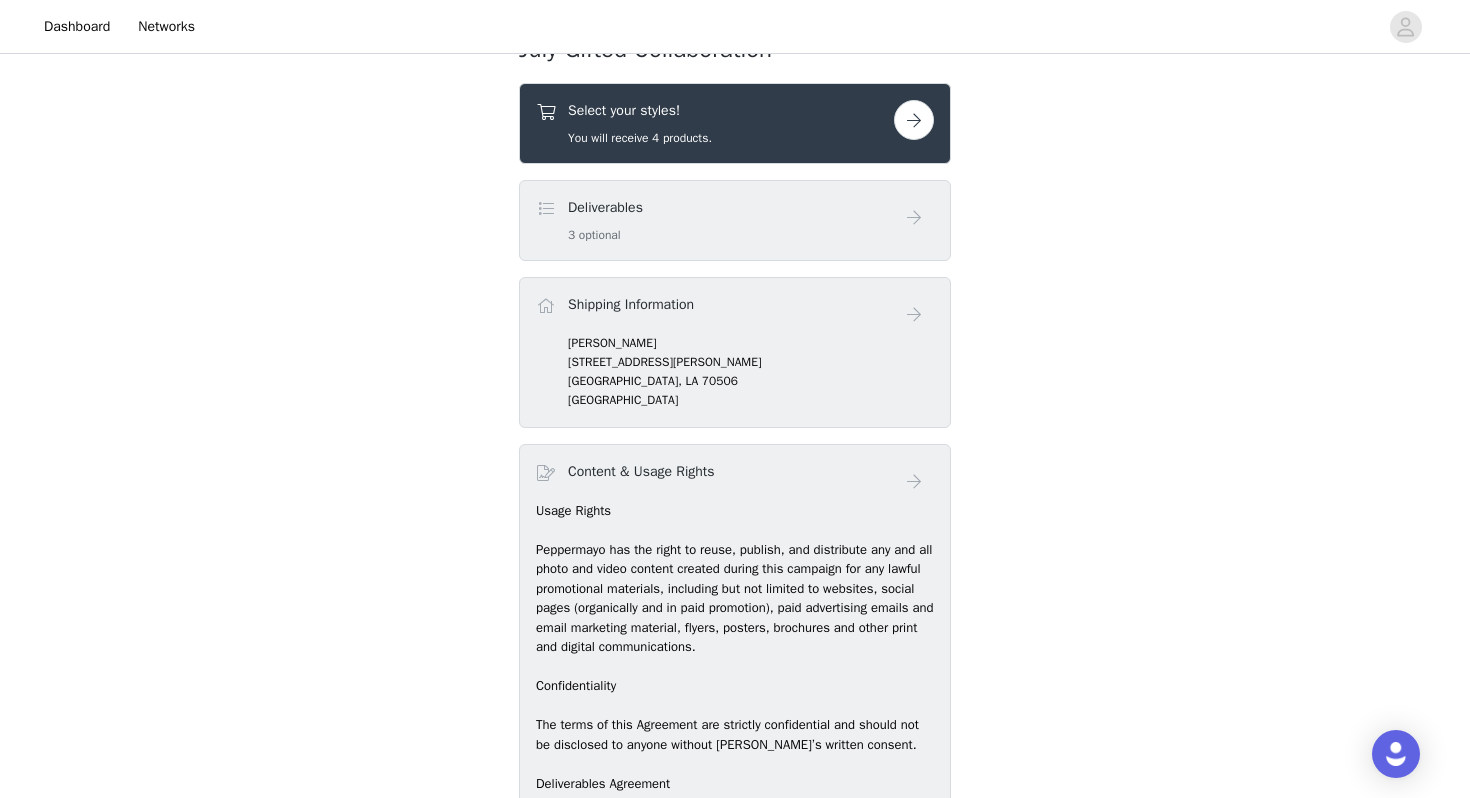 scroll, scrollTop: 781, scrollLeft: 0, axis: vertical 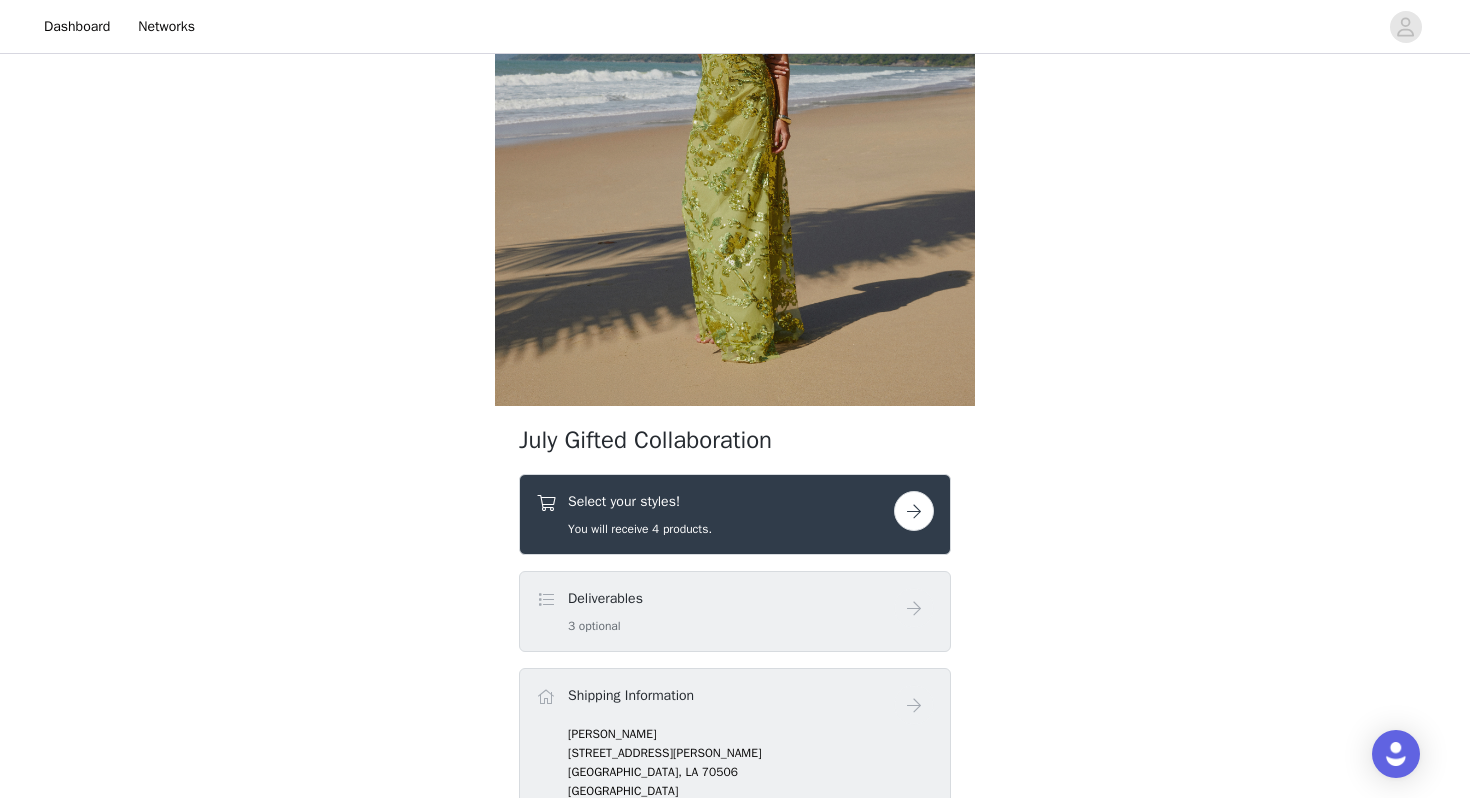click at bounding box center [914, 511] 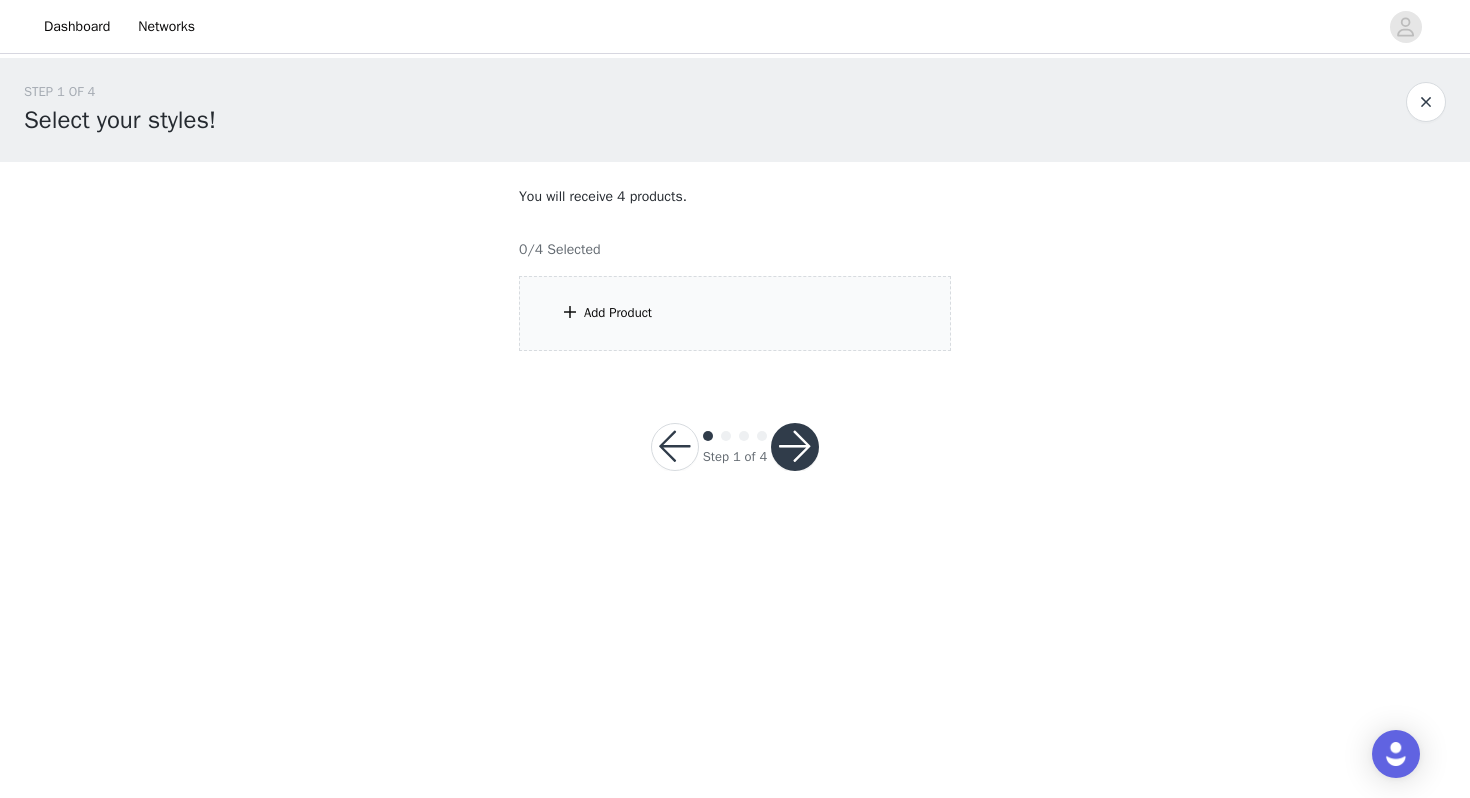 click on "Add Product" at bounding box center (735, 313) 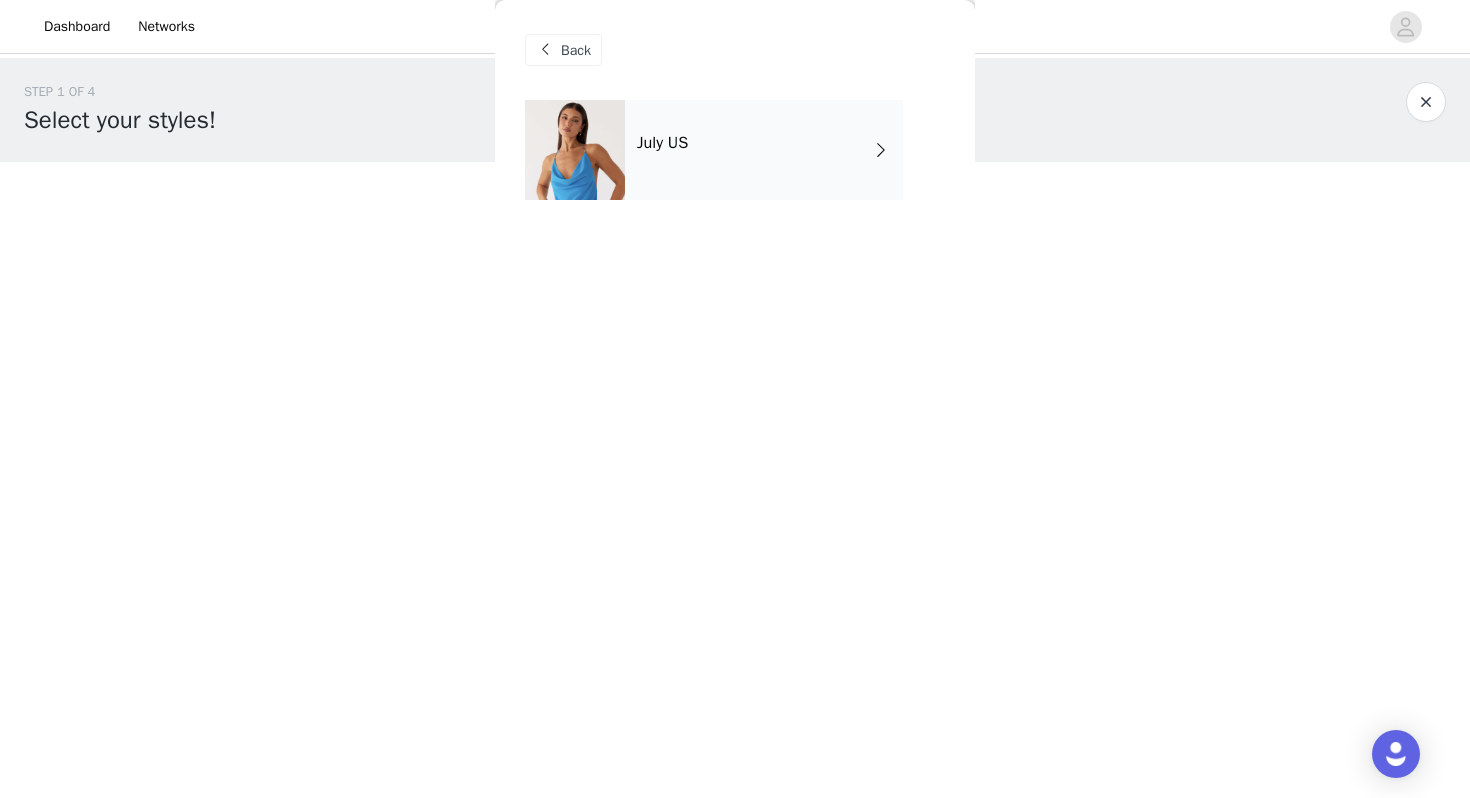 click on "July US" at bounding box center [764, 150] 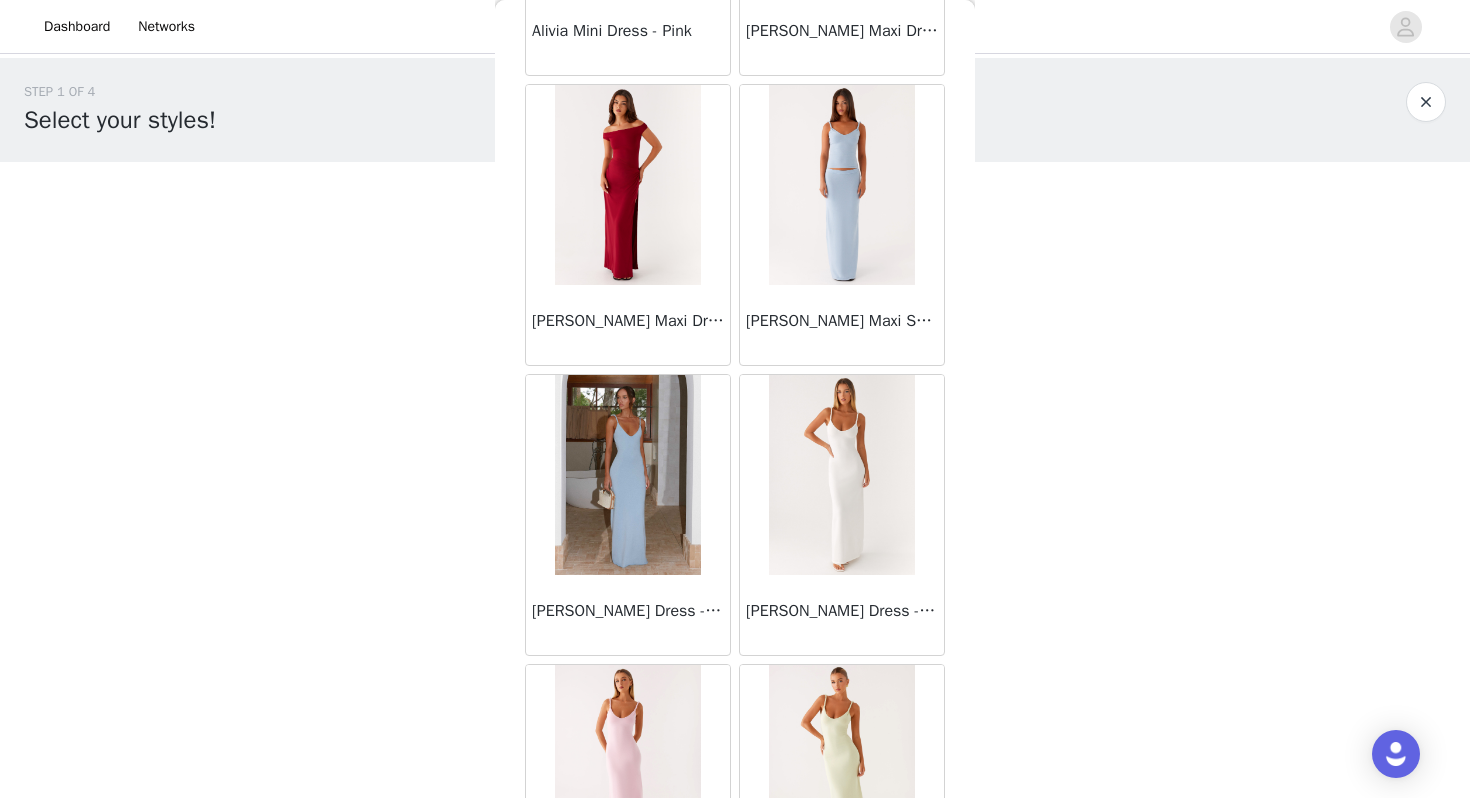 scroll, scrollTop: 2262, scrollLeft: 0, axis: vertical 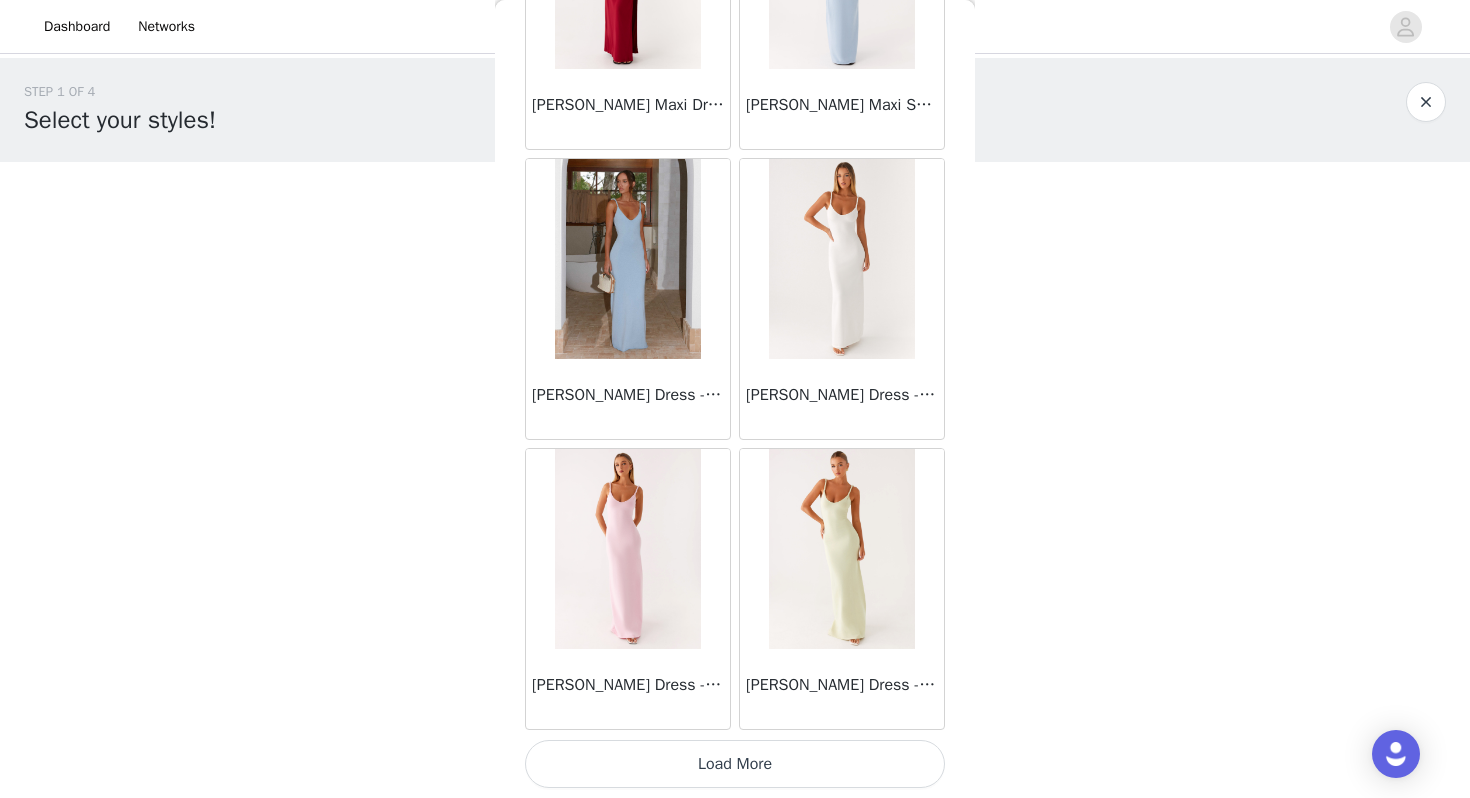 click on "Load More" at bounding box center [735, 764] 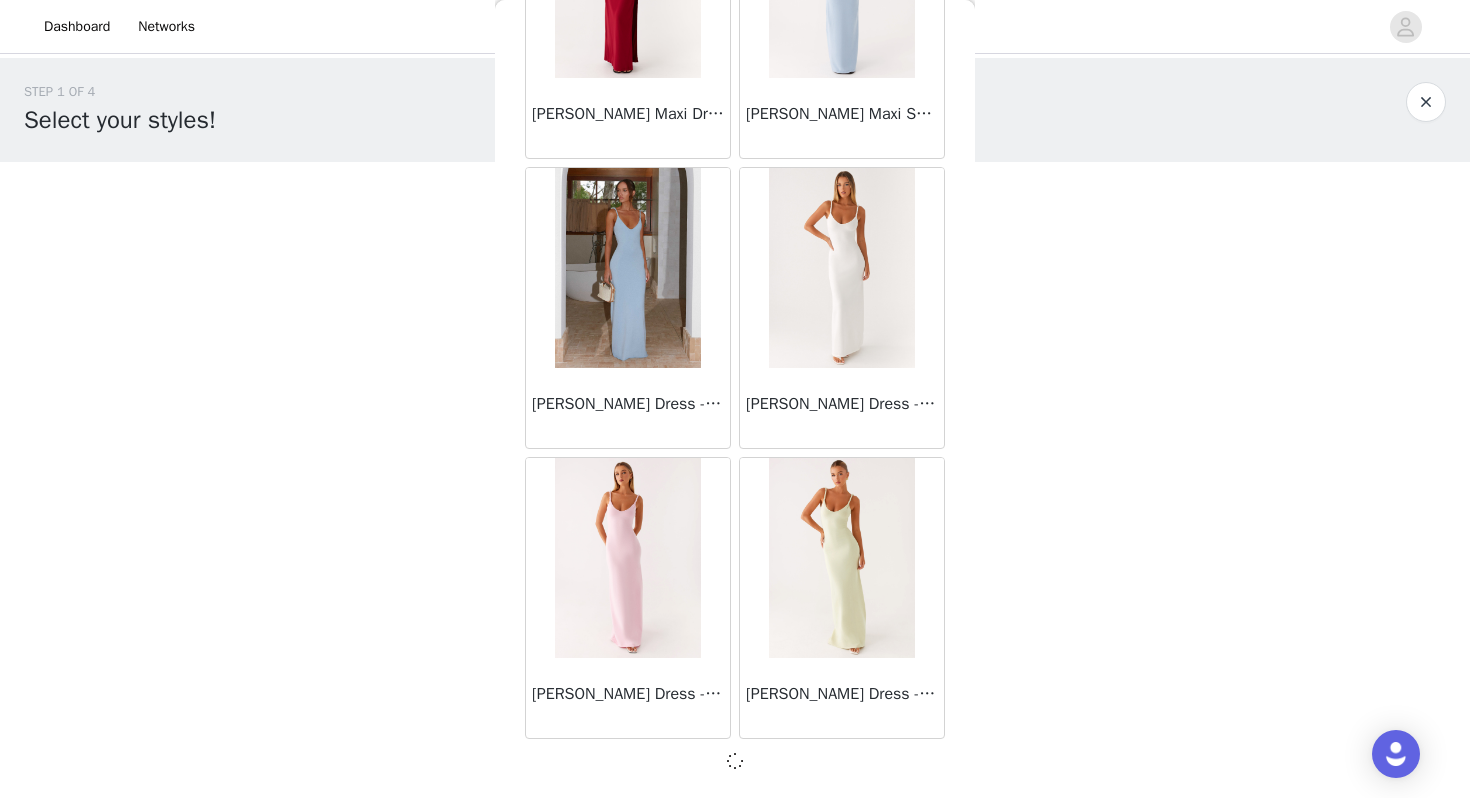 scroll, scrollTop: 2262, scrollLeft: 0, axis: vertical 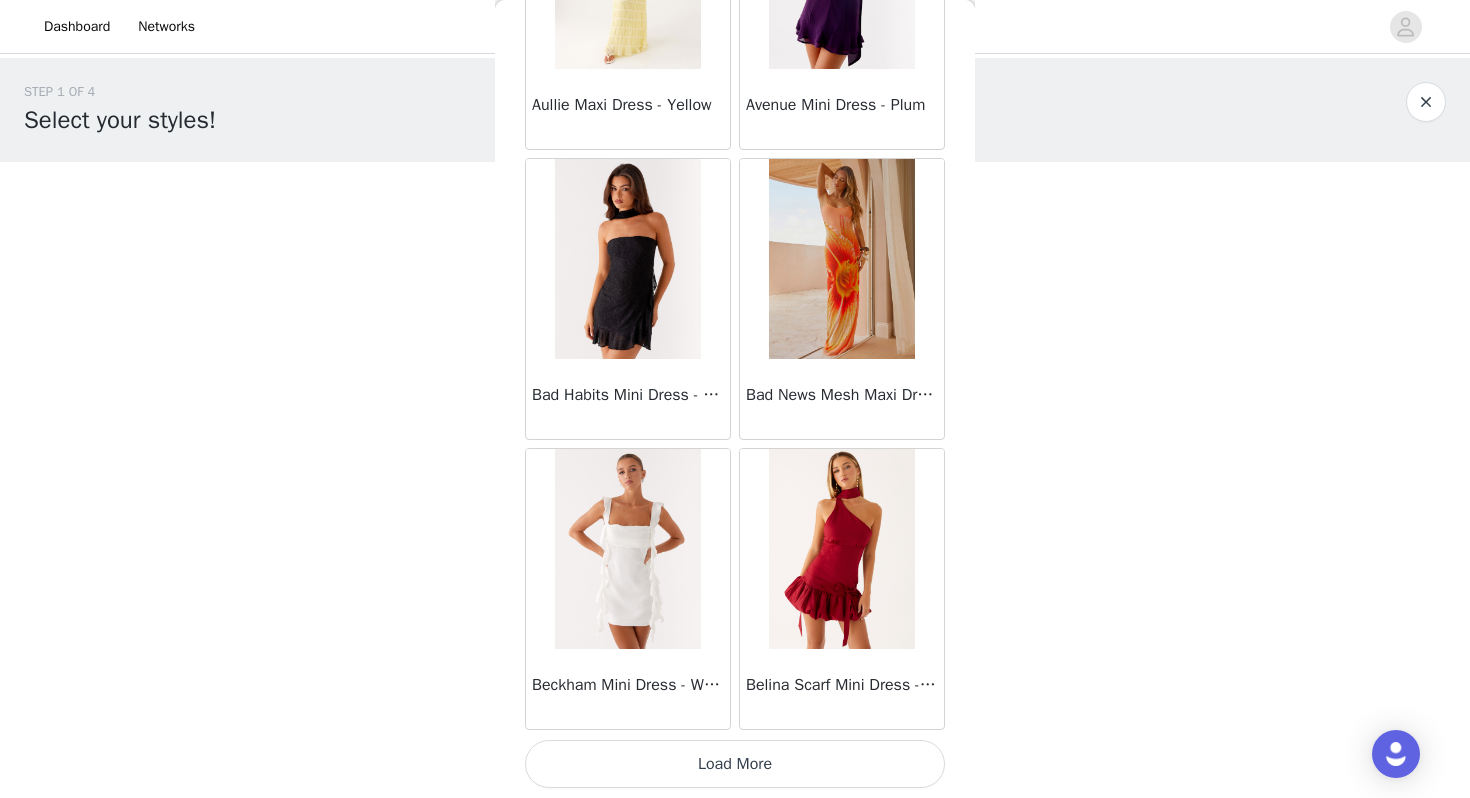click on "Load More" at bounding box center (735, 764) 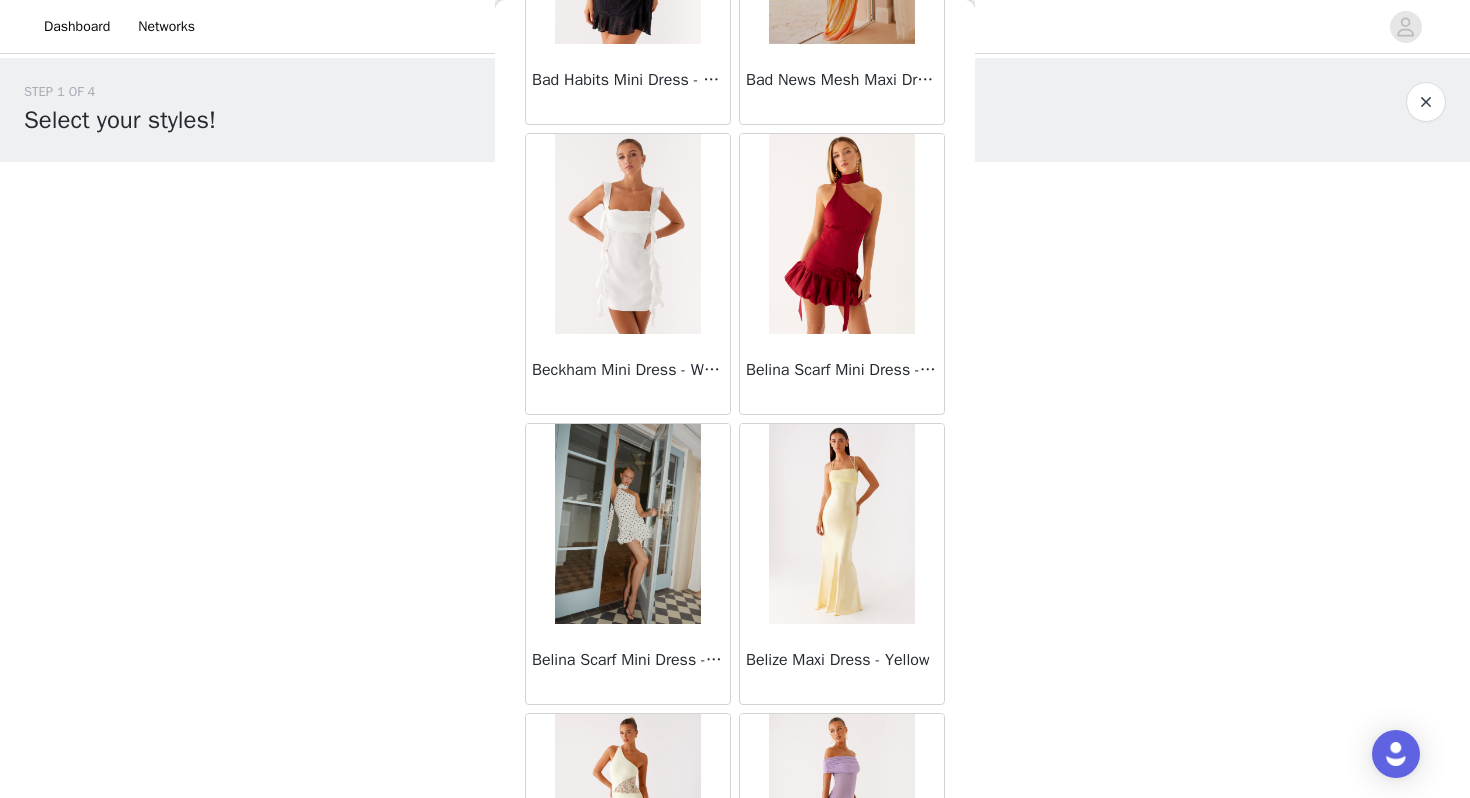 scroll, scrollTop: 5482, scrollLeft: 0, axis: vertical 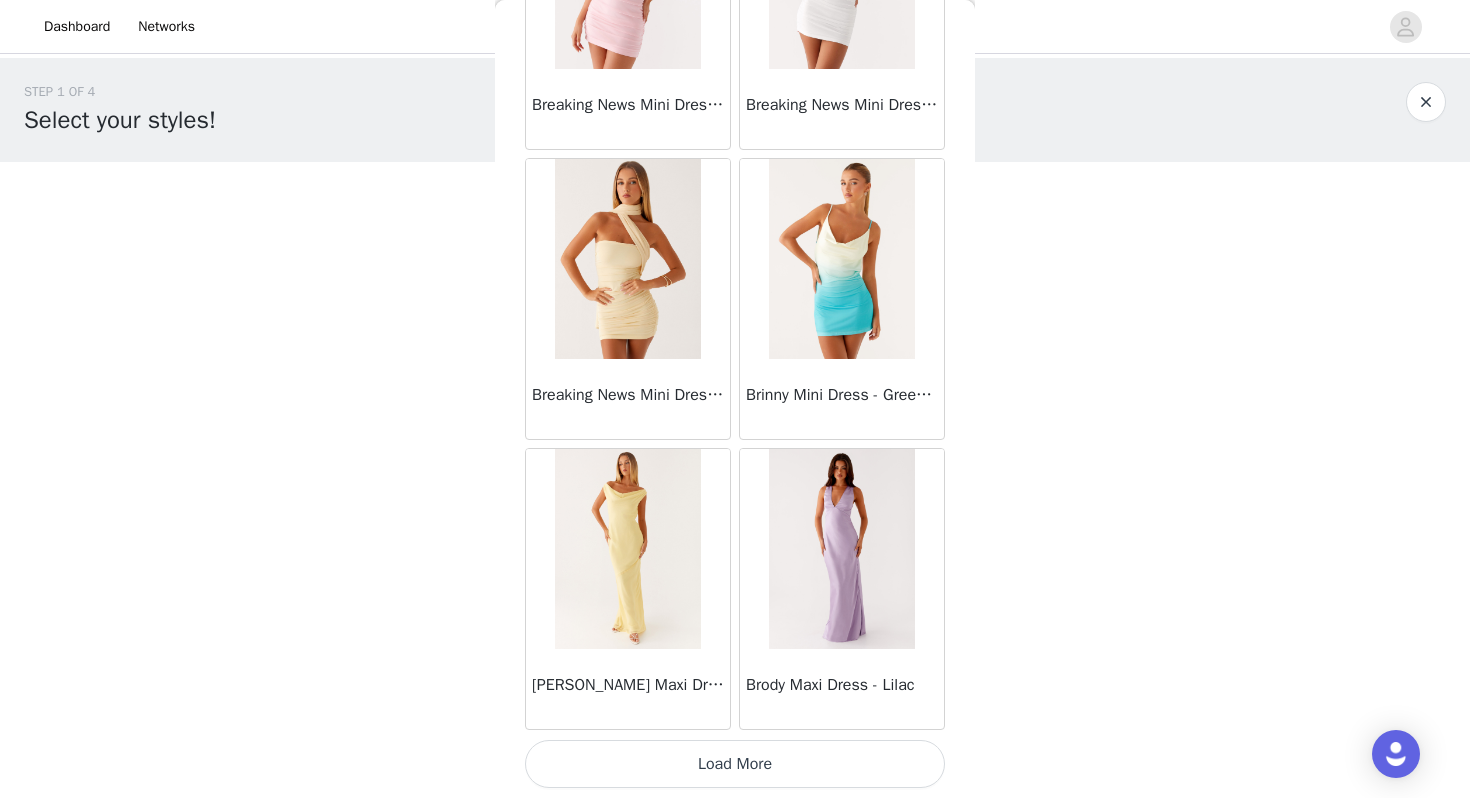 click on "Load More" at bounding box center (735, 764) 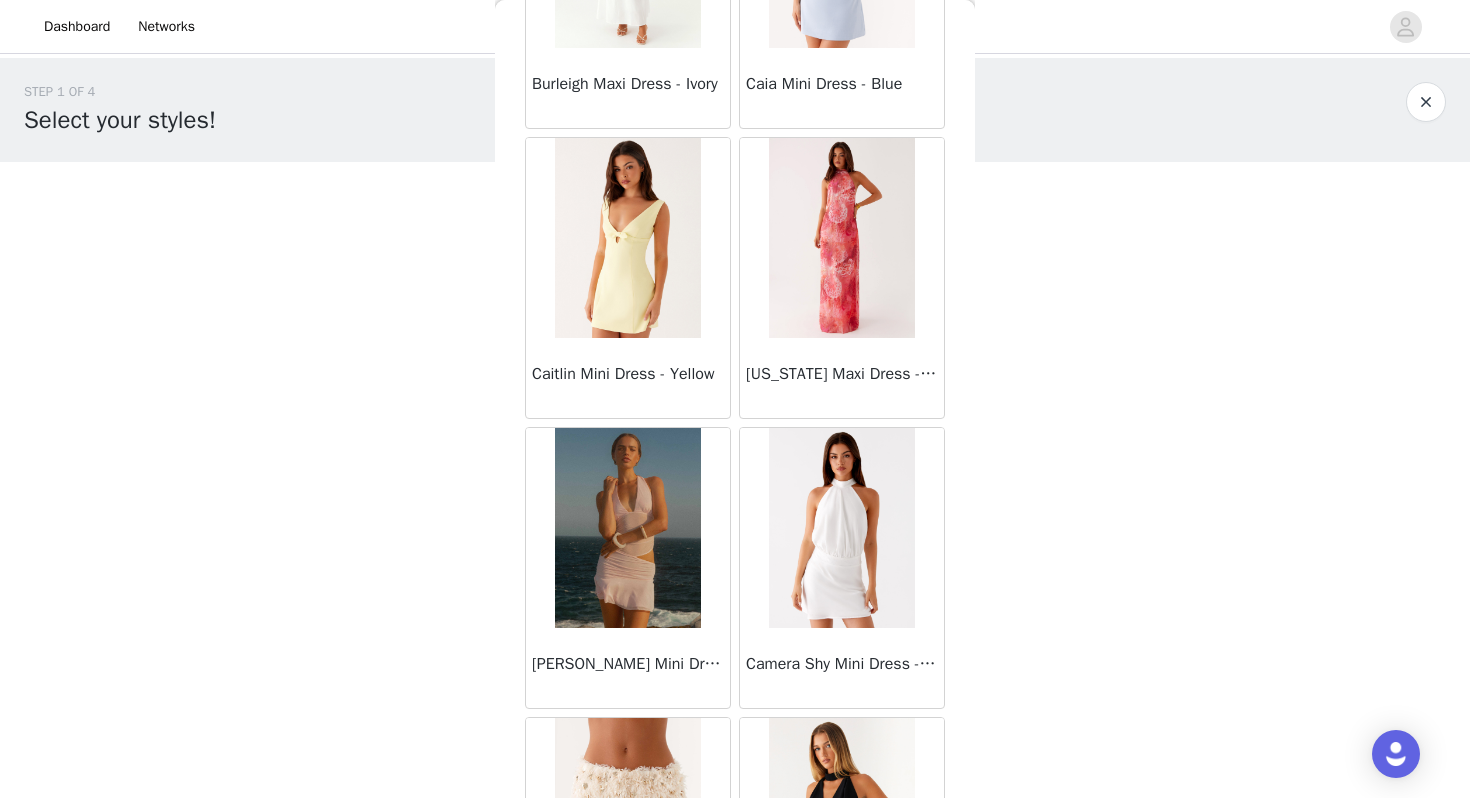 scroll, scrollTop: 9285, scrollLeft: 0, axis: vertical 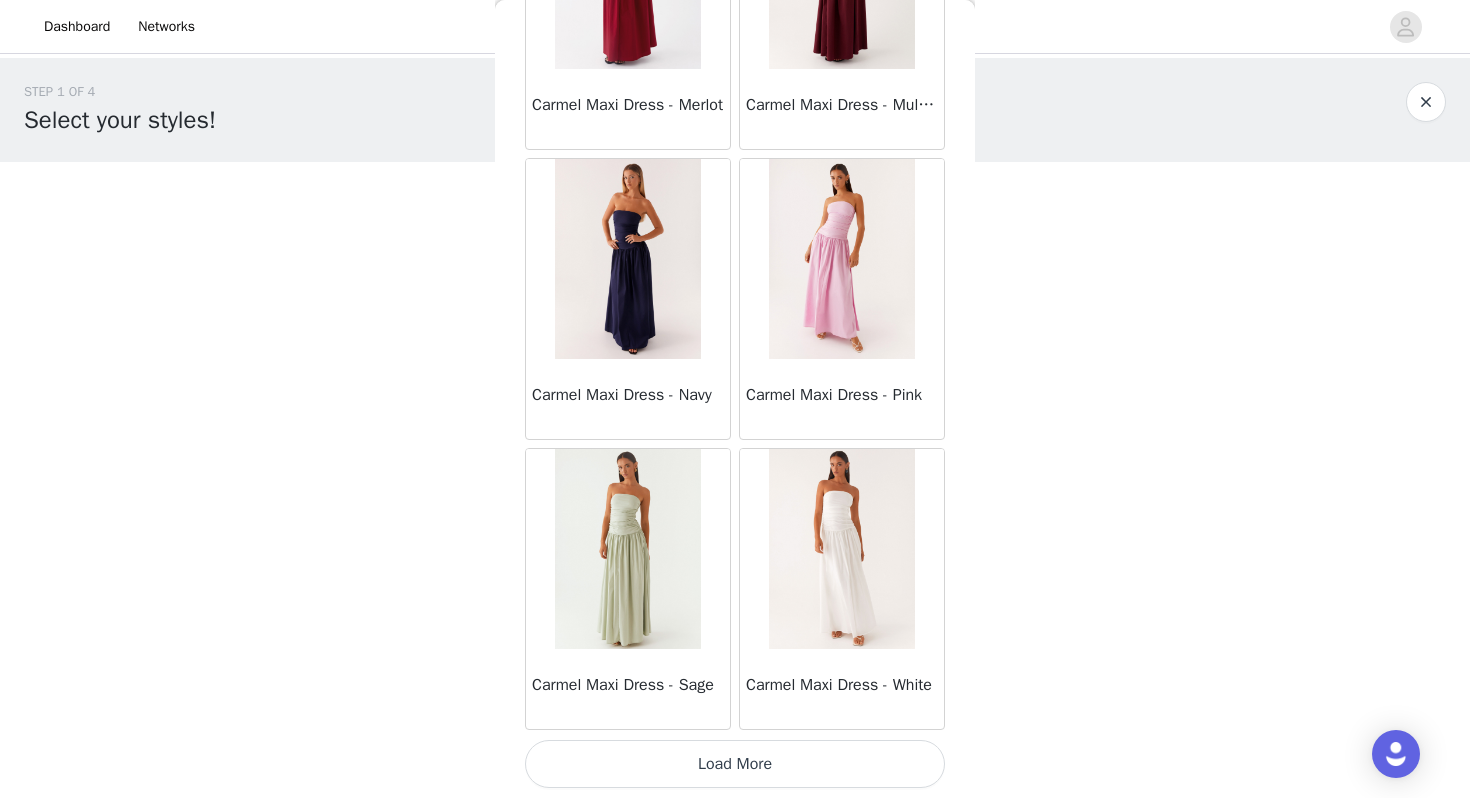 click on "Load More" at bounding box center [735, 764] 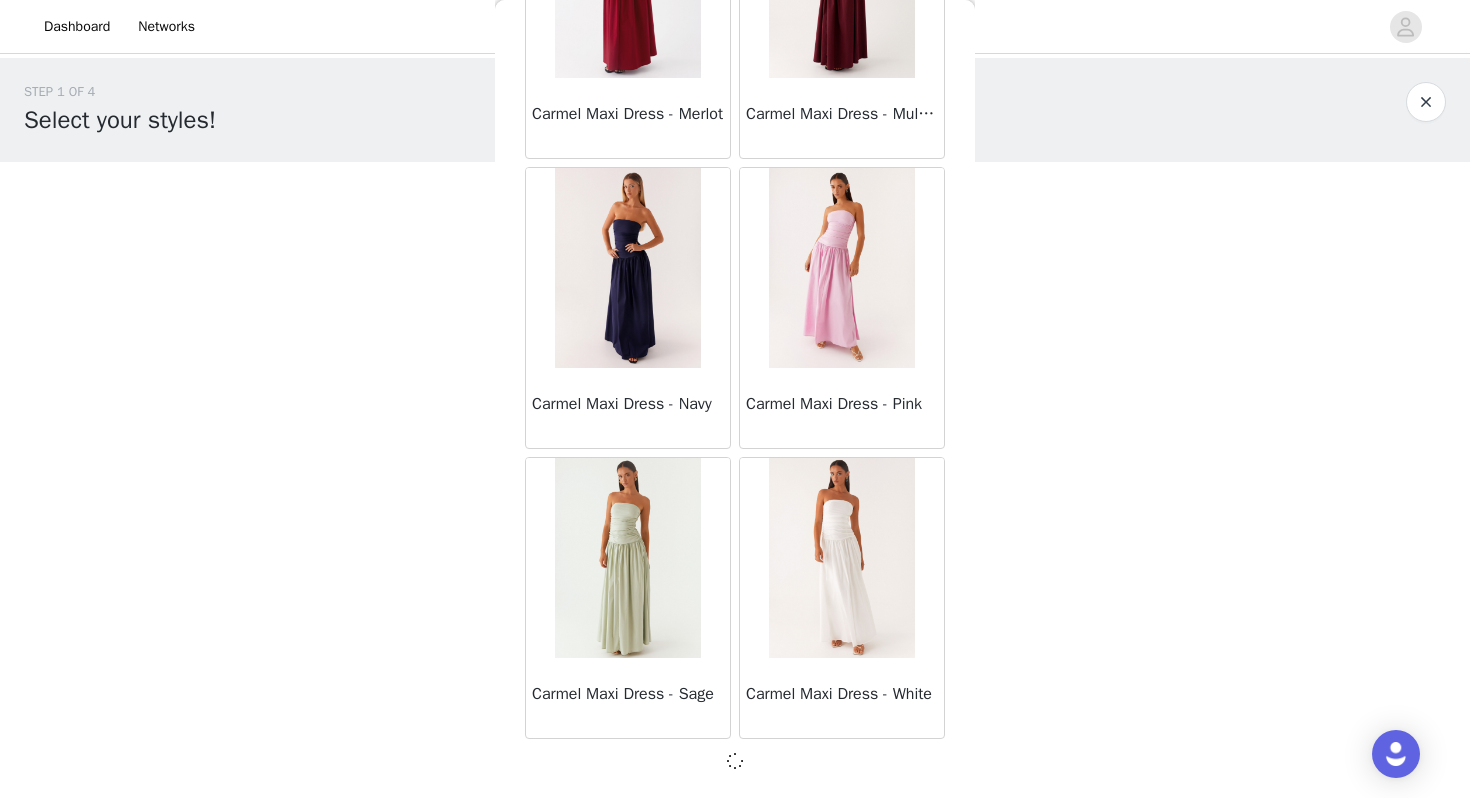scroll, scrollTop: 10953, scrollLeft: 0, axis: vertical 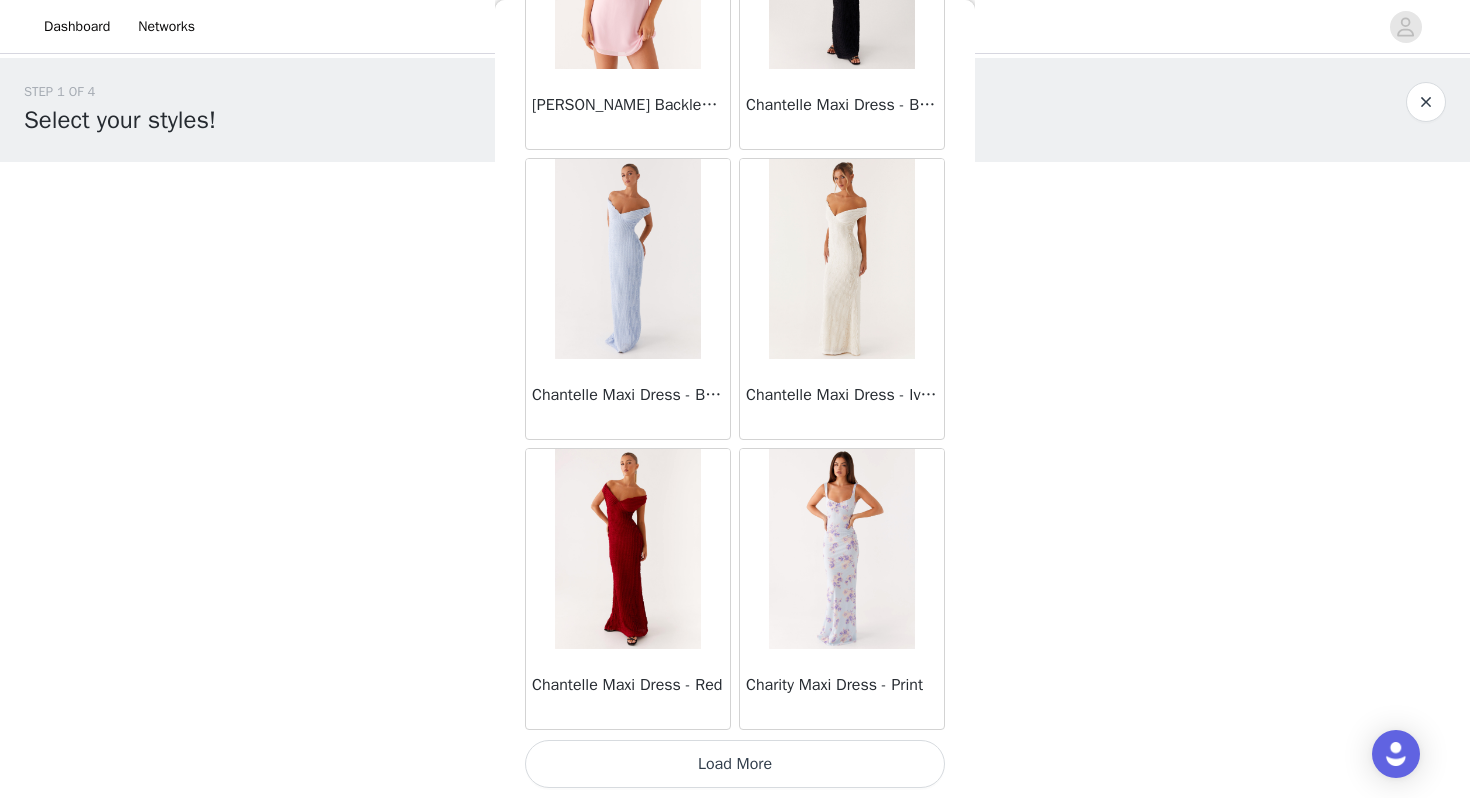 click on "Load More" at bounding box center [735, 764] 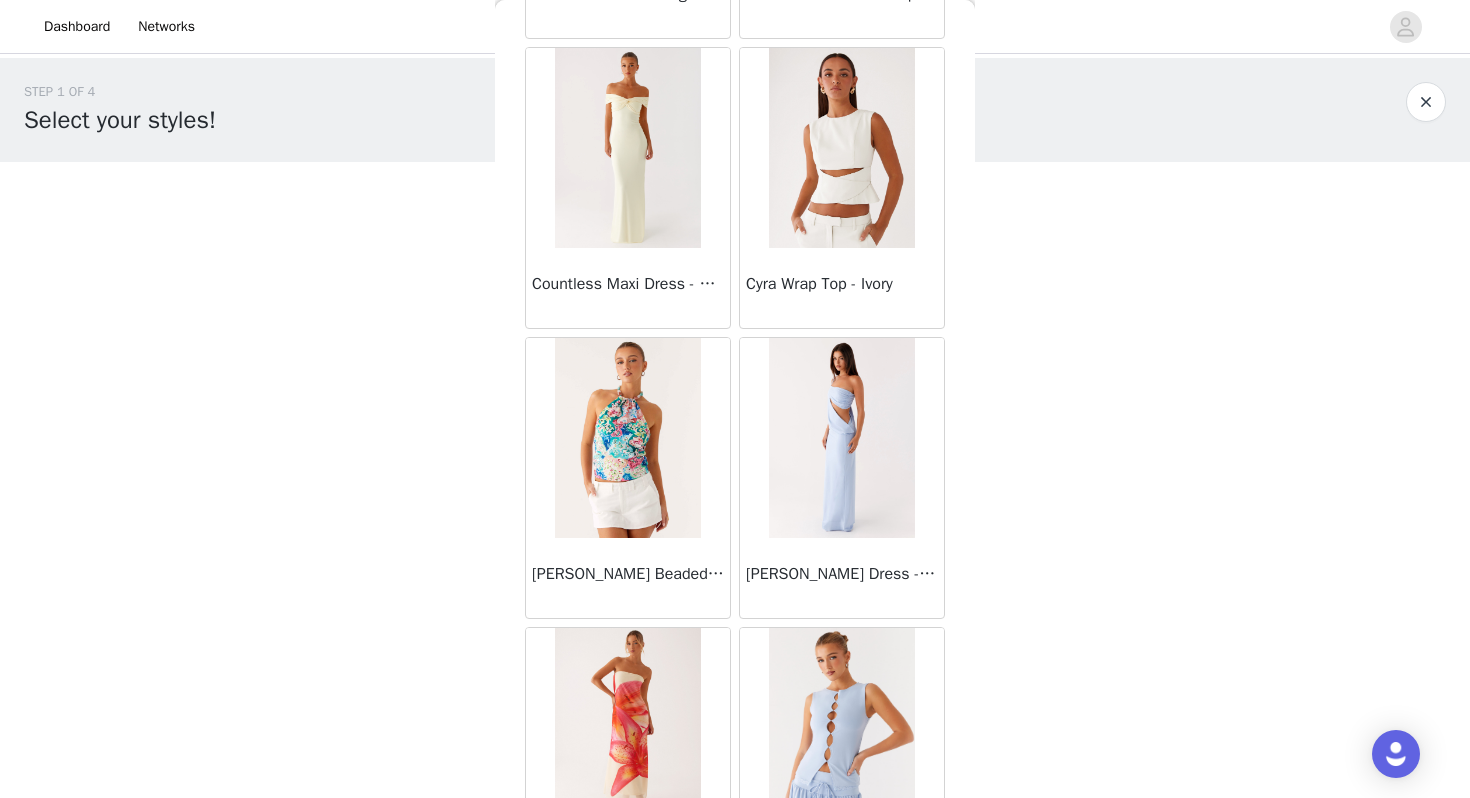 scroll, scrollTop: 16294, scrollLeft: 0, axis: vertical 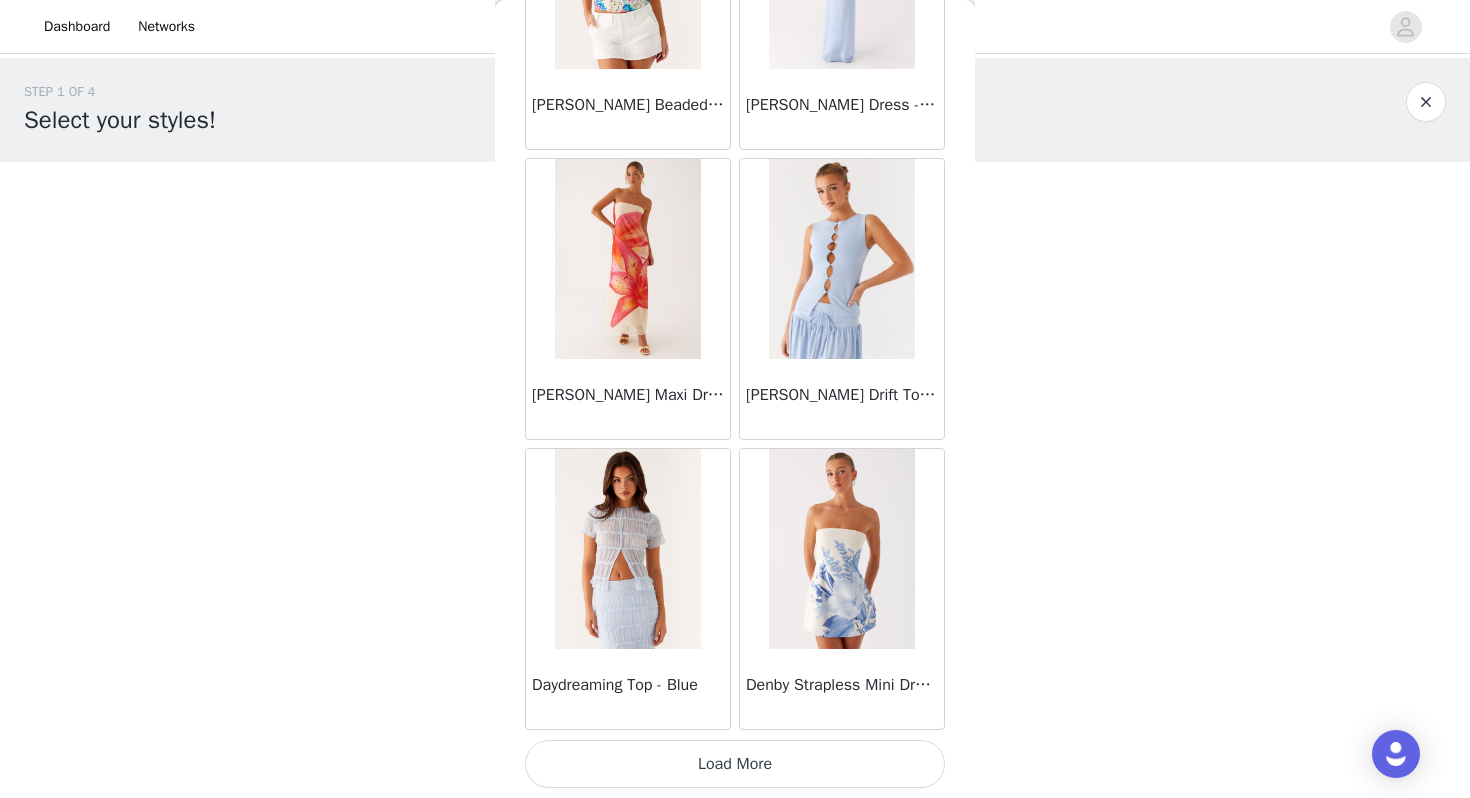 click on "Load More" at bounding box center (735, 764) 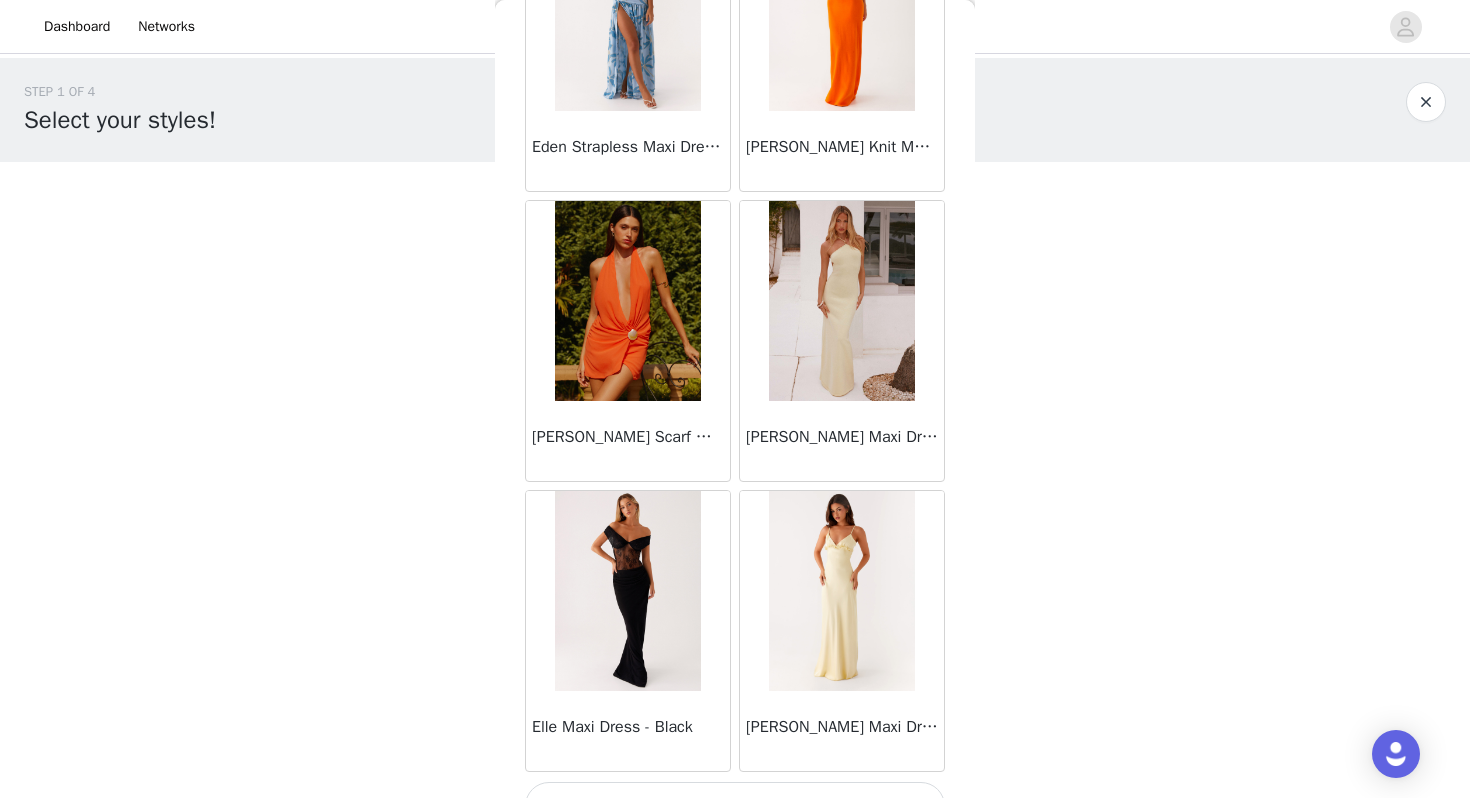 scroll, scrollTop: 19626, scrollLeft: 0, axis: vertical 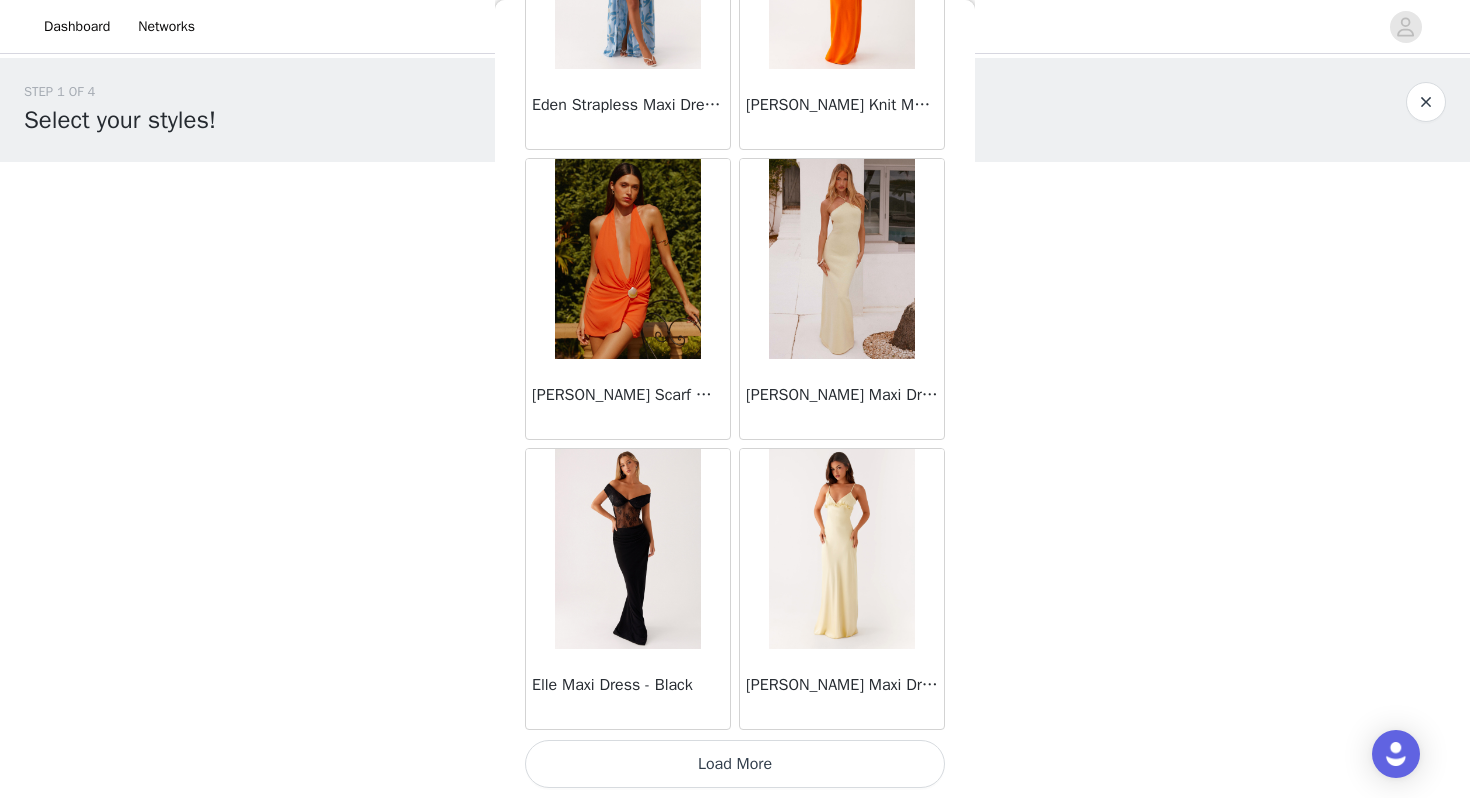 click on "Load More" at bounding box center [735, 764] 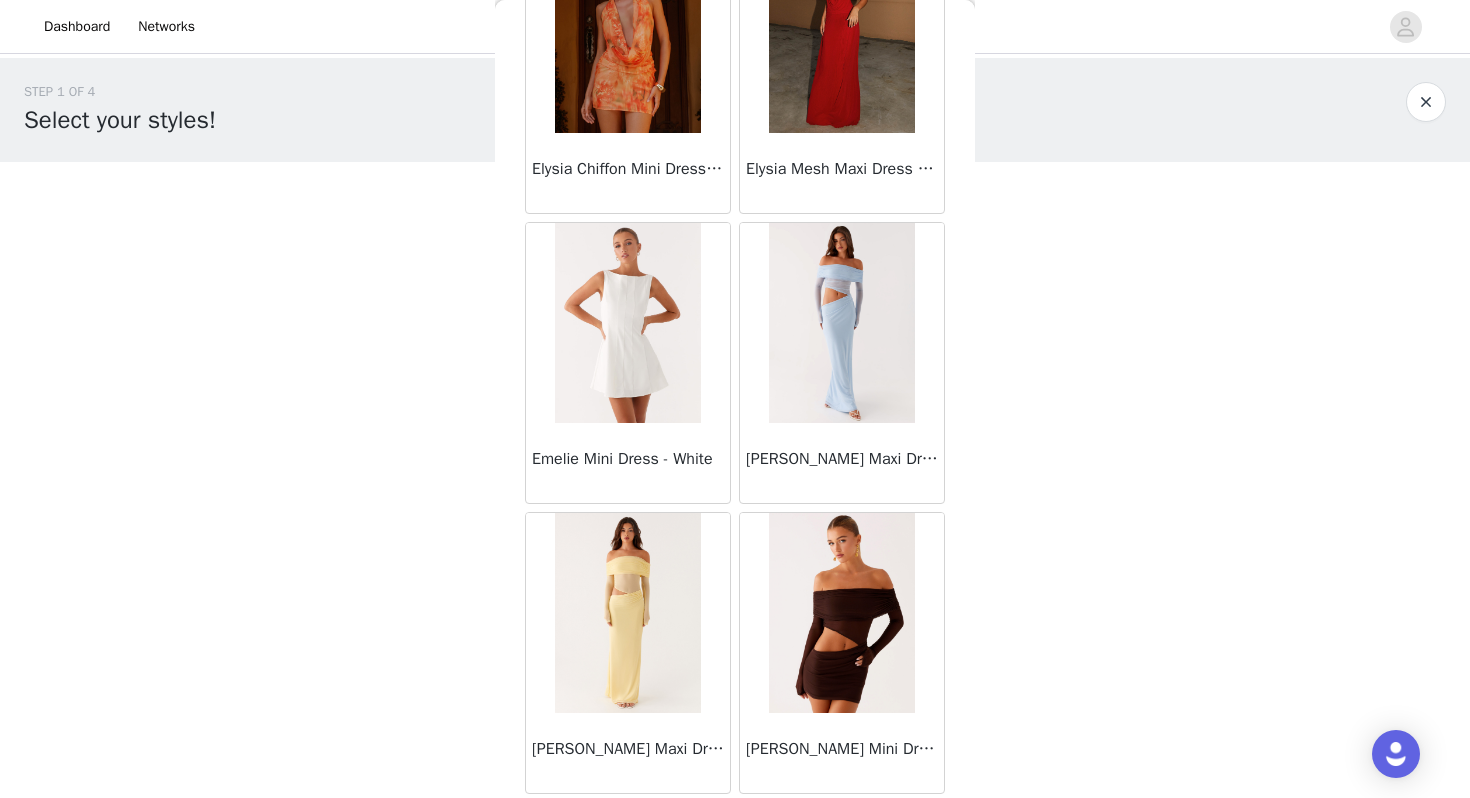 scroll, scrollTop: 20513, scrollLeft: 0, axis: vertical 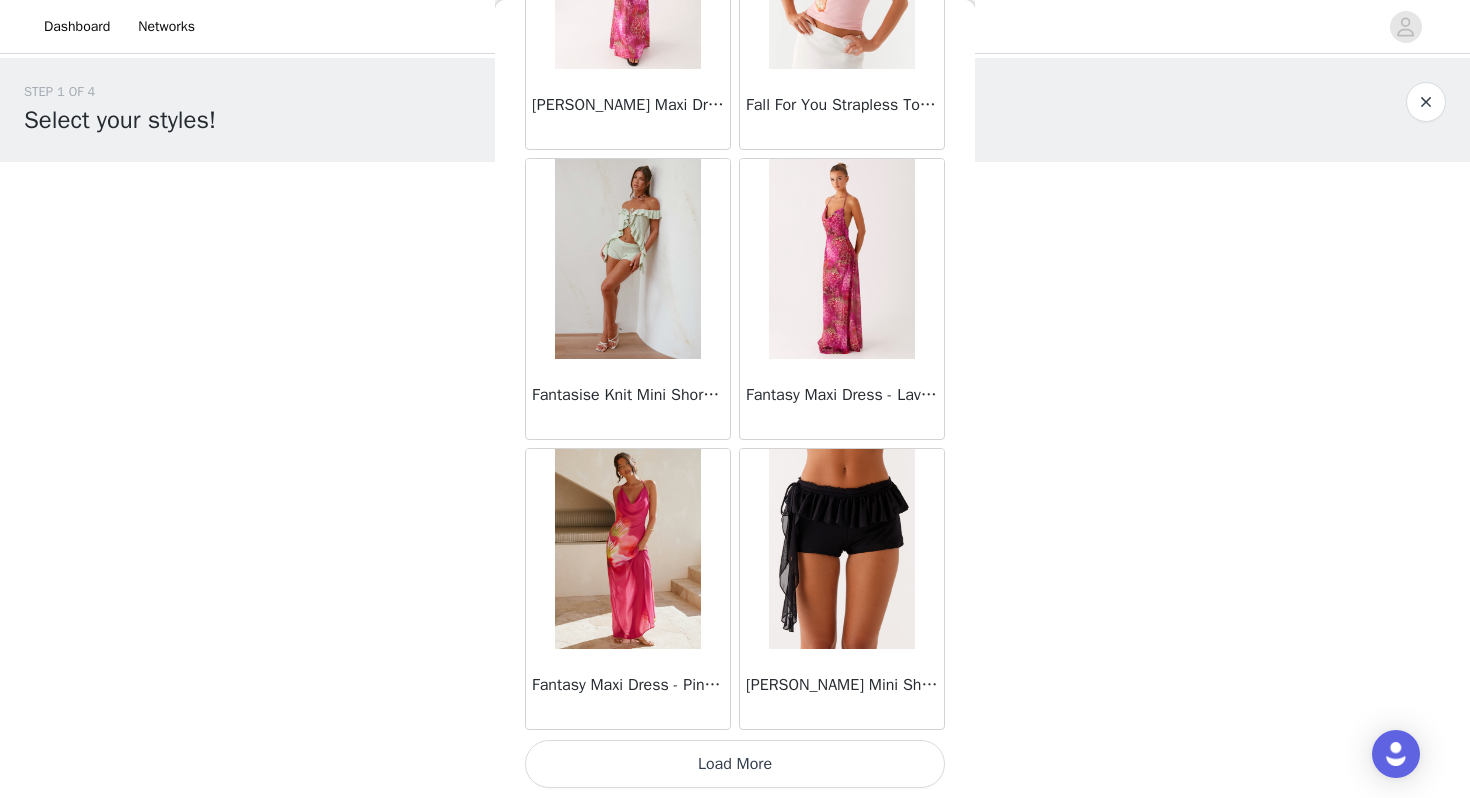 click on "Load More" at bounding box center [735, 764] 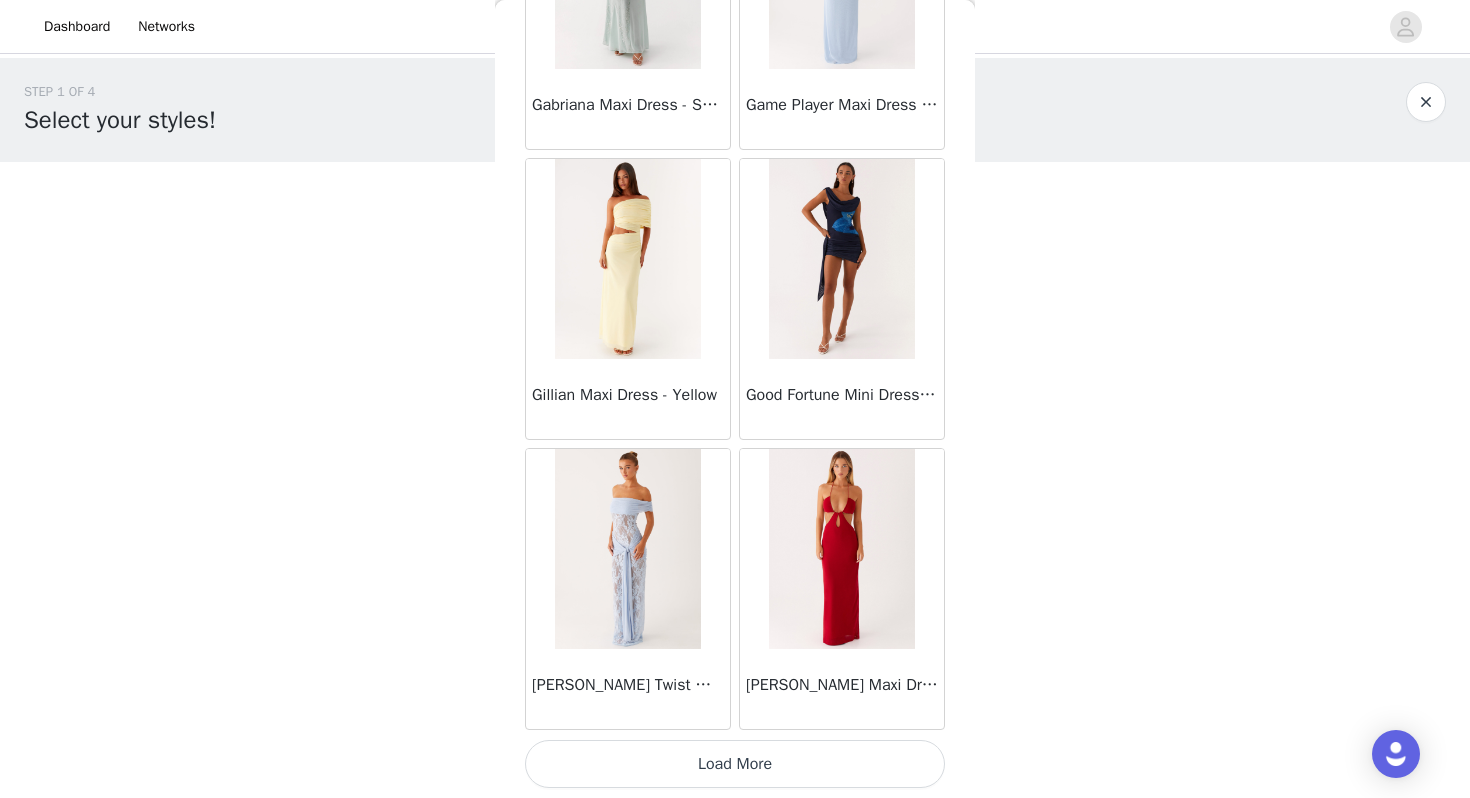 click on "Load More" at bounding box center [735, 764] 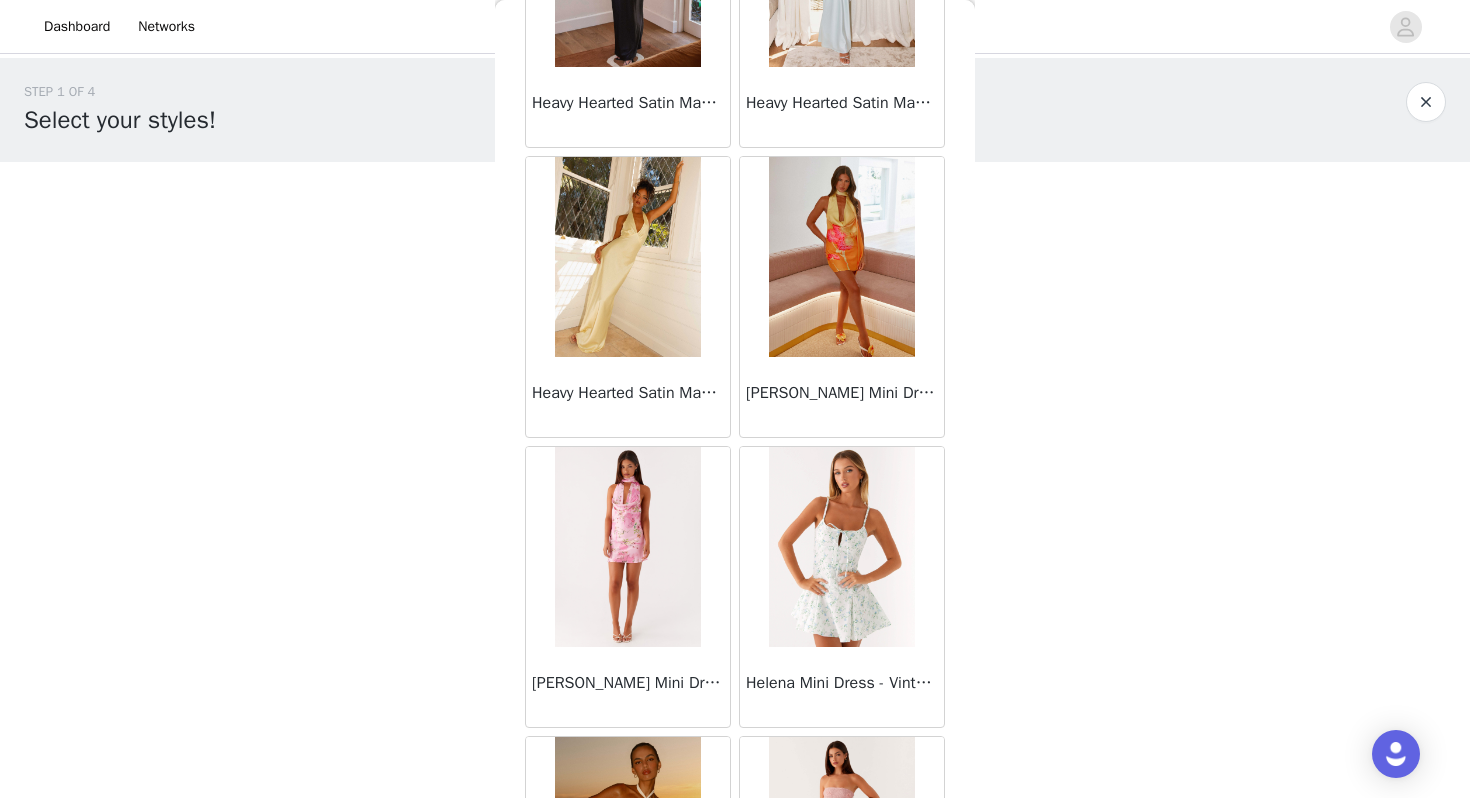 scroll, scrollTop: 27647, scrollLeft: 0, axis: vertical 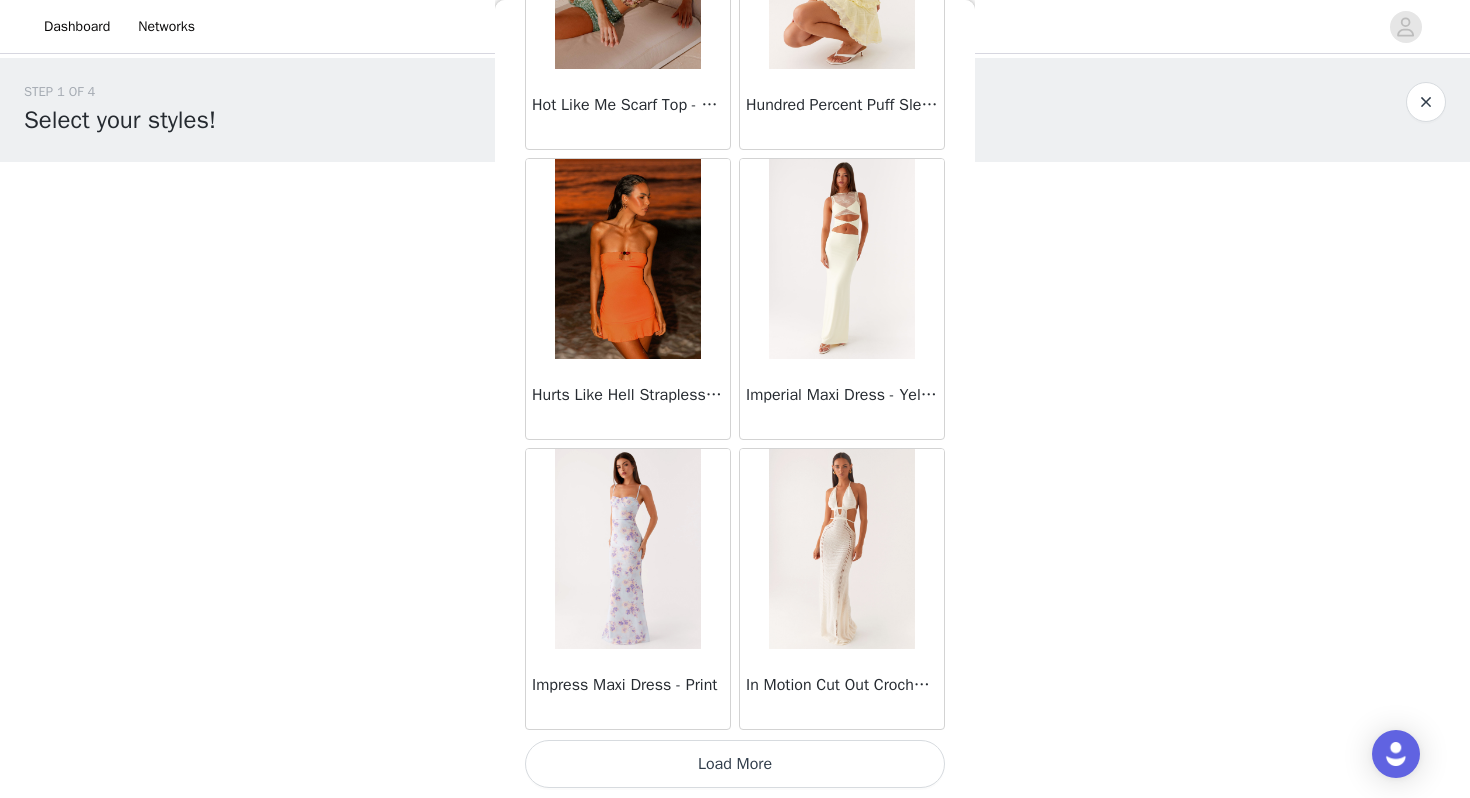 click on "Load More" at bounding box center (735, 764) 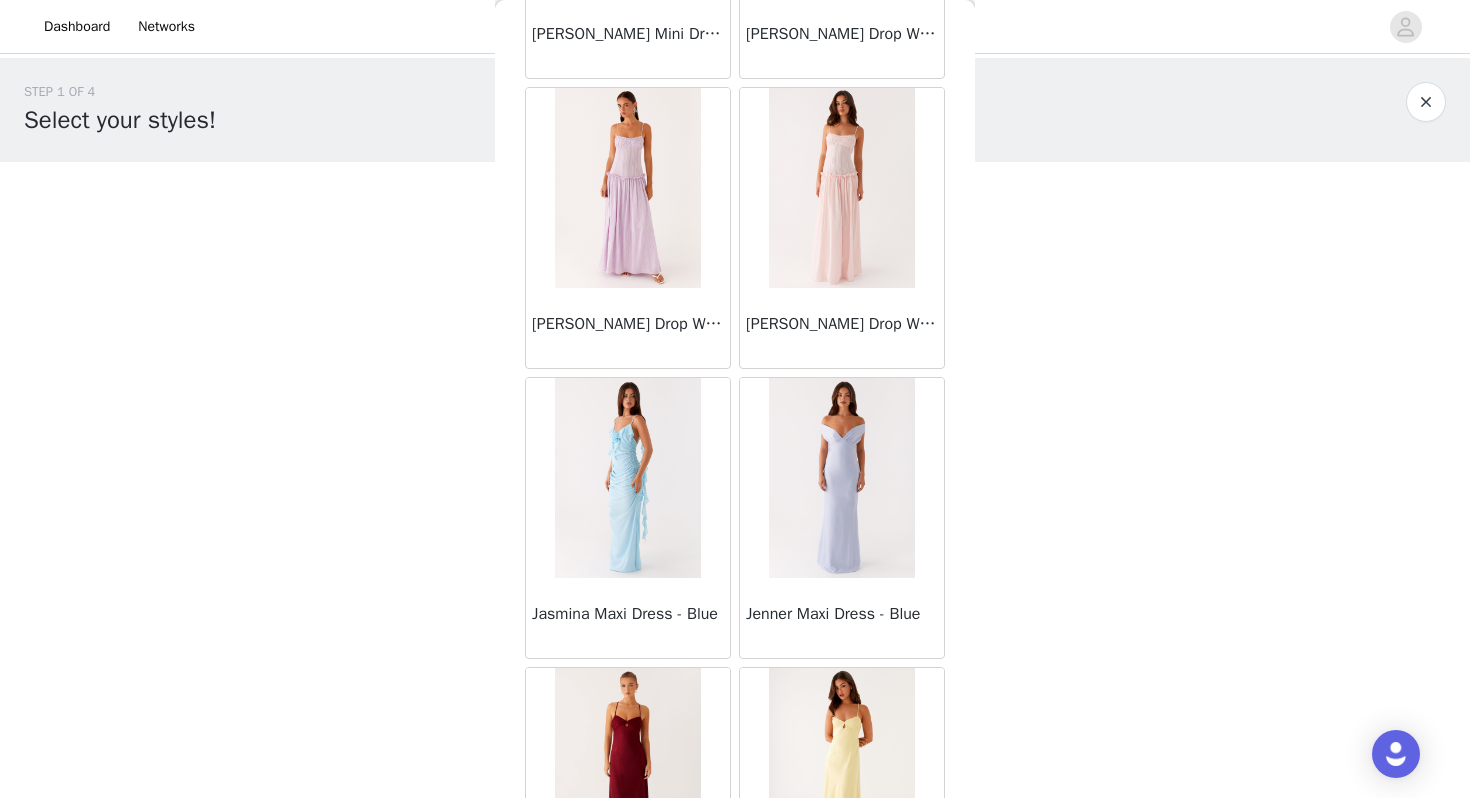 scroll, scrollTop: 30428, scrollLeft: 0, axis: vertical 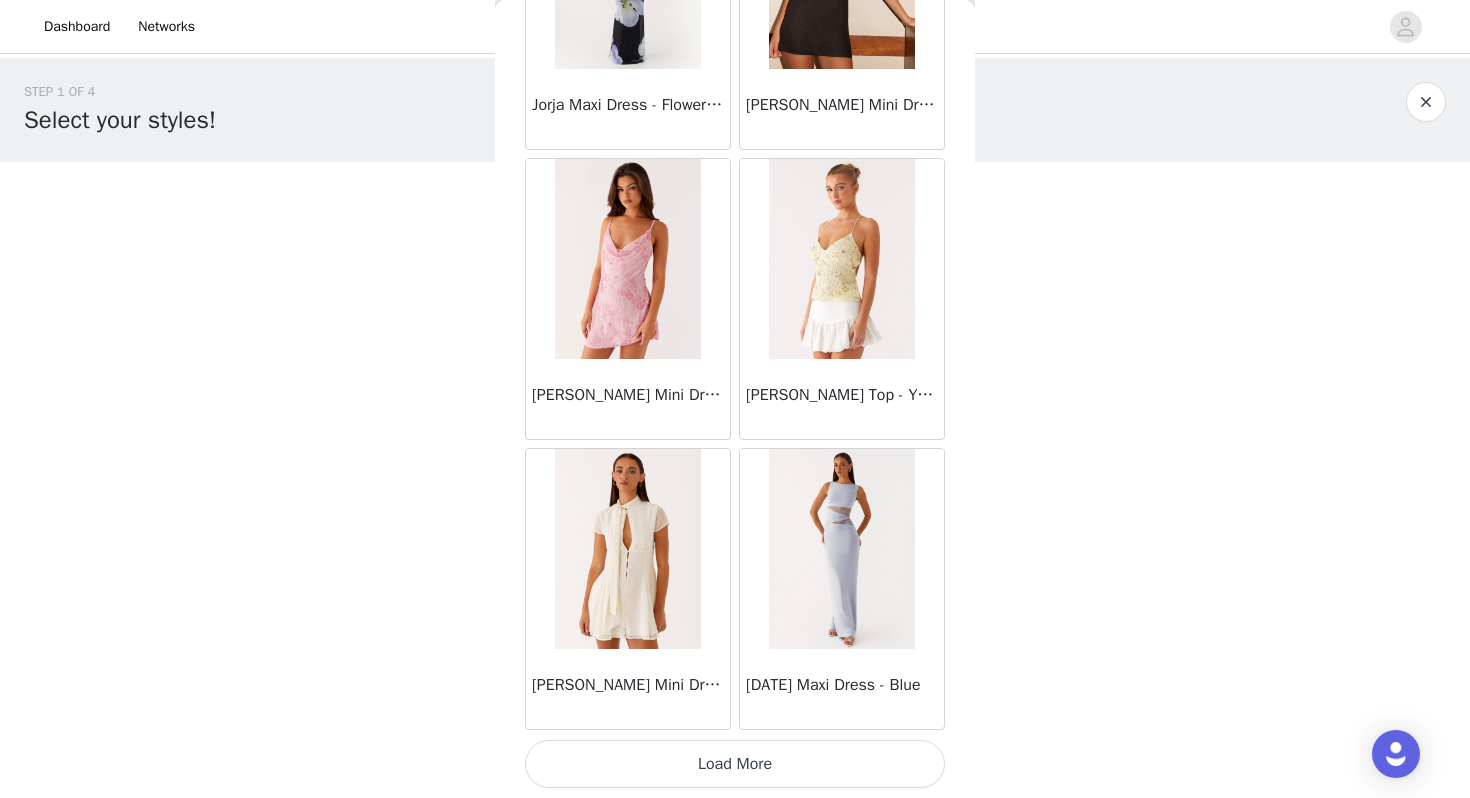 click on "Load More" at bounding box center [735, 764] 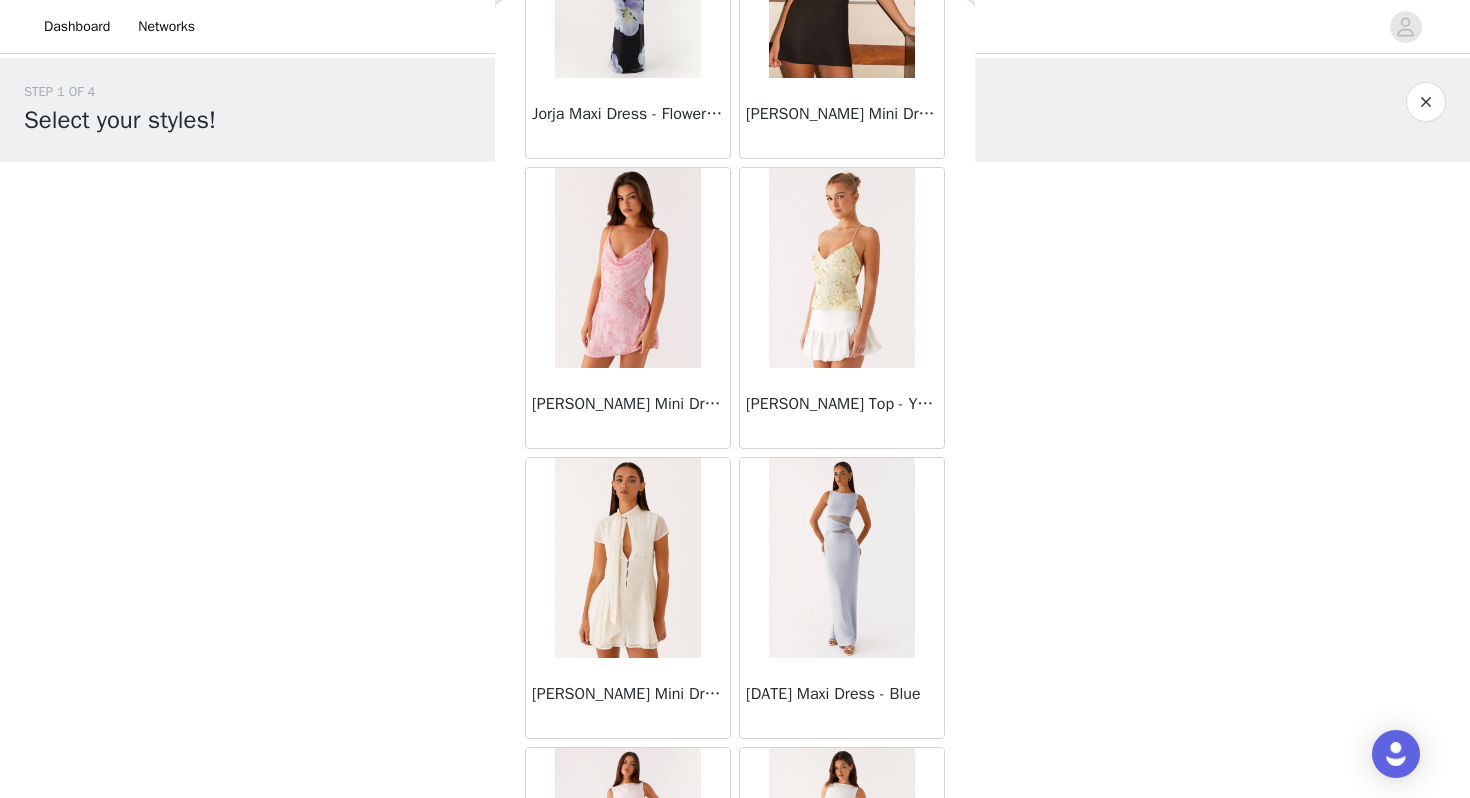 scroll, scrollTop: 31262, scrollLeft: 0, axis: vertical 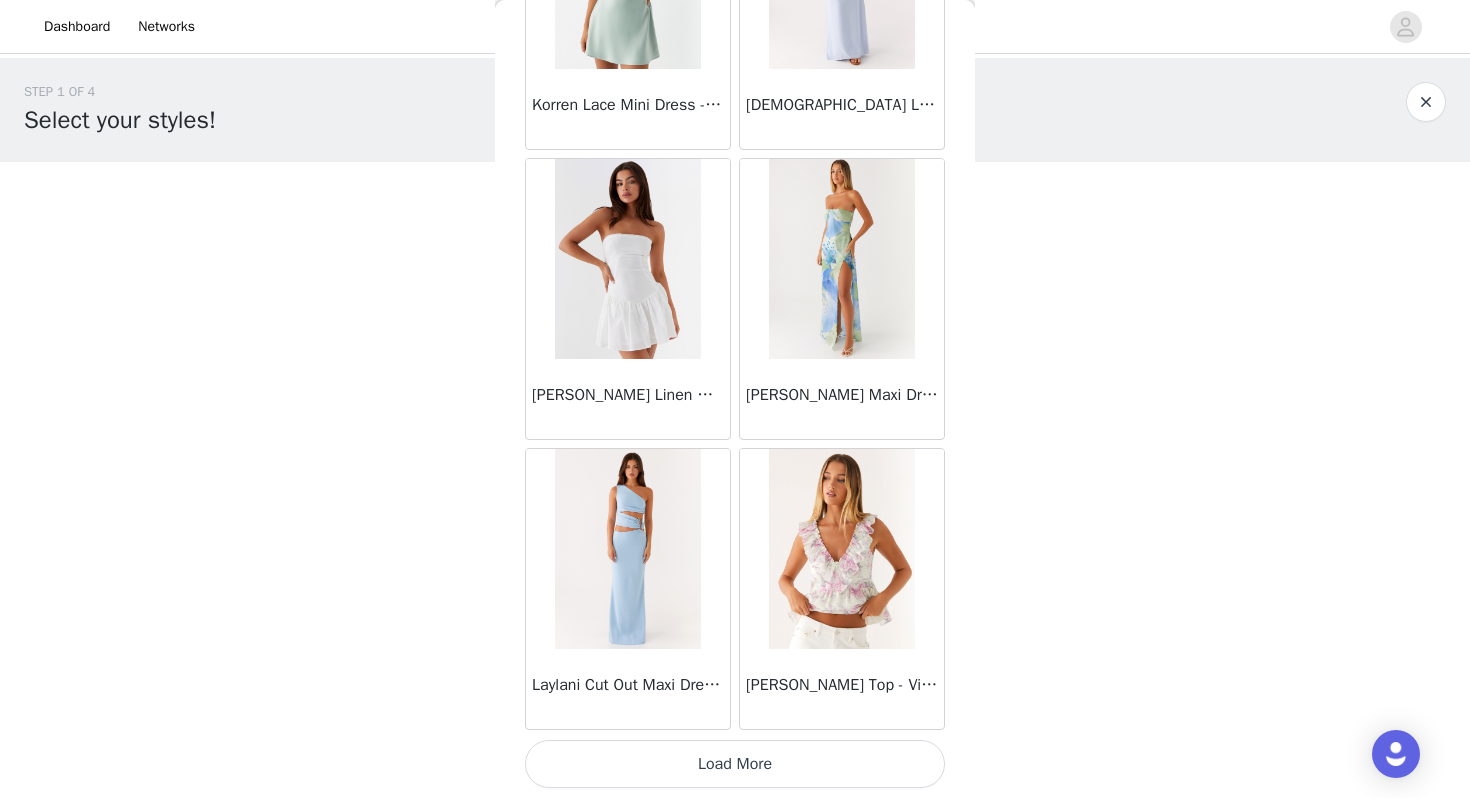 click on "Load More" at bounding box center [735, 764] 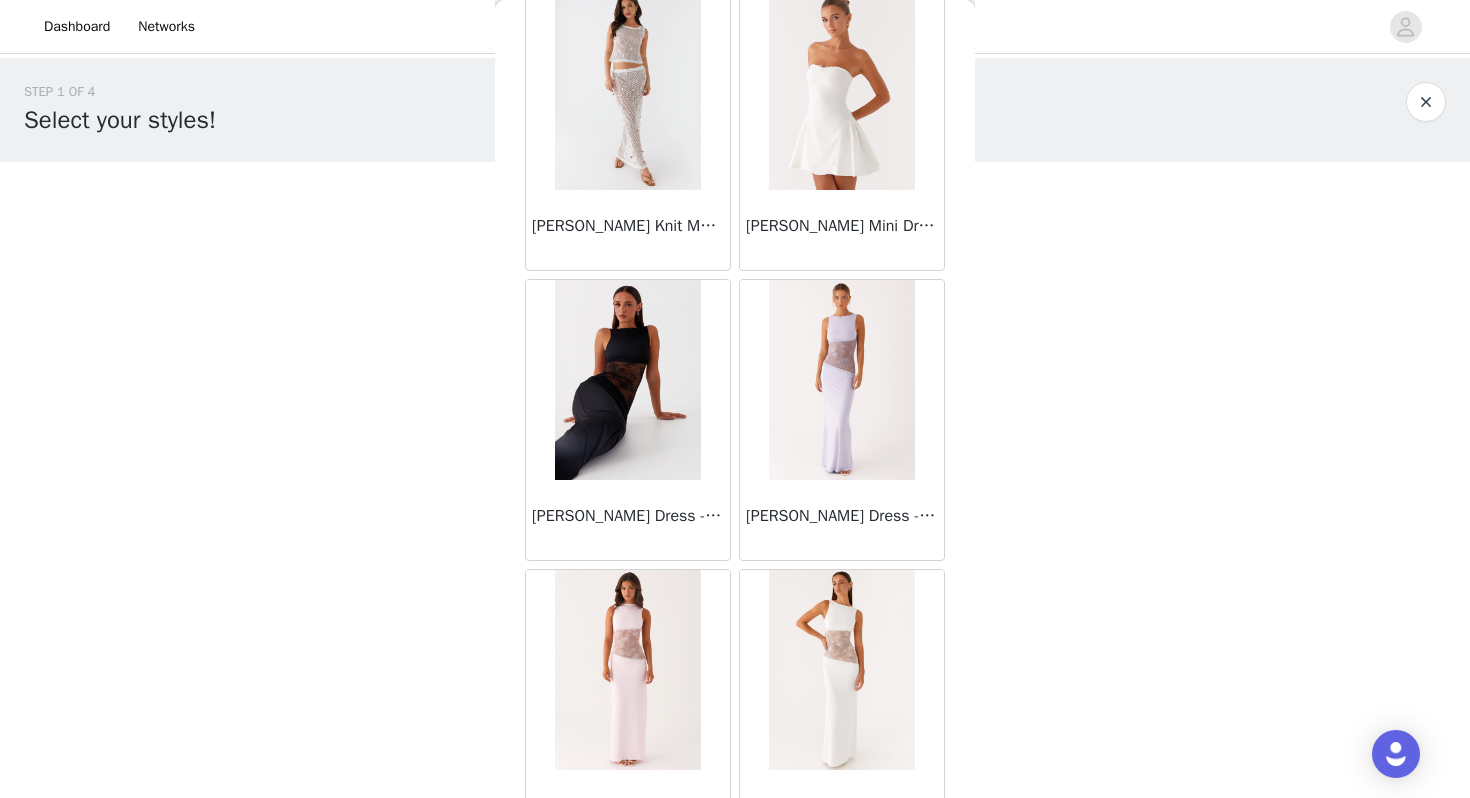 scroll, scrollTop: 36953, scrollLeft: 0, axis: vertical 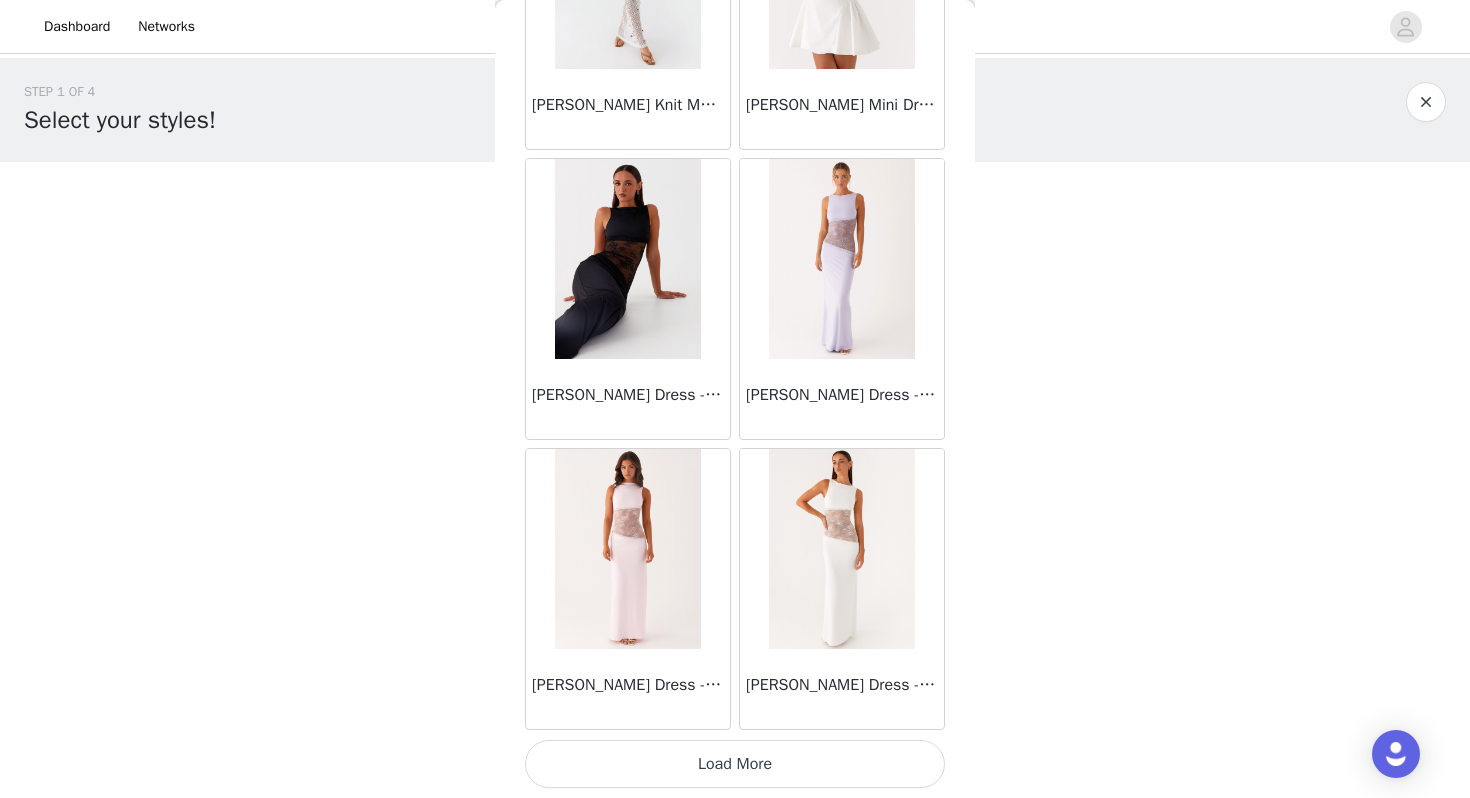 click on "Load More" at bounding box center (735, 764) 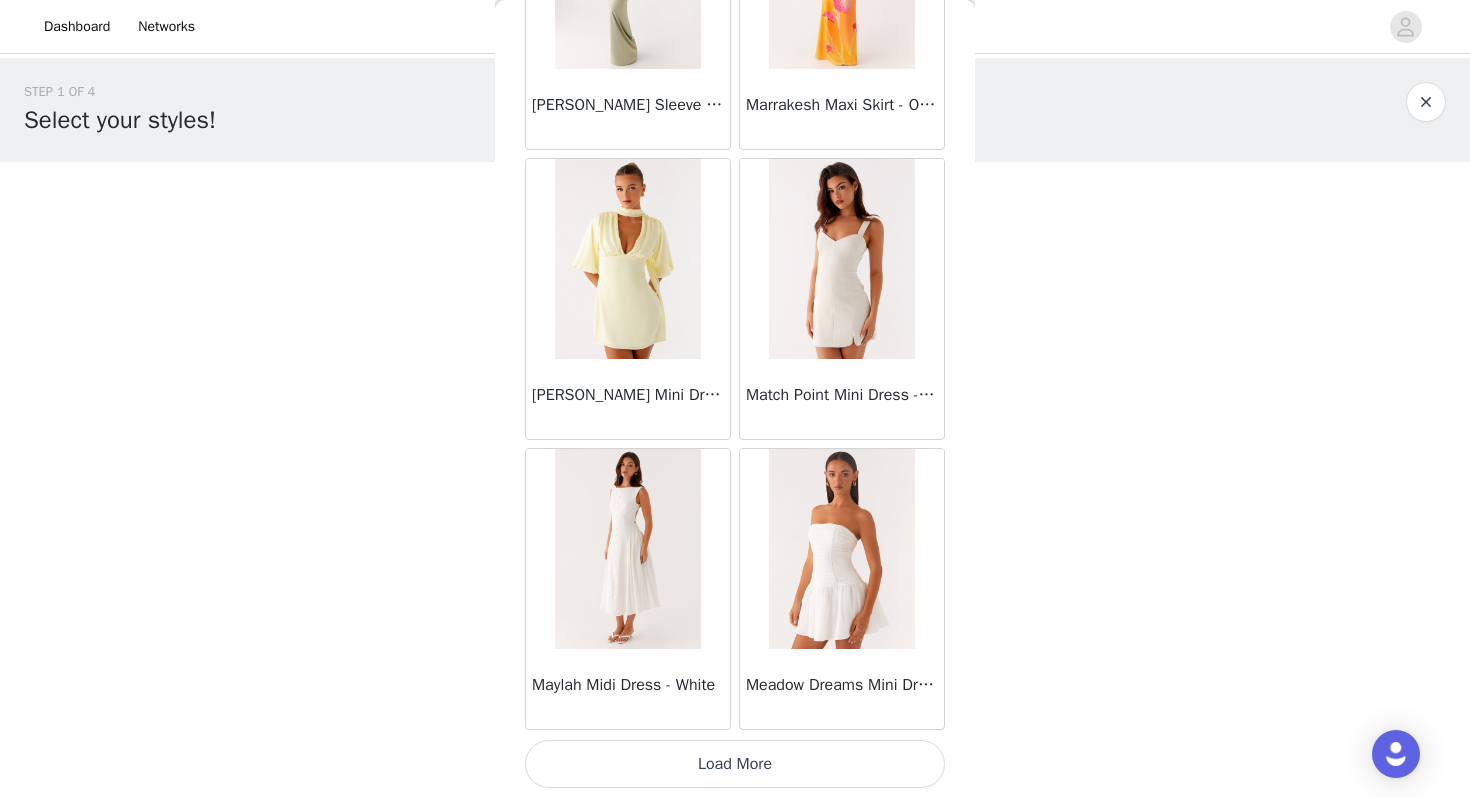 click on "Load More" at bounding box center [735, 764] 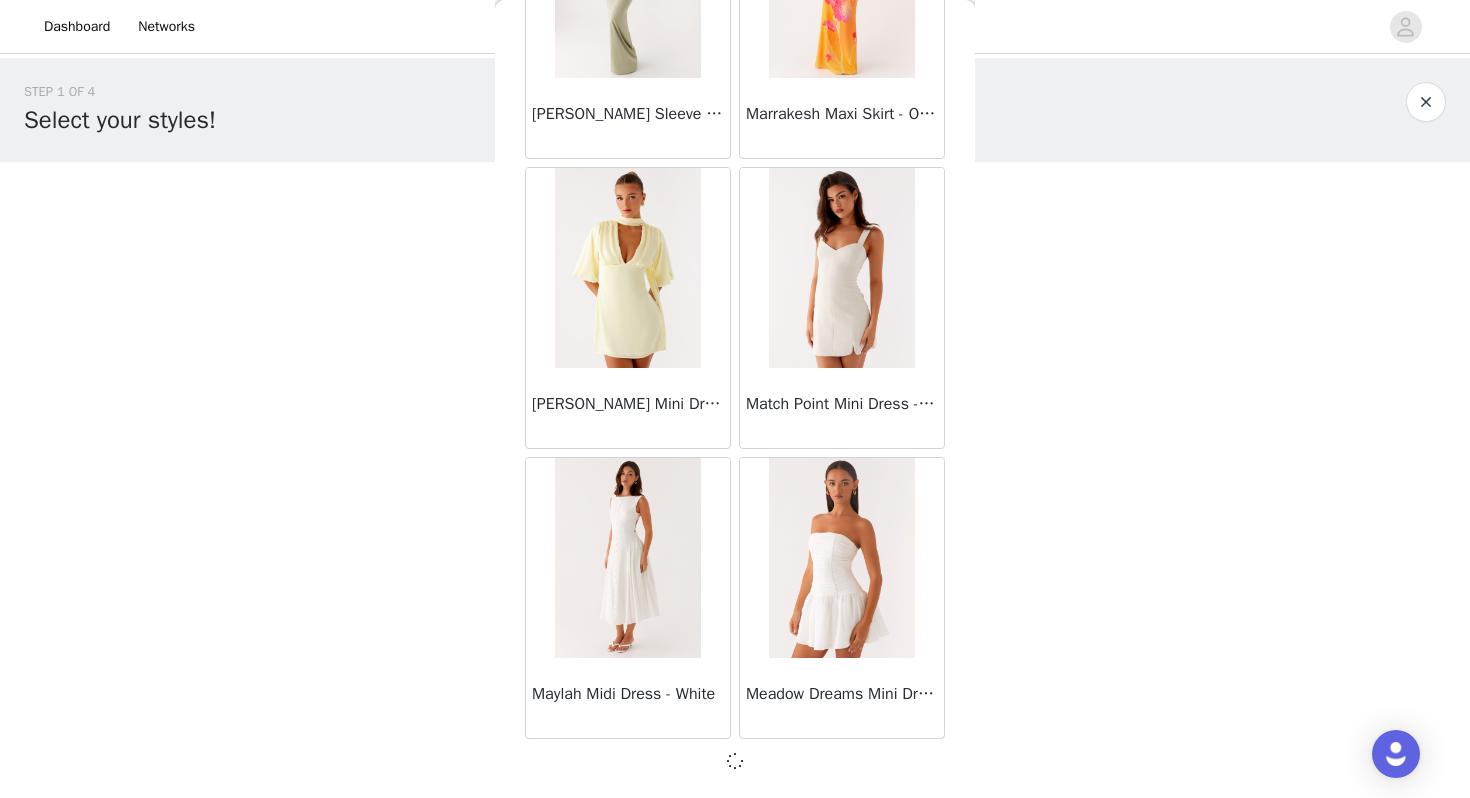 scroll, scrollTop: 39953, scrollLeft: 0, axis: vertical 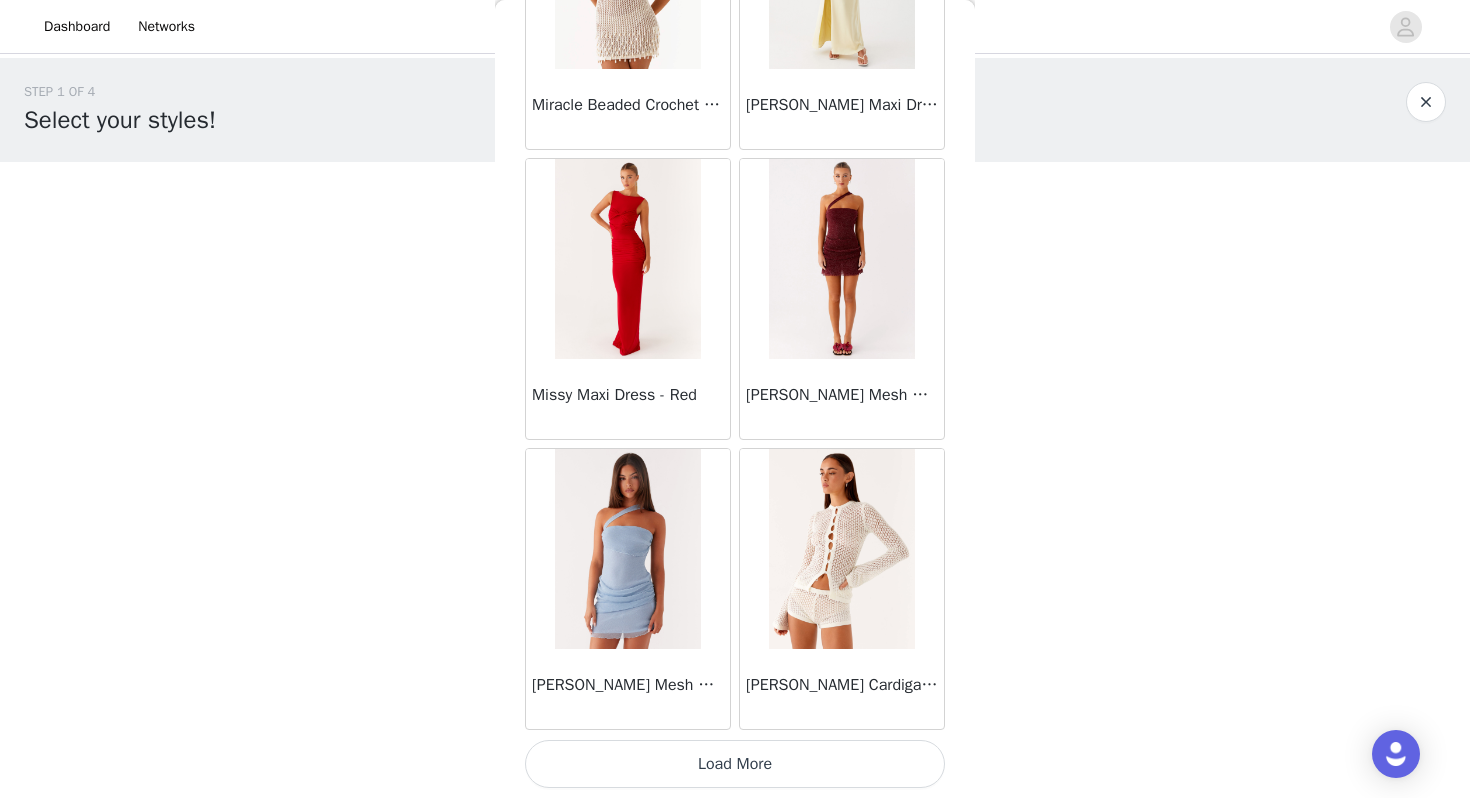 click on "Load More" at bounding box center (735, 764) 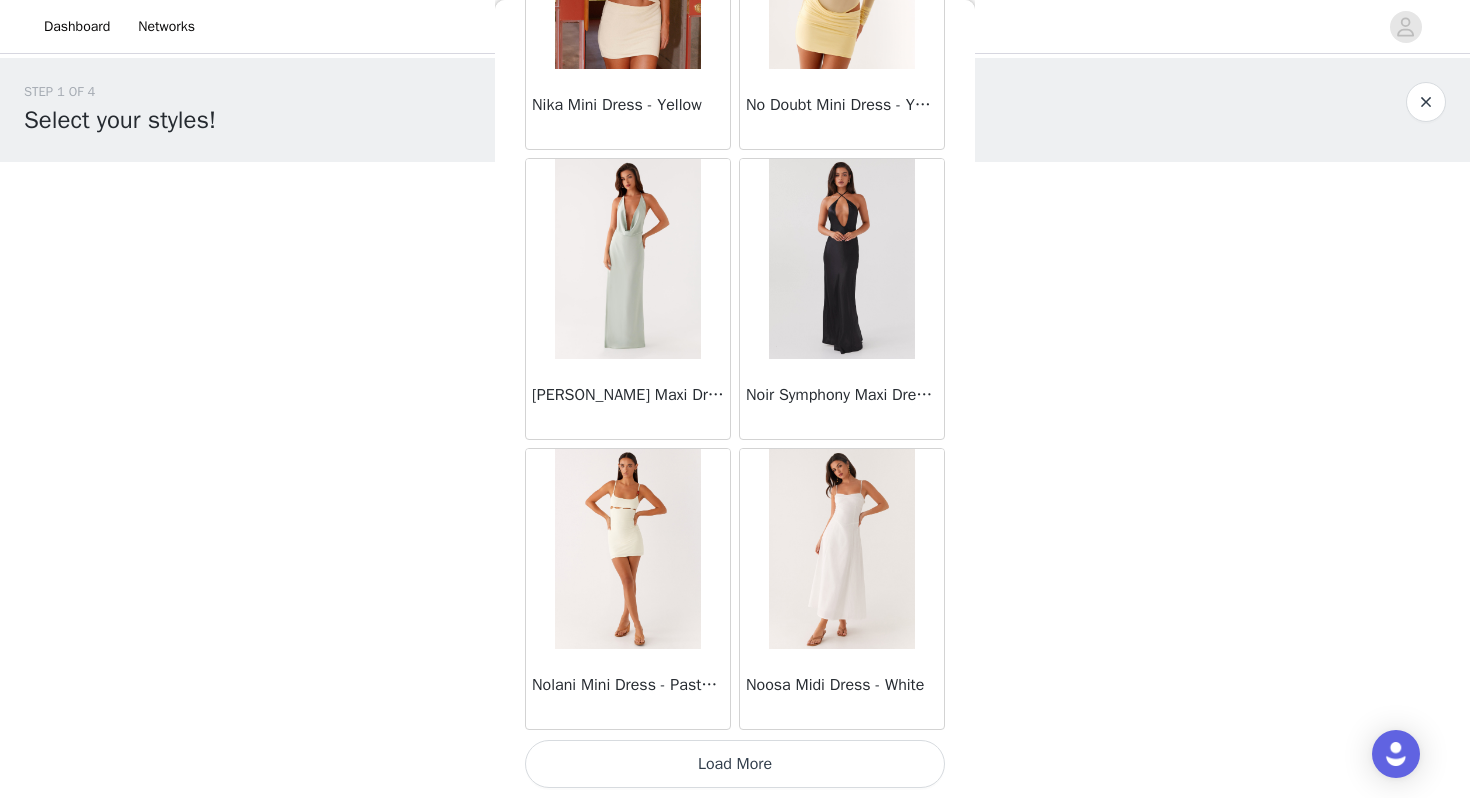 click on "Load More" at bounding box center [735, 764] 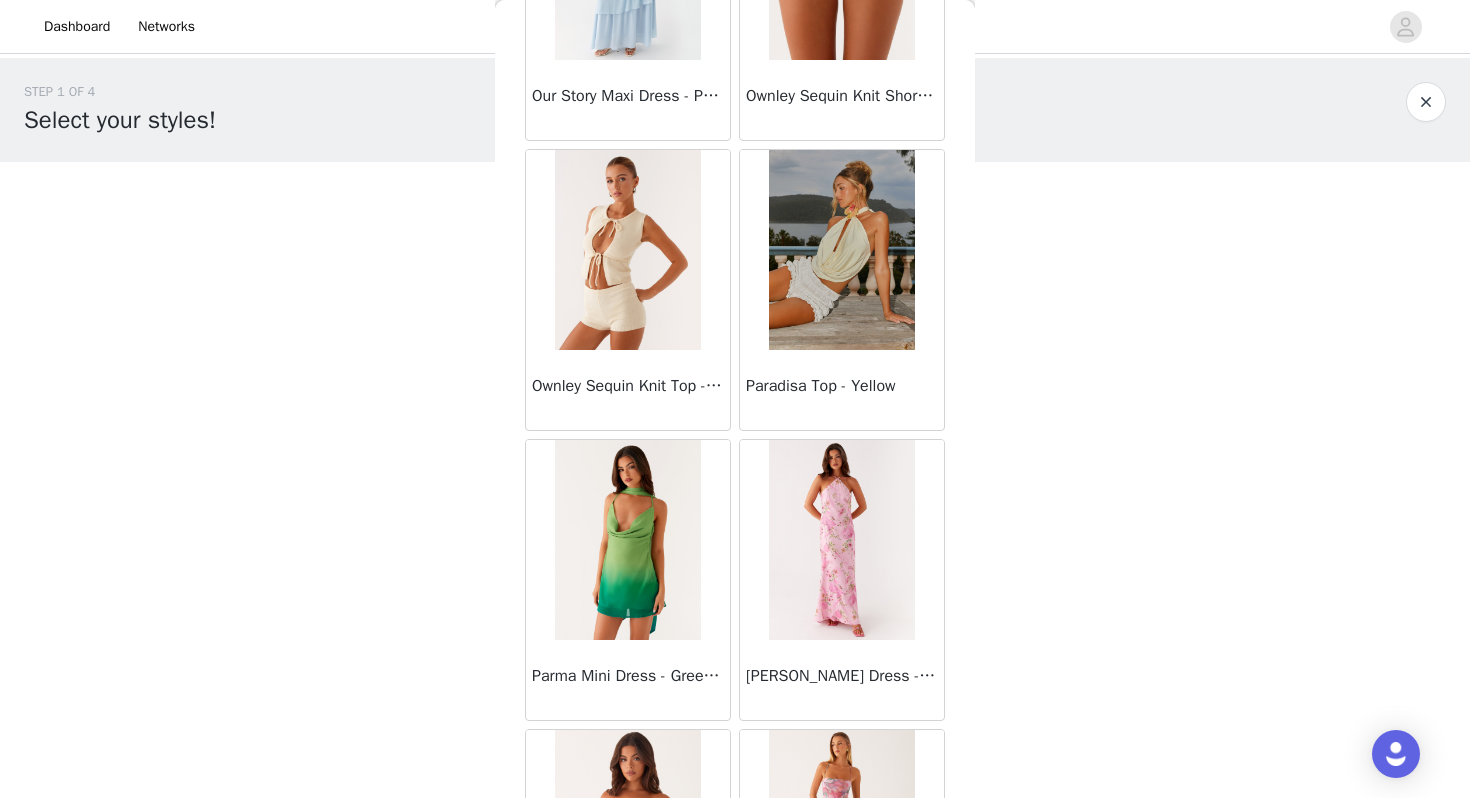 scroll, scrollTop: 48526, scrollLeft: 0, axis: vertical 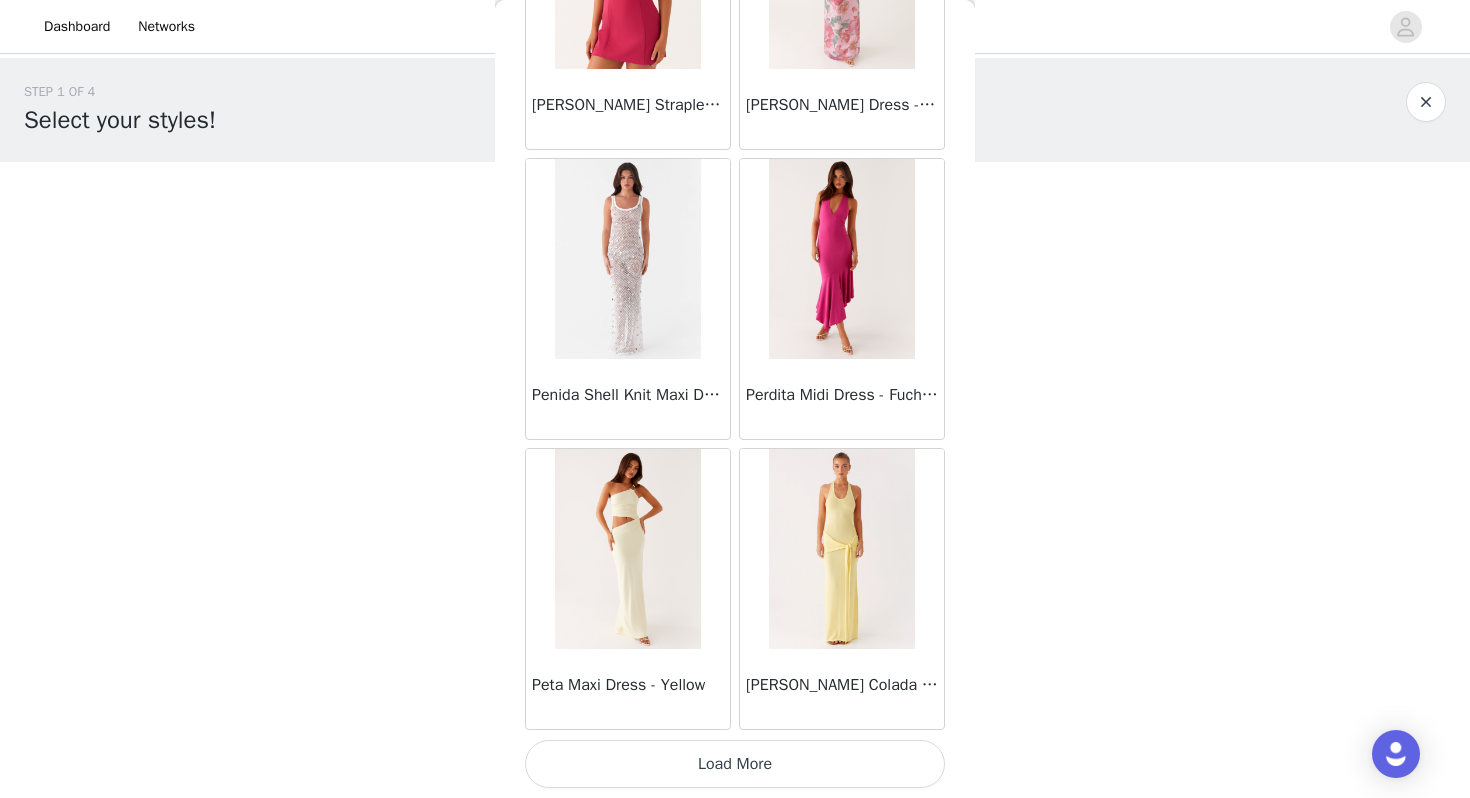 click on "Load More" at bounding box center [735, 764] 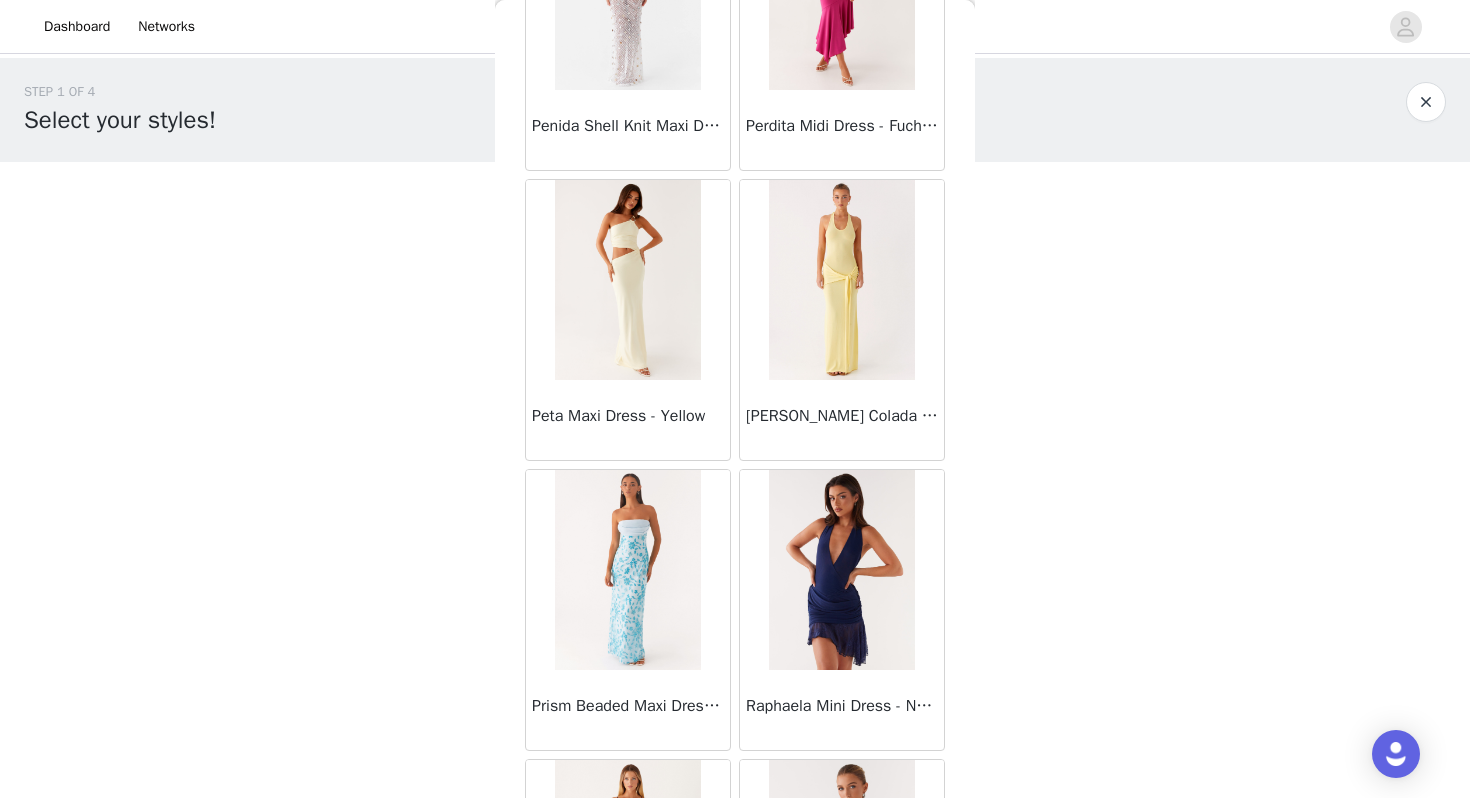 scroll, scrollTop: 49509, scrollLeft: 0, axis: vertical 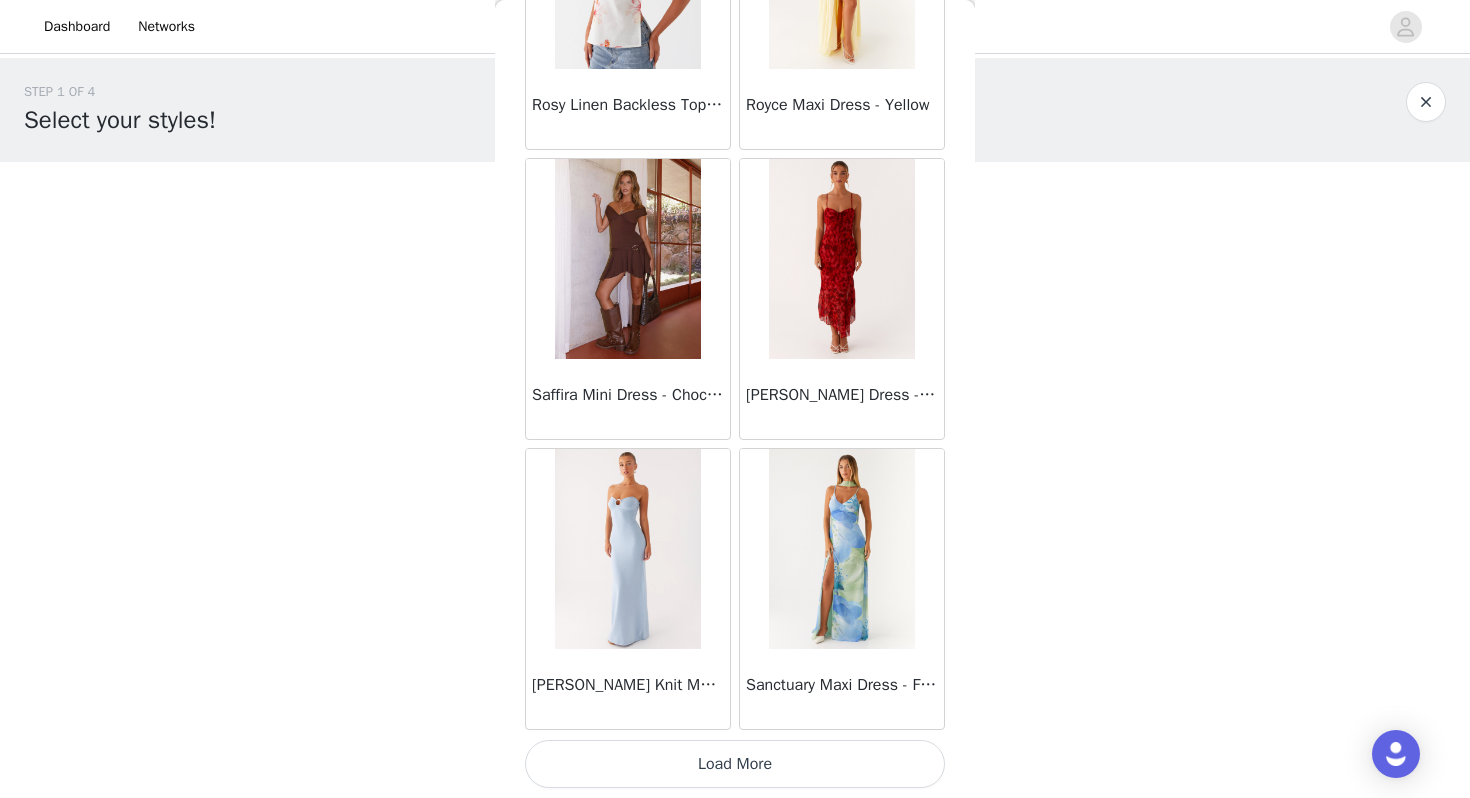 click on "Load More" at bounding box center [735, 764] 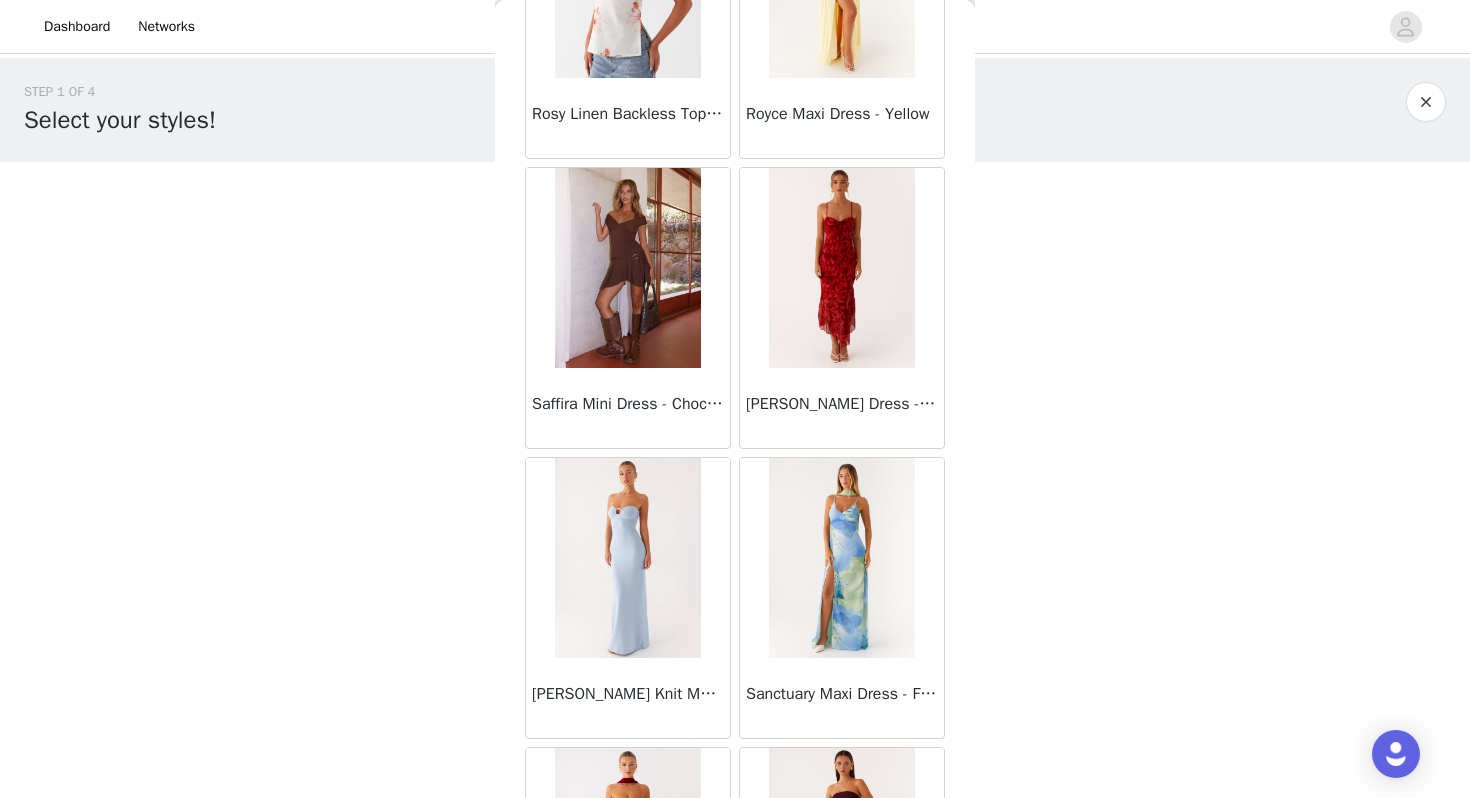 scroll, scrollTop: 51562, scrollLeft: 0, axis: vertical 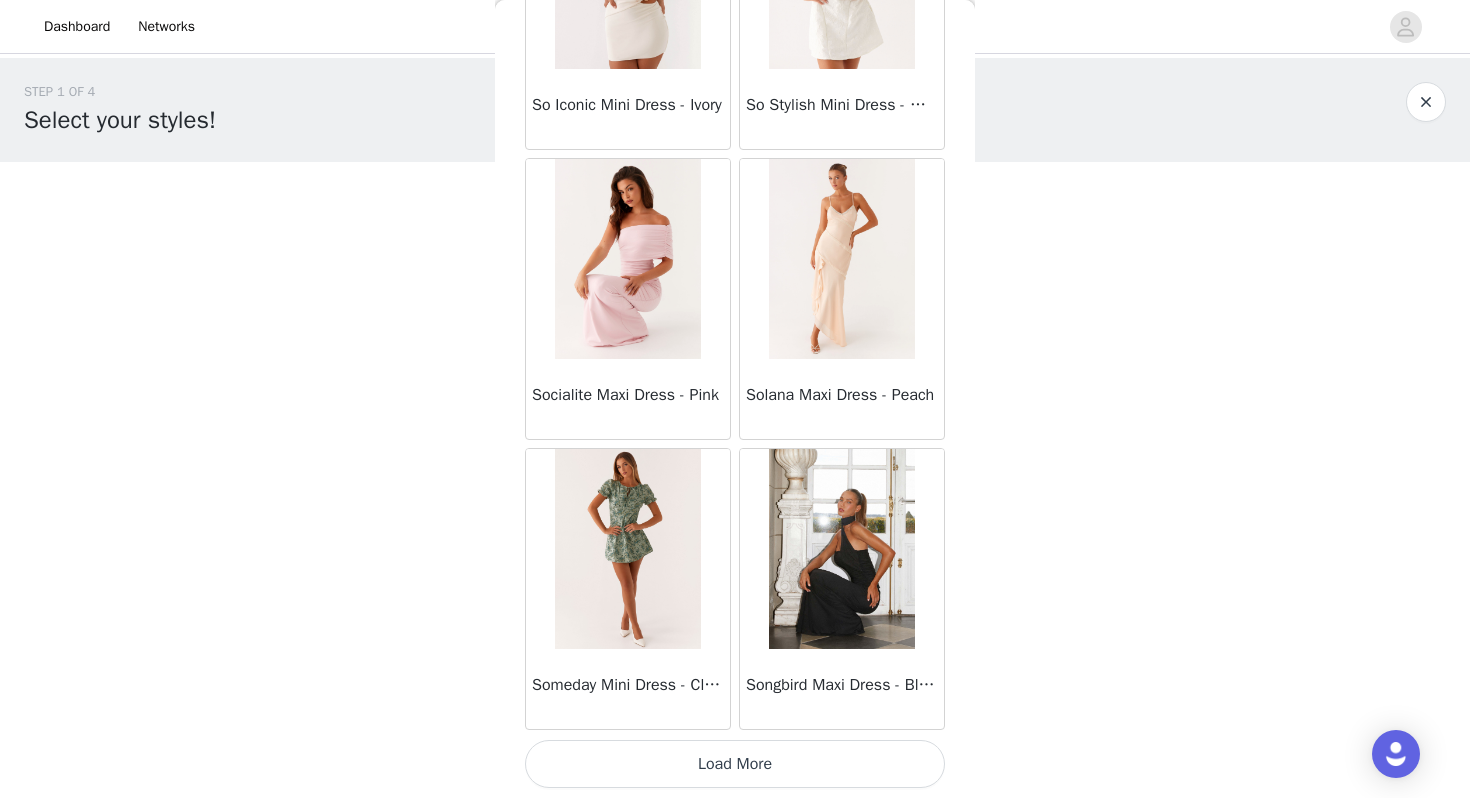 click on "Load More" at bounding box center (735, 764) 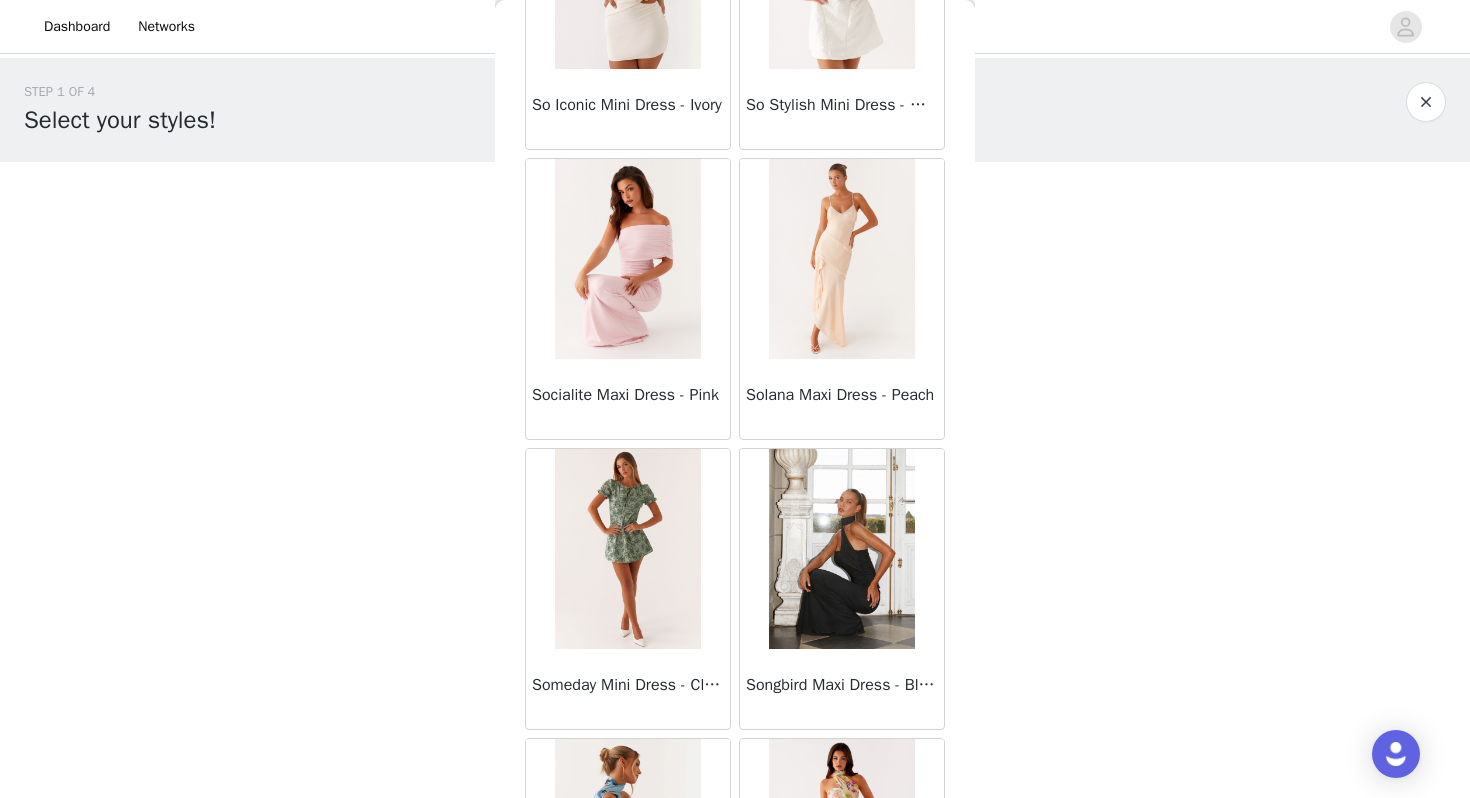 scroll, scrollTop: 54858, scrollLeft: 0, axis: vertical 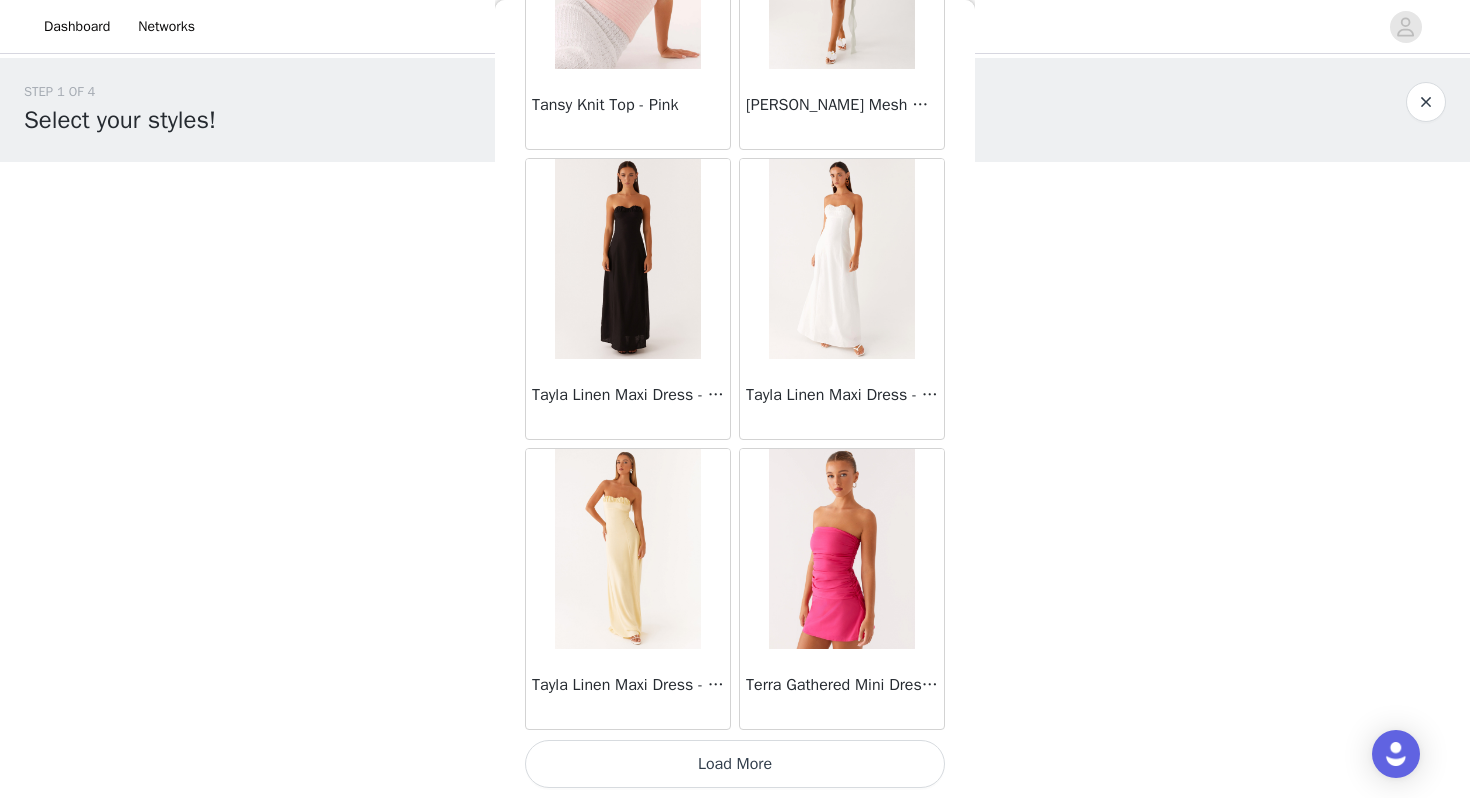 click on "Load More" at bounding box center (735, 764) 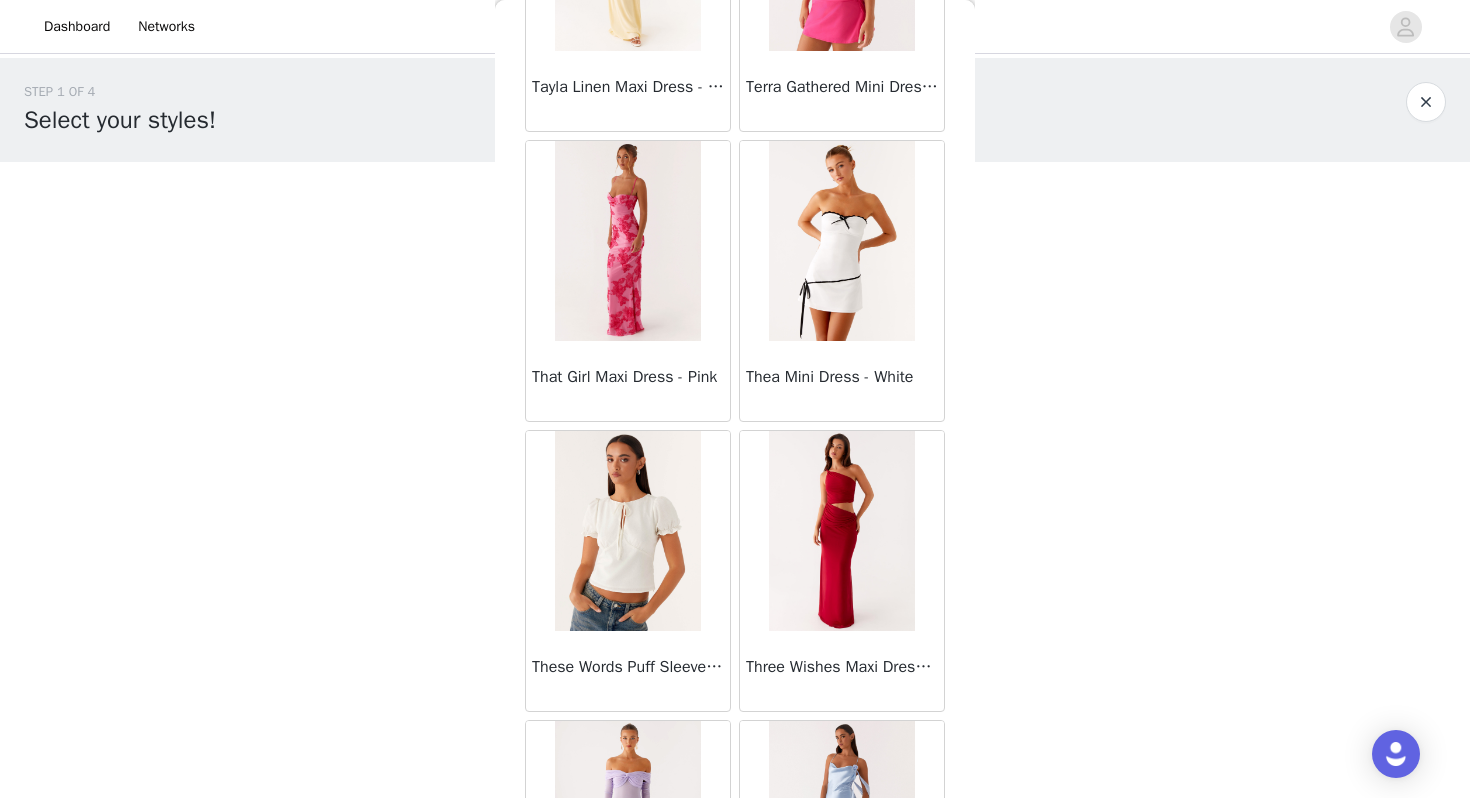 scroll, scrollTop: 58836, scrollLeft: 0, axis: vertical 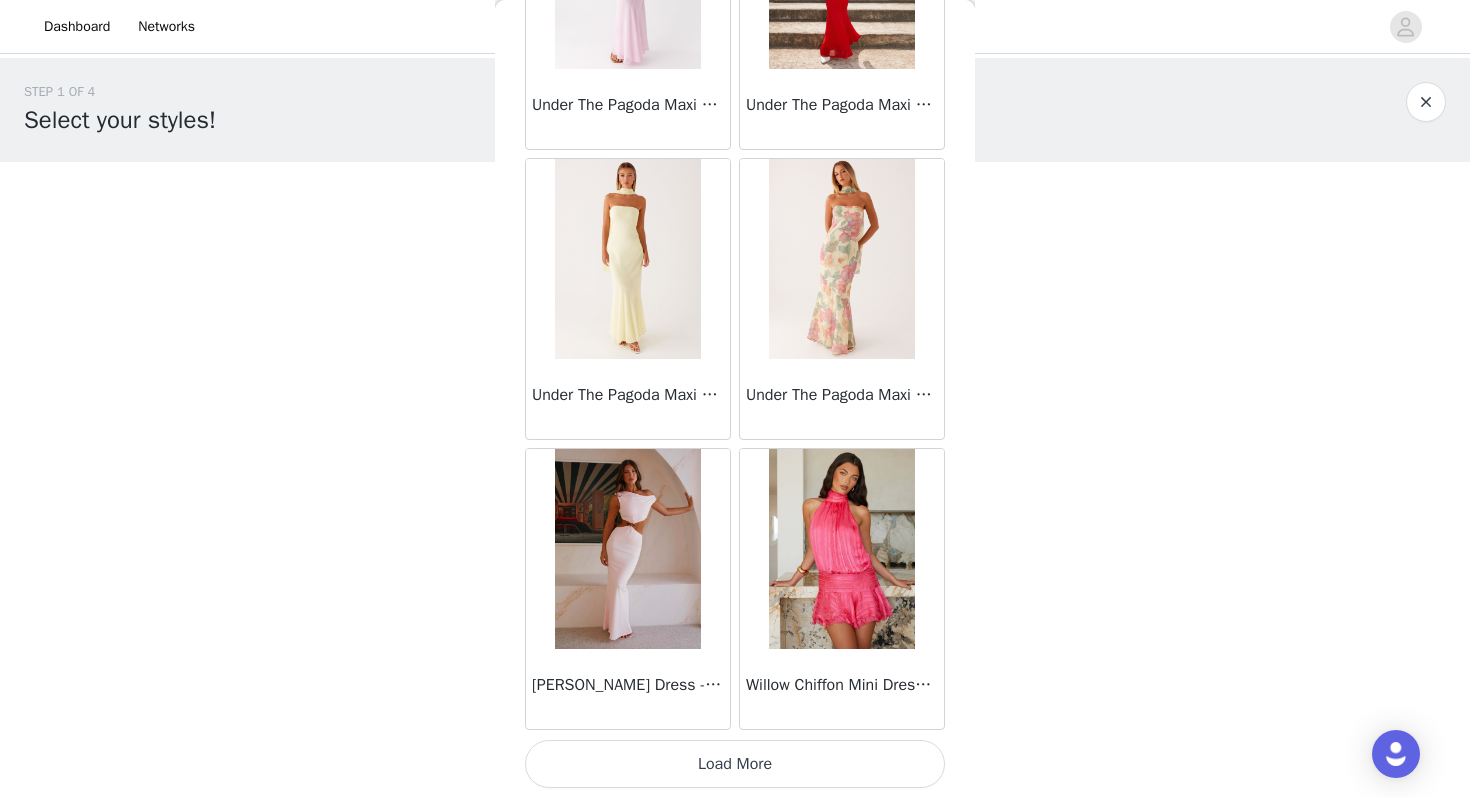 click on "Load More" at bounding box center (735, 764) 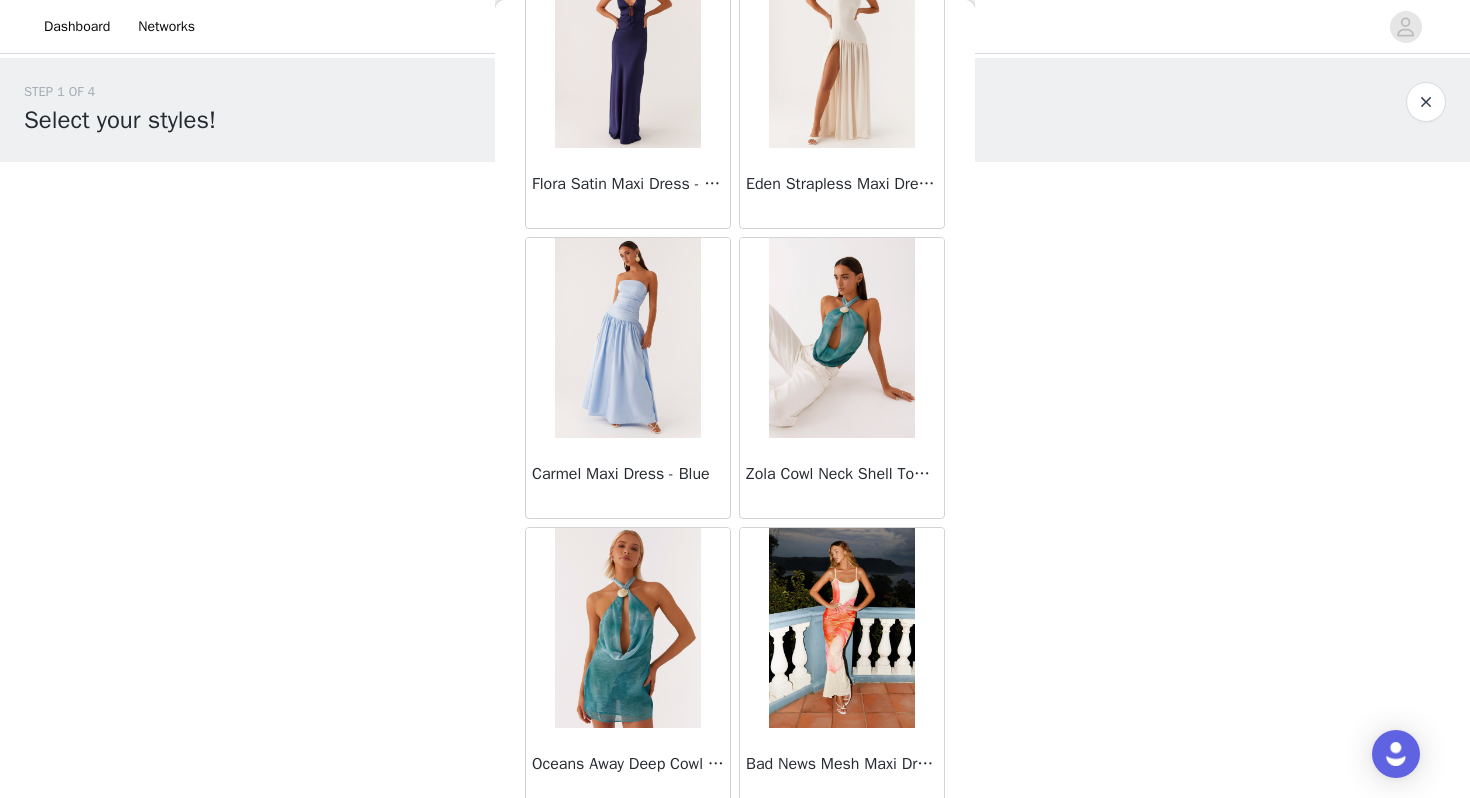 scroll, scrollTop: 63162, scrollLeft: 0, axis: vertical 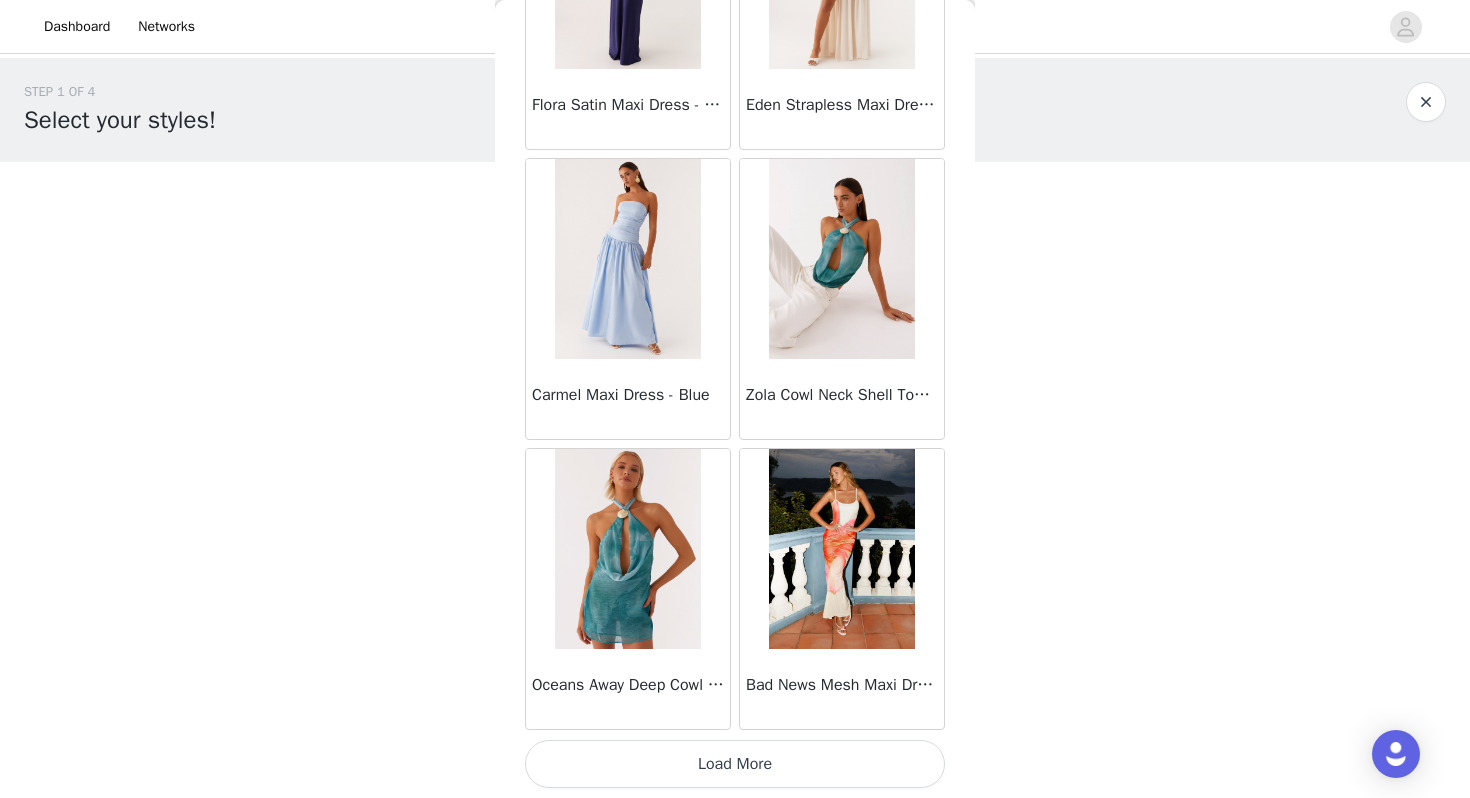 click on "Load More" at bounding box center [735, 764] 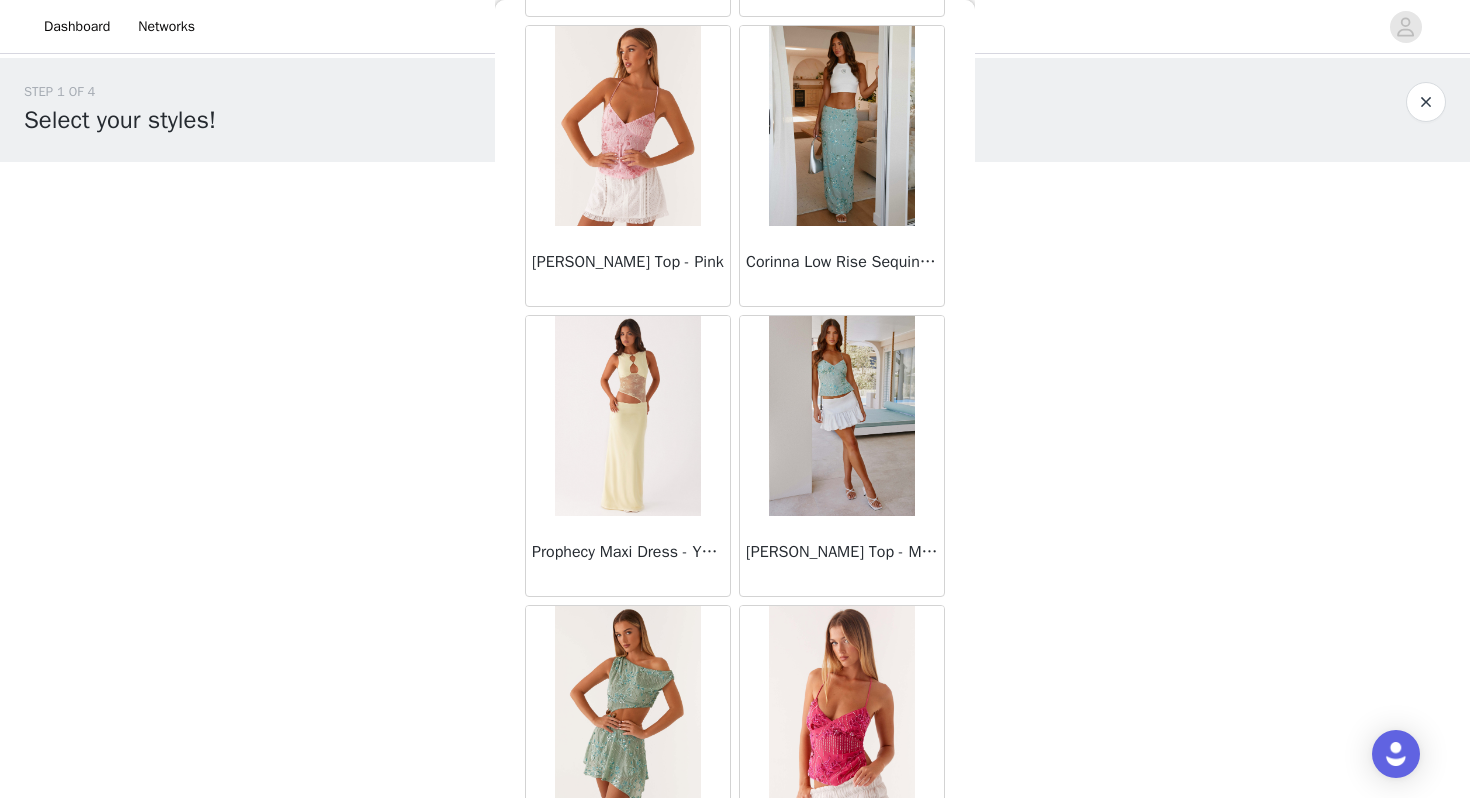 scroll, scrollTop: 65903, scrollLeft: 0, axis: vertical 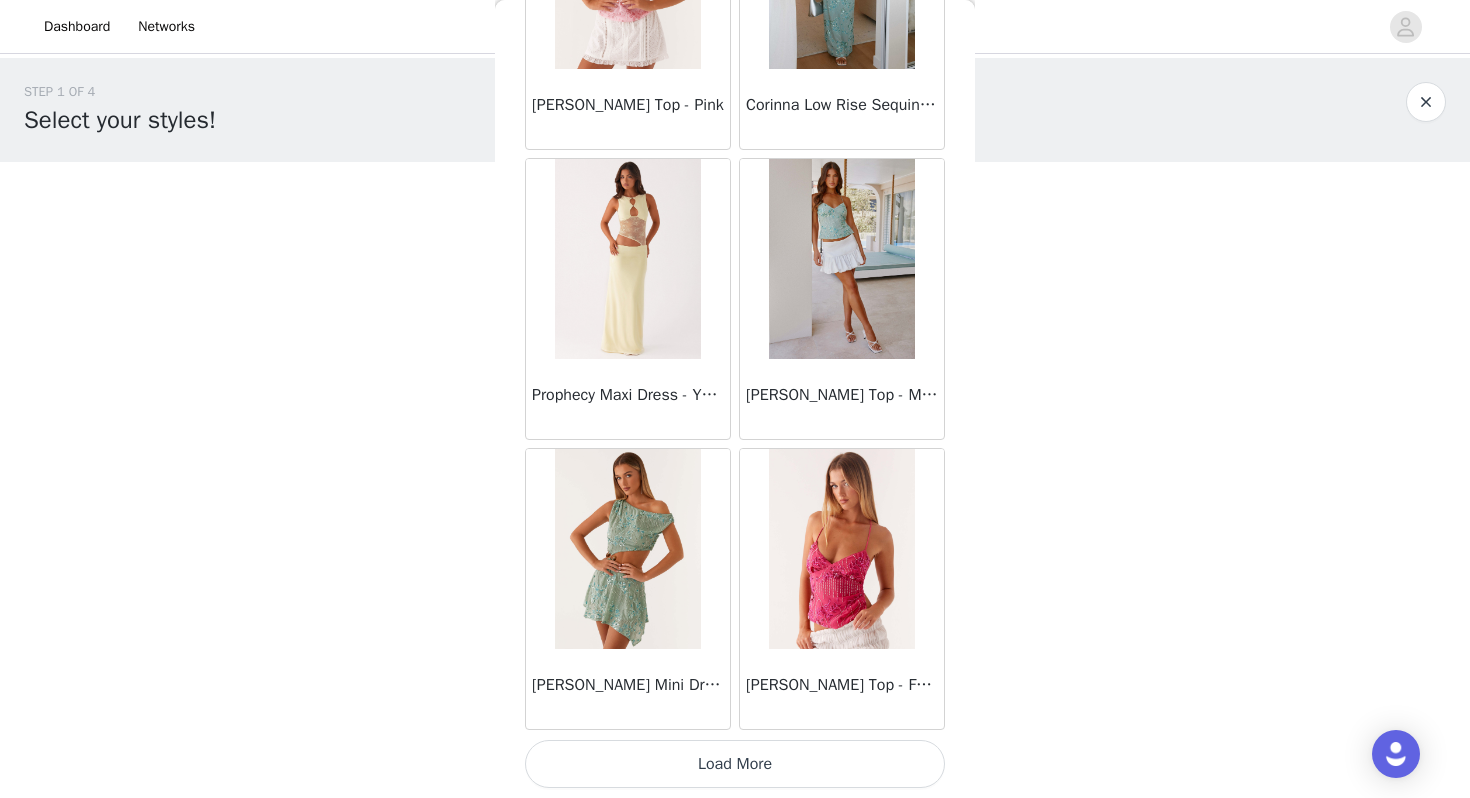 click on "Load More" at bounding box center (735, 764) 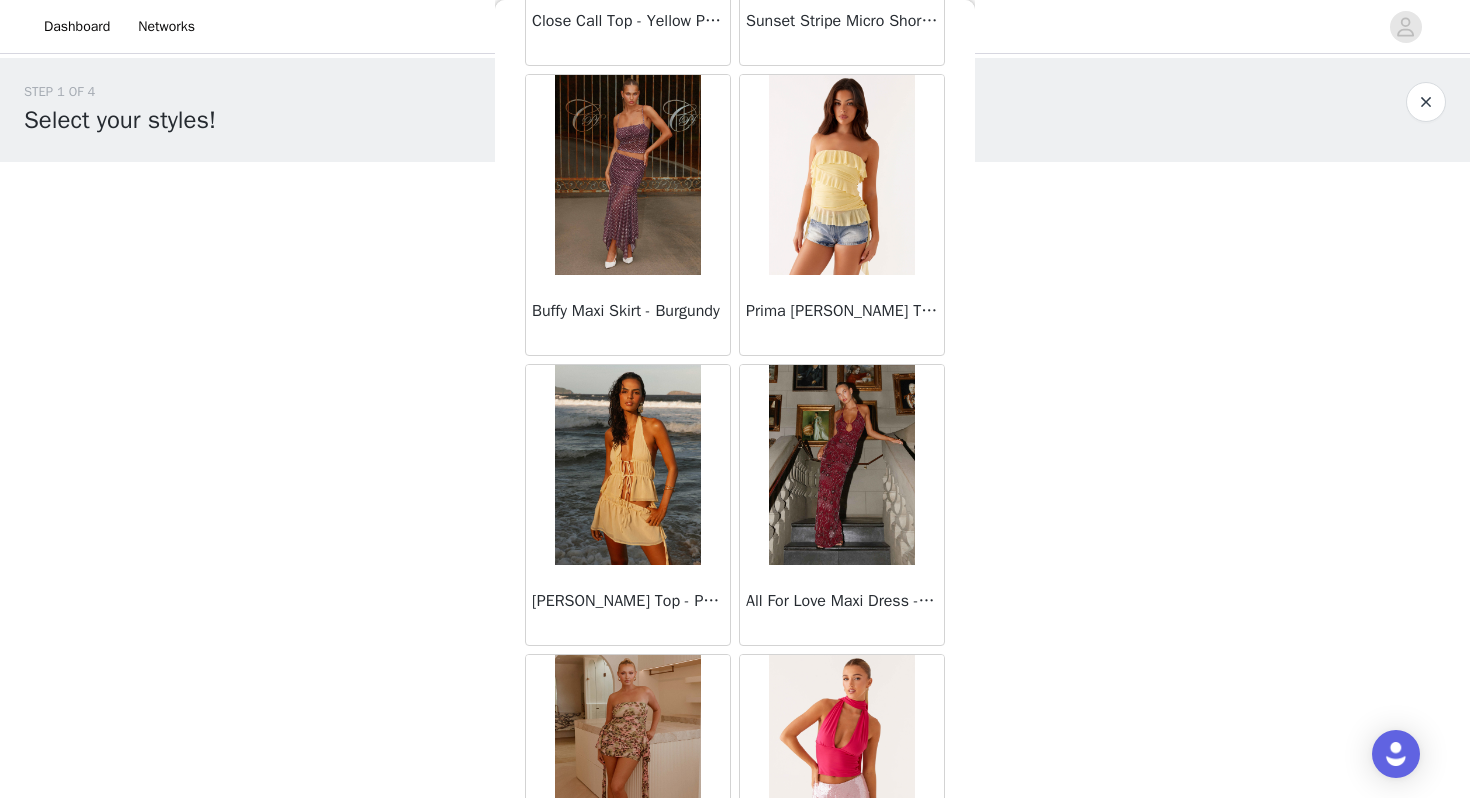 scroll, scrollTop: 68962, scrollLeft: 0, axis: vertical 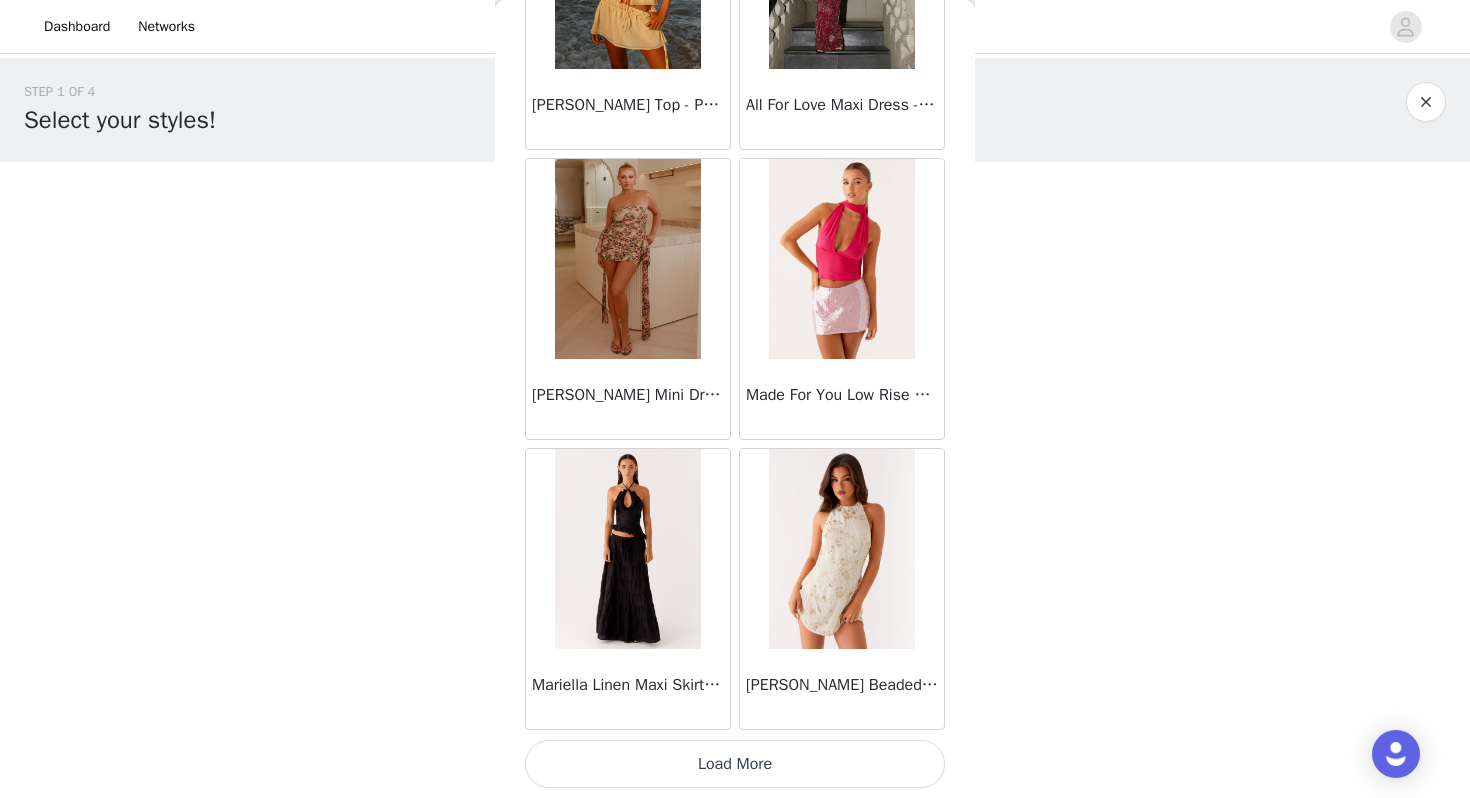click on "Load More" at bounding box center (735, 764) 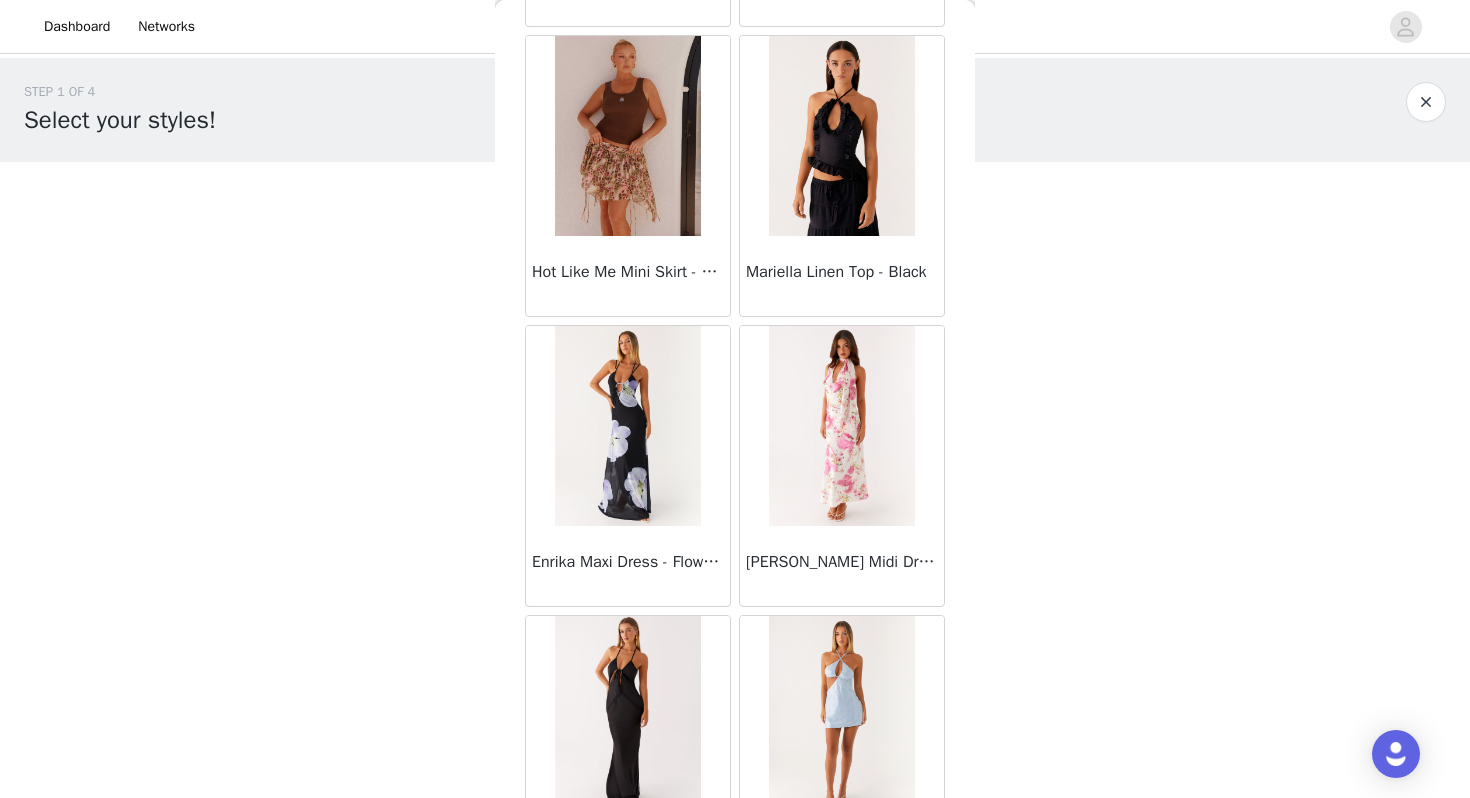 scroll, scrollTop: 71387, scrollLeft: 0, axis: vertical 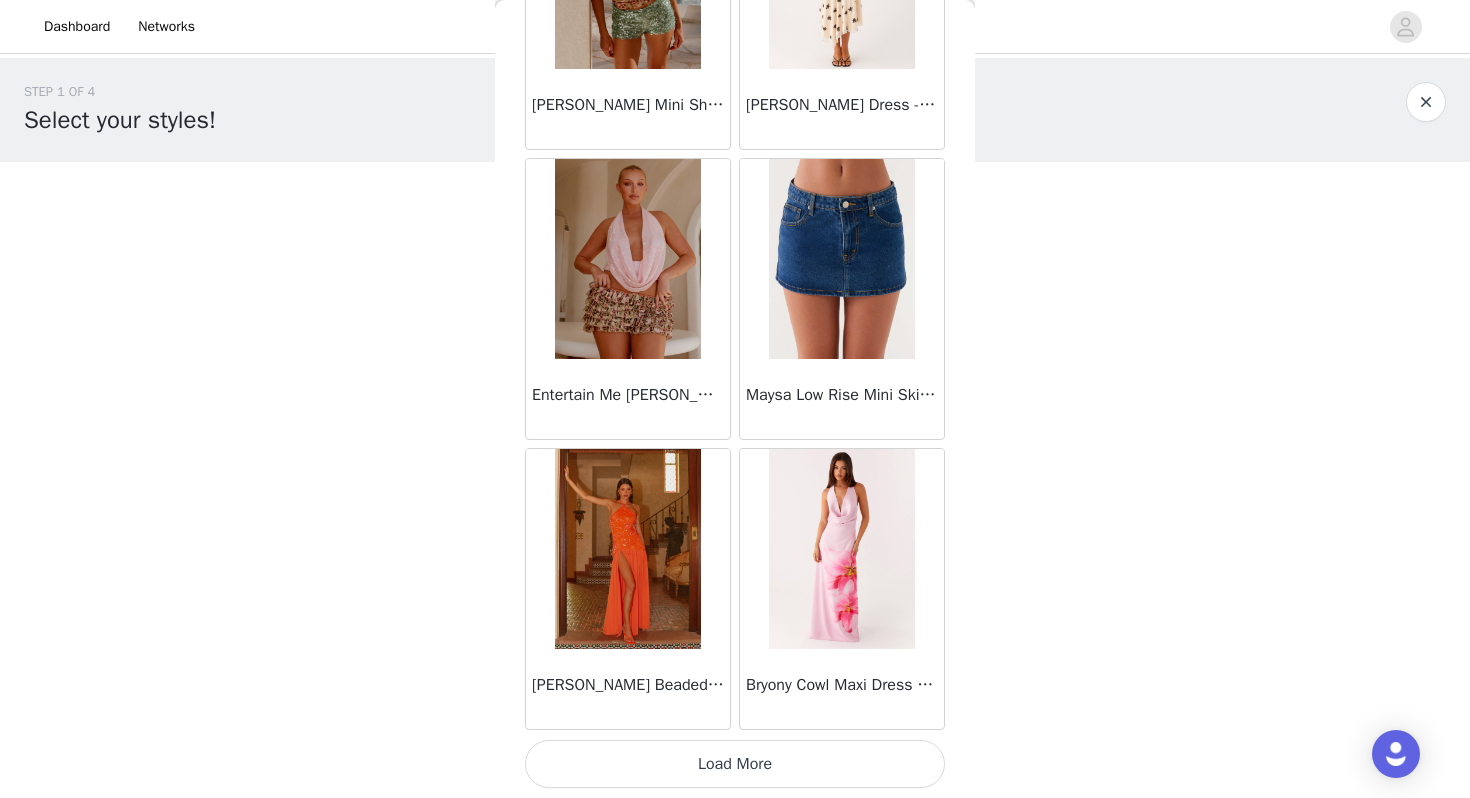 click on "Load More" at bounding box center [735, 764] 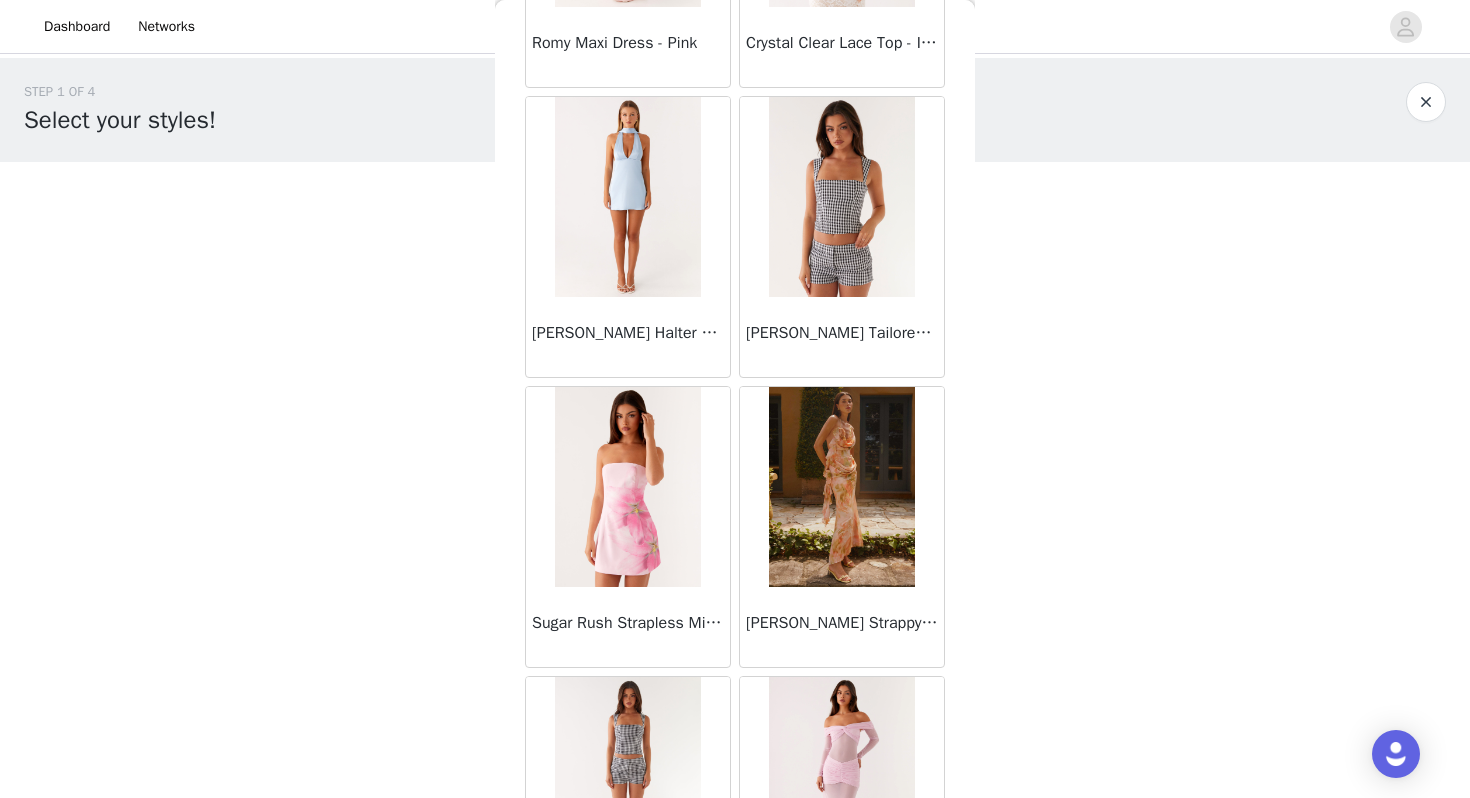 scroll, scrollTop: 73373, scrollLeft: 0, axis: vertical 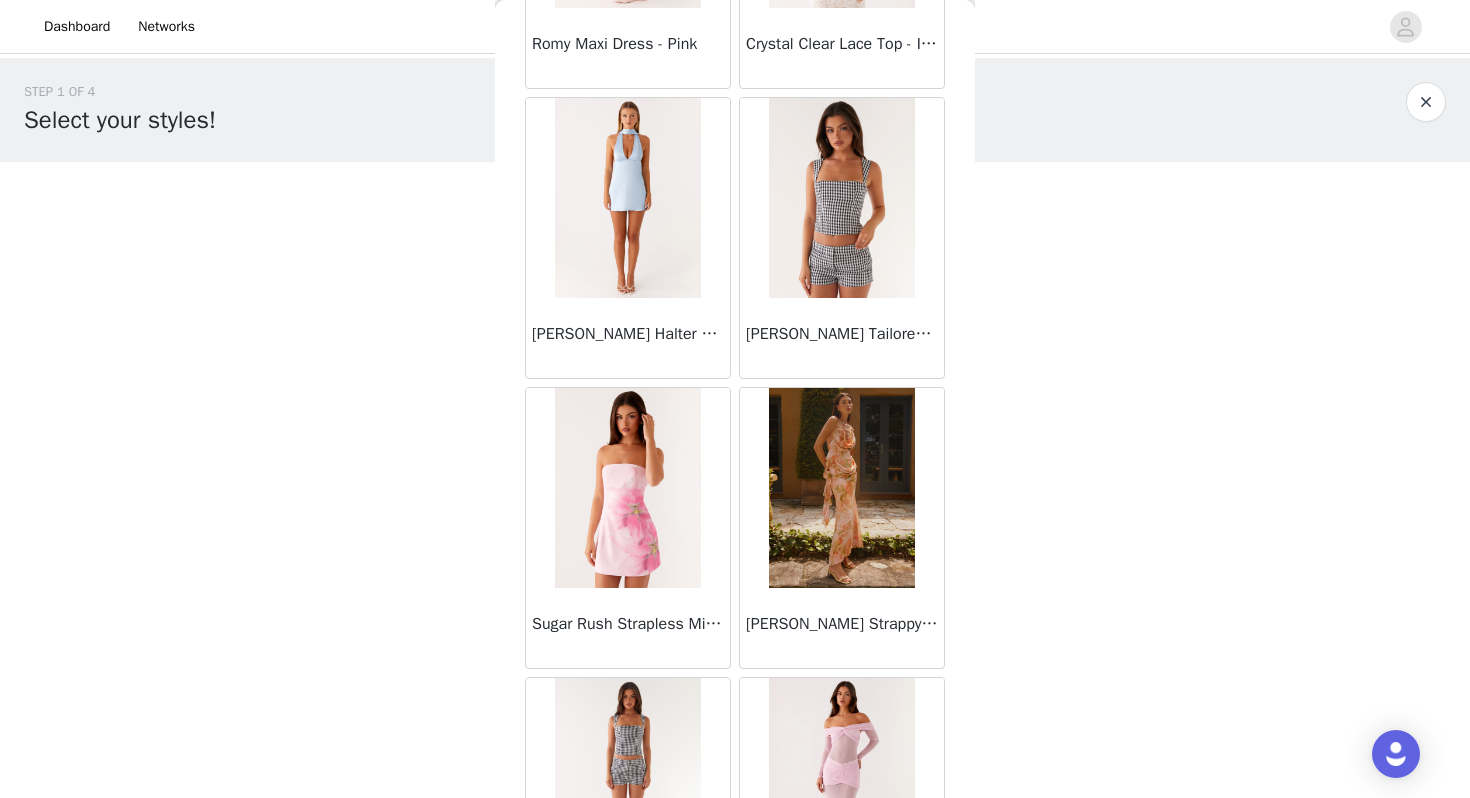 click at bounding box center [627, 198] 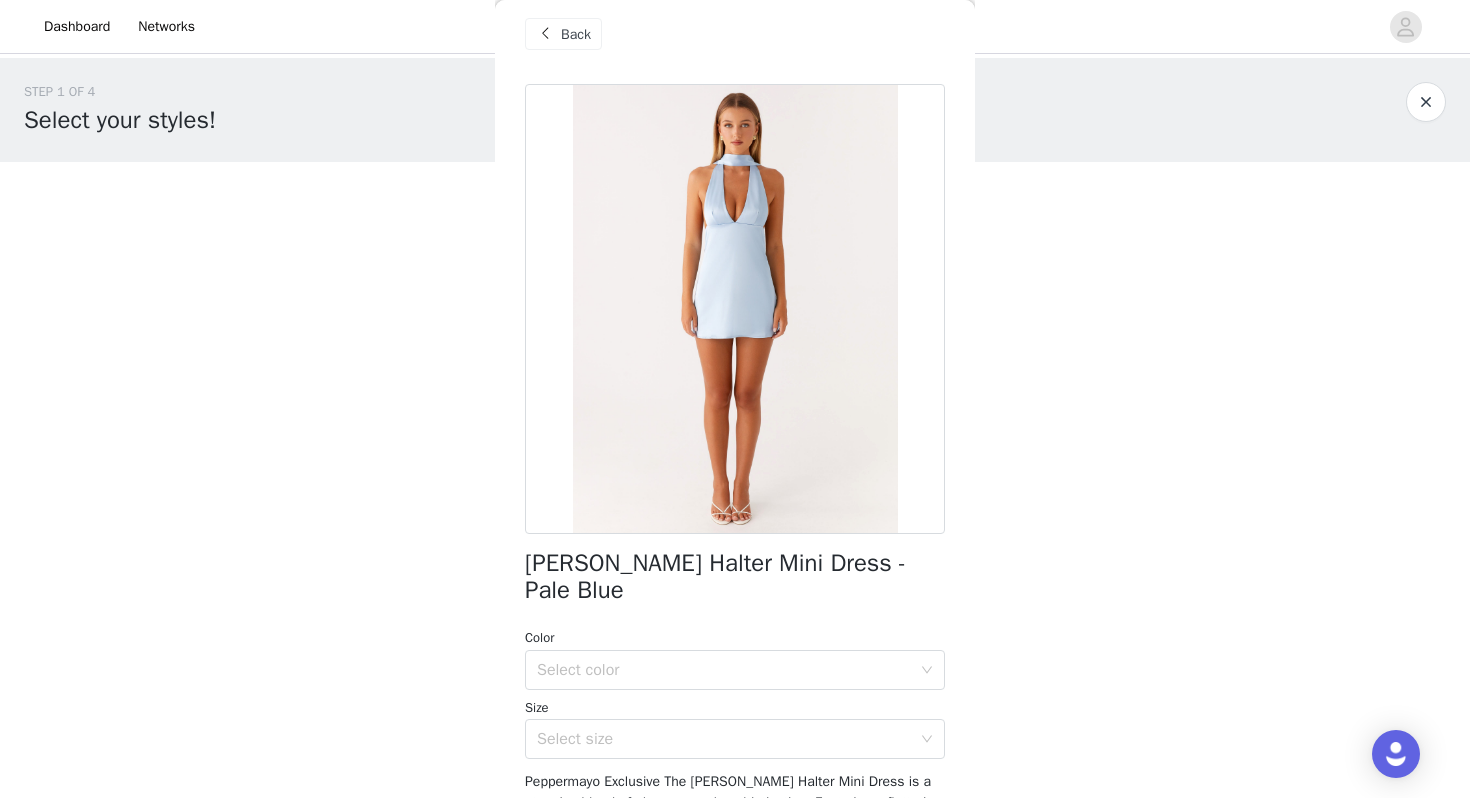 scroll, scrollTop: 262, scrollLeft: 0, axis: vertical 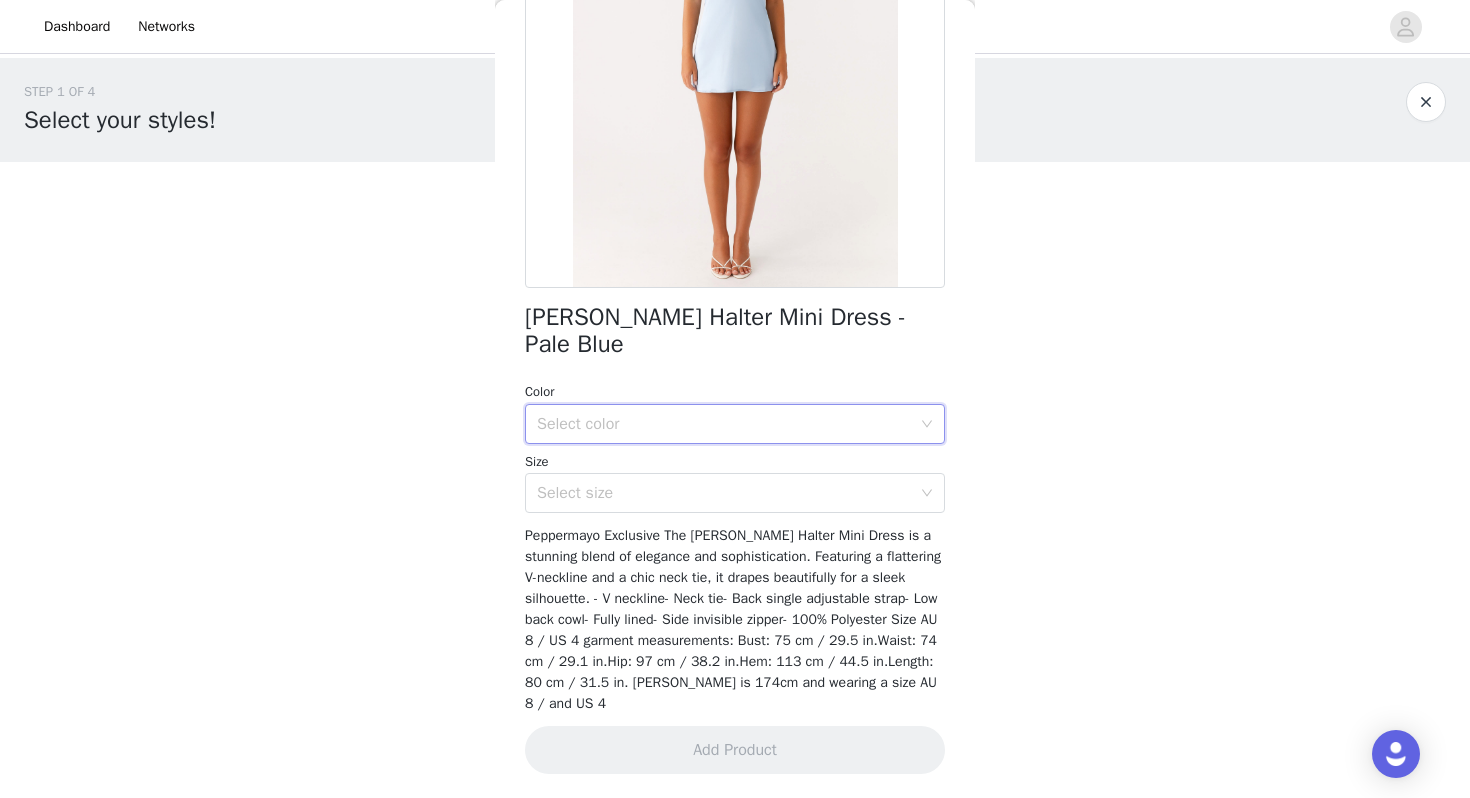 click on "Select color" at bounding box center (728, 424) 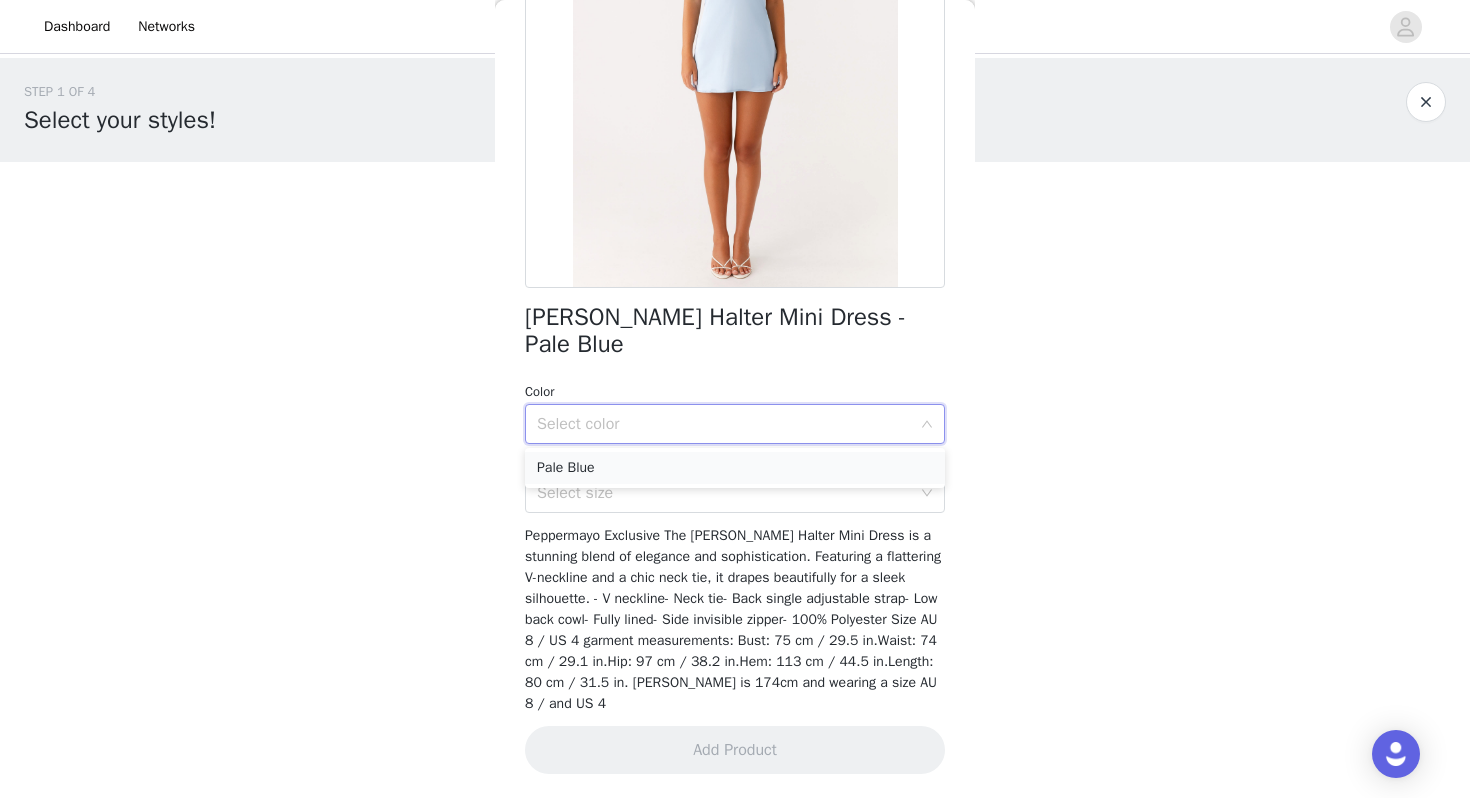 click on "Pale Blue" at bounding box center (735, 468) 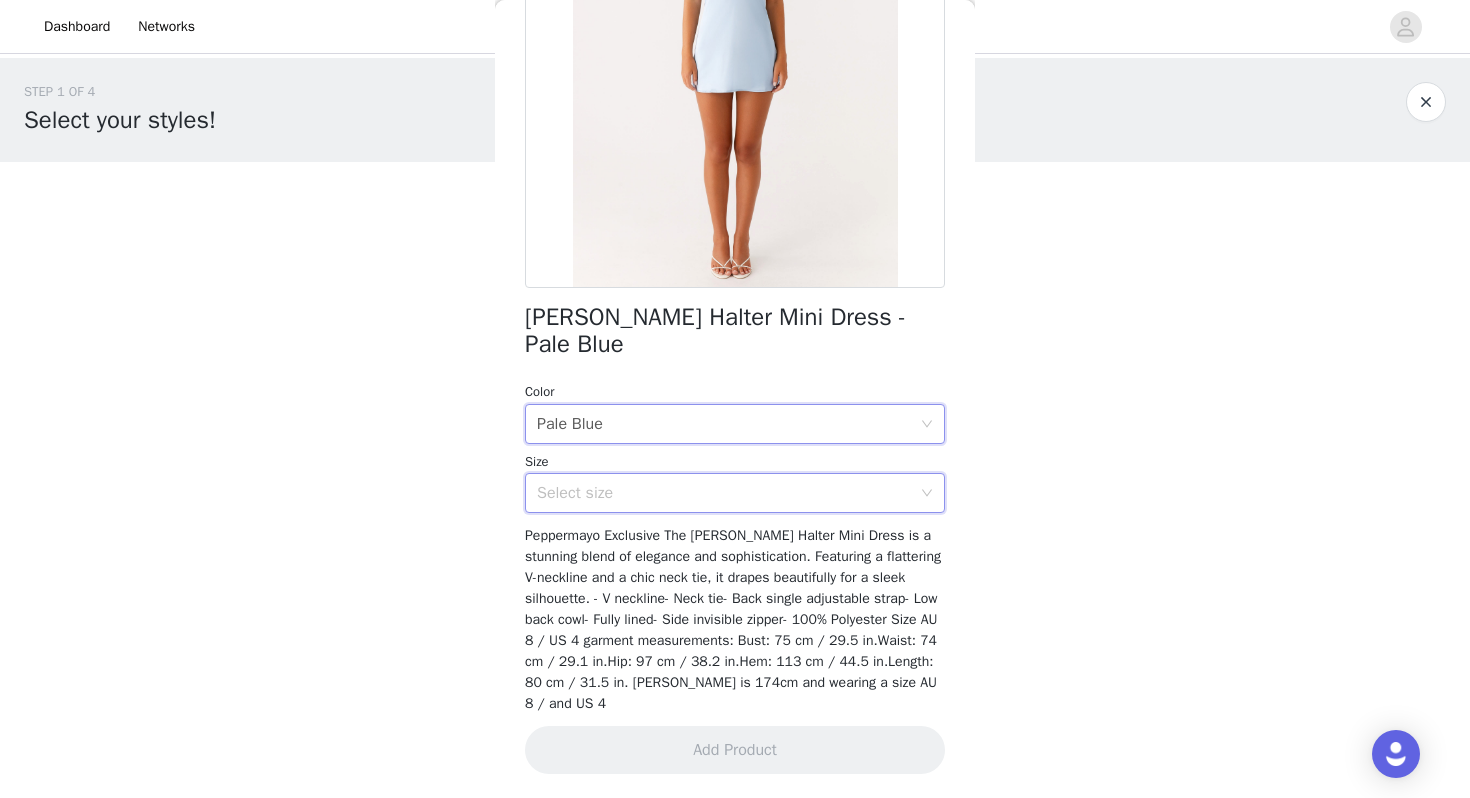 click on "Select size" at bounding box center [728, 493] 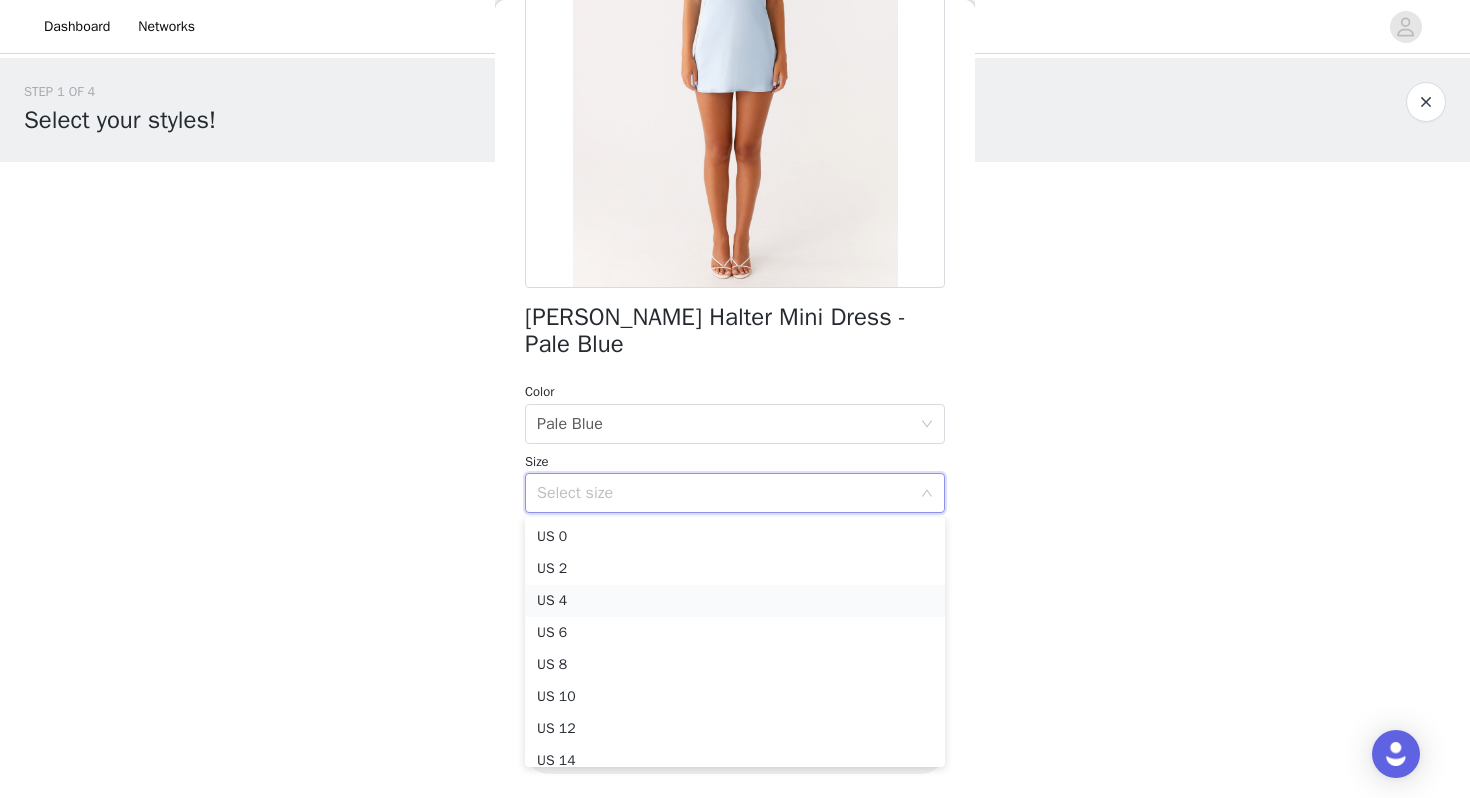 click on "US 4" at bounding box center (735, 601) 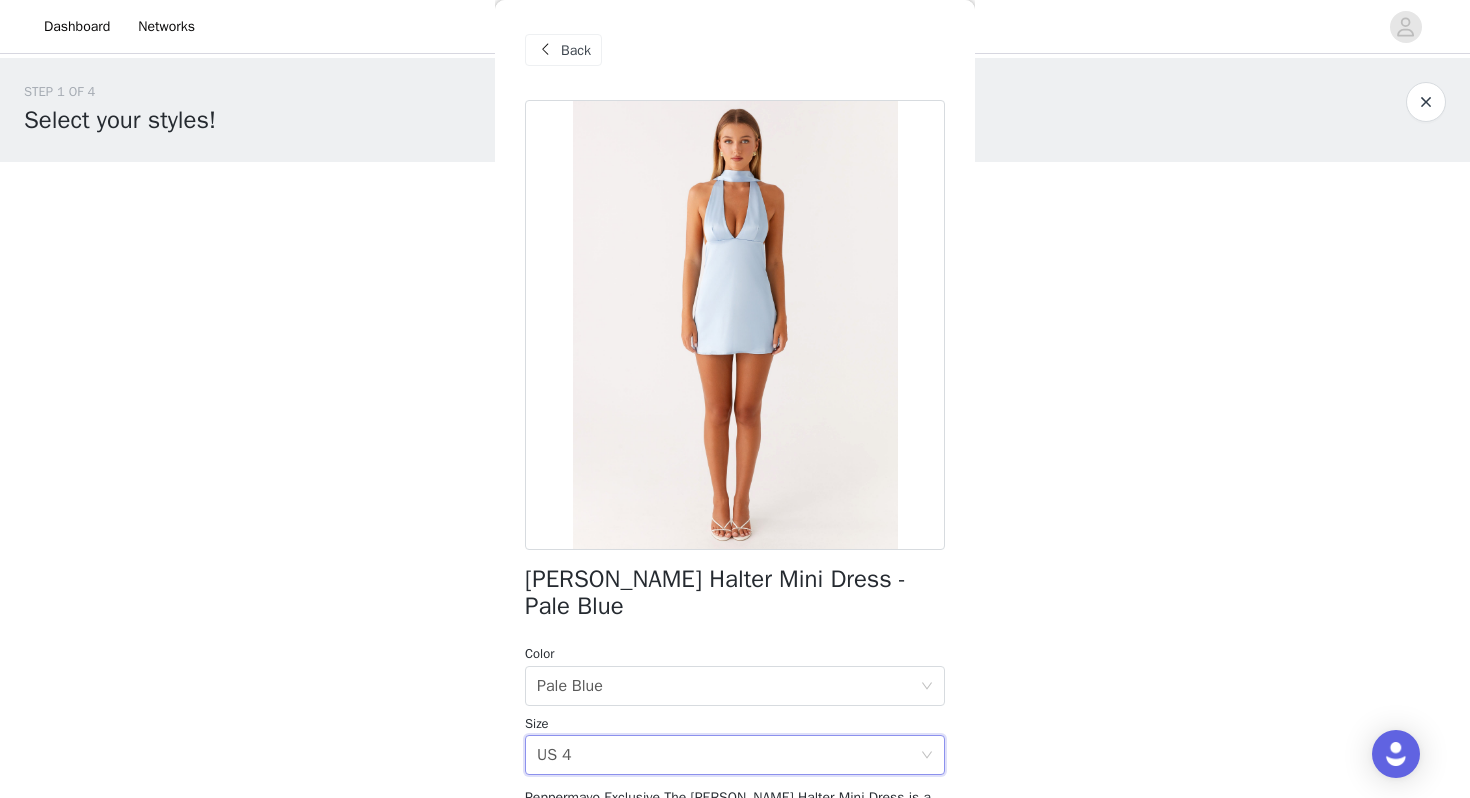 scroll, scrollTop: 262, scrollLeft: 0, axis: vertical 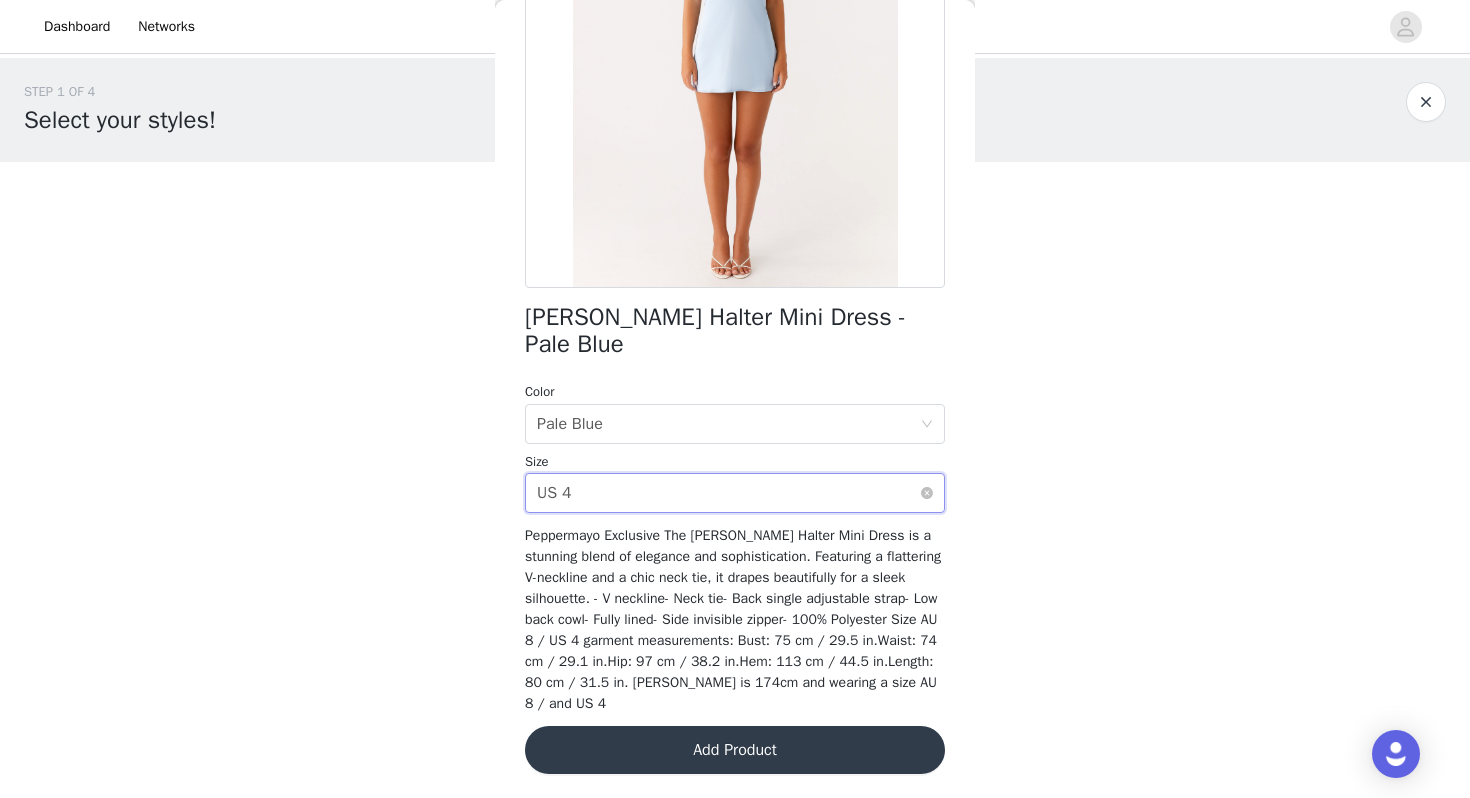 click on "Select size US 4" at bounding box center [728, 493] 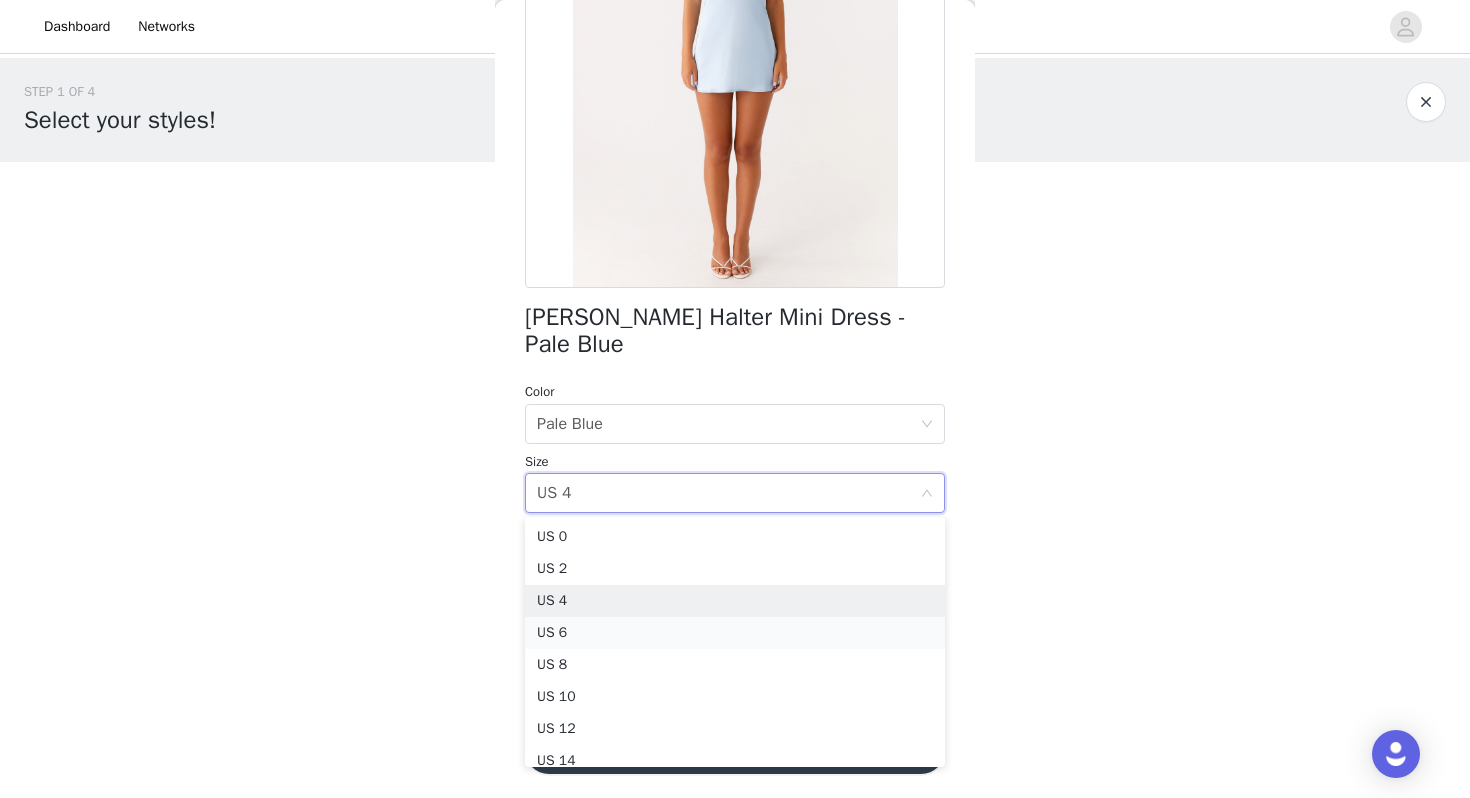 click on "US 6" at bounding box center [735, 633] 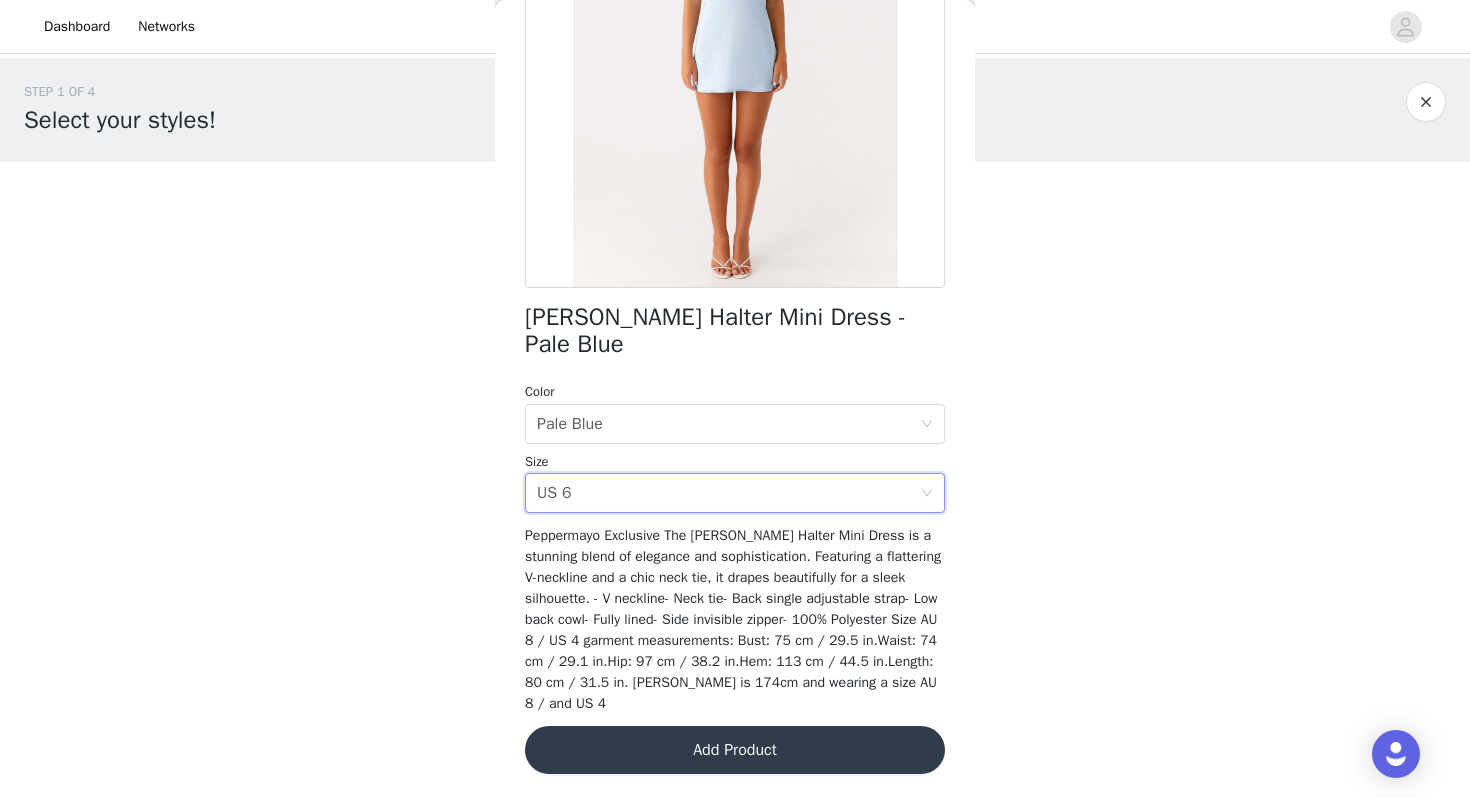 click on "Add Product" at bounding box center [735, 750] 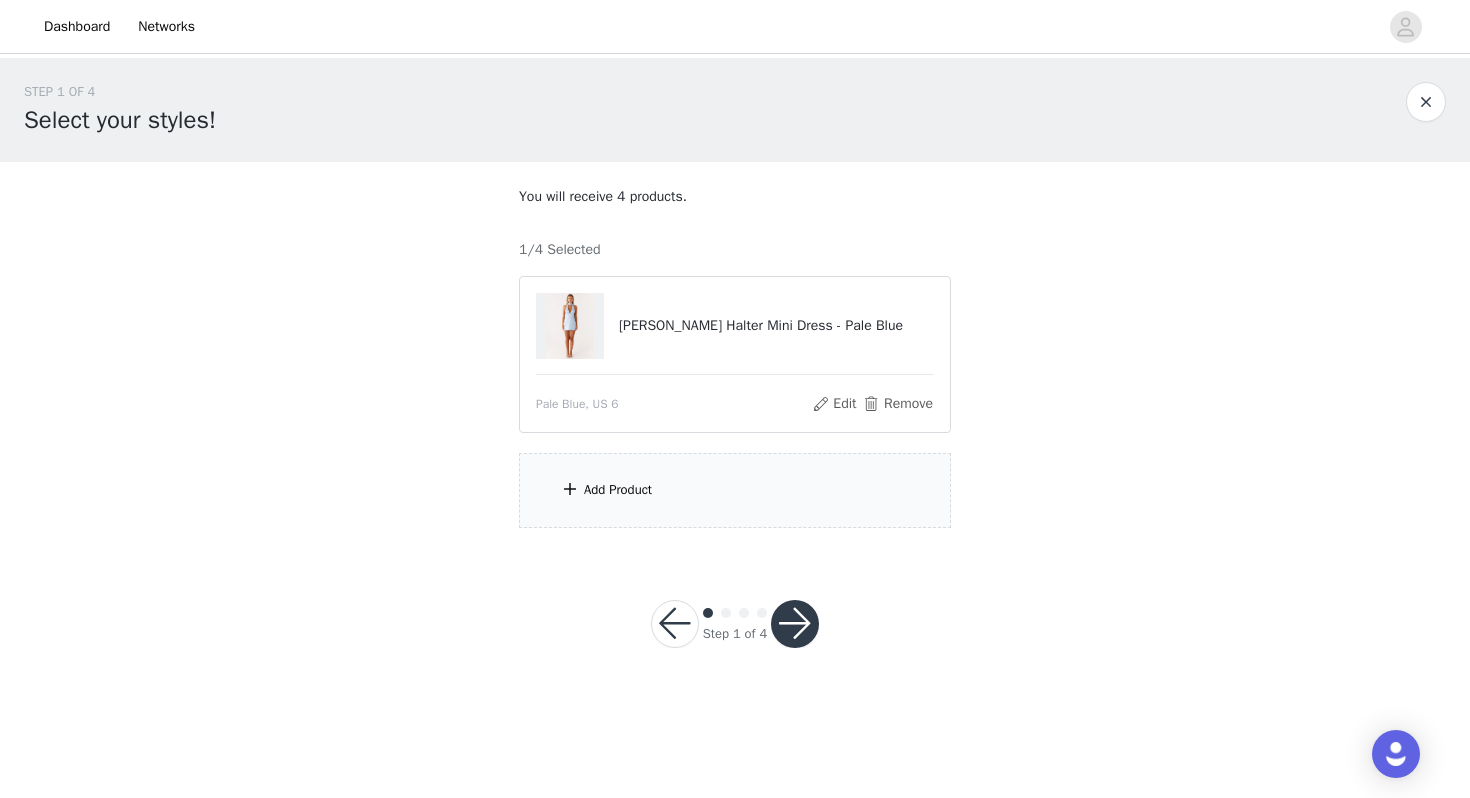 click on "Add Product" at bounding box center (735, 490) 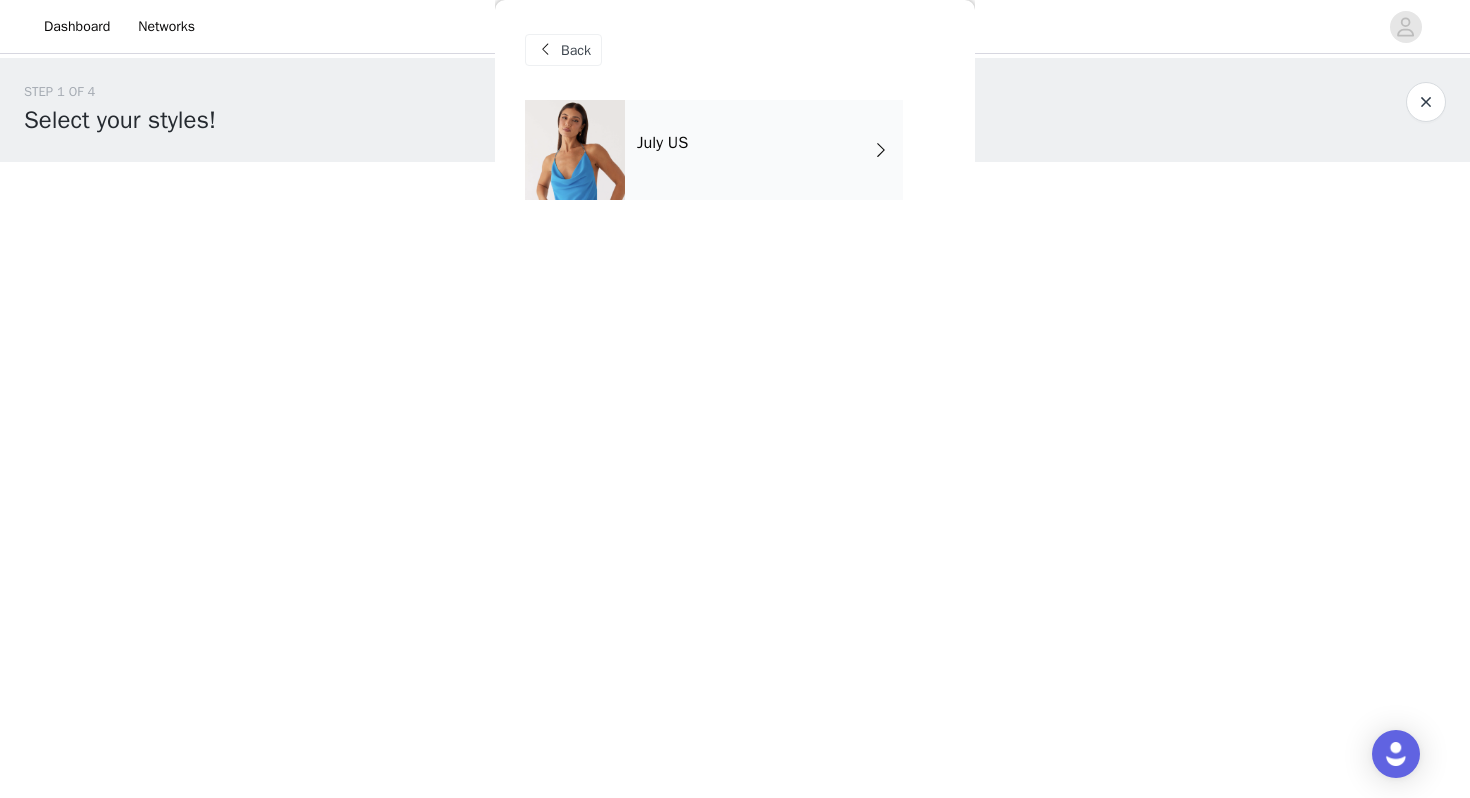 click on "July US" at bounding box center (764, 150) 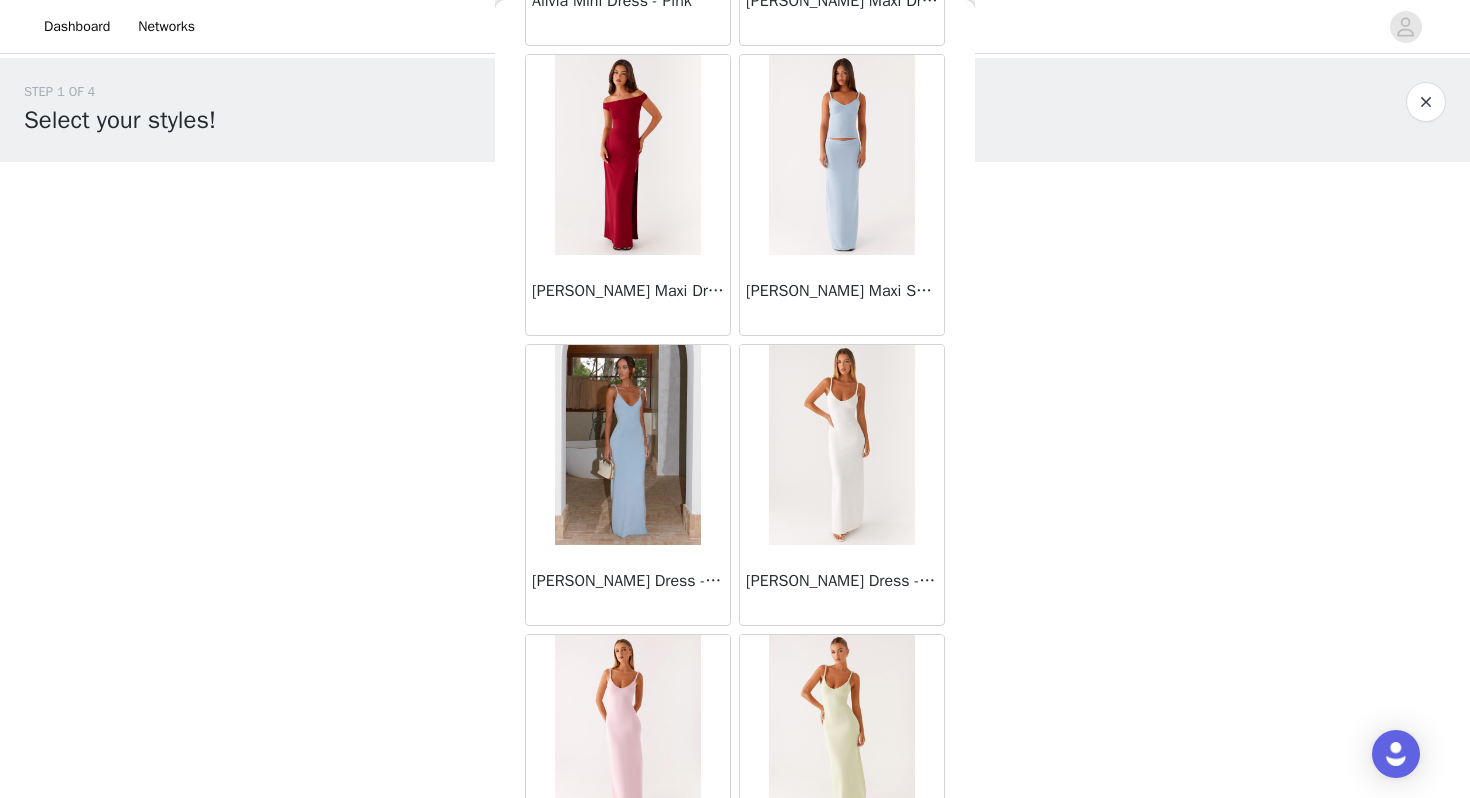 scroll, scrollTop: 2262, scrollLeft: 0, axis: vertical 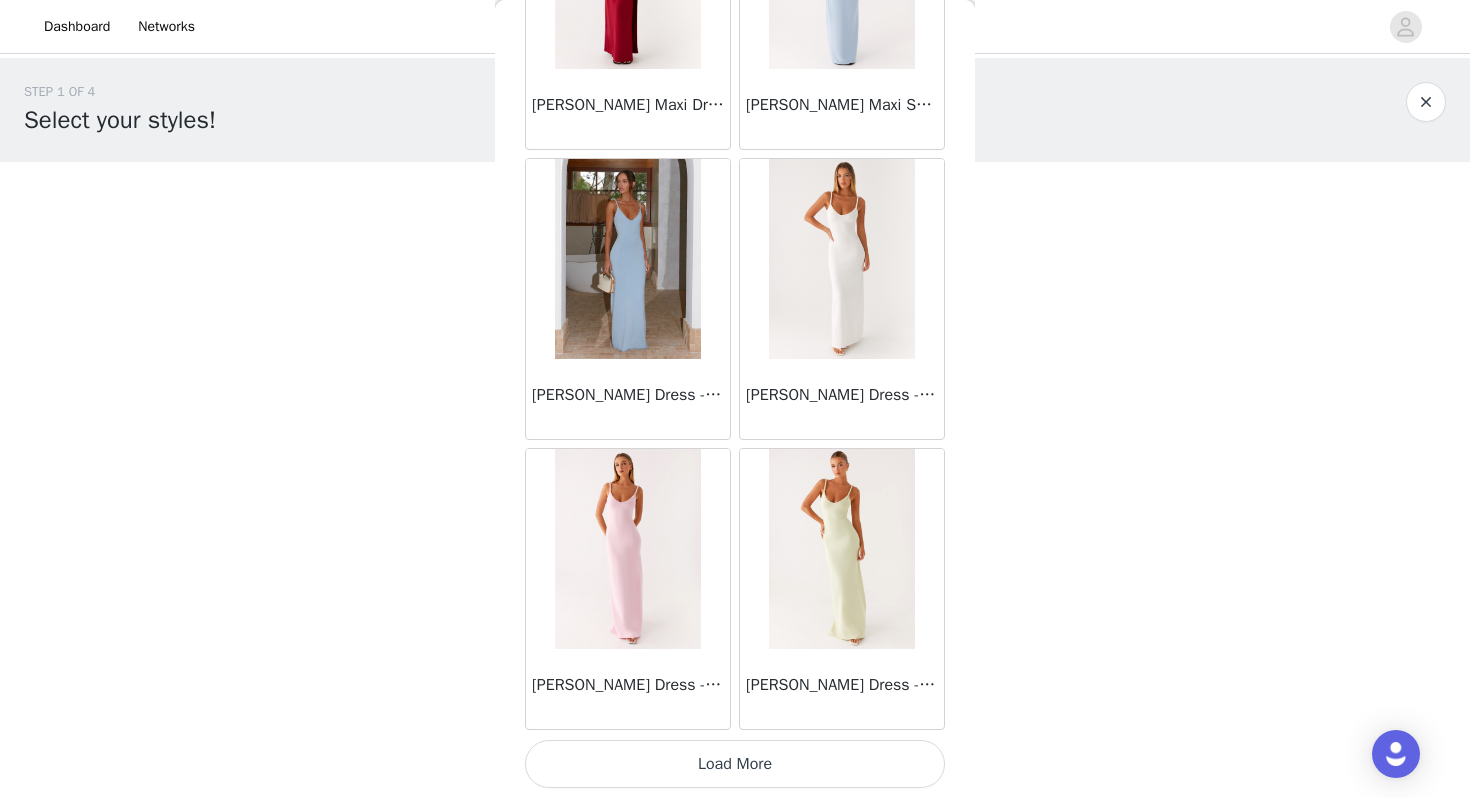 click on "Load More" at bounding box center (735, 764) 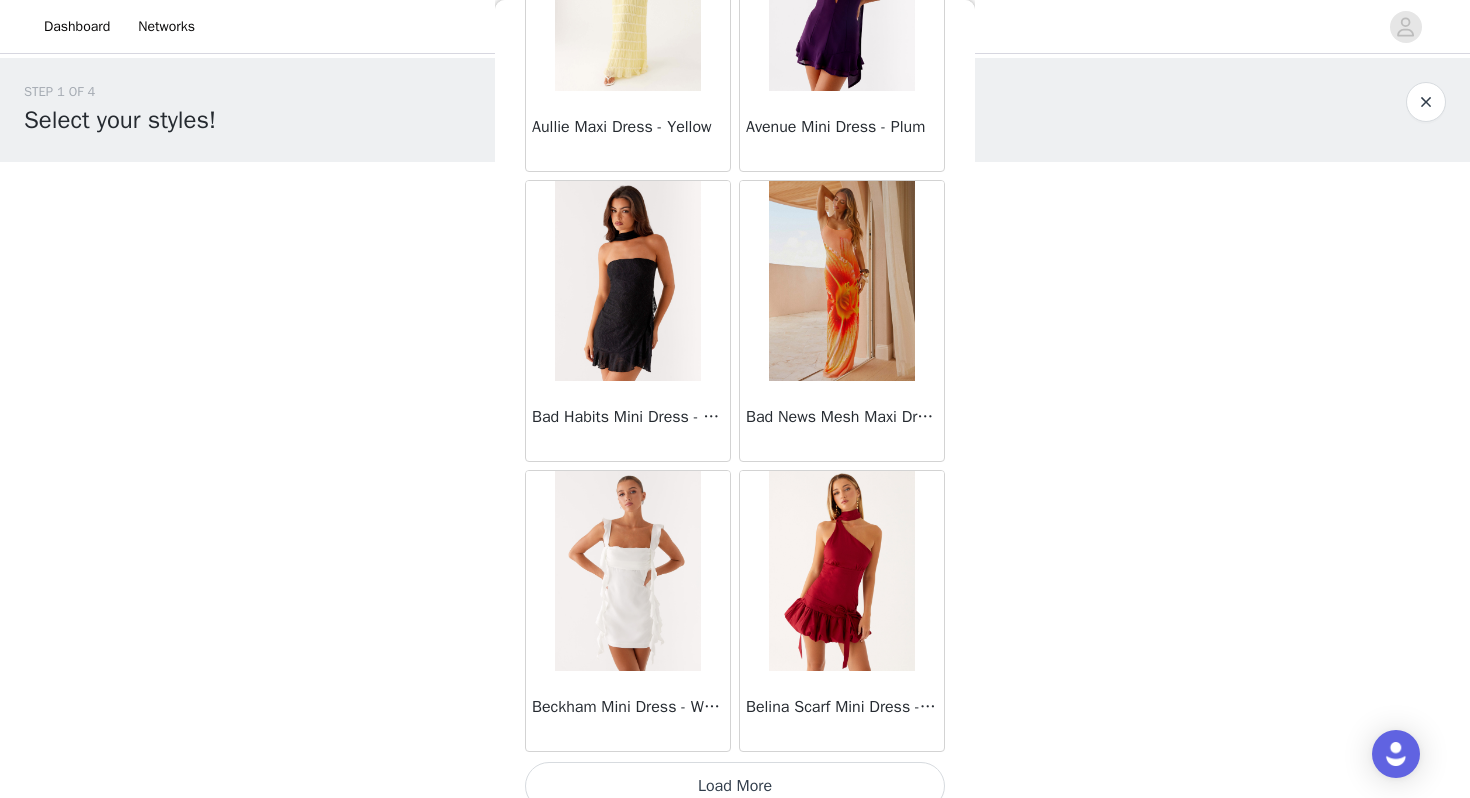 scroll, scrollTop: 5162, scrollLeft: 0, axis: vertical 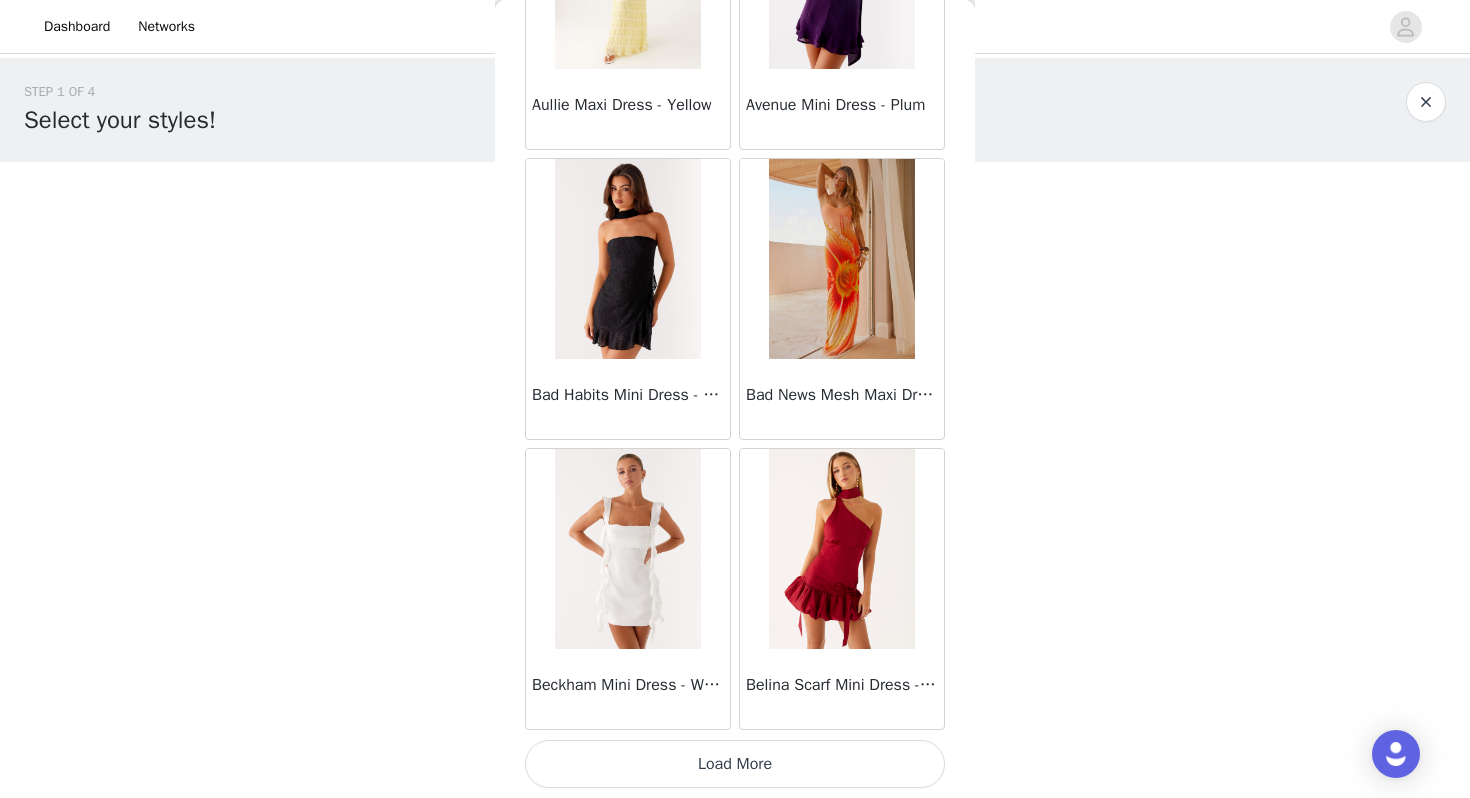 click on "Load More" at bounding box center (735, 764) 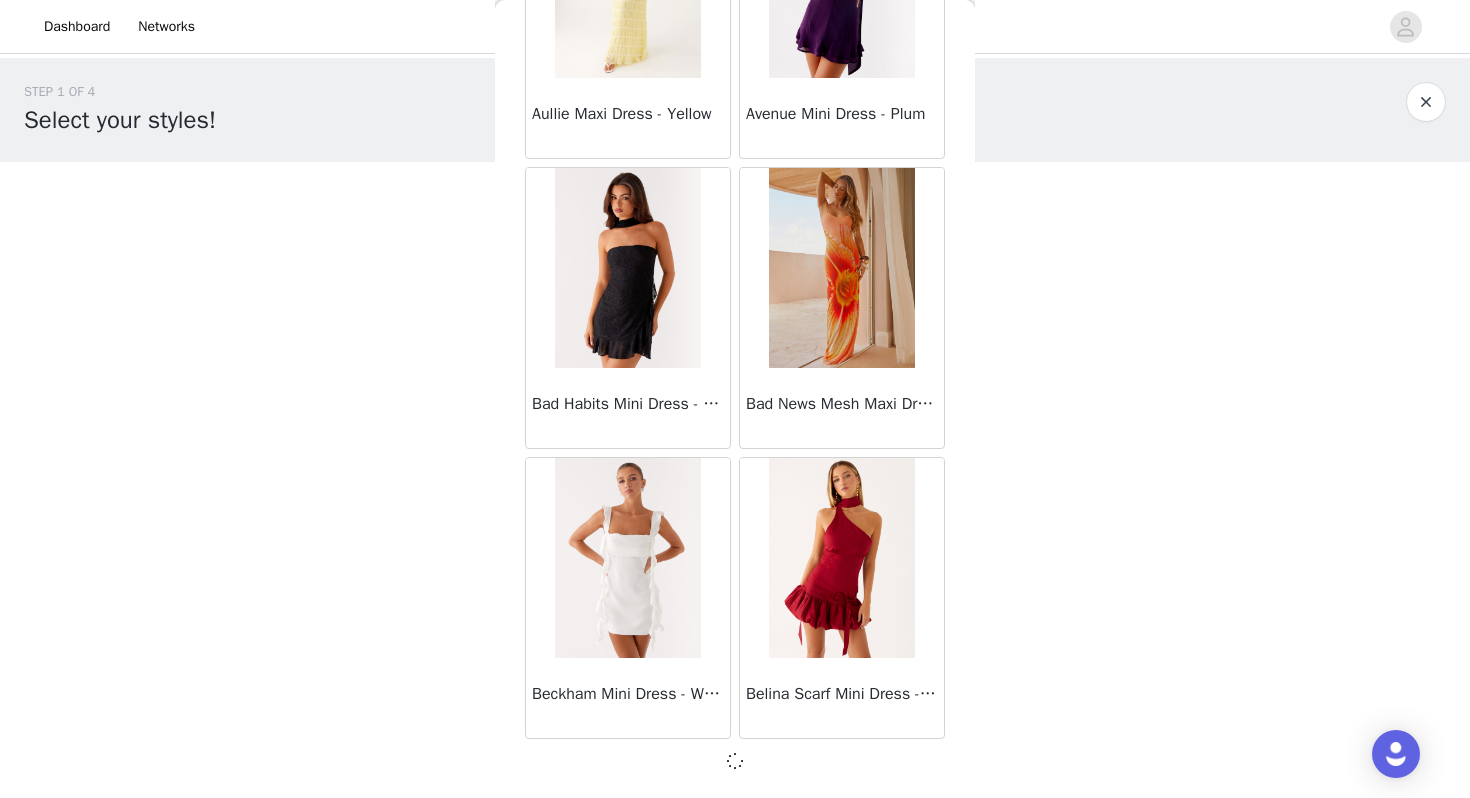 scroll, scrollTop: 5153, scrollLeft: 0, axis: vertical 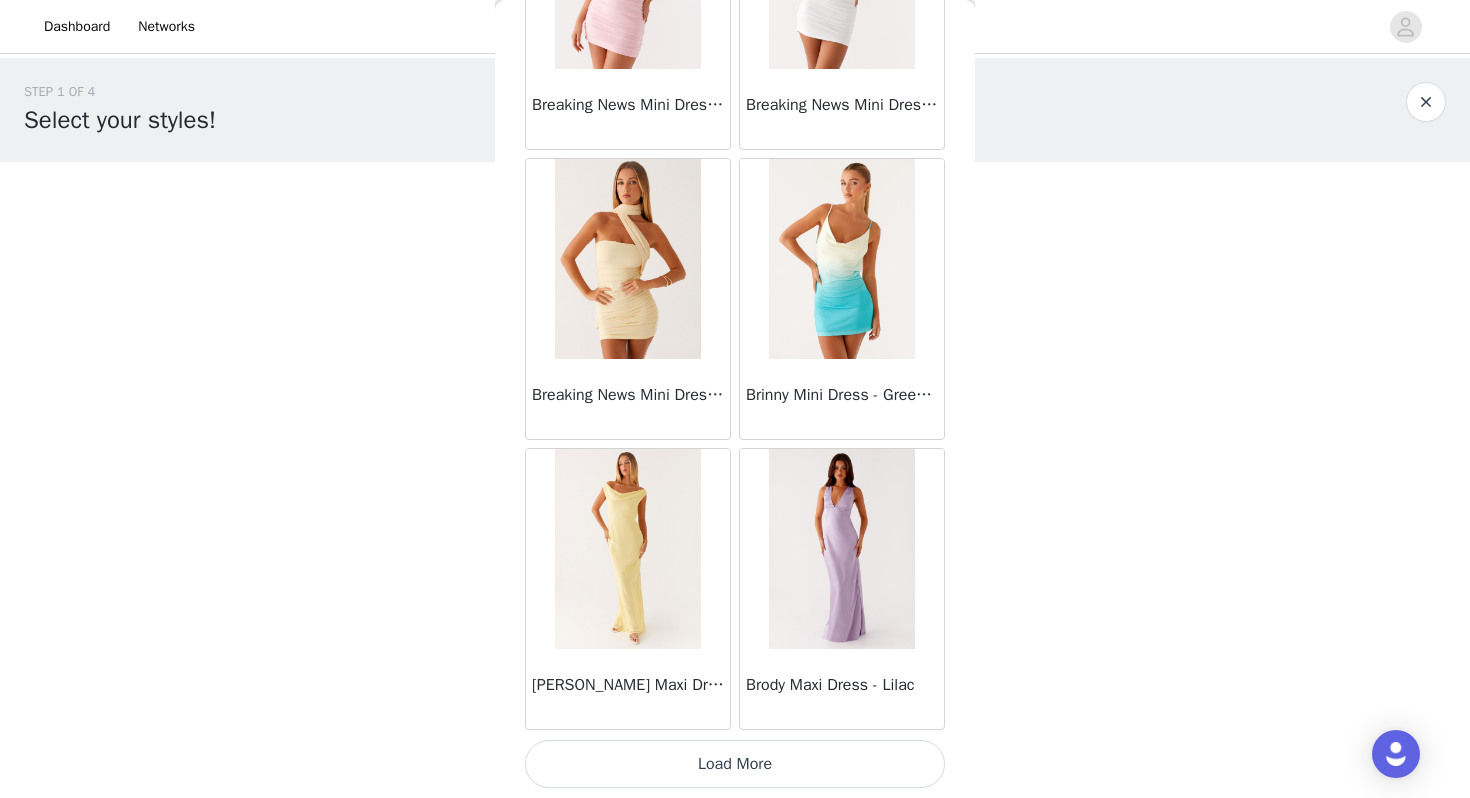 click on "Load More" at bounding box center (735, 764) 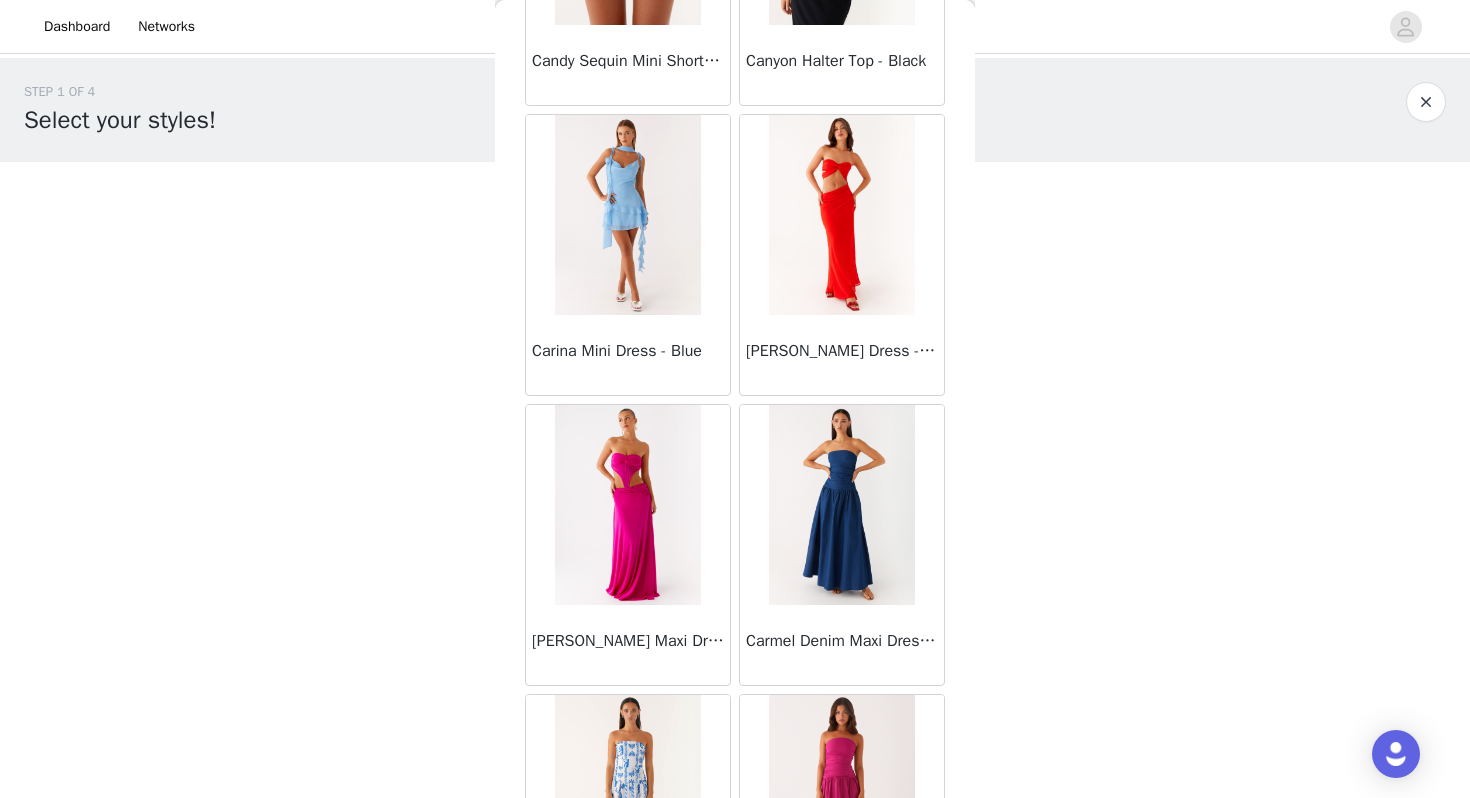 scroll, scrollTop: 10358, scrollLeft: 0, axis: vertical 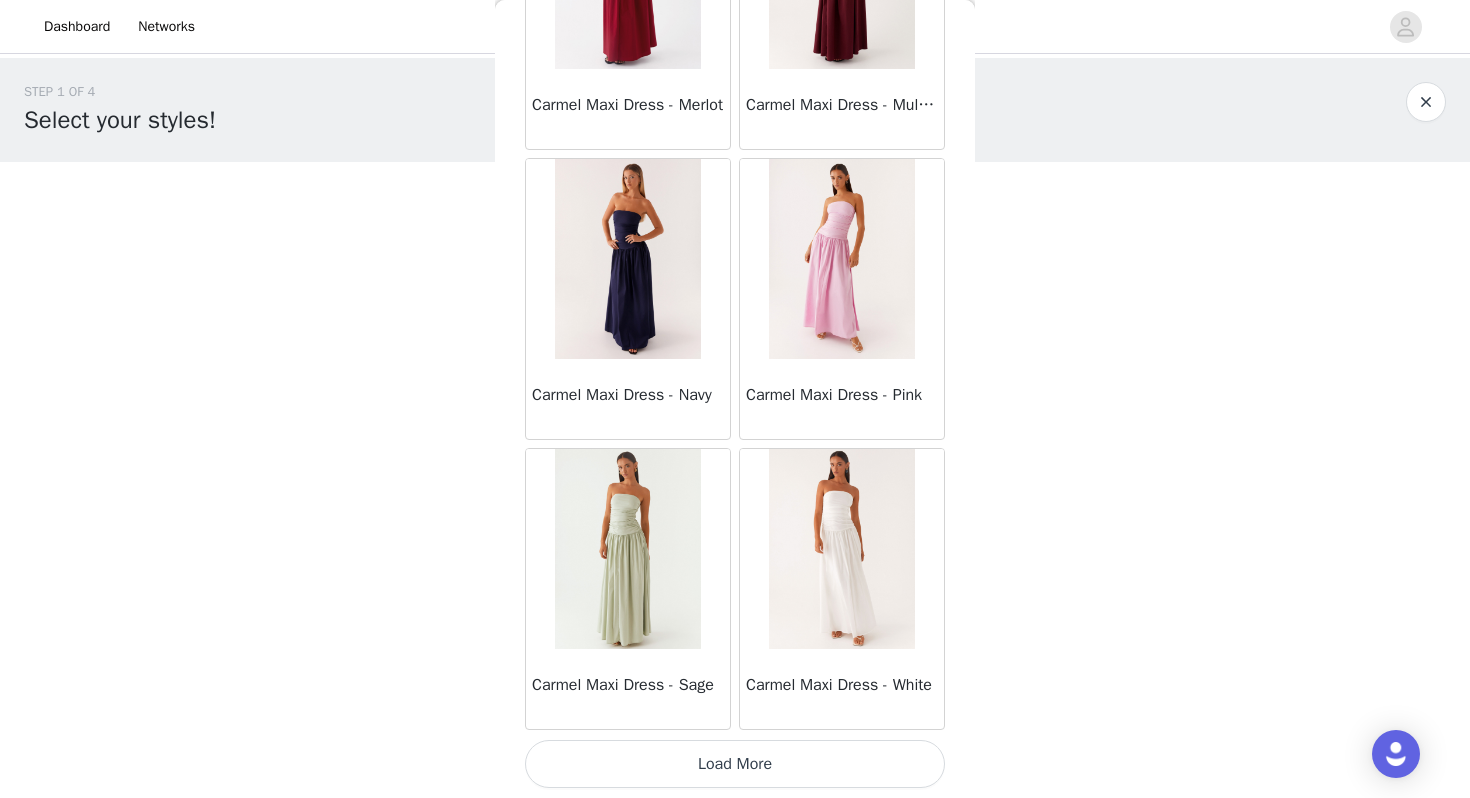 click on "Load More" at bounding box center (735, 764) 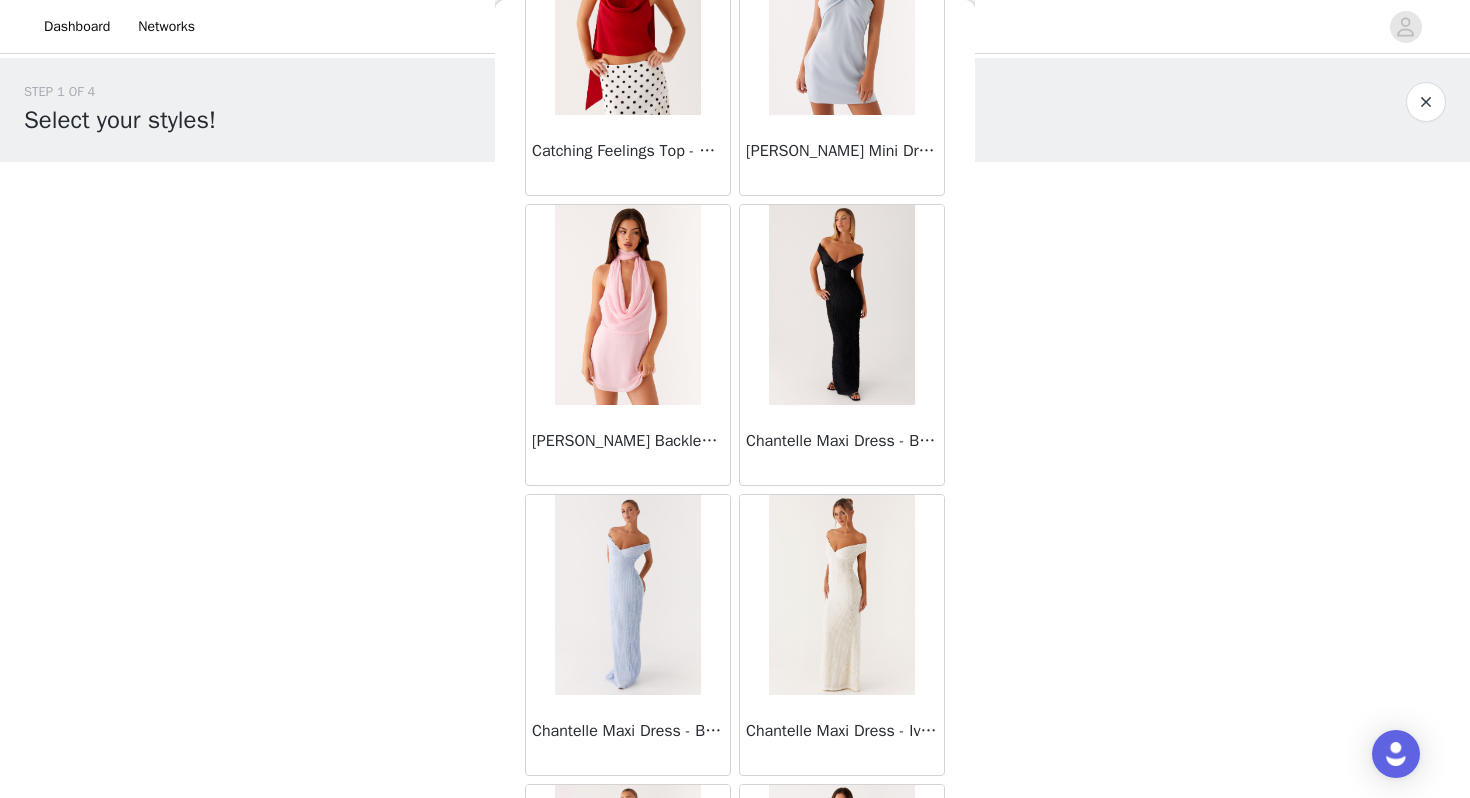 scroll, scrollTop: 13862, scrollLeft: 0, axis: vertical 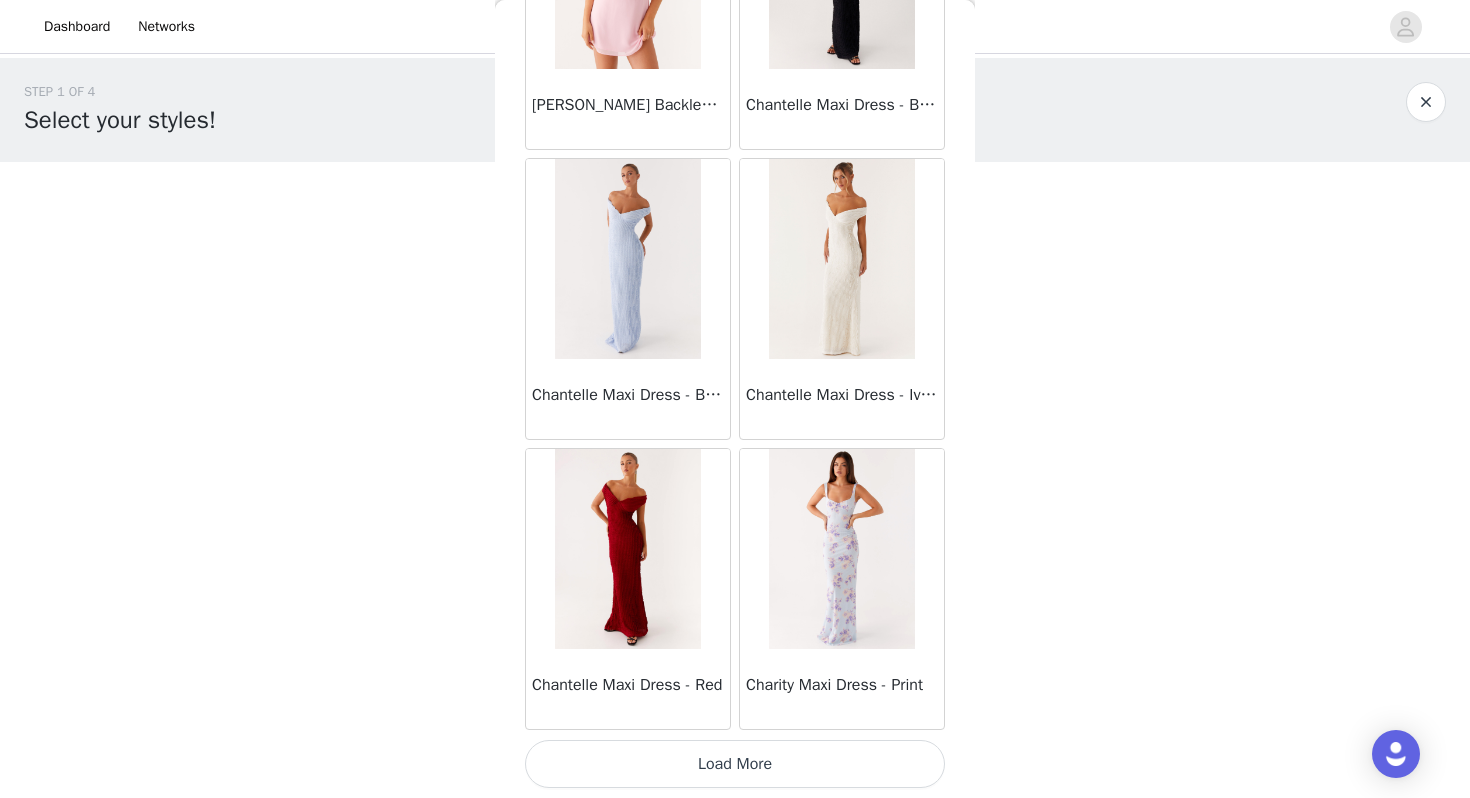 click on "Load More" at bounding box center [735, 764] 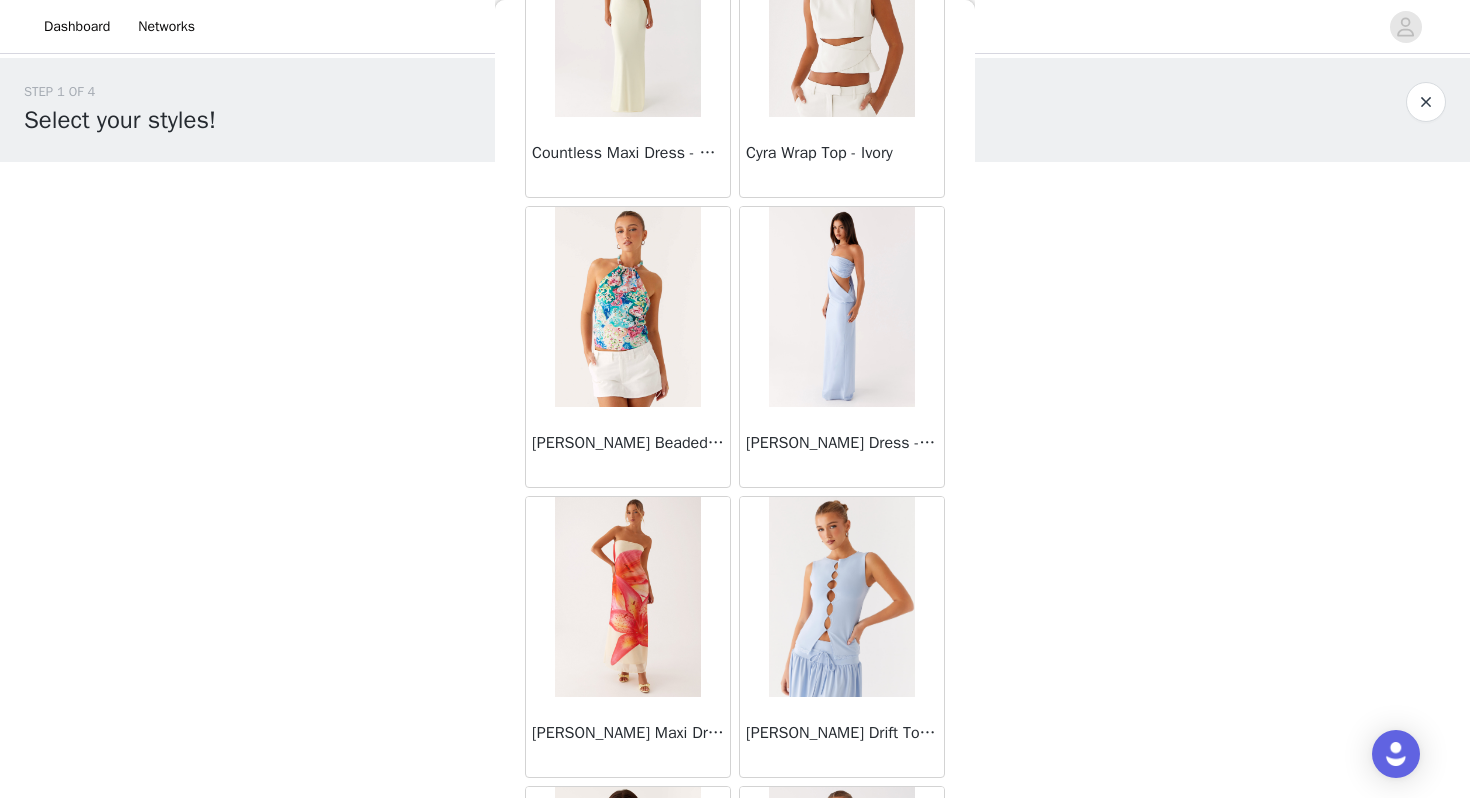 scroll, scrollTop: 16762, scrollLeft: 0, axis: vertical 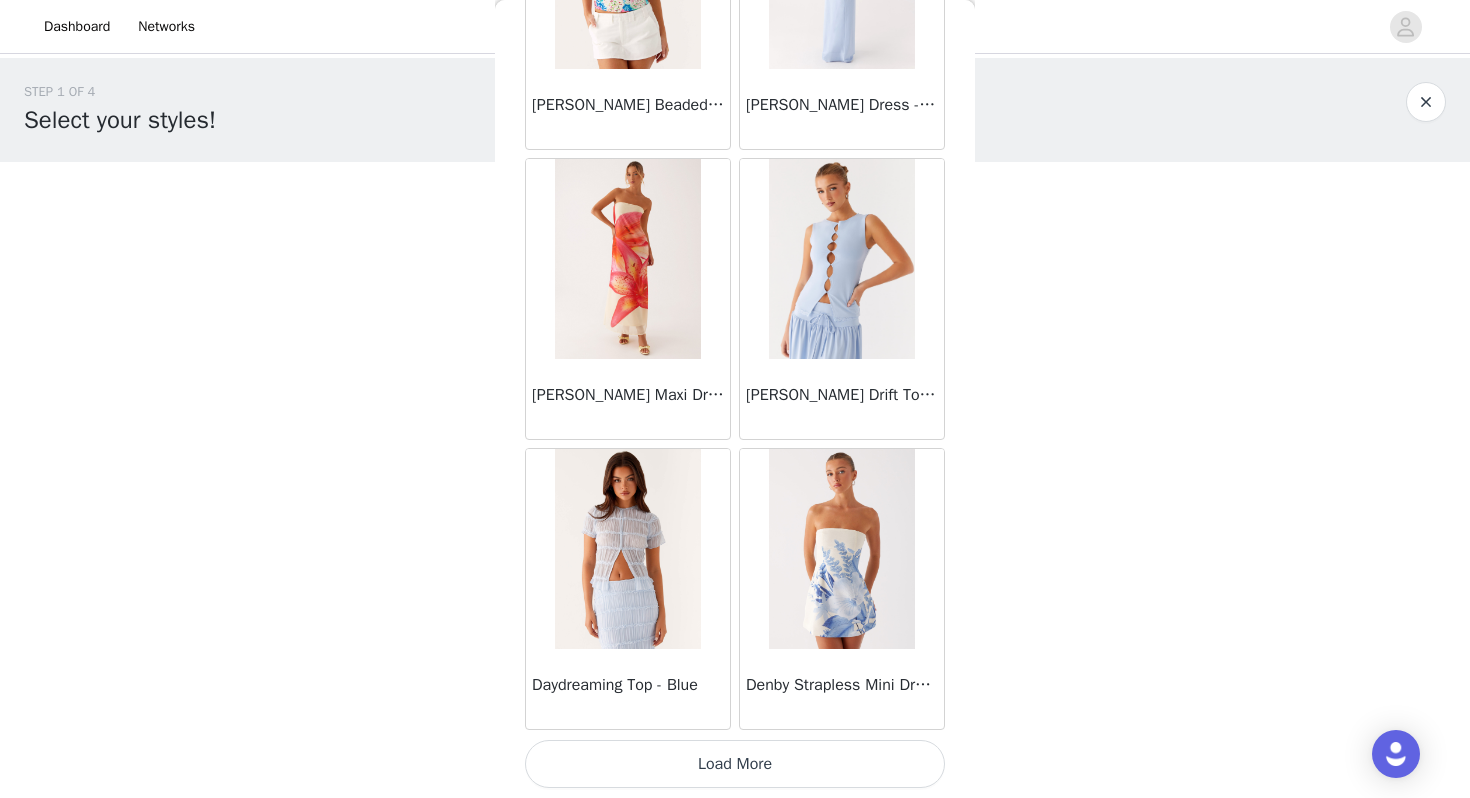 click on "Load More" at bounding box center [735, 764] 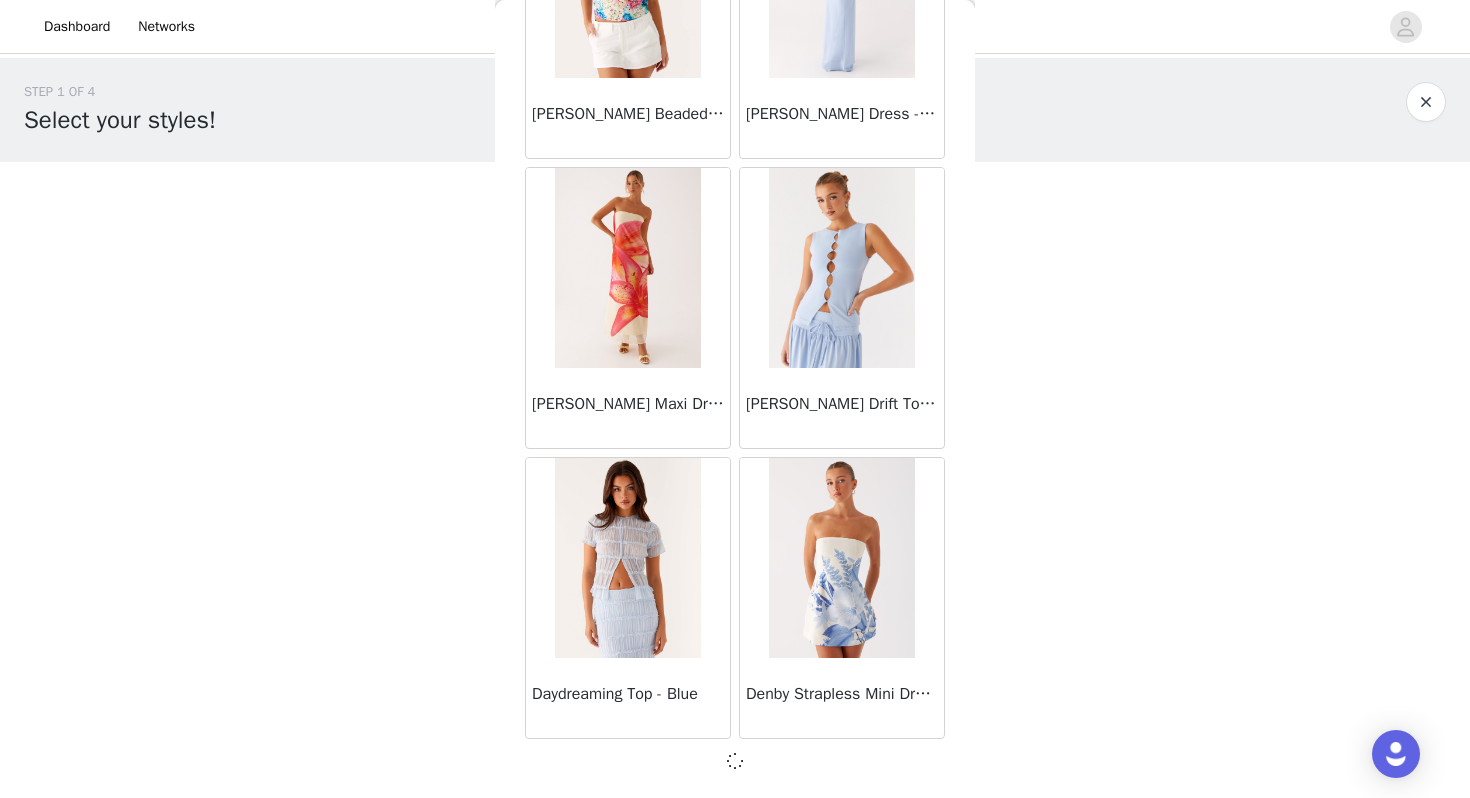 scroll, scrollTop: 16753, scrollLeft: 0, axis: vertical 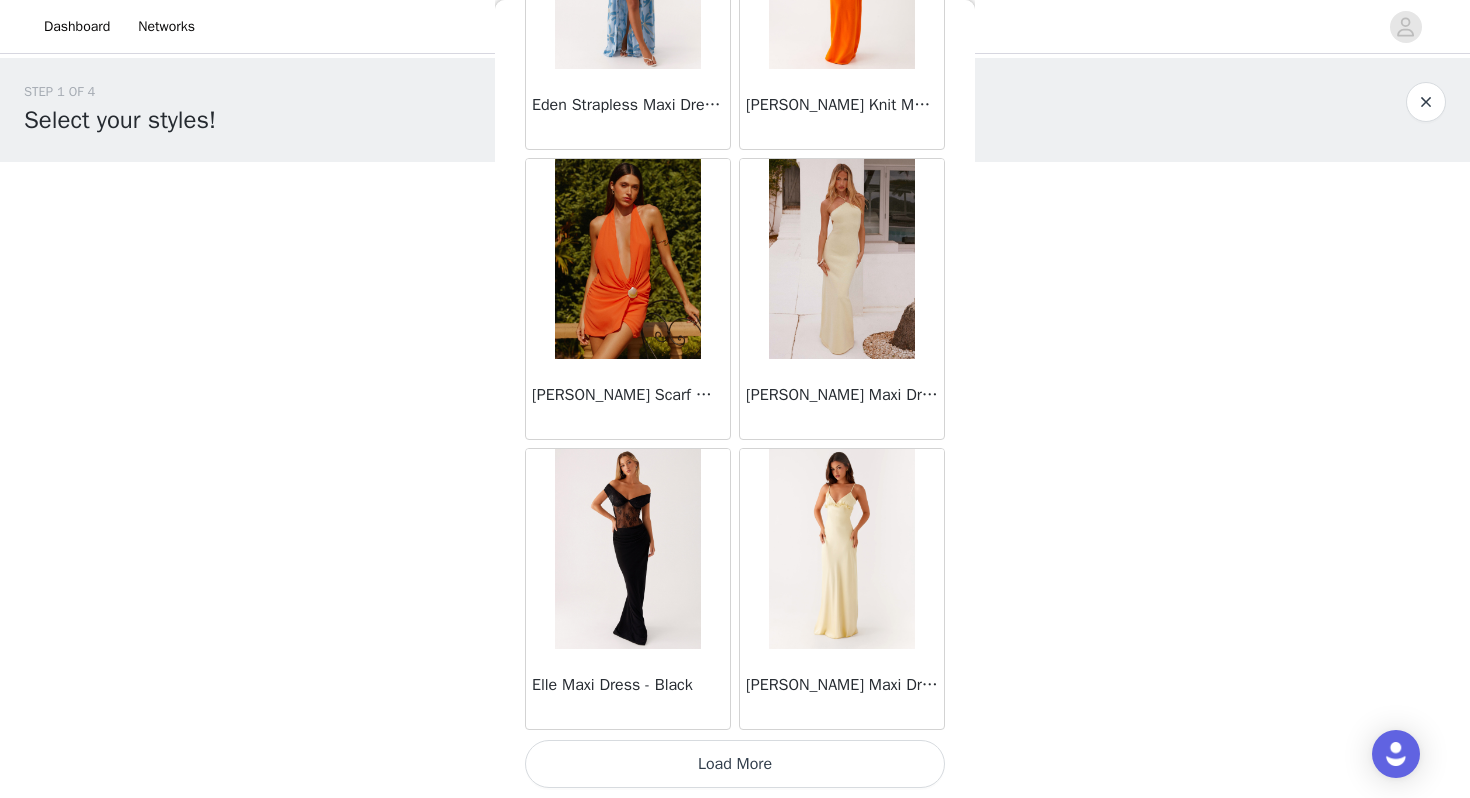 click on "Load More" at bounding box center [735, 764] 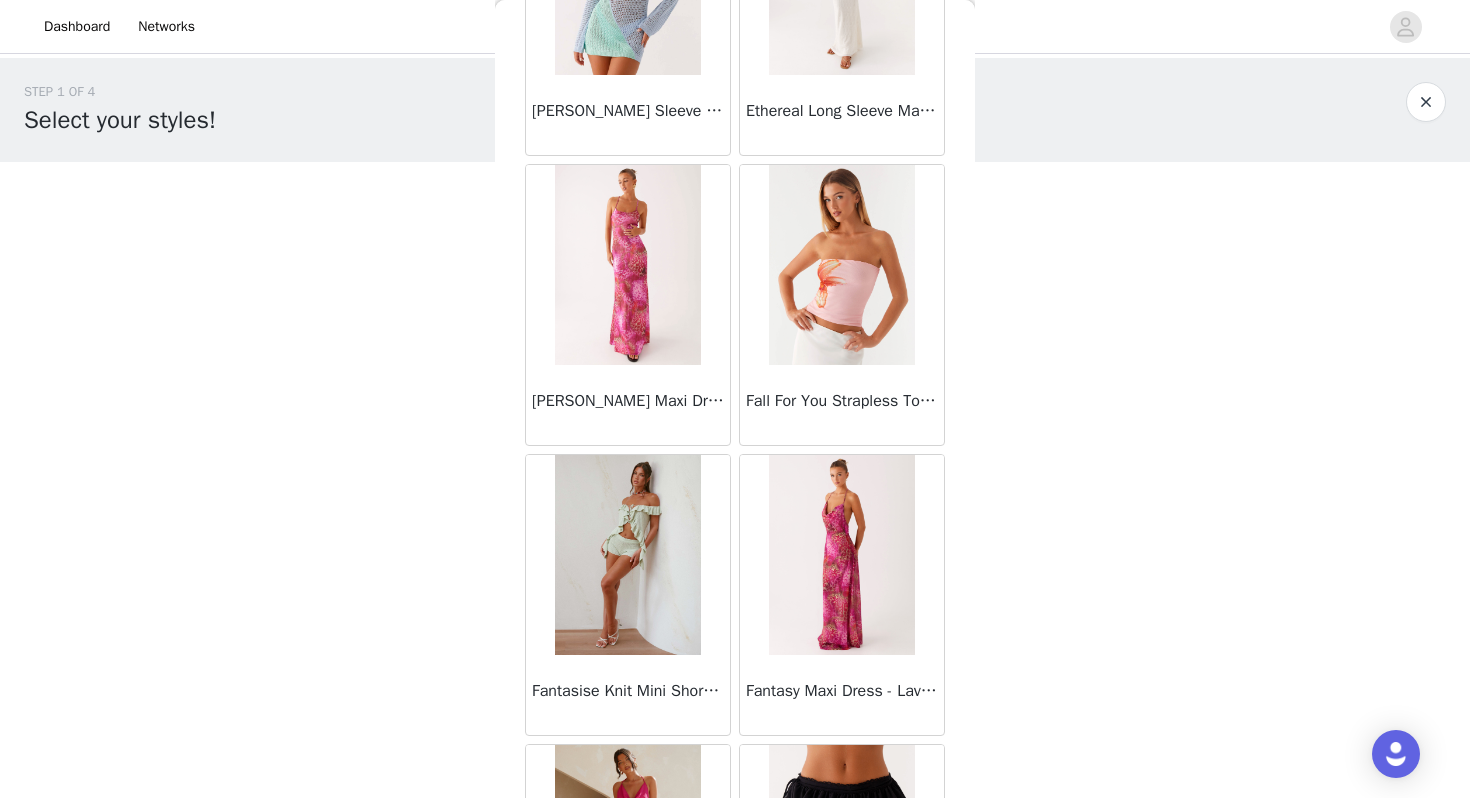 scroll, scrollTop: 22281, scrollLeft: 0, axis: vertical 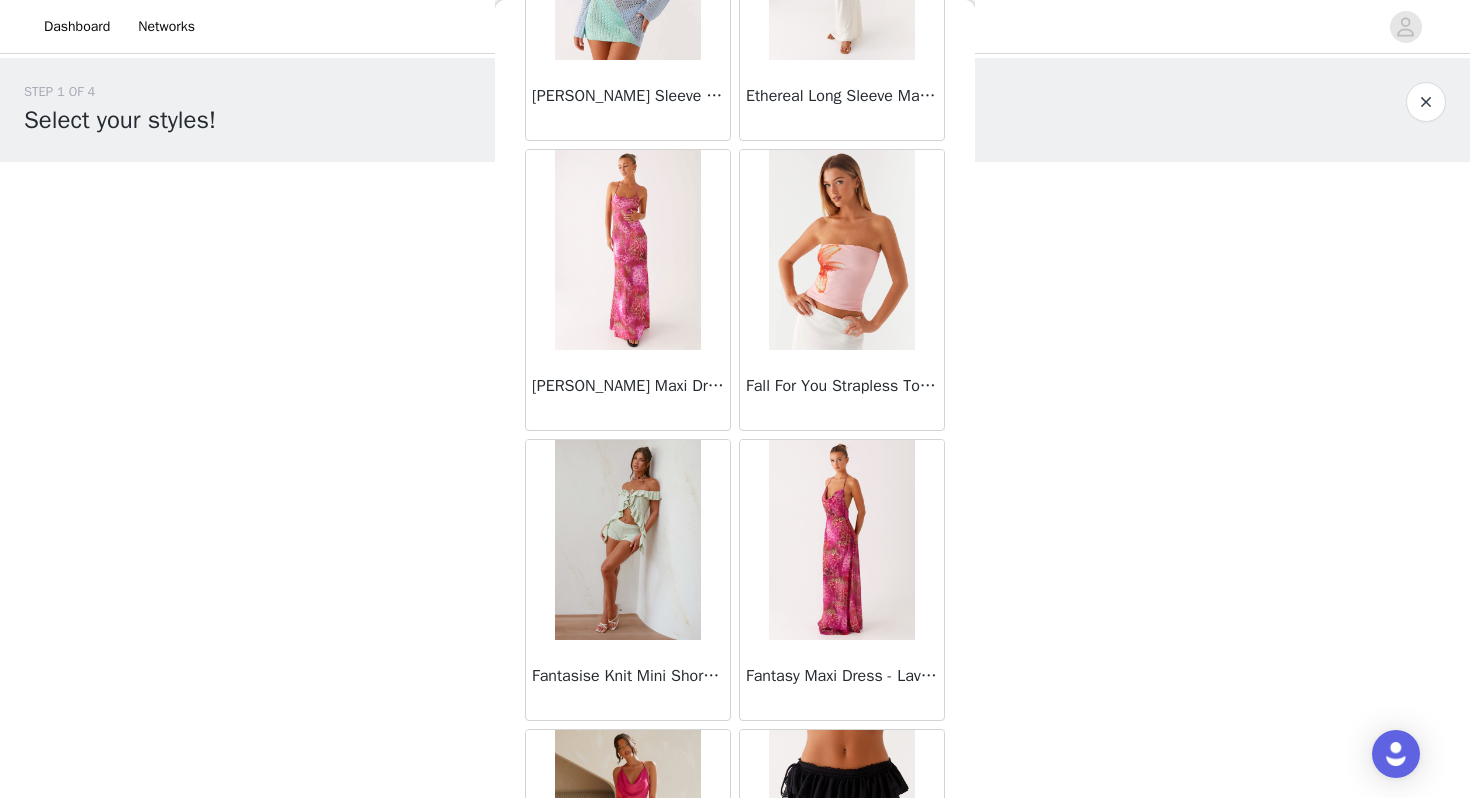 click at bounding box center (627, 250) 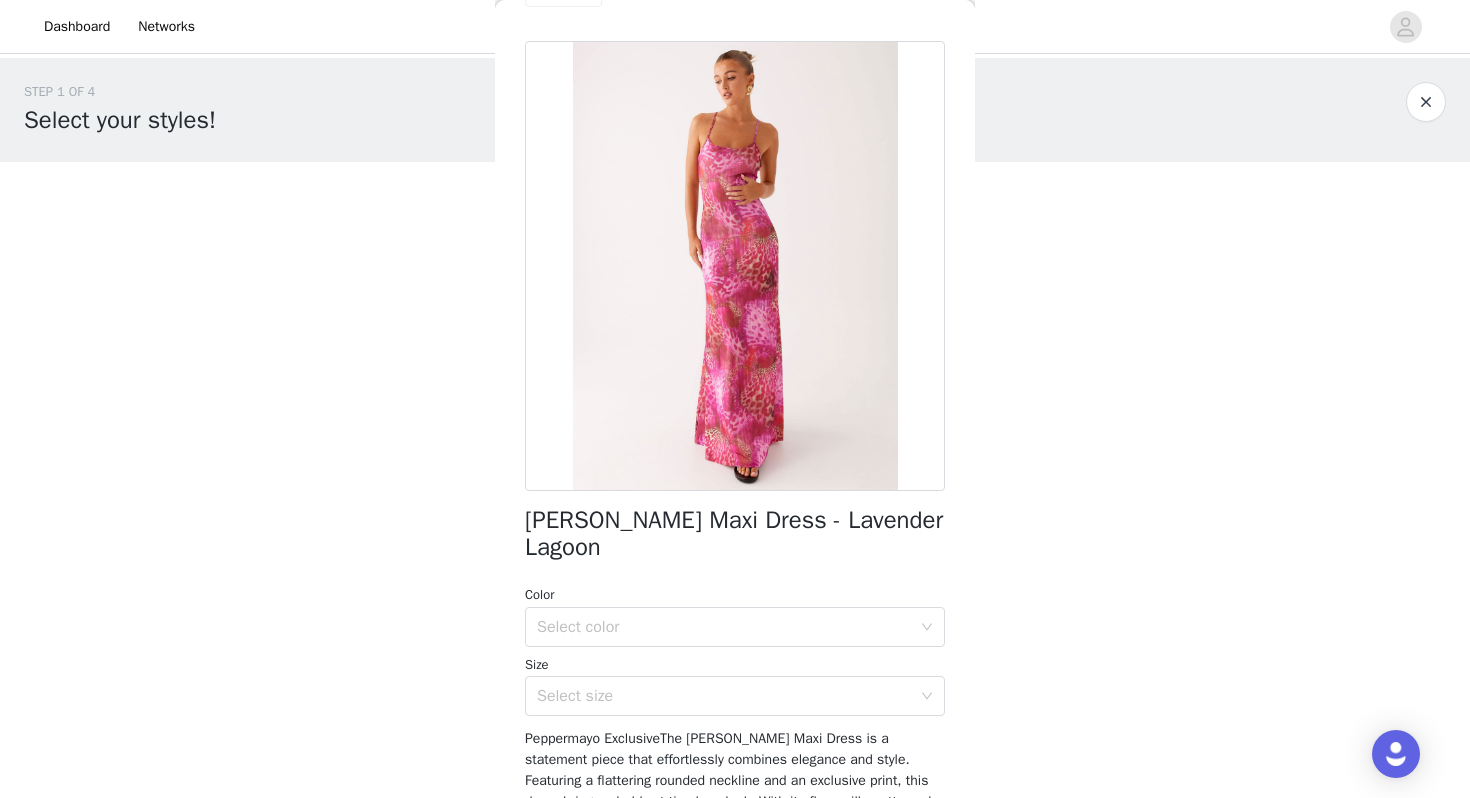 scroll, scrollTop: 0, scrollLeft: 0, axis: both 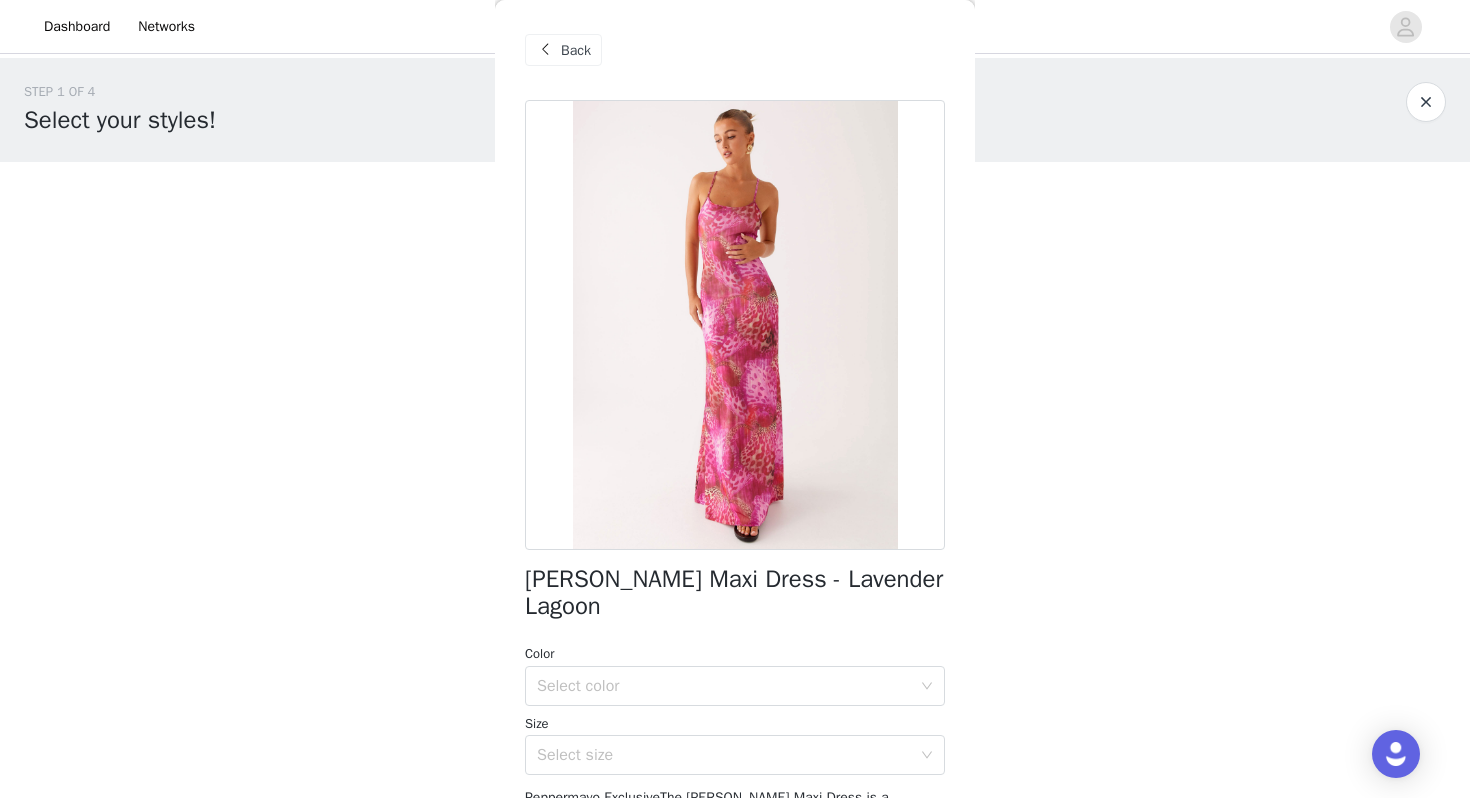click on "Back" at bounding box center [576, 50] 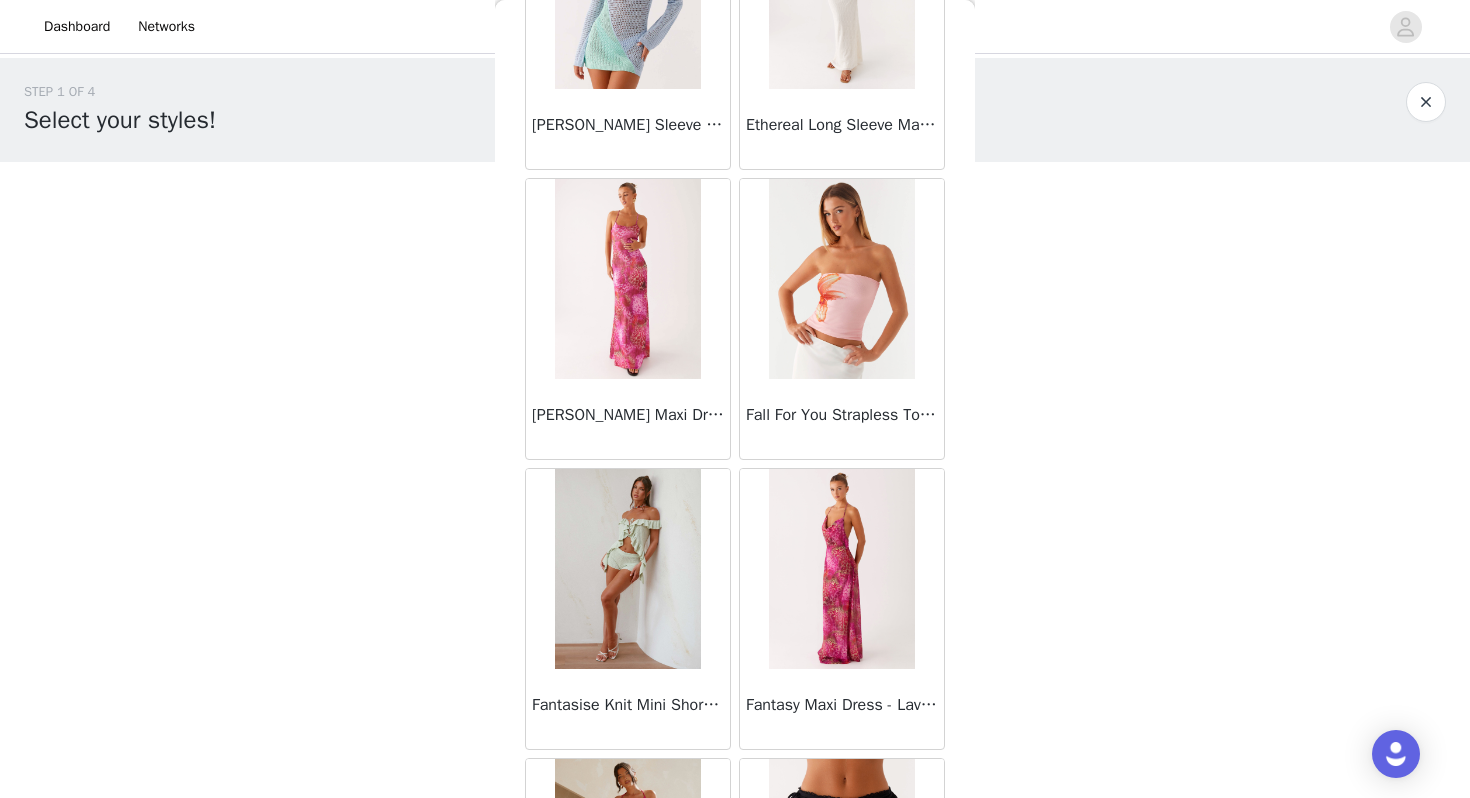scroll, scrollTop: 22255, scrollLeft: 0, axis: vertical 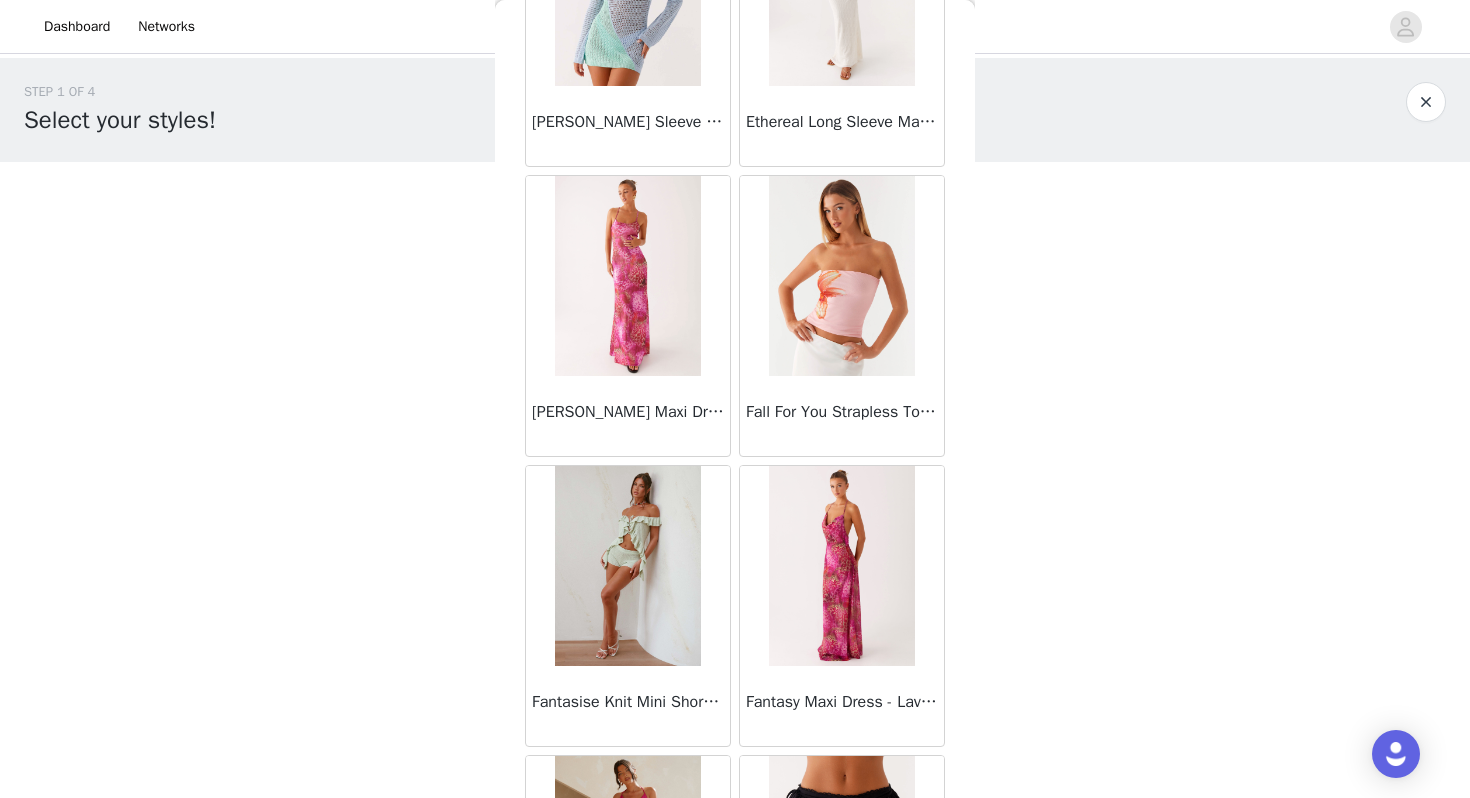 click at bounding box center [627, 276] 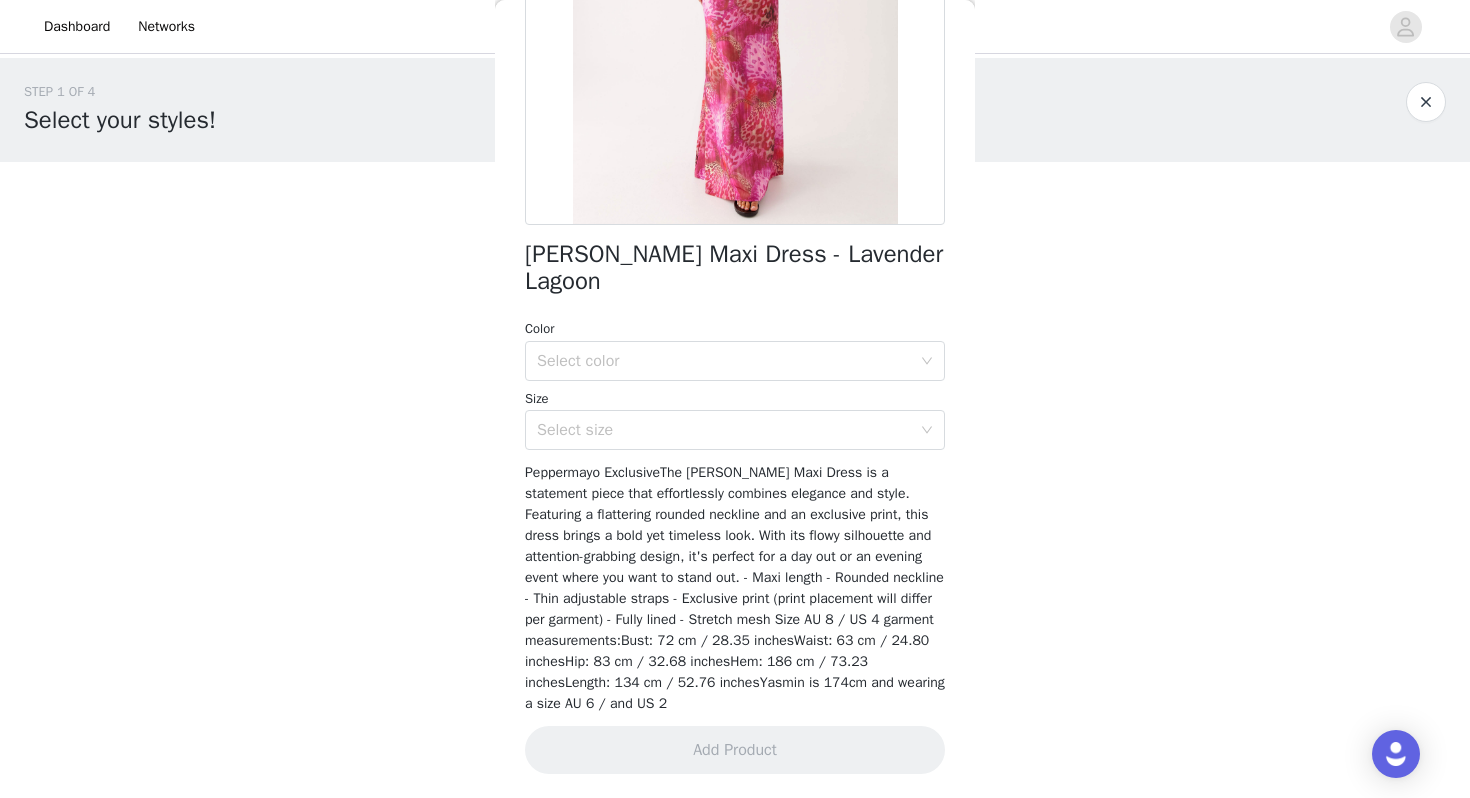 scroll, scrollTop: 298, scrollLeft: 0, axis: vertical 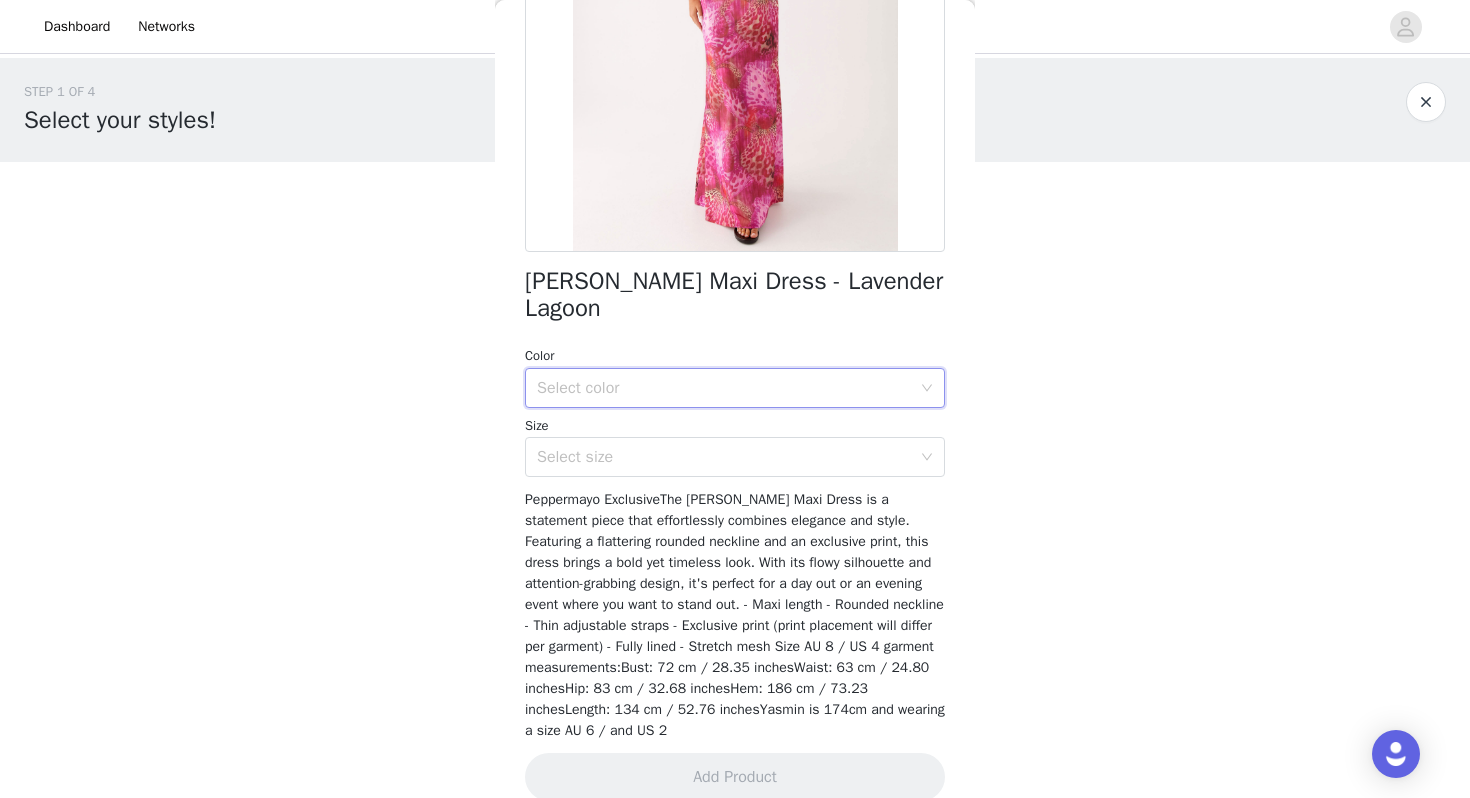 click on "Select color" at bounding box center (728, 388) 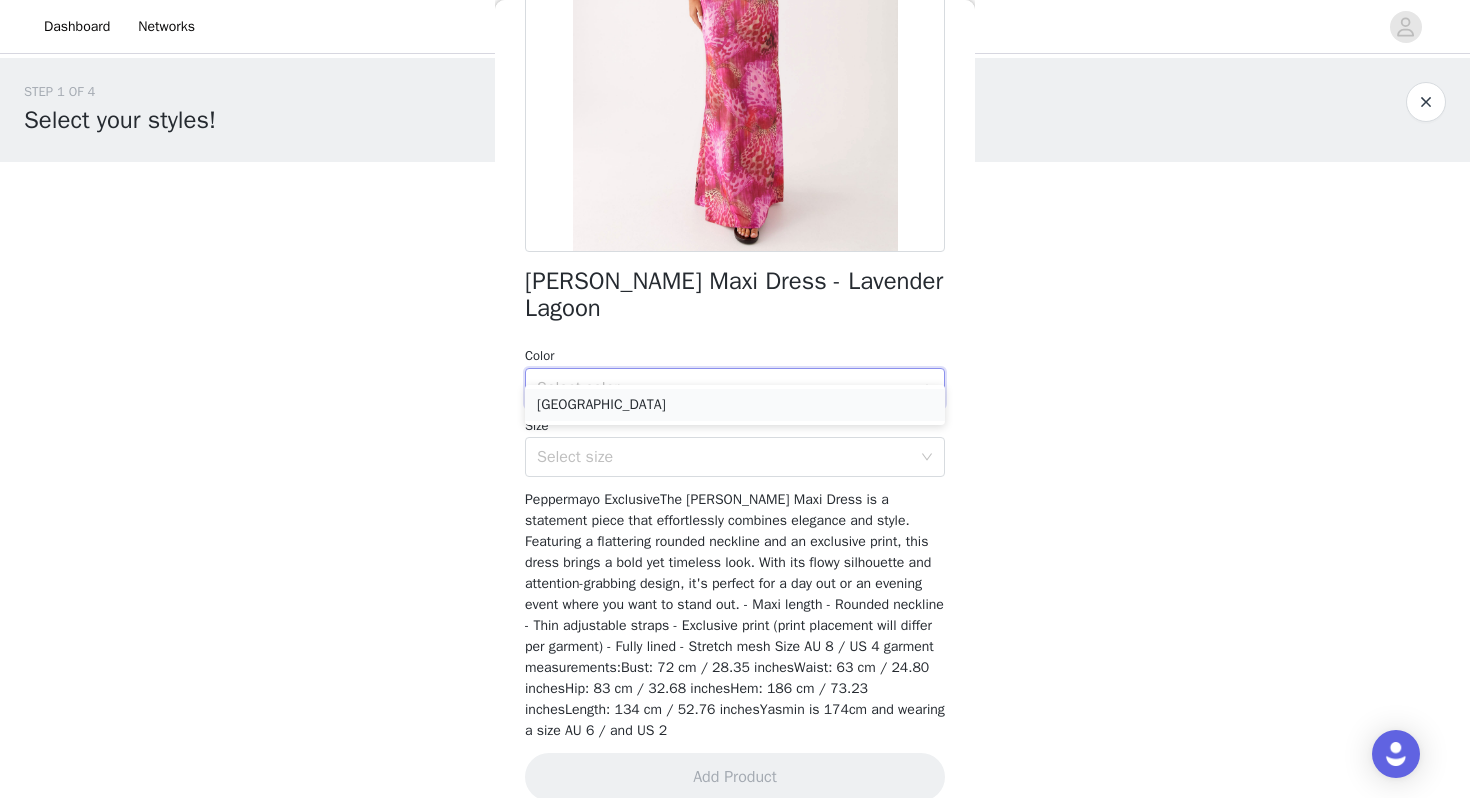 click on "[GEOGRAPHIC_DATA]" at bounding box center [735, 405] 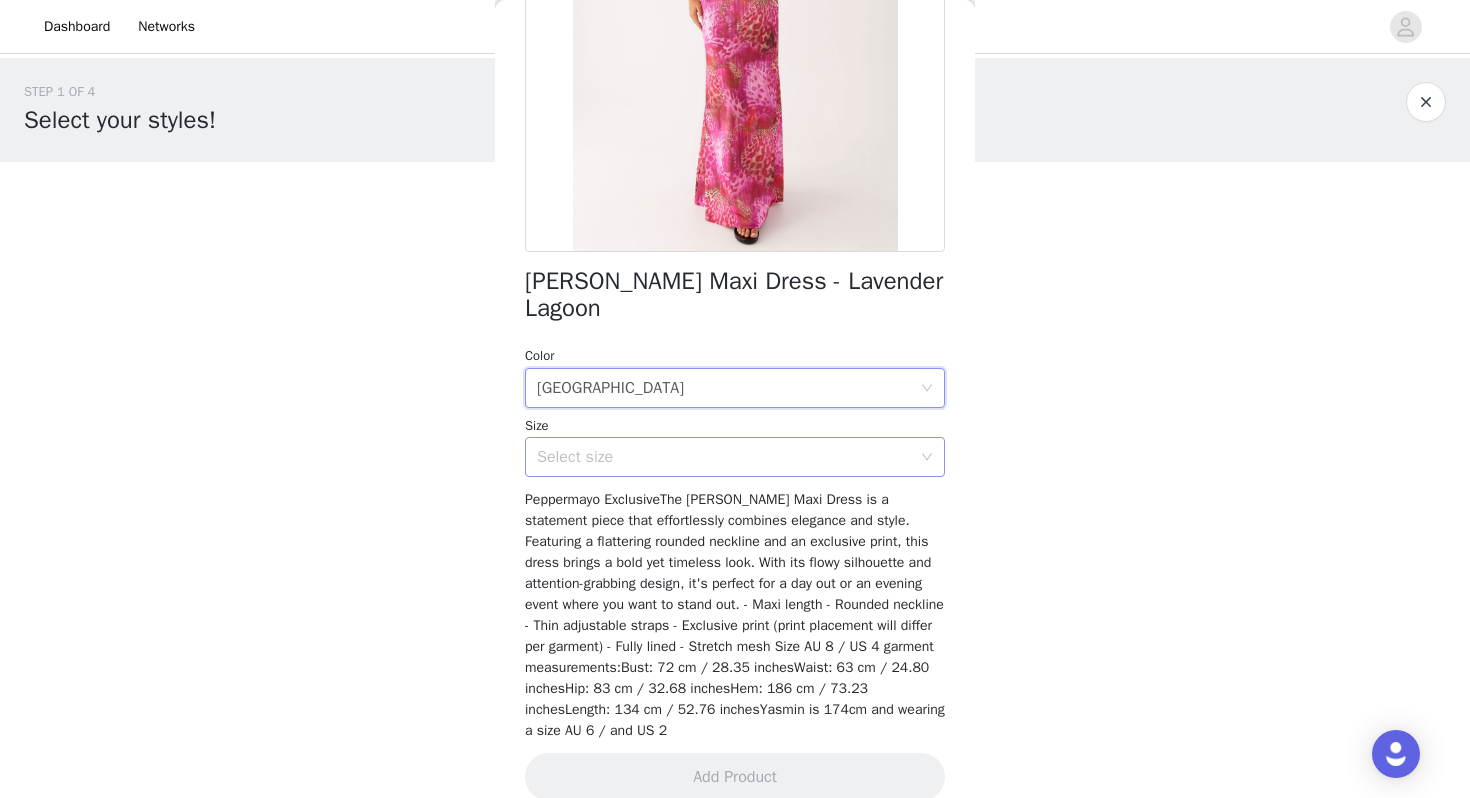 click on "Select size" at bounding box center (724, 457) 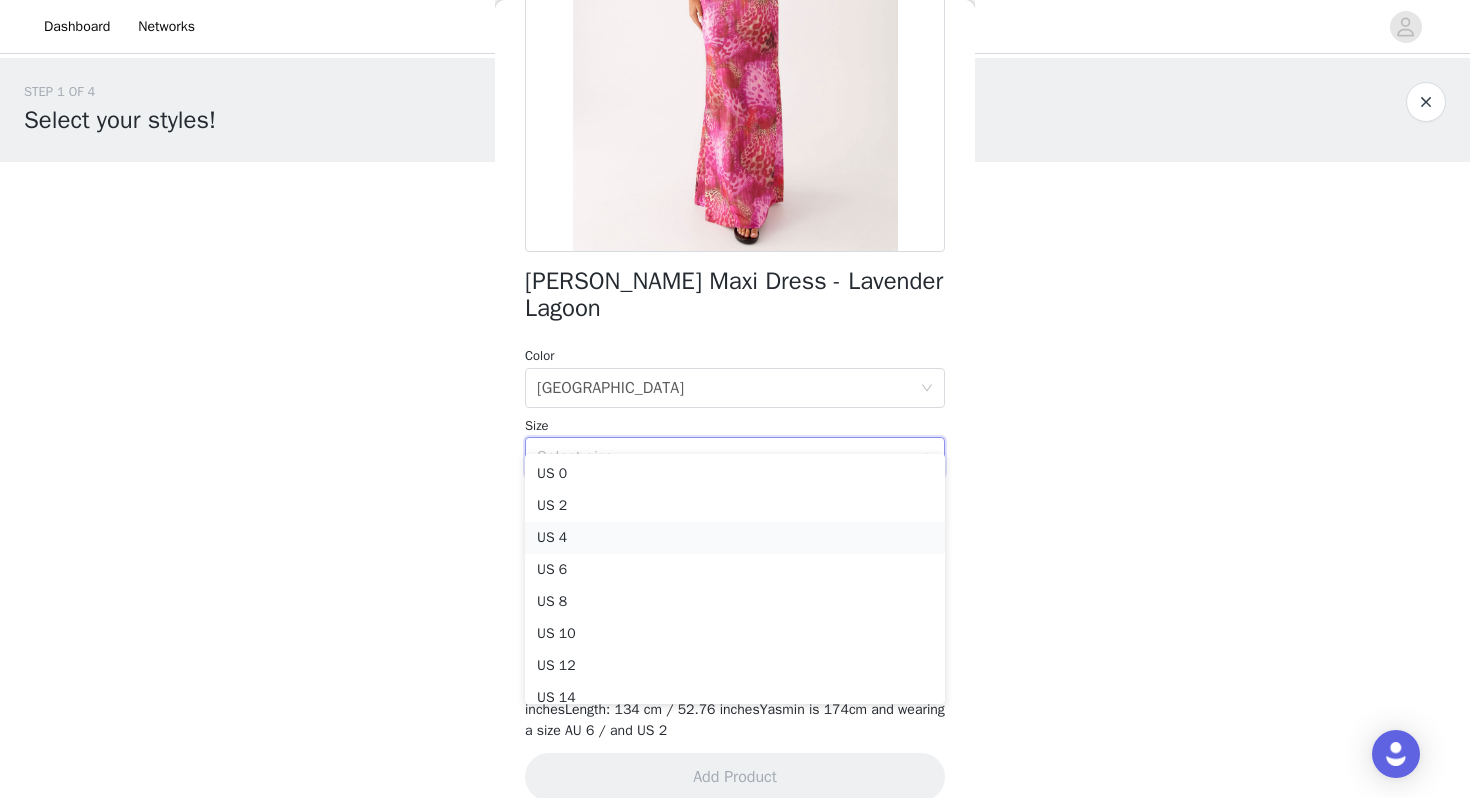click on "US 4" at bounding box center (735, 538) 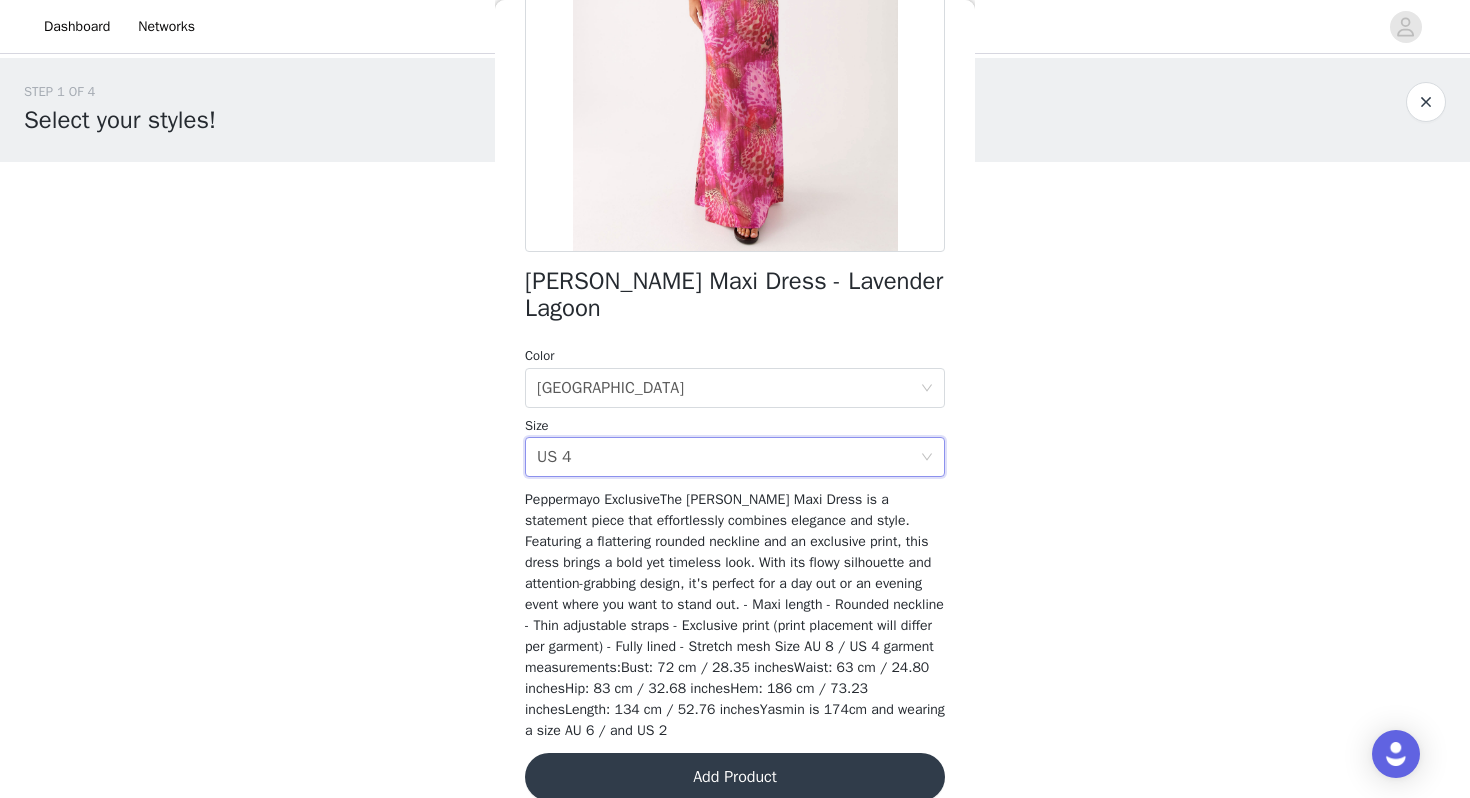 click on "Add Product" at bounding box center (735, 777) 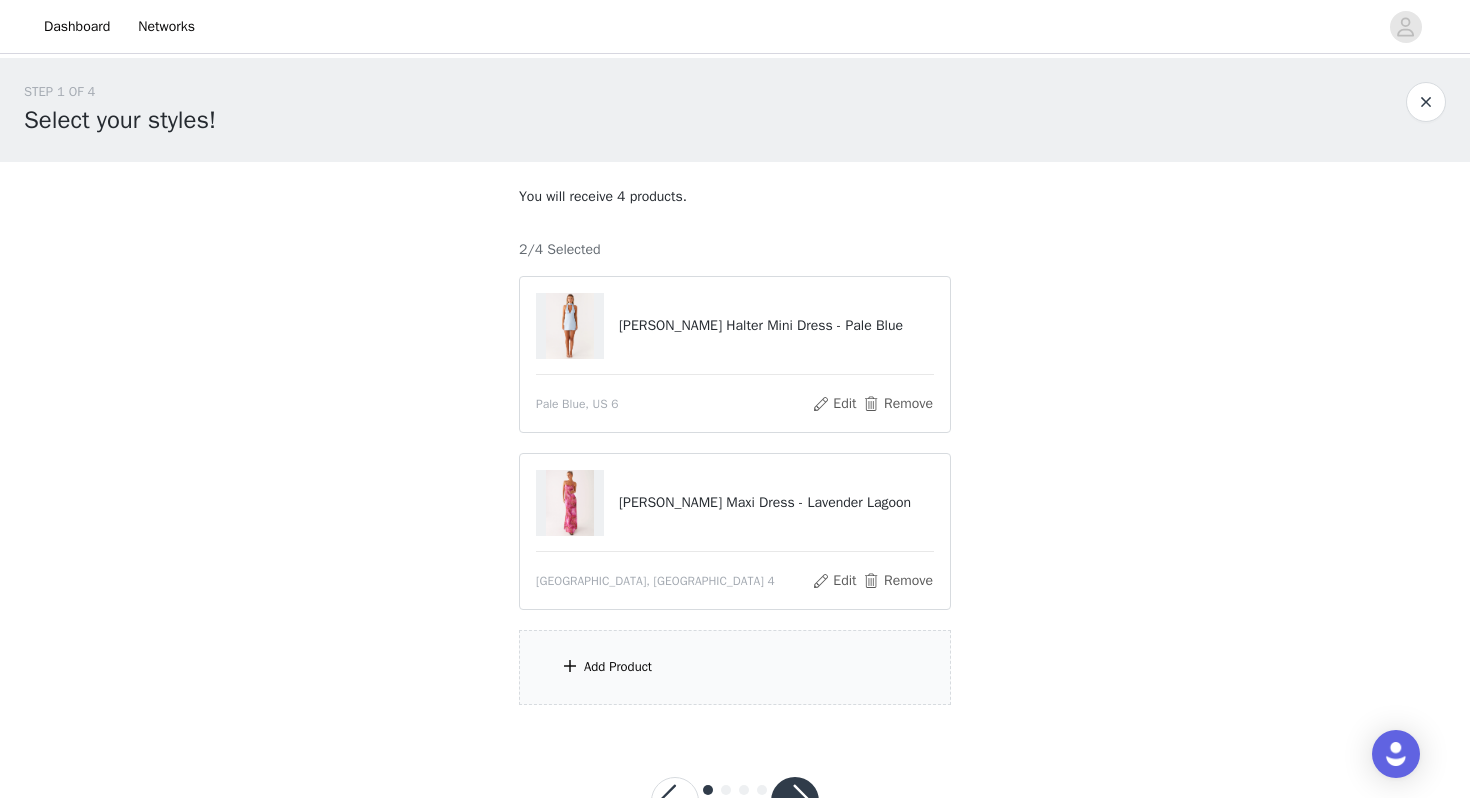 click on "Add Product" at bounding box center [735, 667] 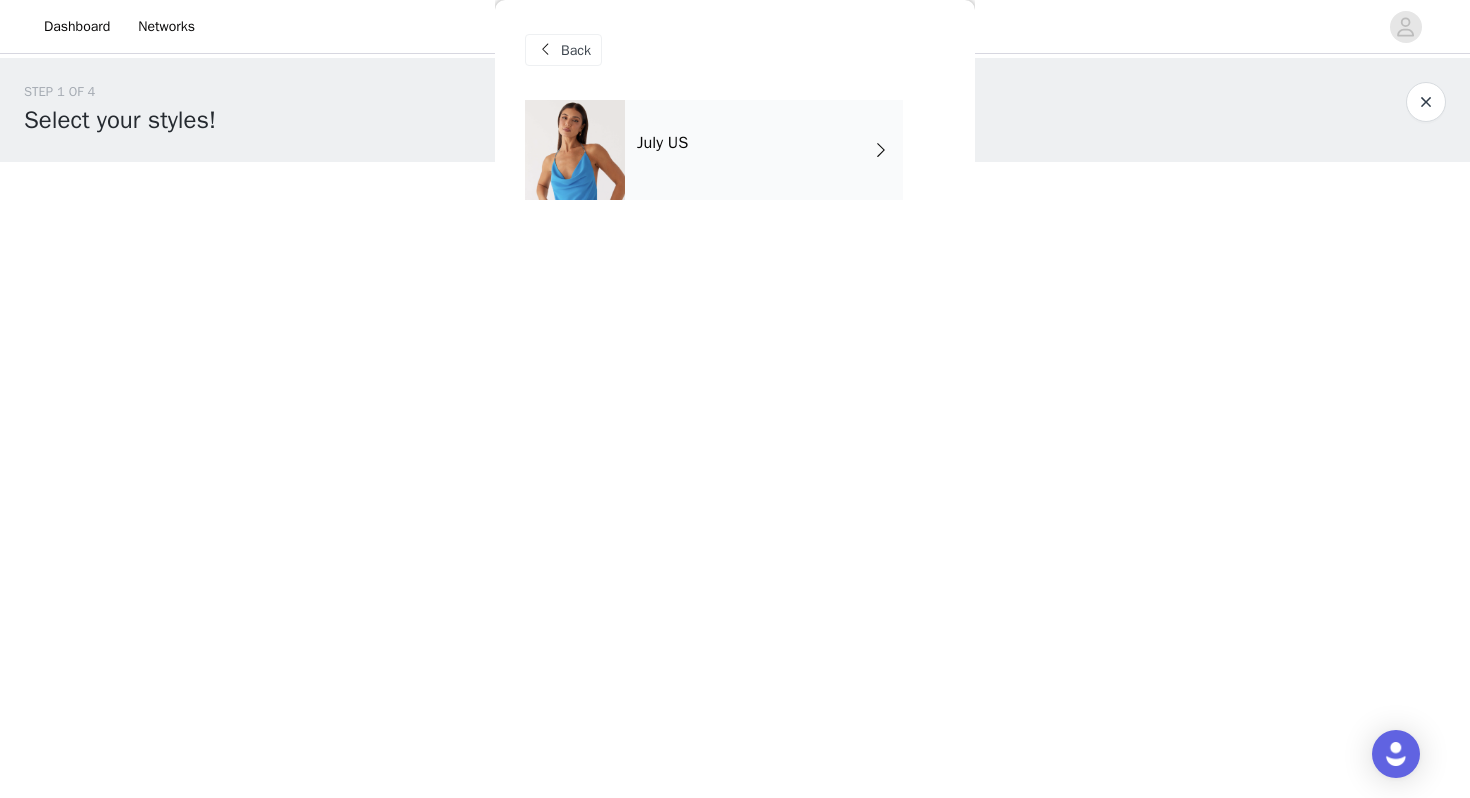 click on "July US" at bounding box center (764, 150) 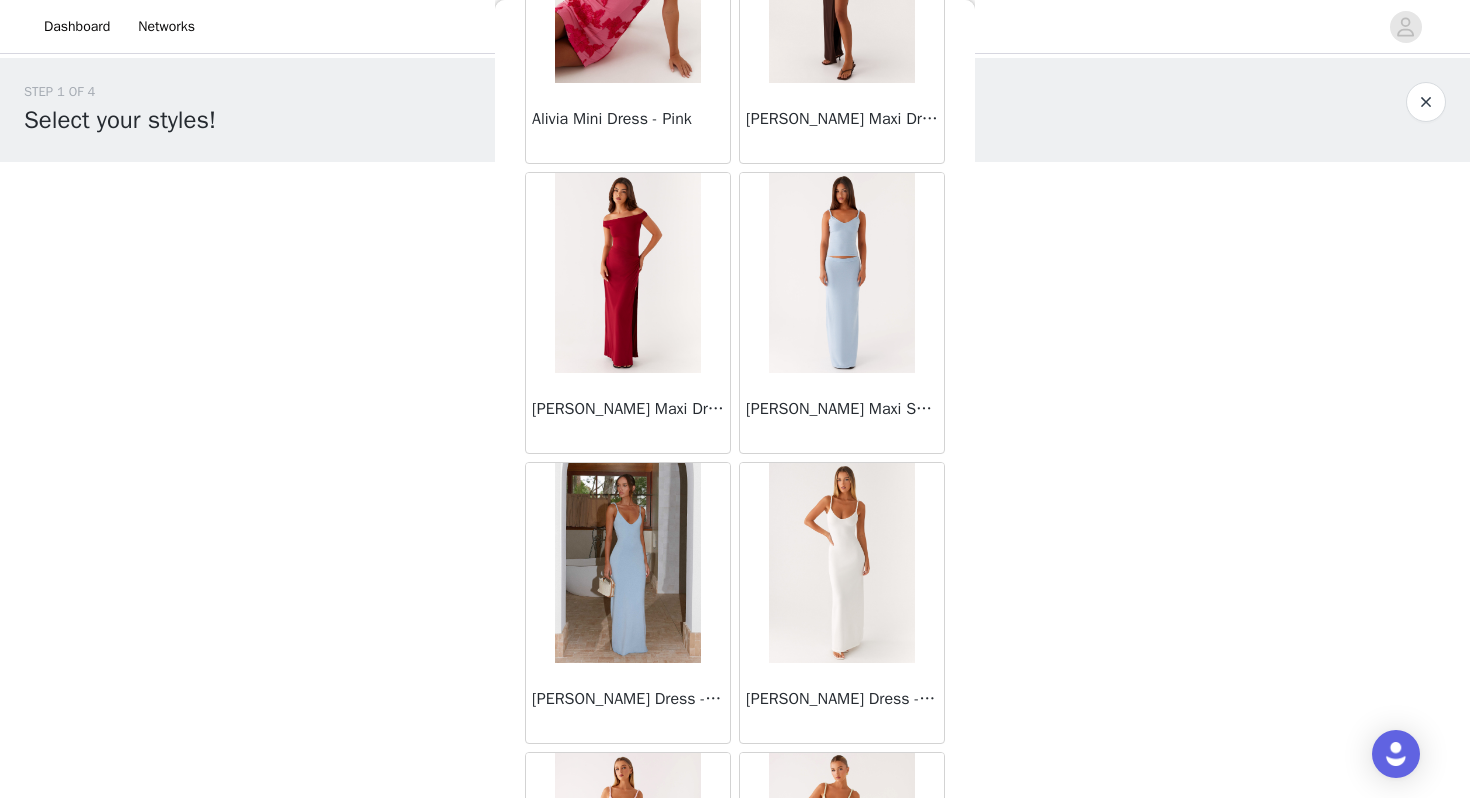 scroll, scrollTop: 2262, scrollLeft: 0, axis: vertical 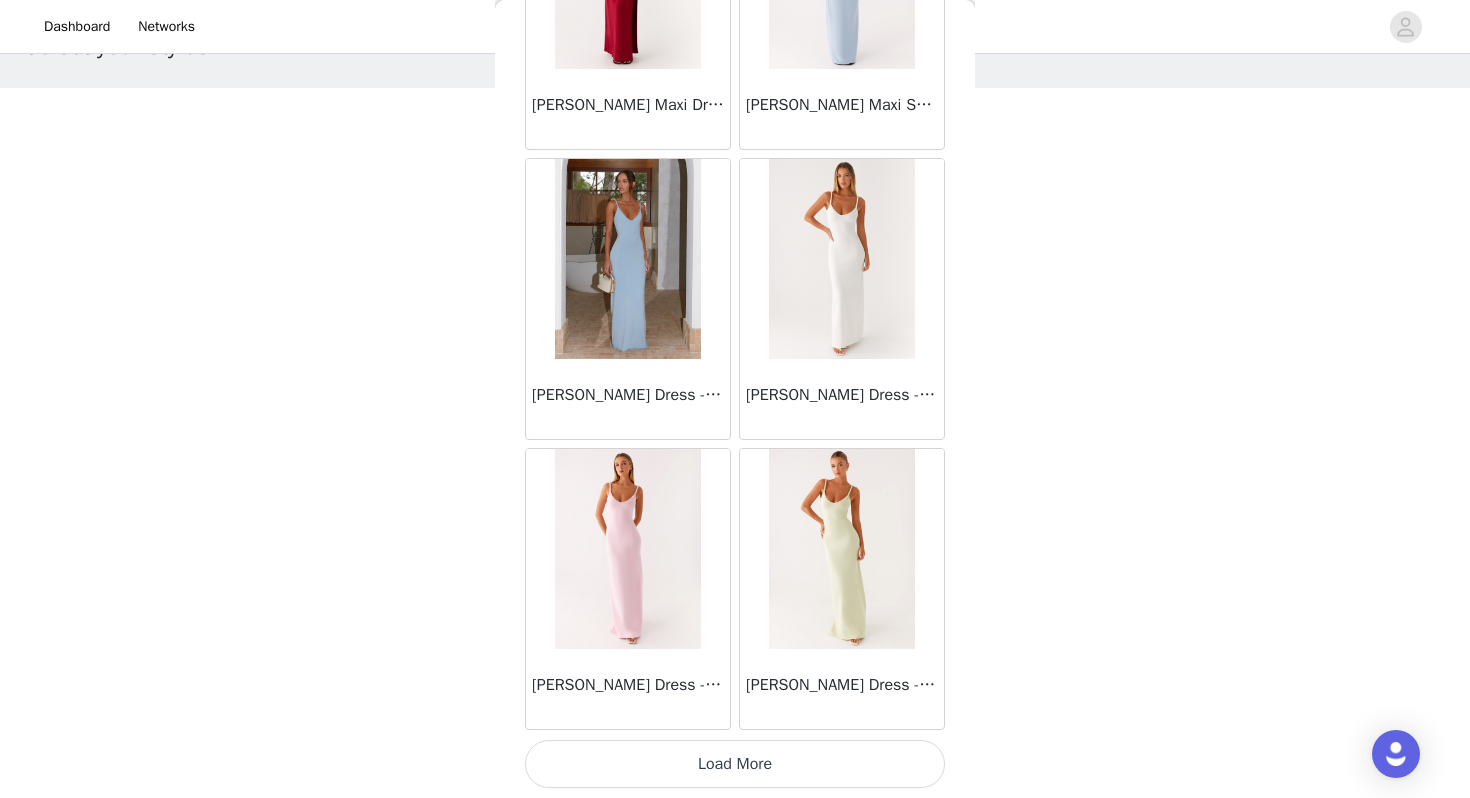 click on "Load More" at bounding box center [735, 764] 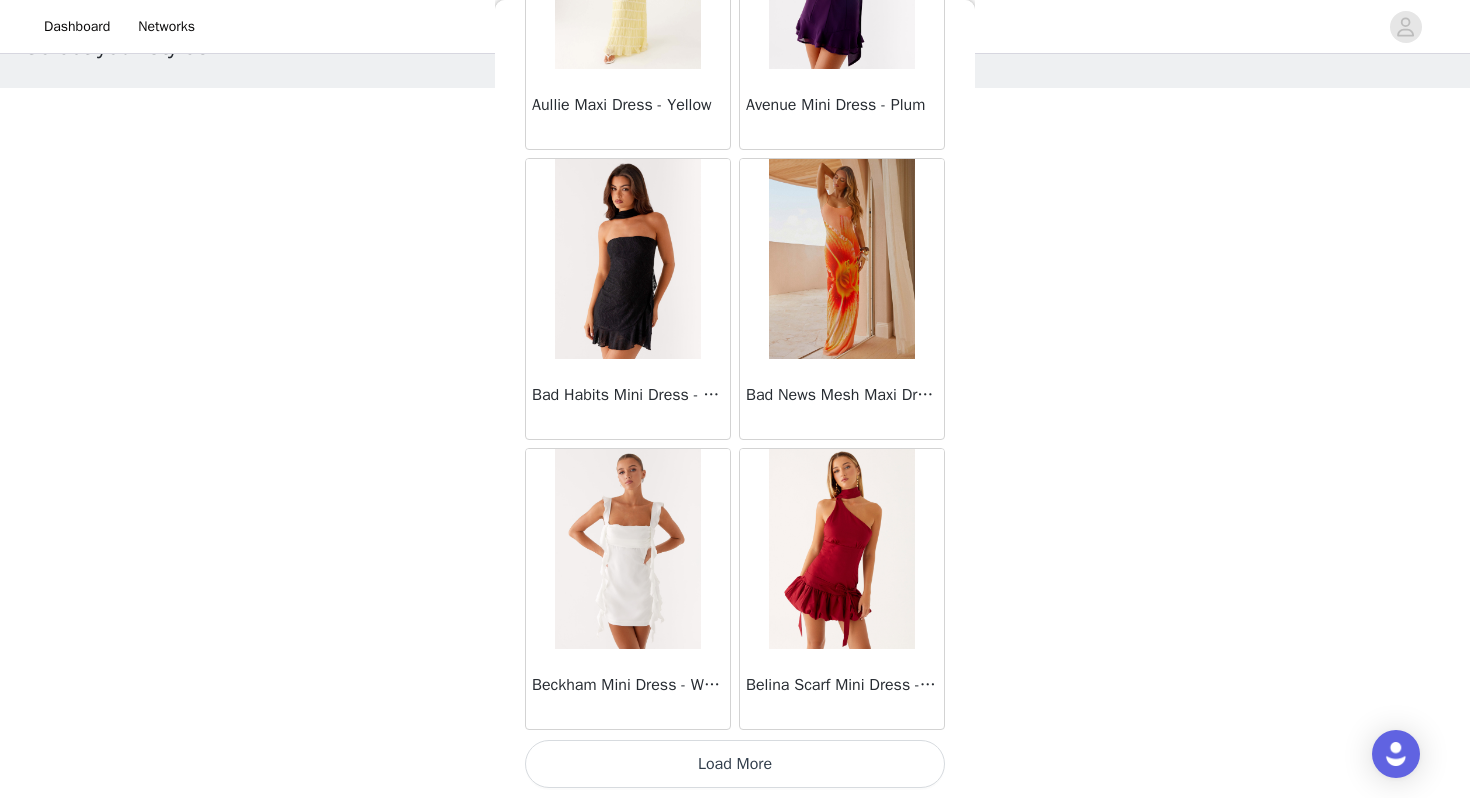click on "Load More" at bounding box center [735, 764] 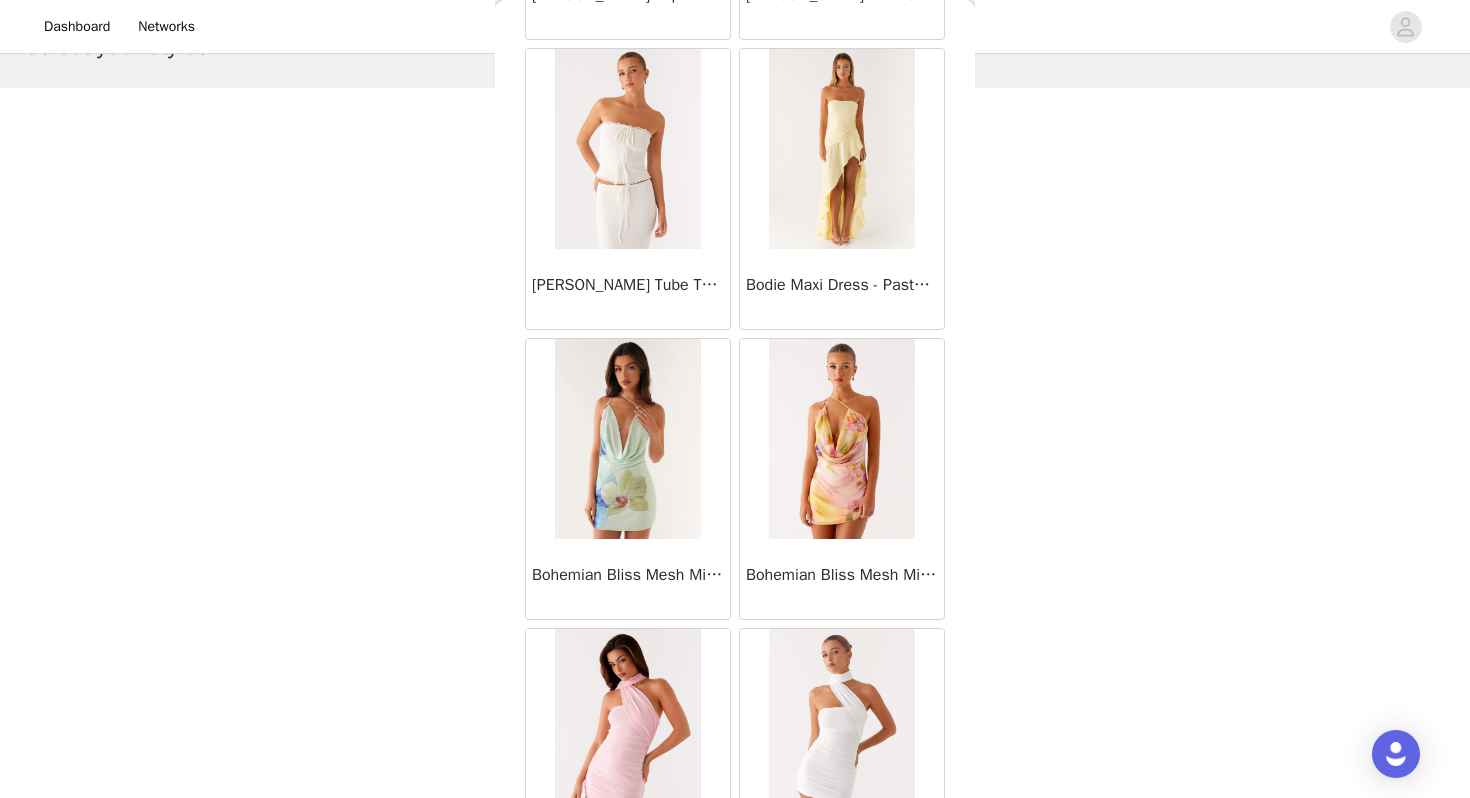 scroll, scrollTop: 7312, scrollLeft: 0, axis: vertical 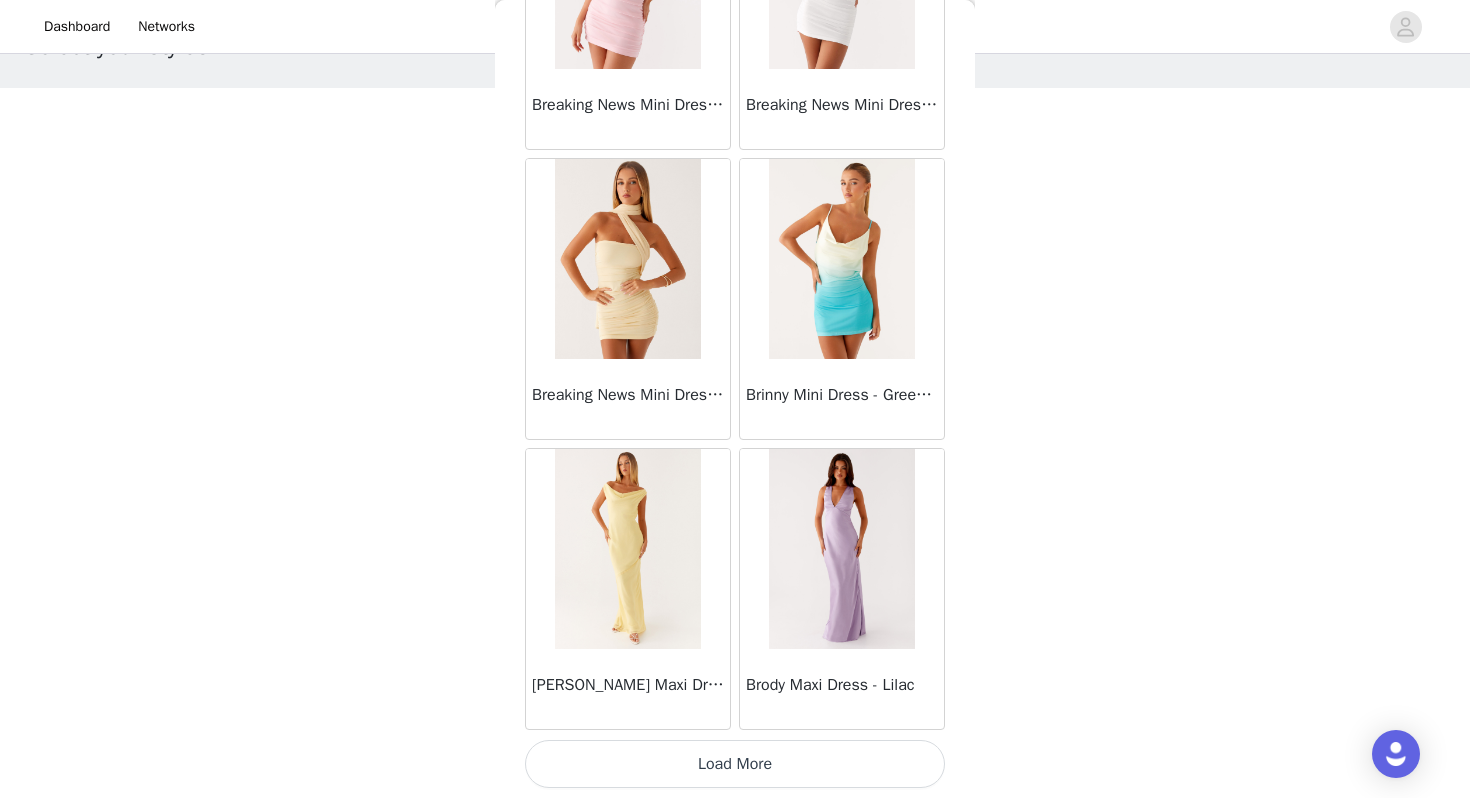 click on "Load More" at bounding box center (735, 764) 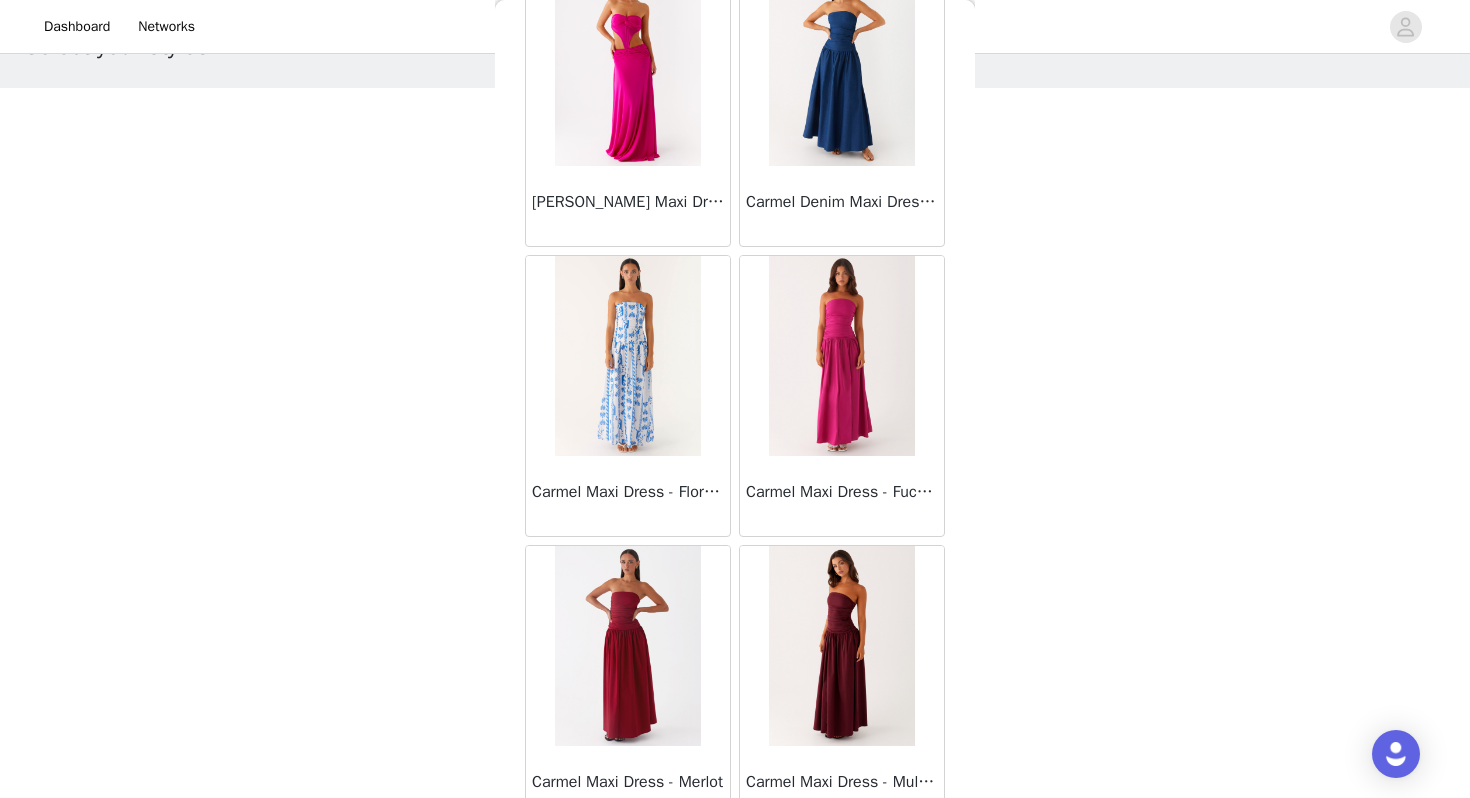 scroll, scrollTop: 10962, scrollLeft: 0, axis: vertical 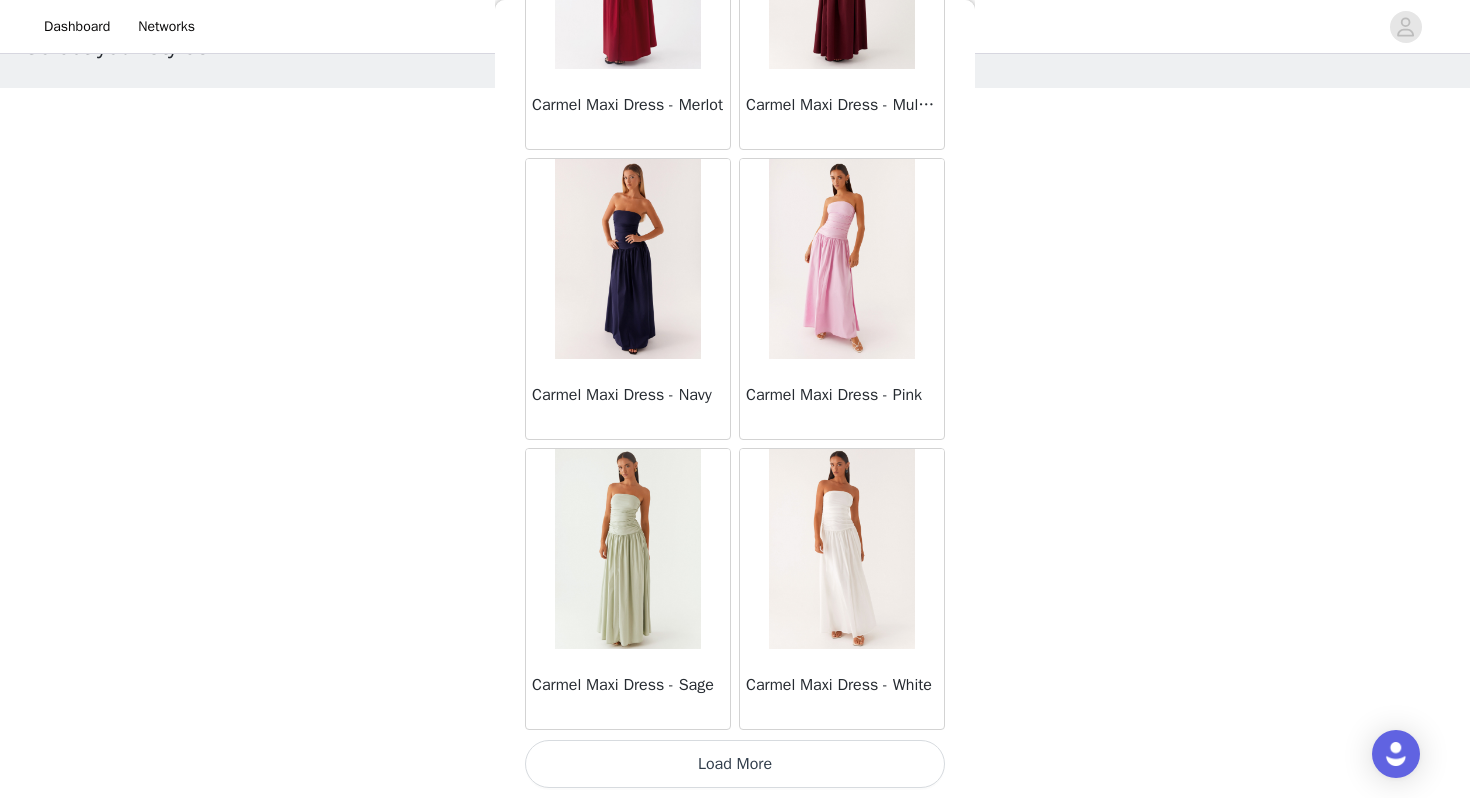 click on "Load More" at bounding box center [735, 764] 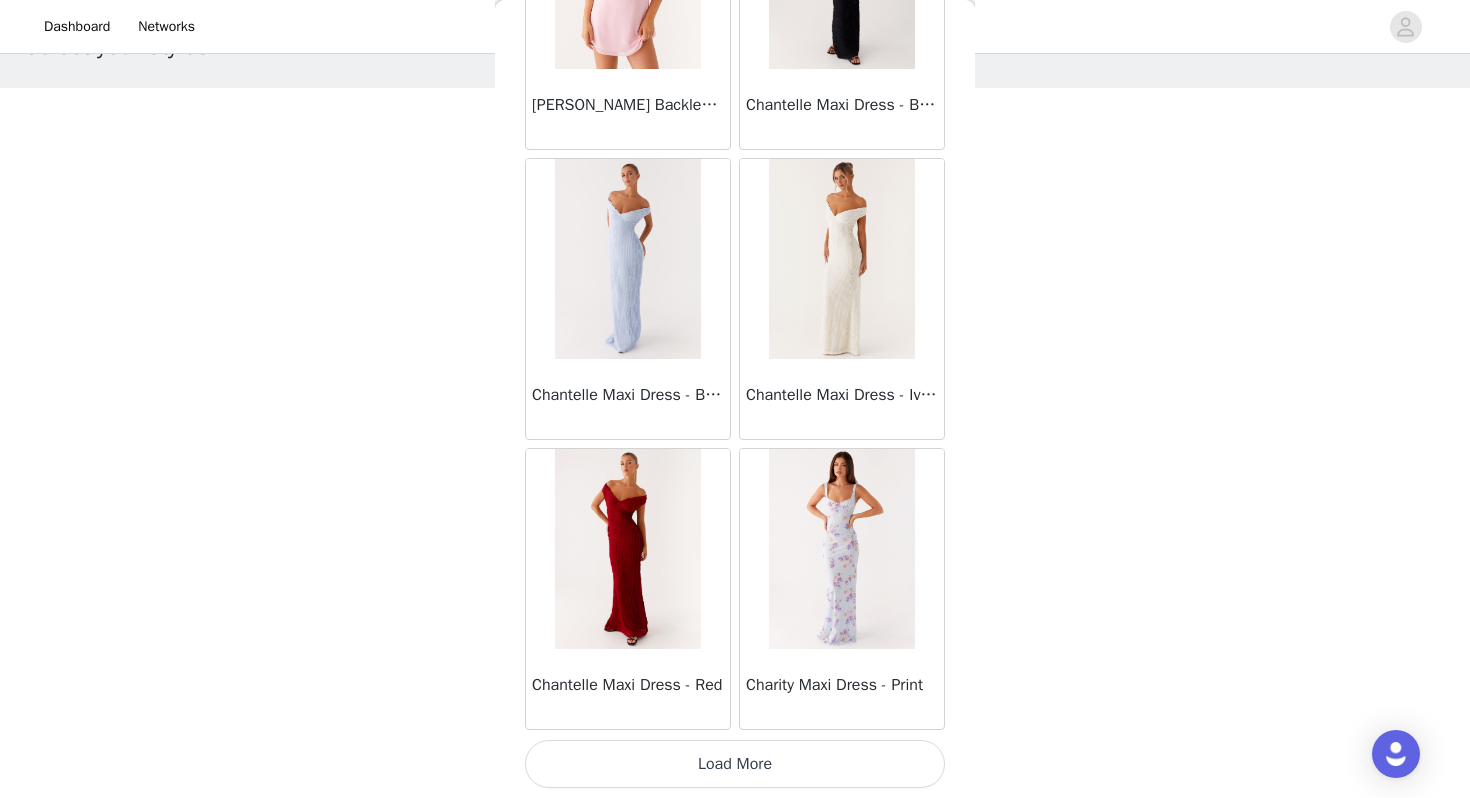 click on "Load More" at bounding box center (735, 764) 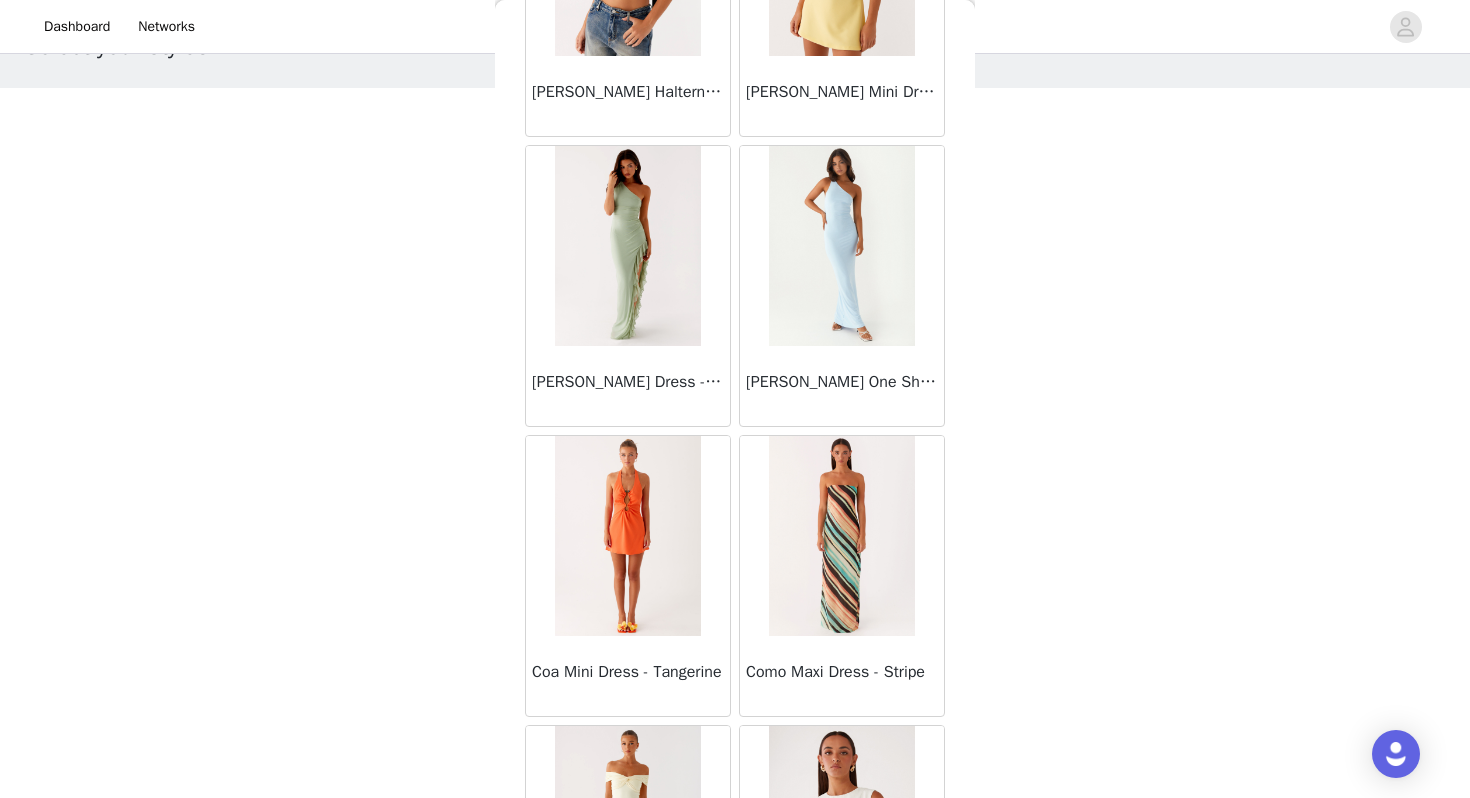 scroll, scrollTop: 16016, scrollLeft: 0, axis: vertical 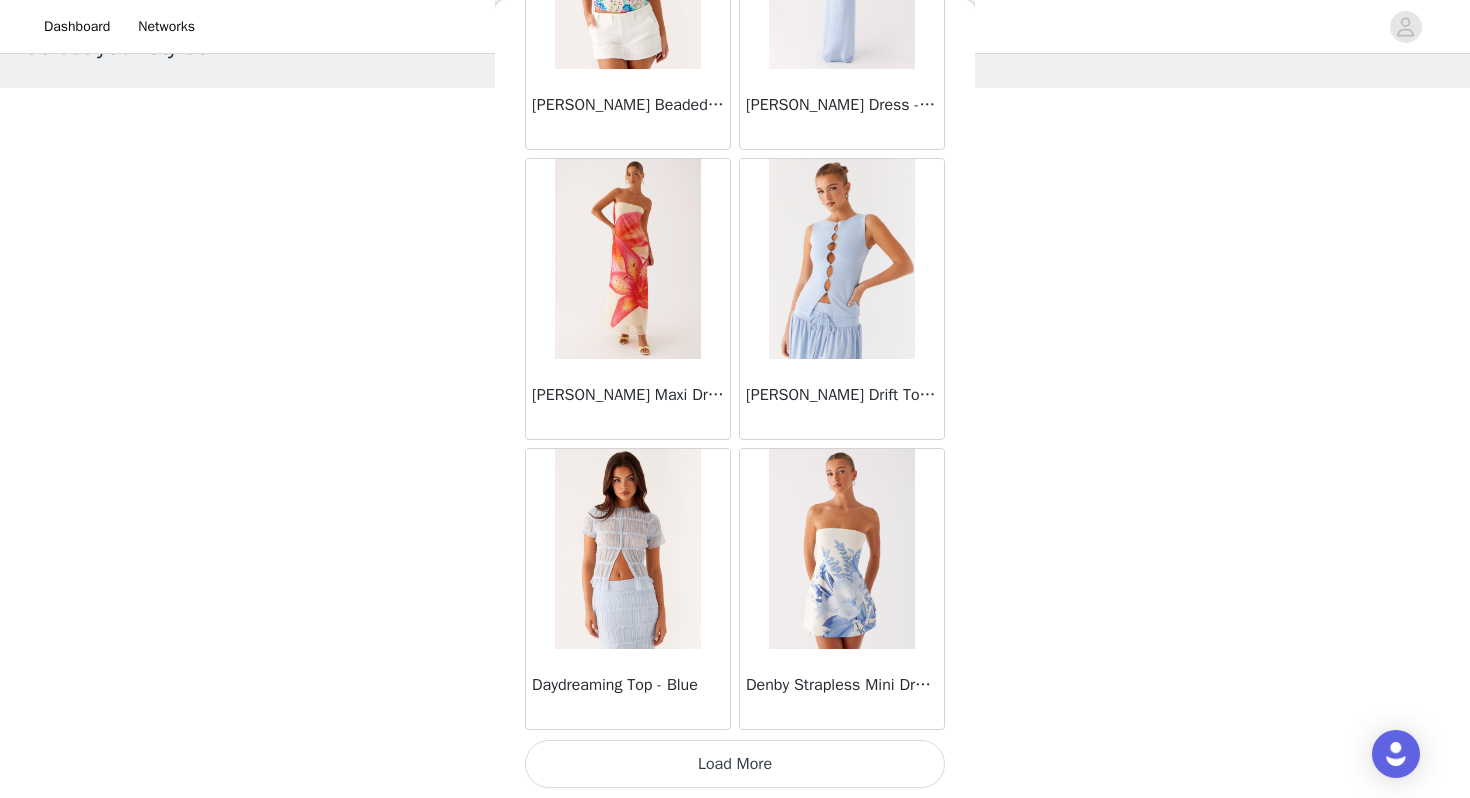 click on "Load More" at bounding box center [735, 764] 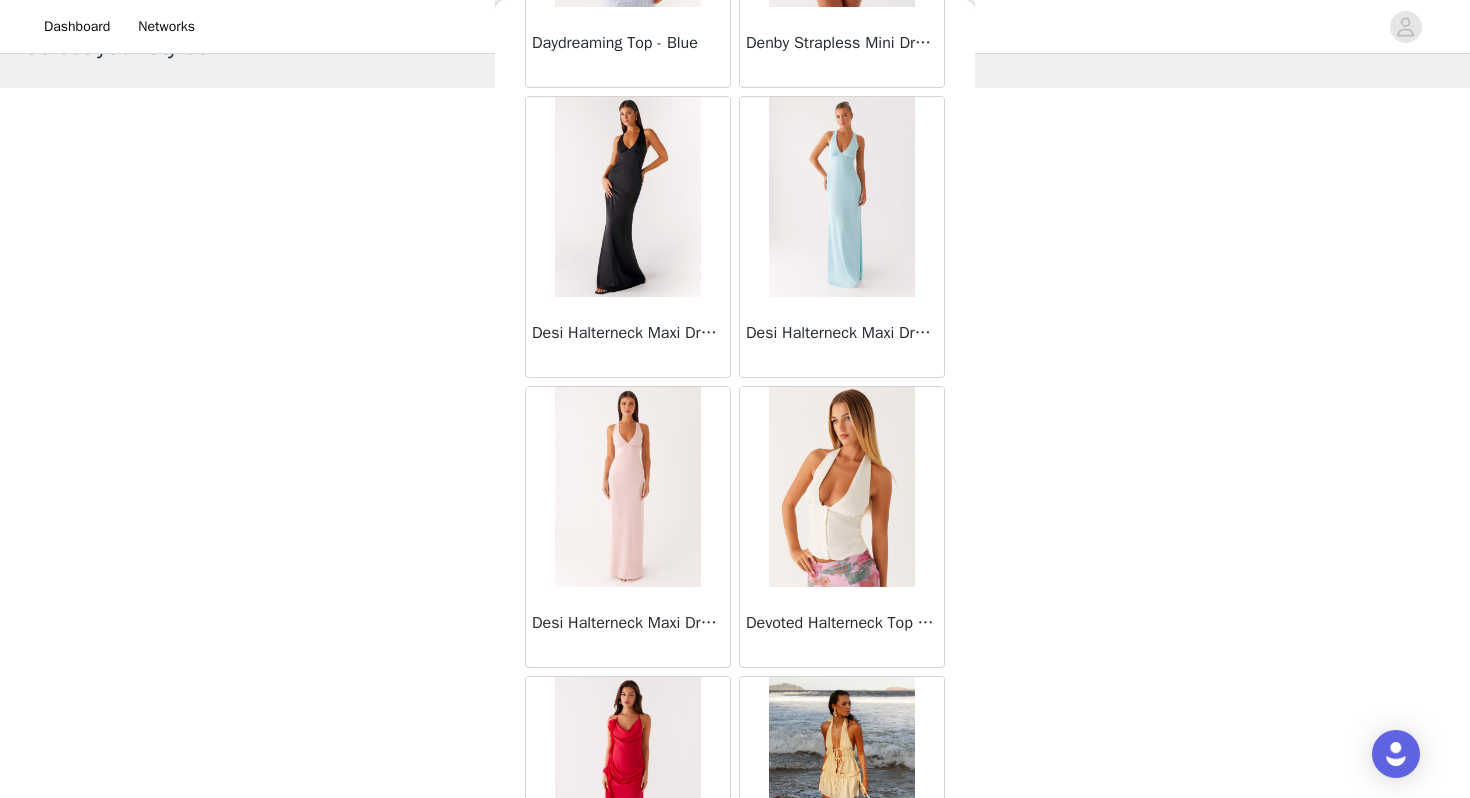 scroll, scrollTop: 17407, scrollLeft: 0, axis: vertical 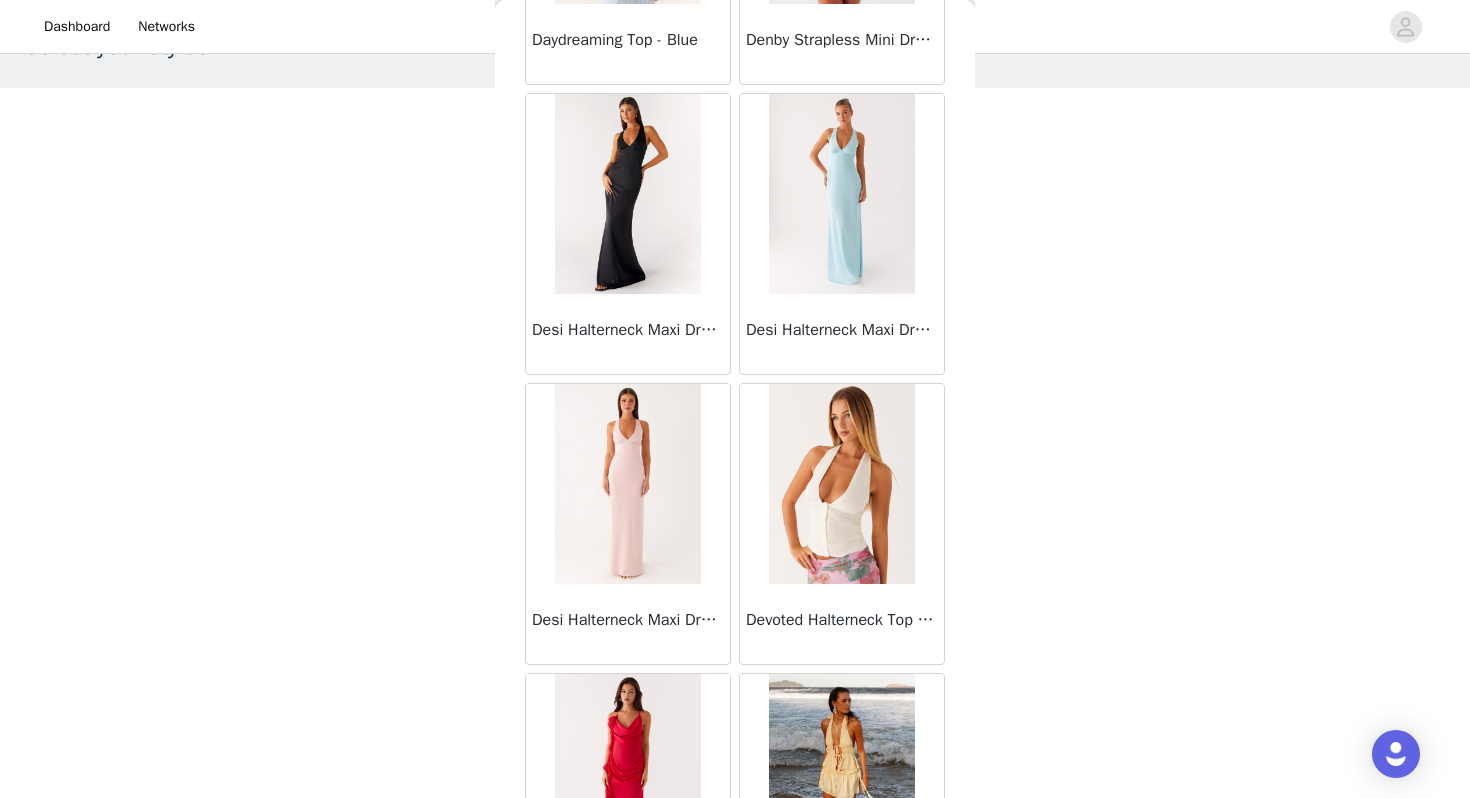 click at bounding box center [627, 194] 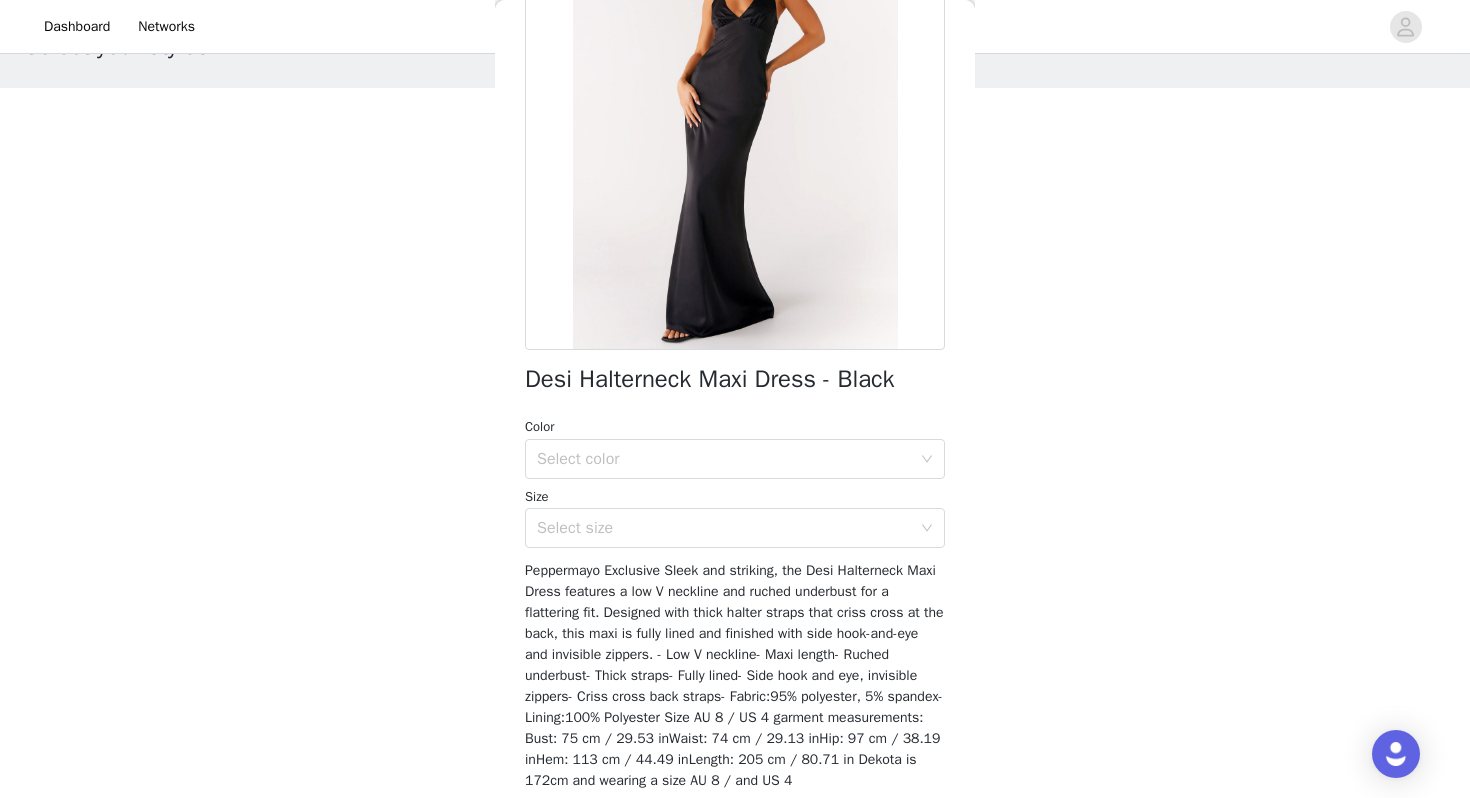scroll, scrollTop: 203, scrollLeft: 0, axis: vertical 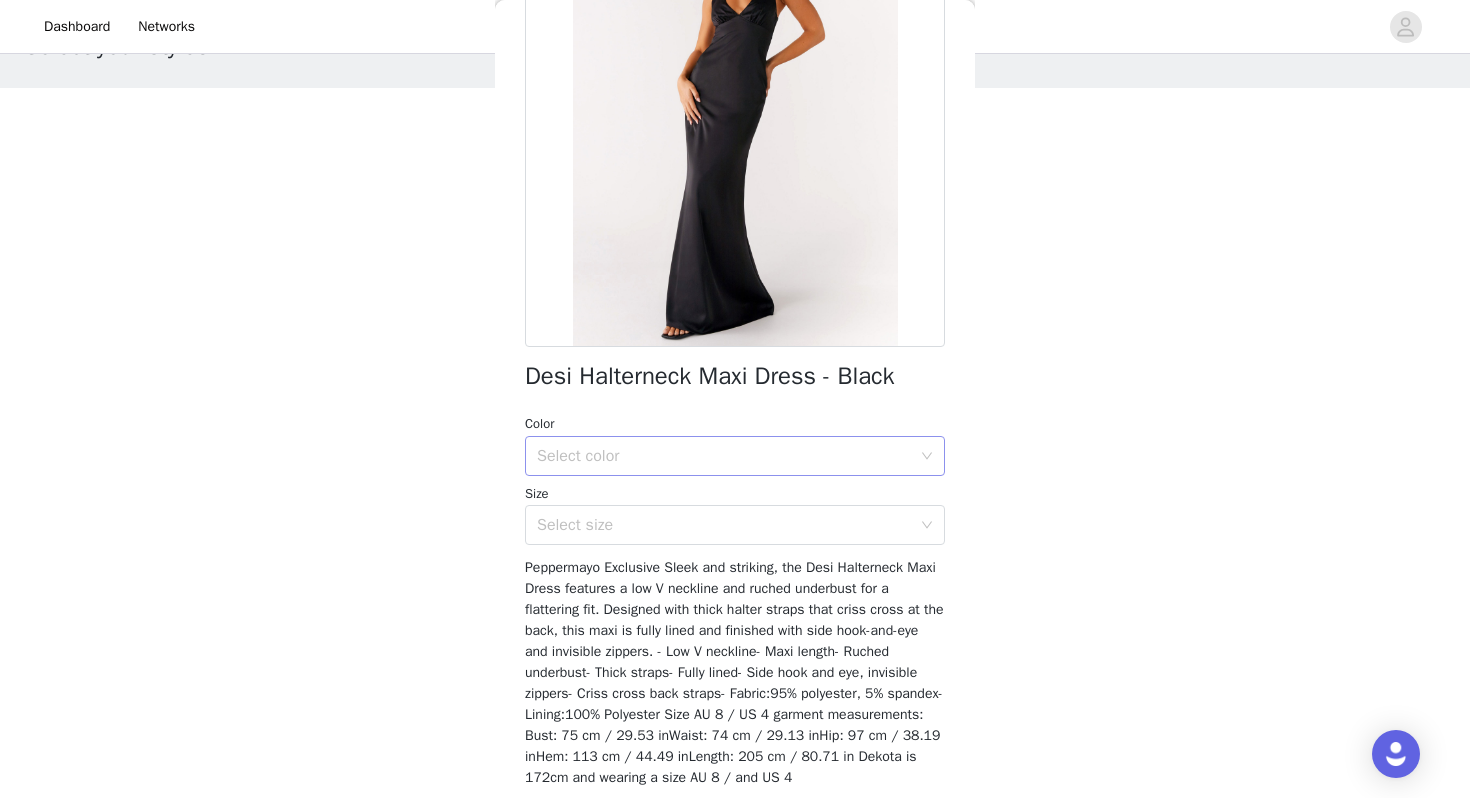 click on "Select color" at bounding box center [724, 456] 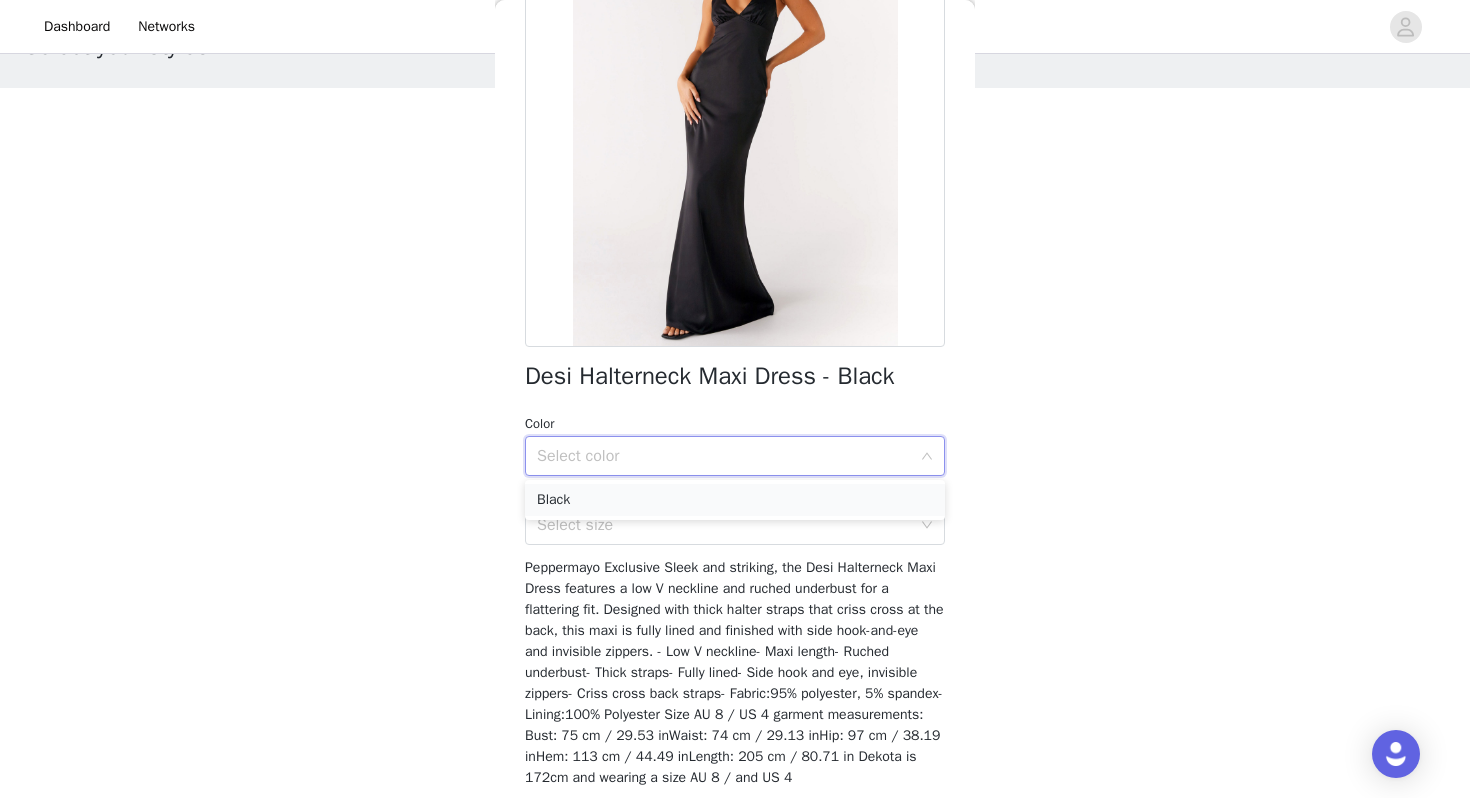 click on "Black" at bounding box center (735, 500) 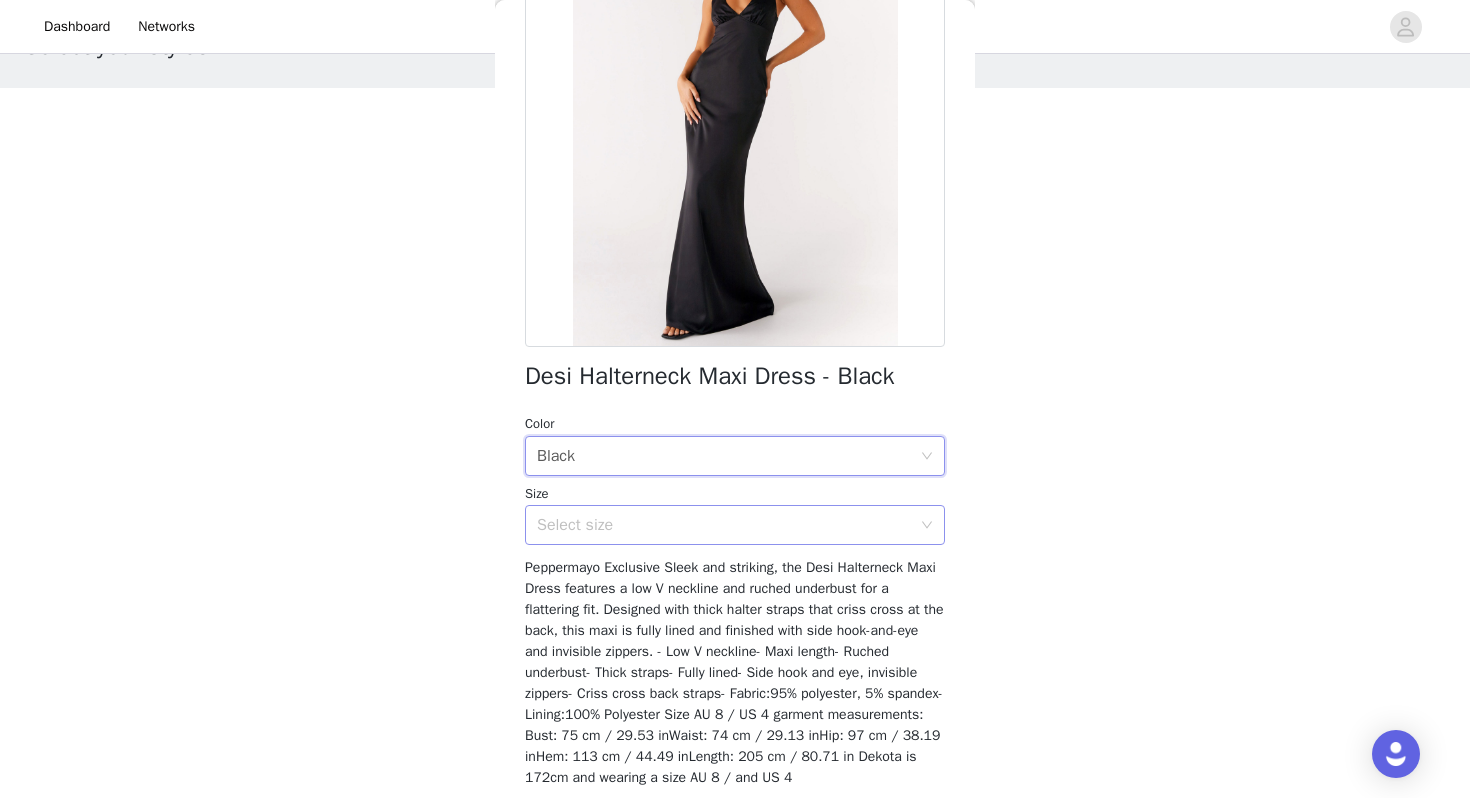 click on "Select size" at bounding box center [724, 525] 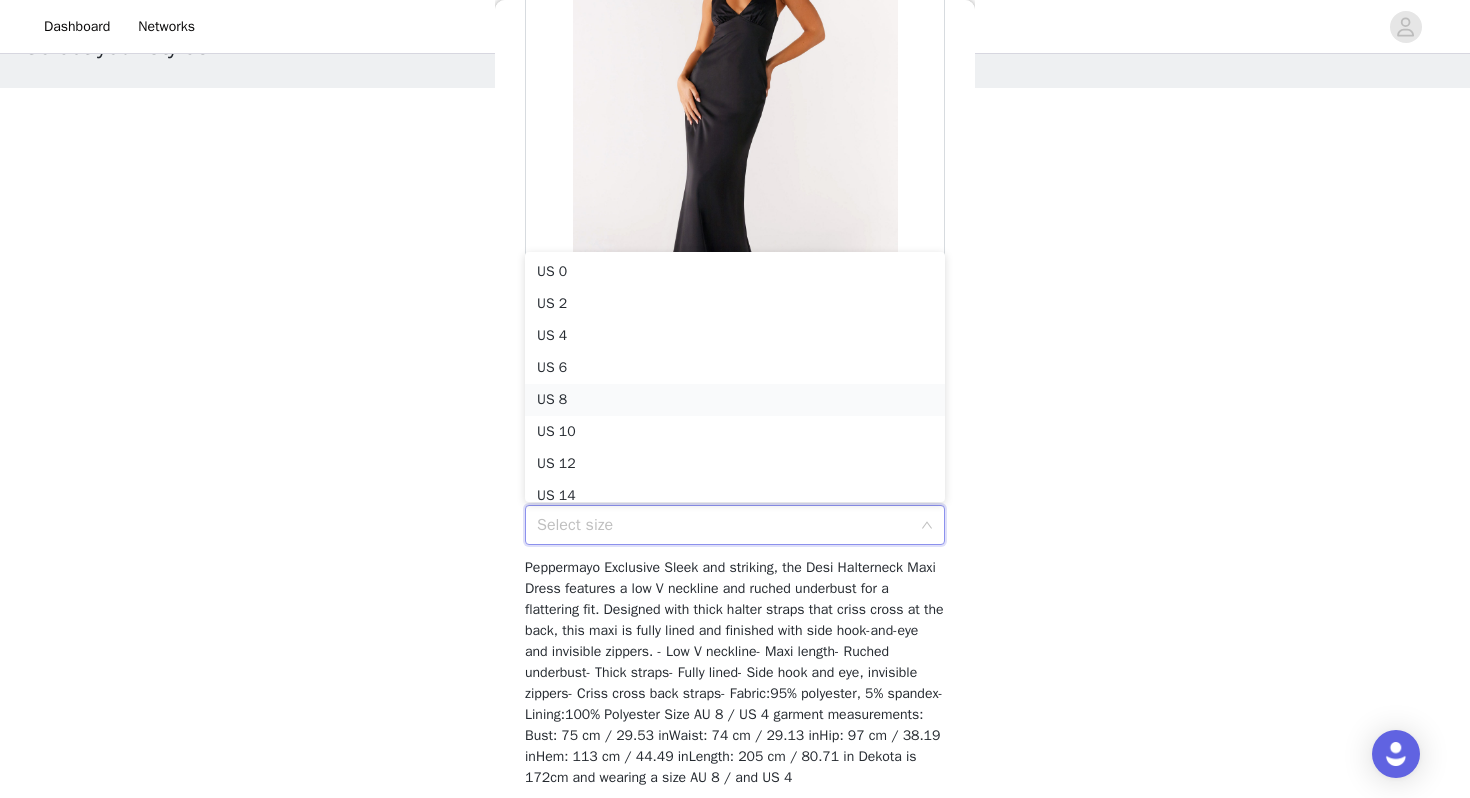 scroll, scrollTop: 10, scrollLeft: 0, axis: vertical 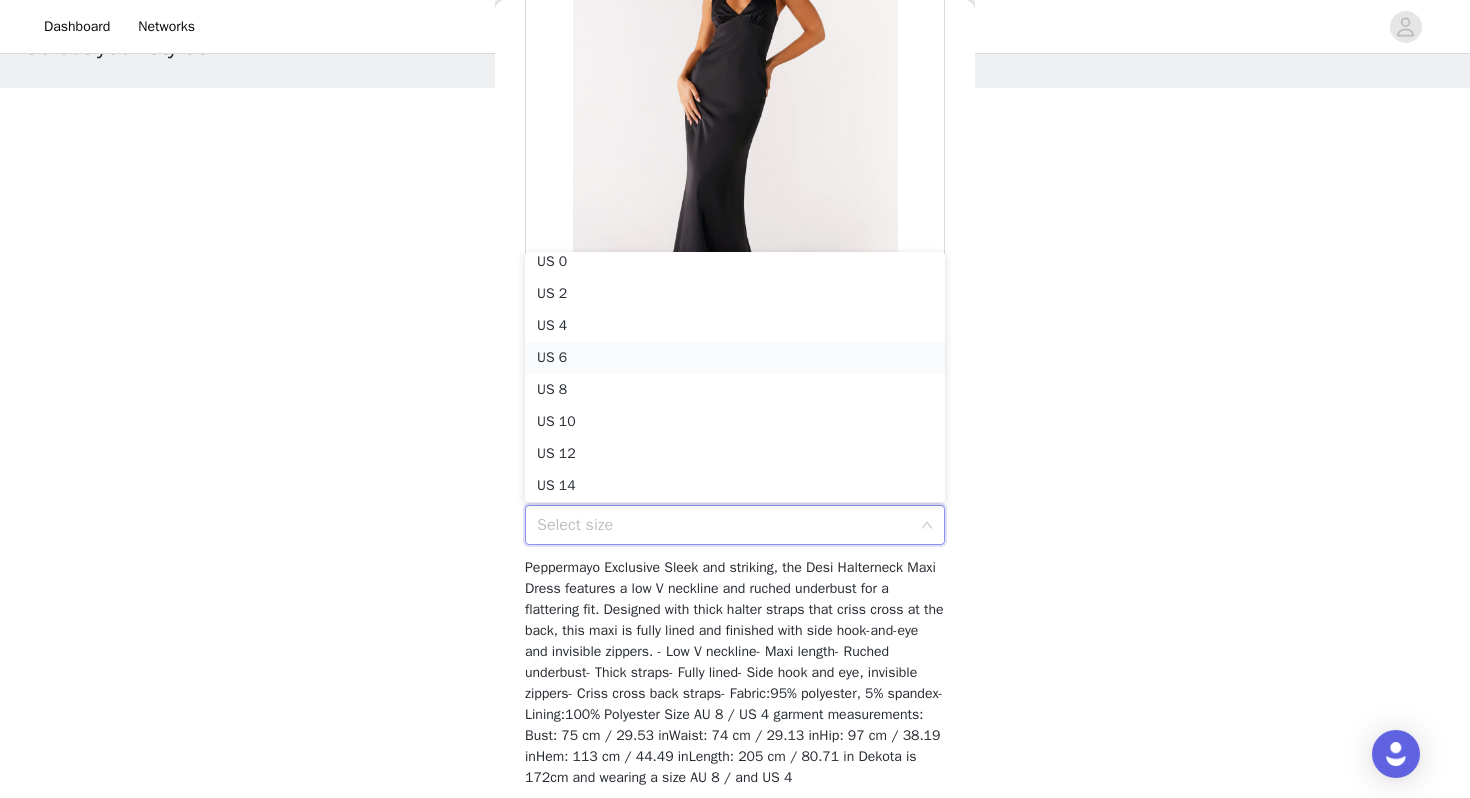 click on "US 6" at bounding box center [735, 358] 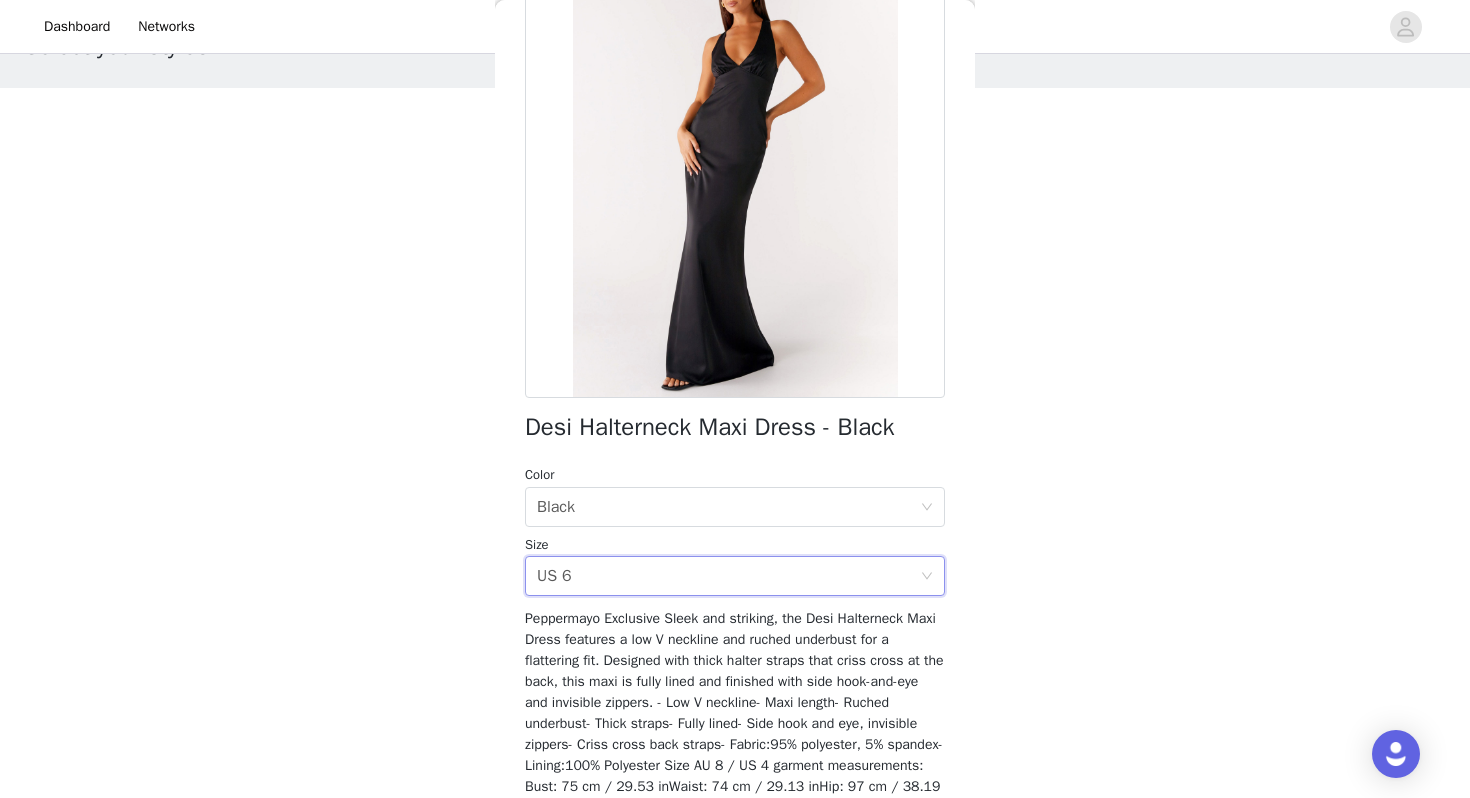 scroll, scrollTop: 277, scrollLeft: 0, axis: vertical 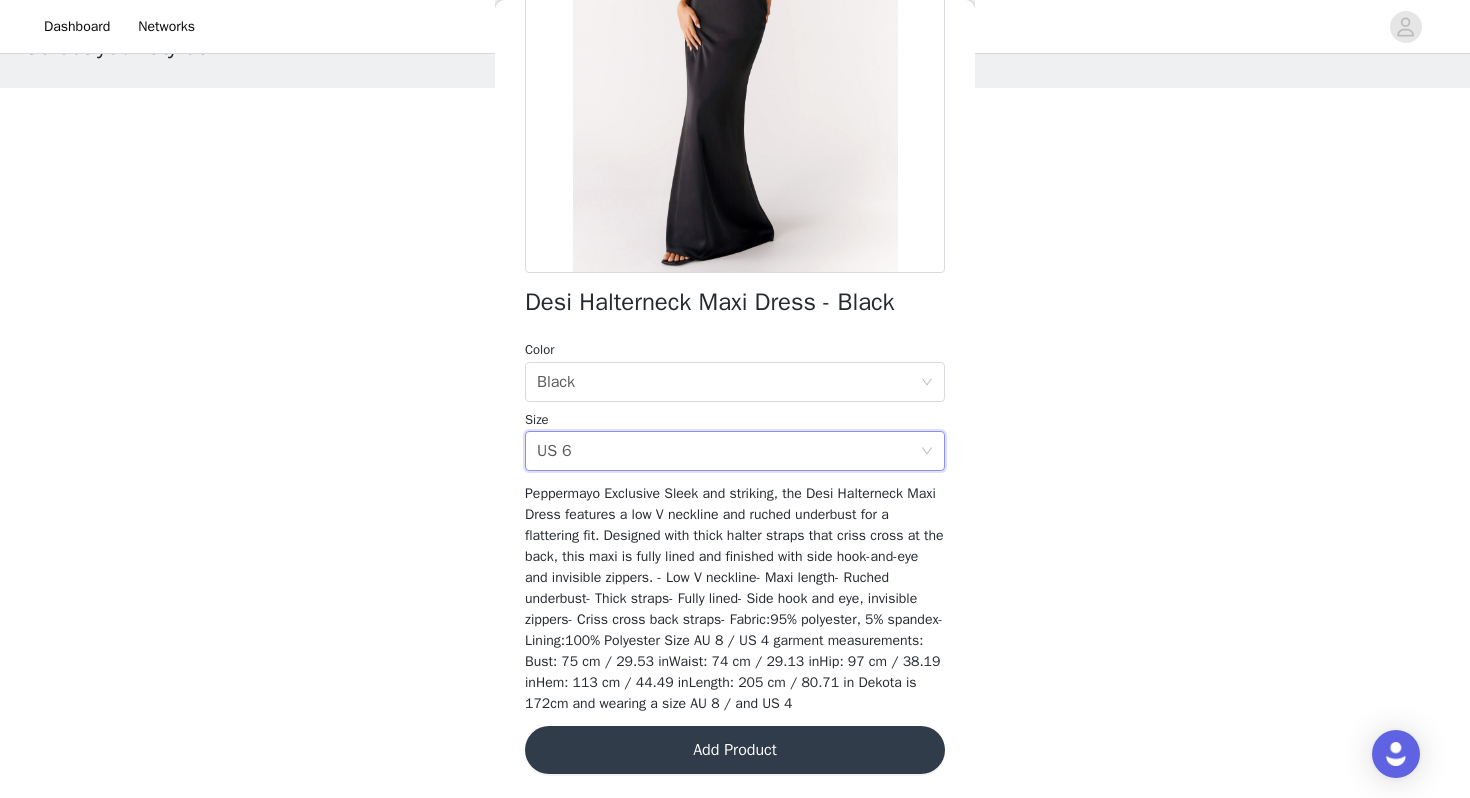 click on "Add Product" at bounding box center (735, 750) 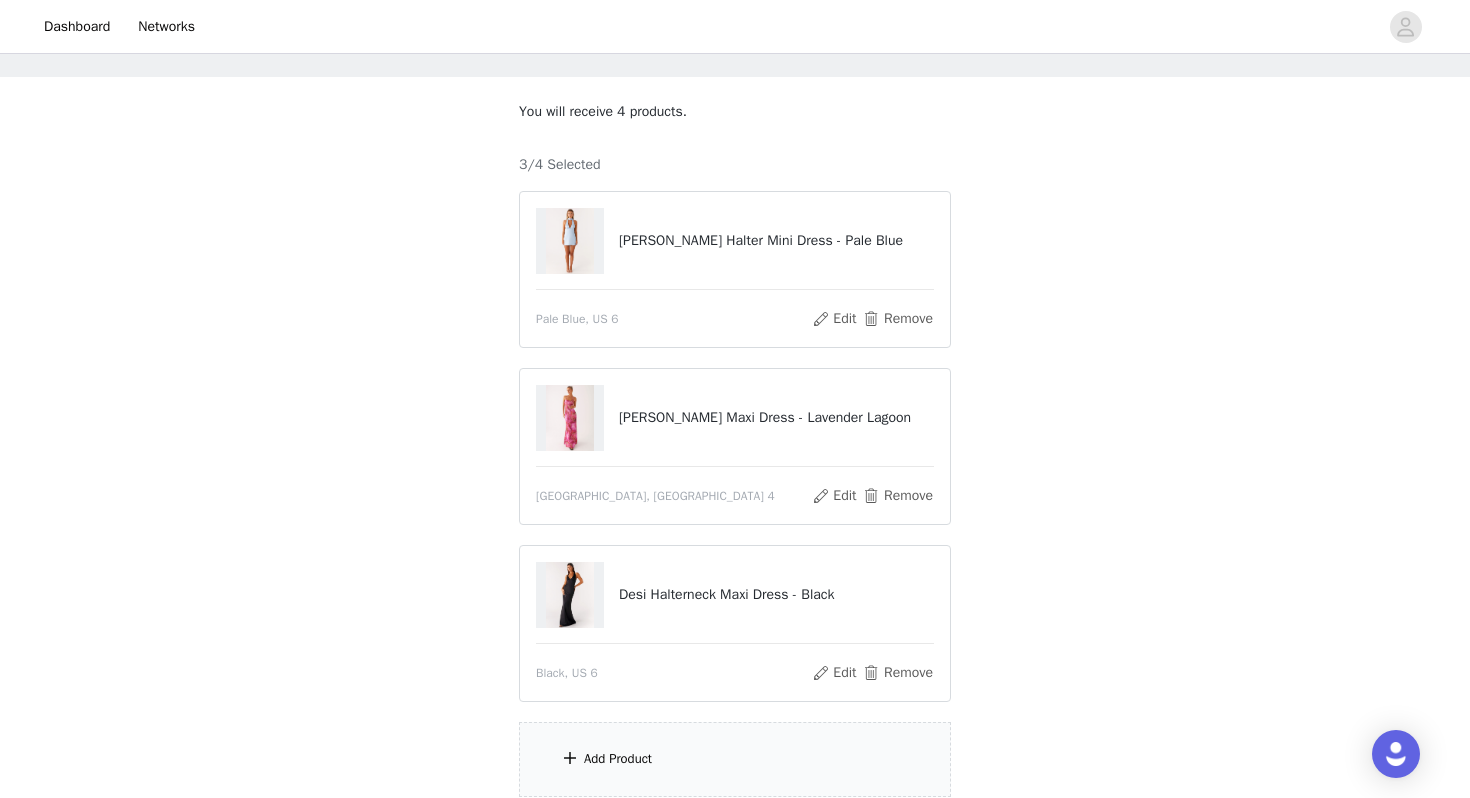 scroll, scrollTop: 86, scrollLeft: 0, axis: vertical 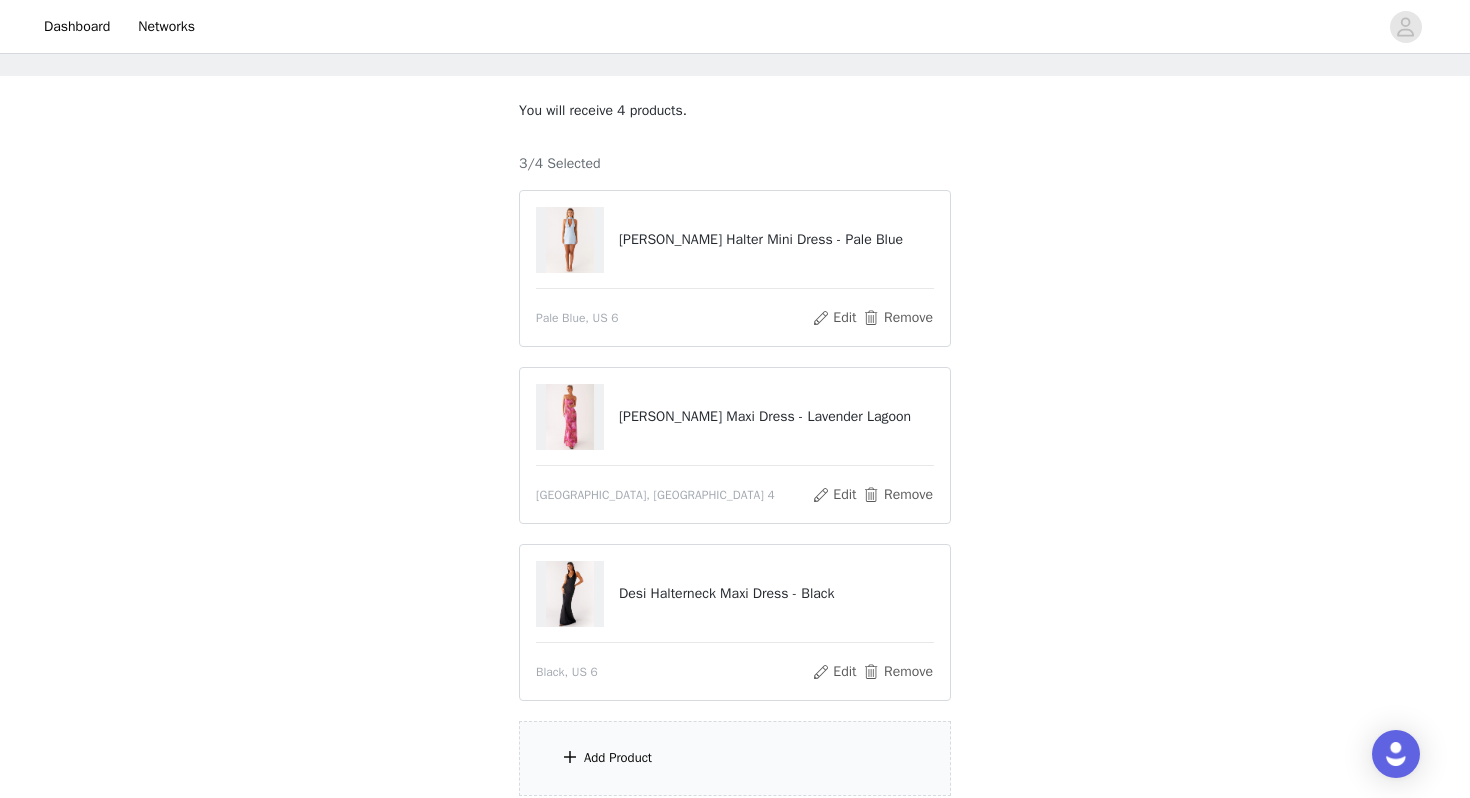 click on "Add Product" at bounding box center [735, 758] 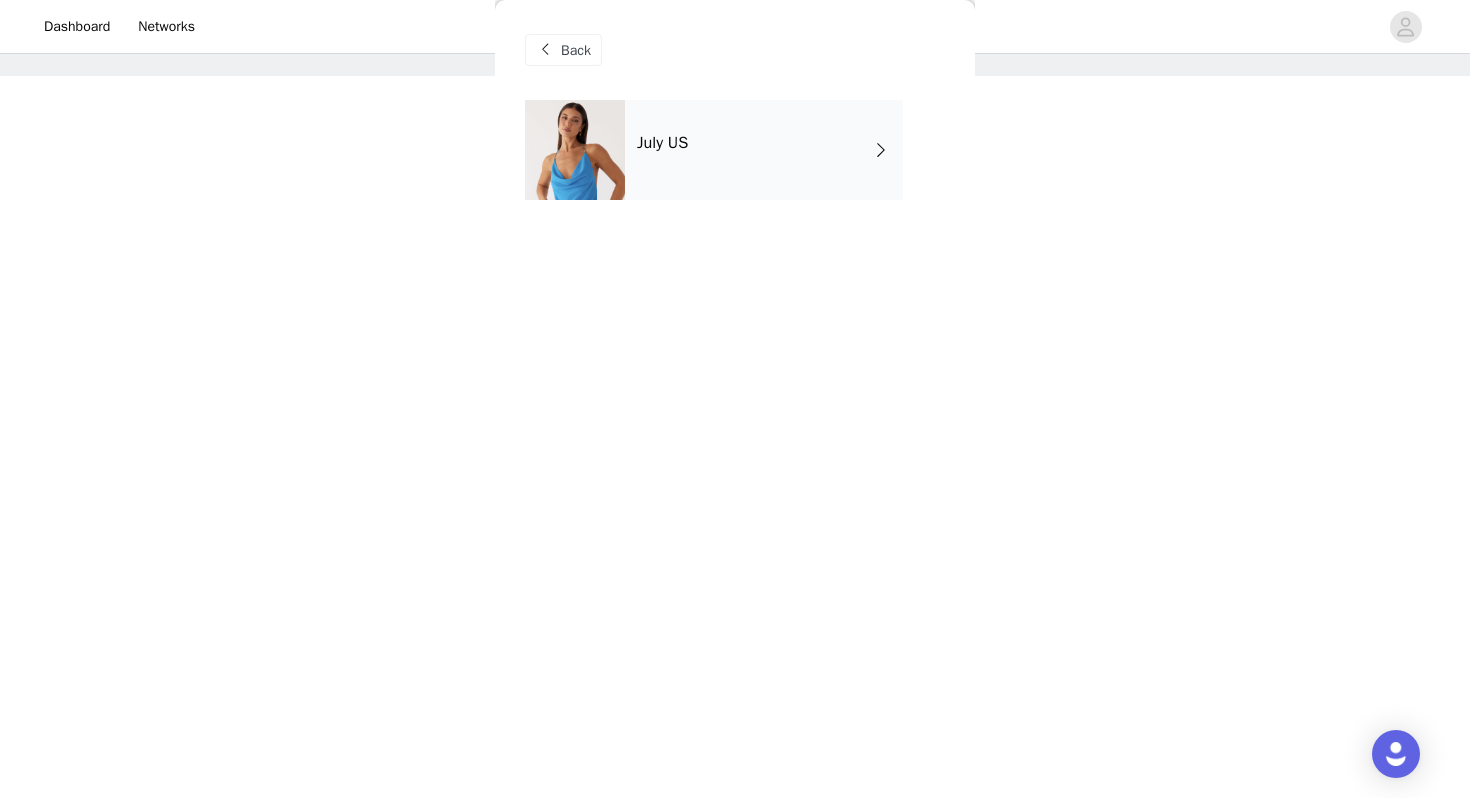 click on "July US" at bounding box center (764, 150) 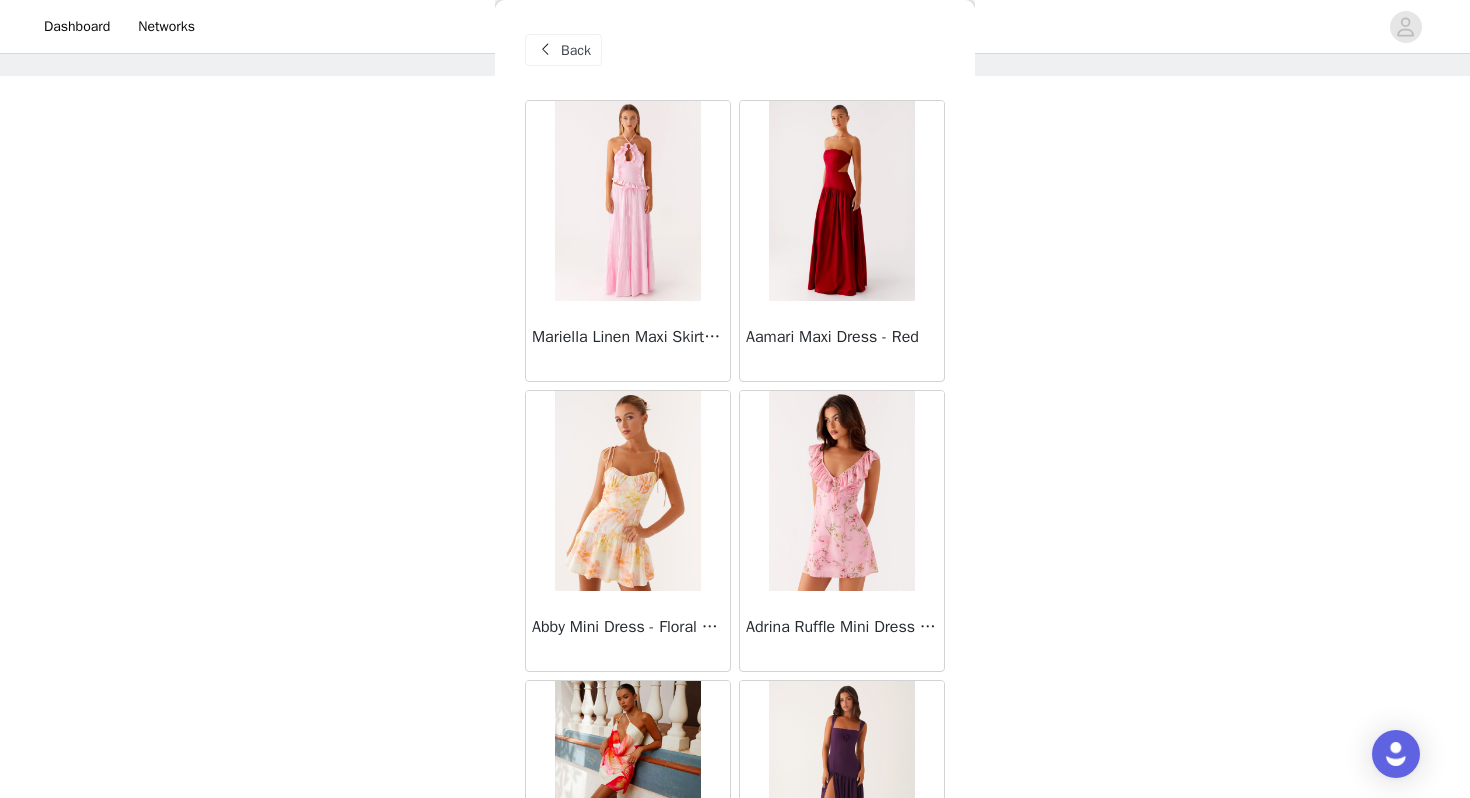 click at bounding box center (545, 50) 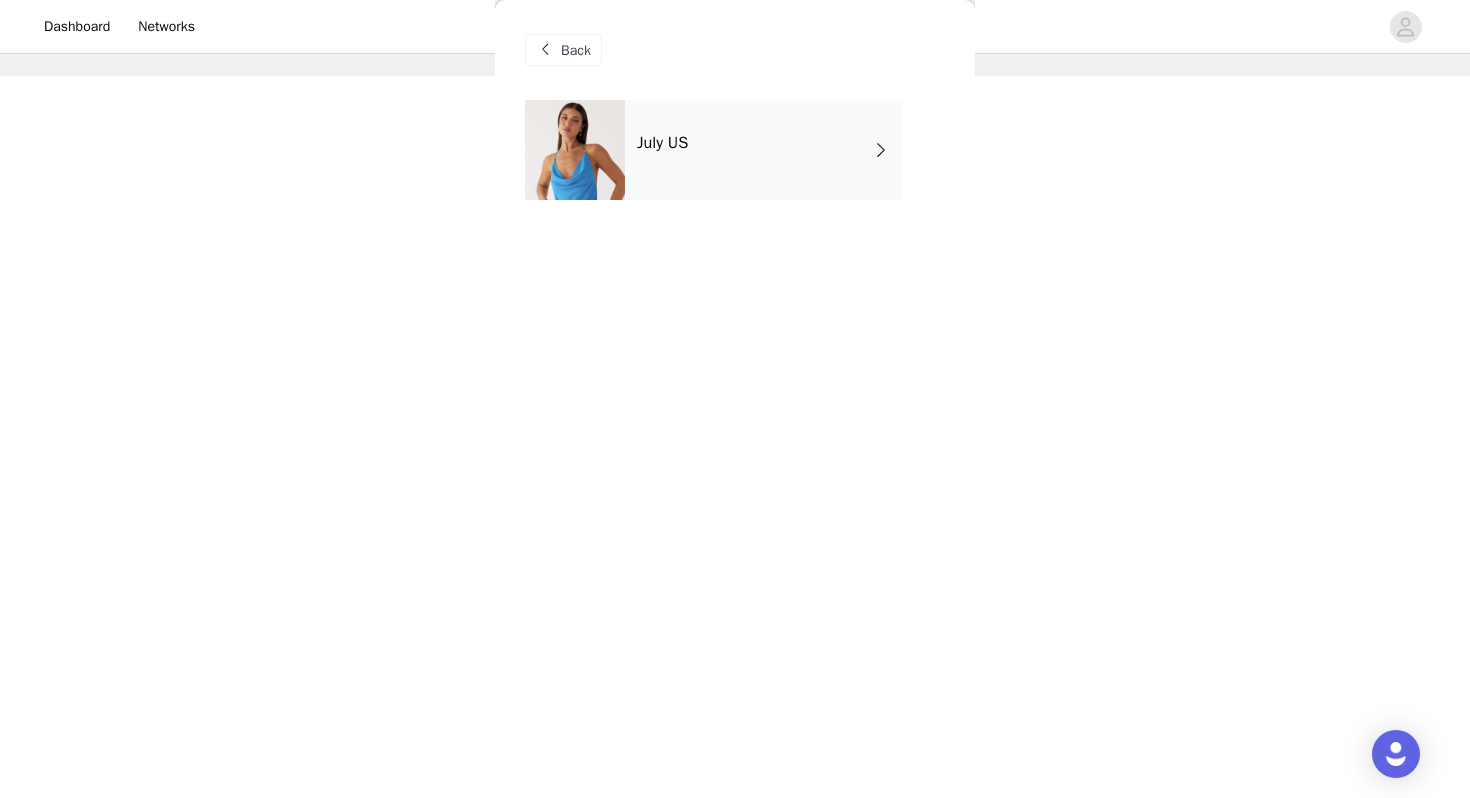 click on "July US" at bounding box center [764, 150] 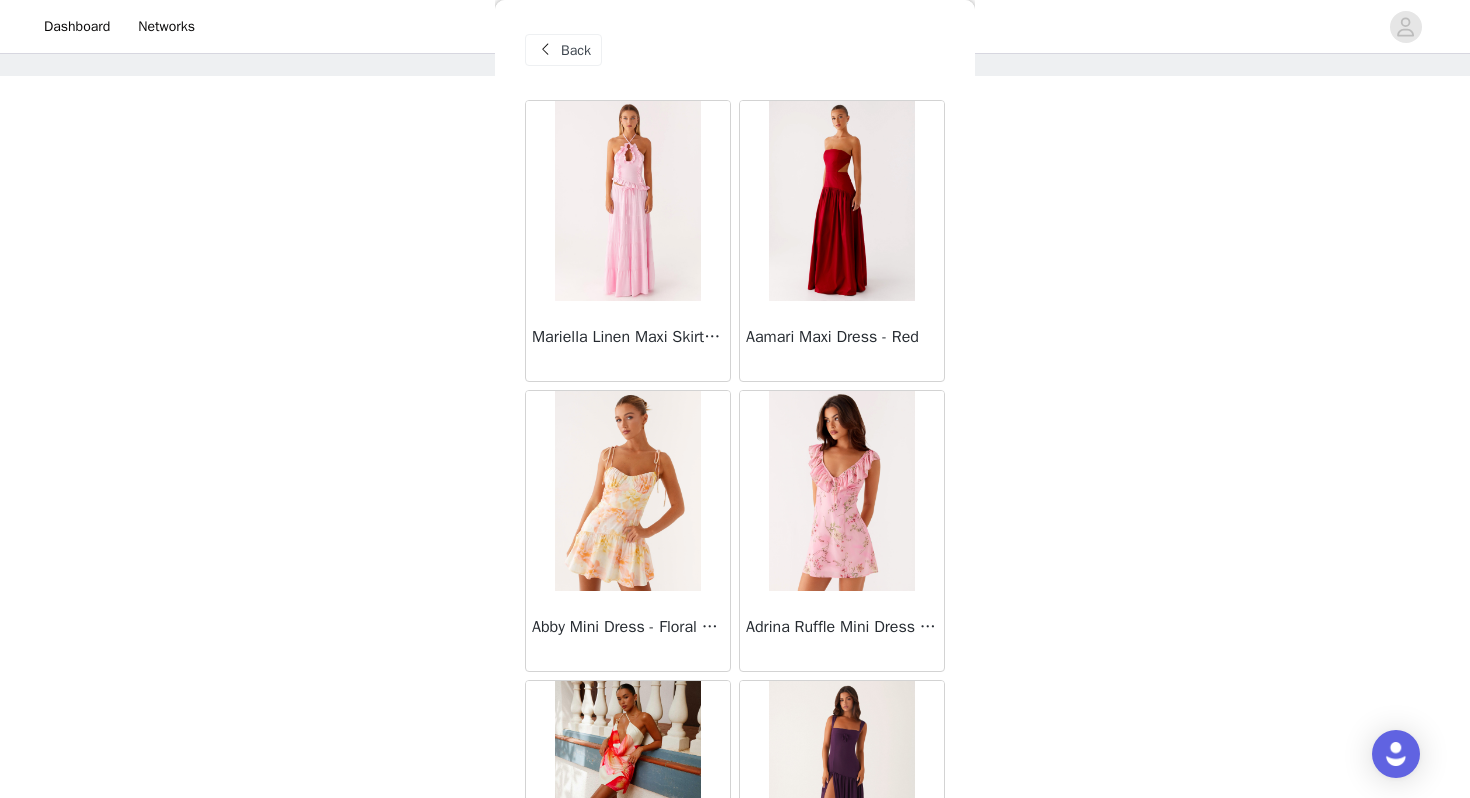 scroll, scrollTop: 2262, scrollLeft: 0, axis: vertical 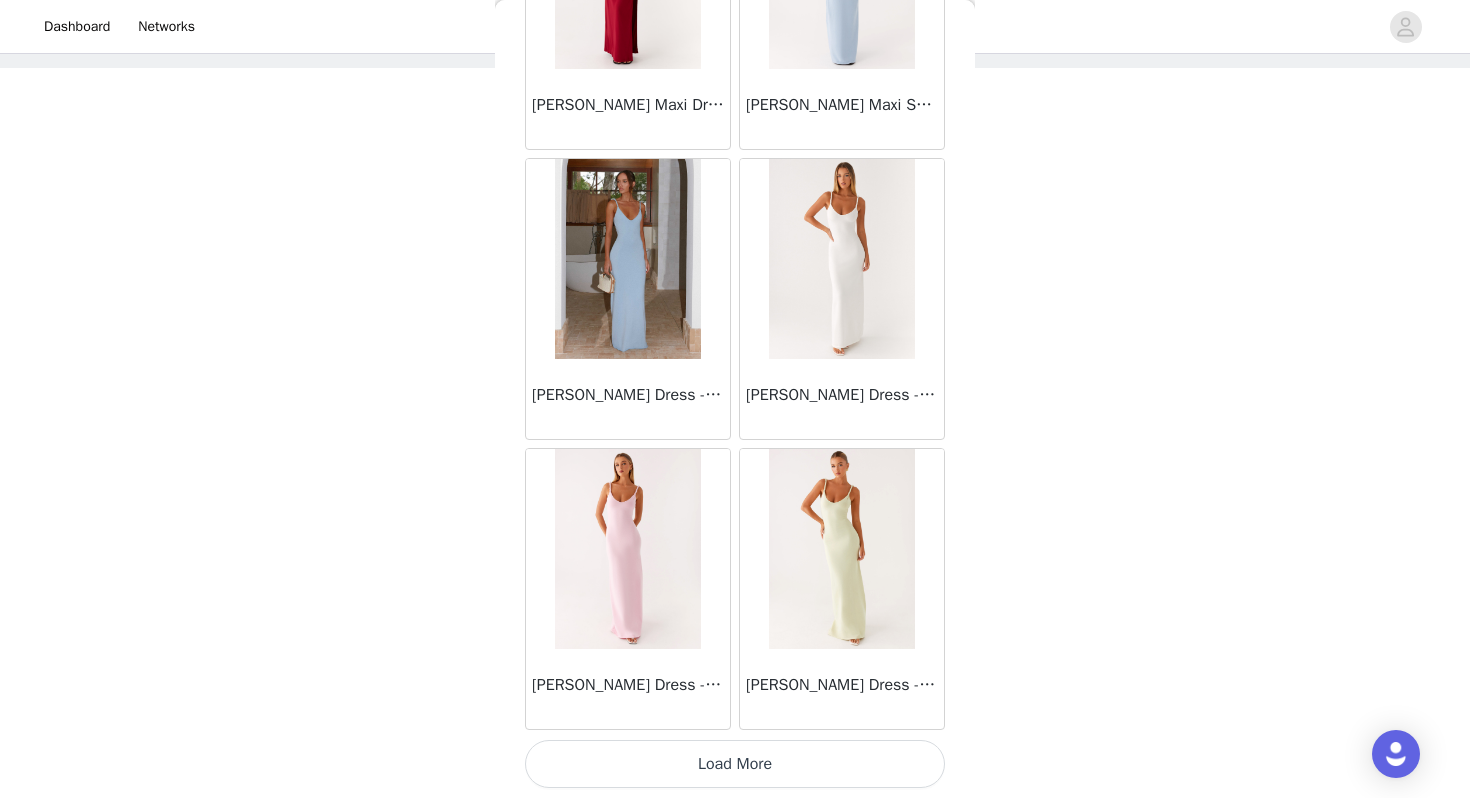 click on "Load More" at bounding box center [735, 764] 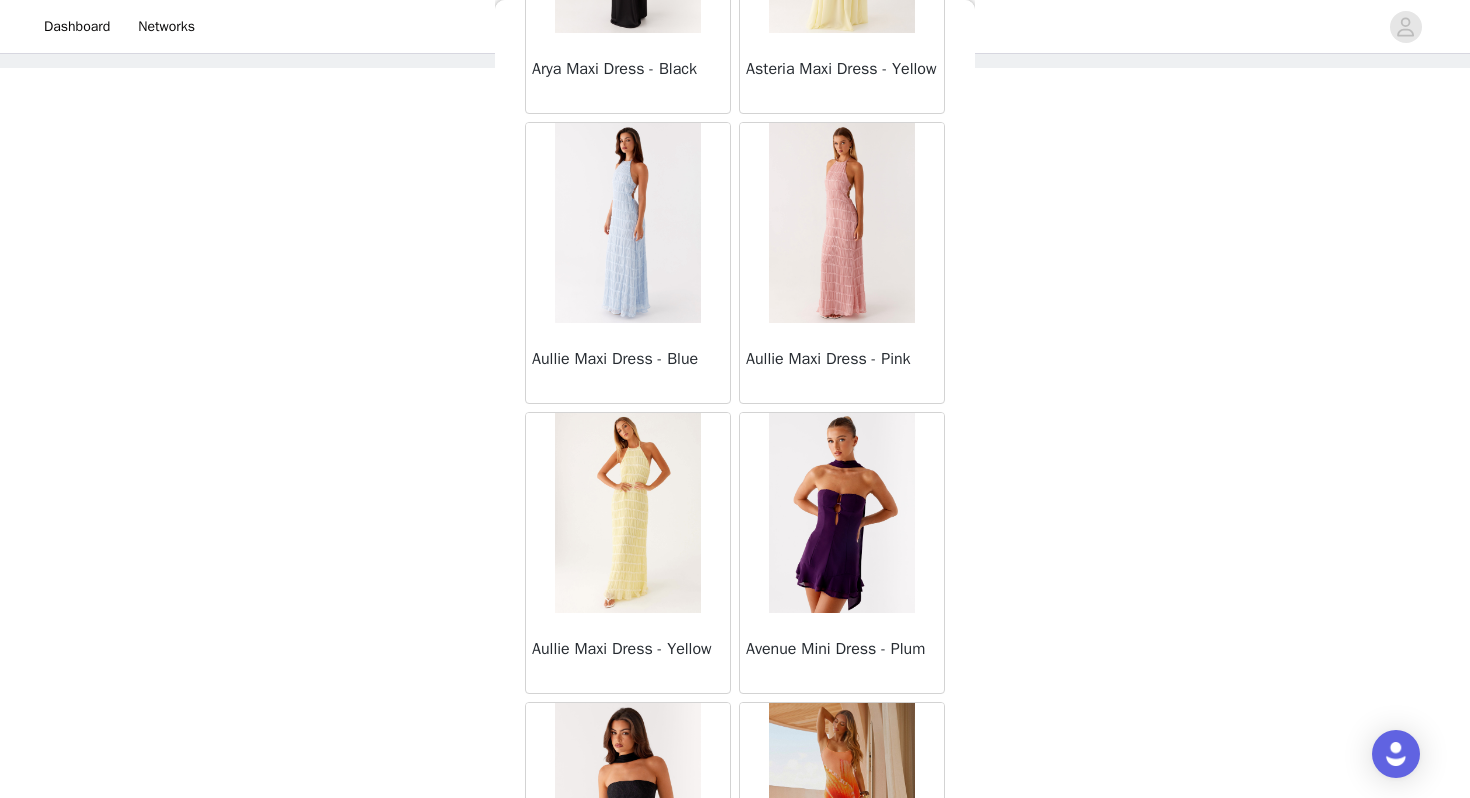 scroll, scrollTop: 5162, scrollLeft: 0, axis: vertical 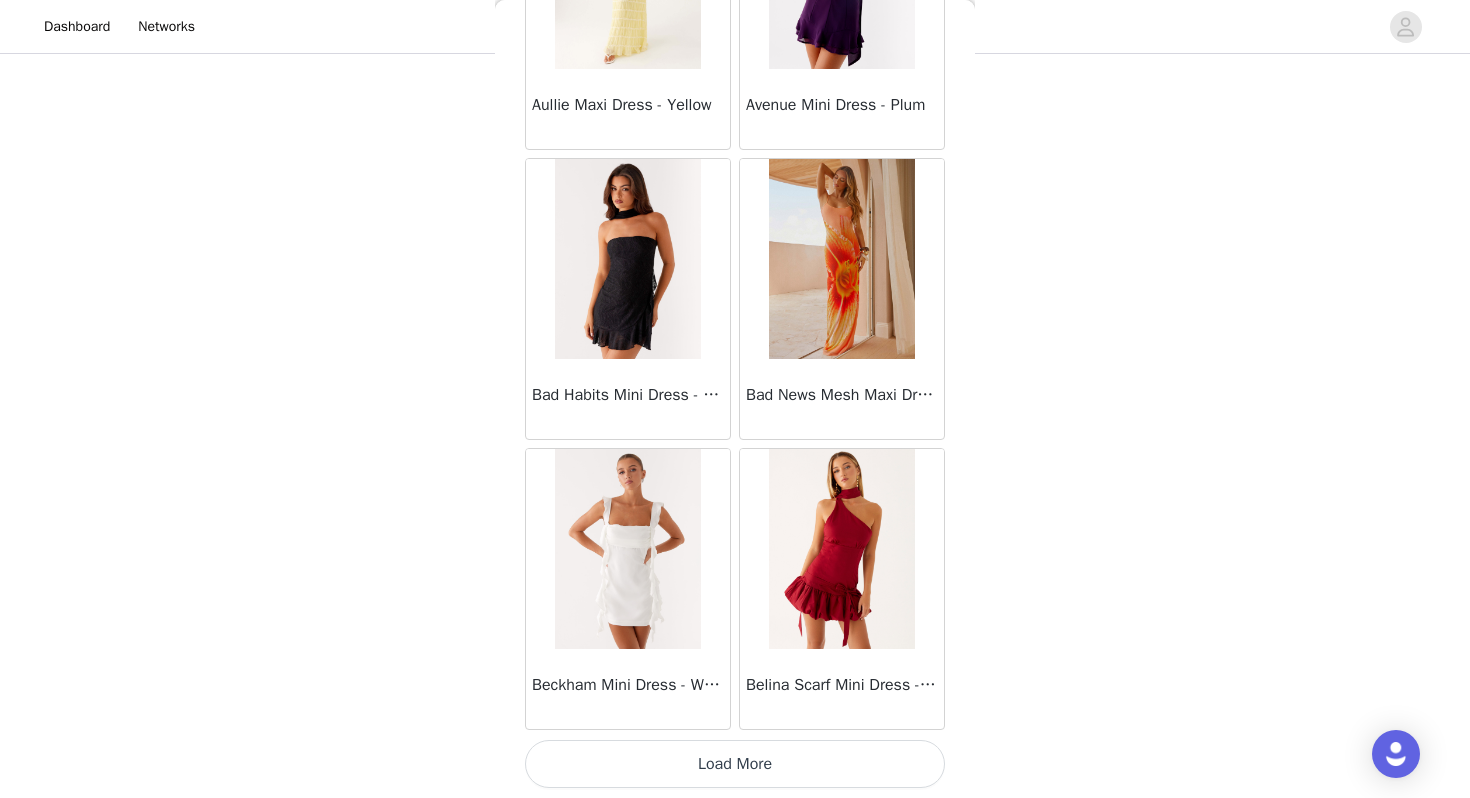 click on "Load More" at bounding box center [735, 764] 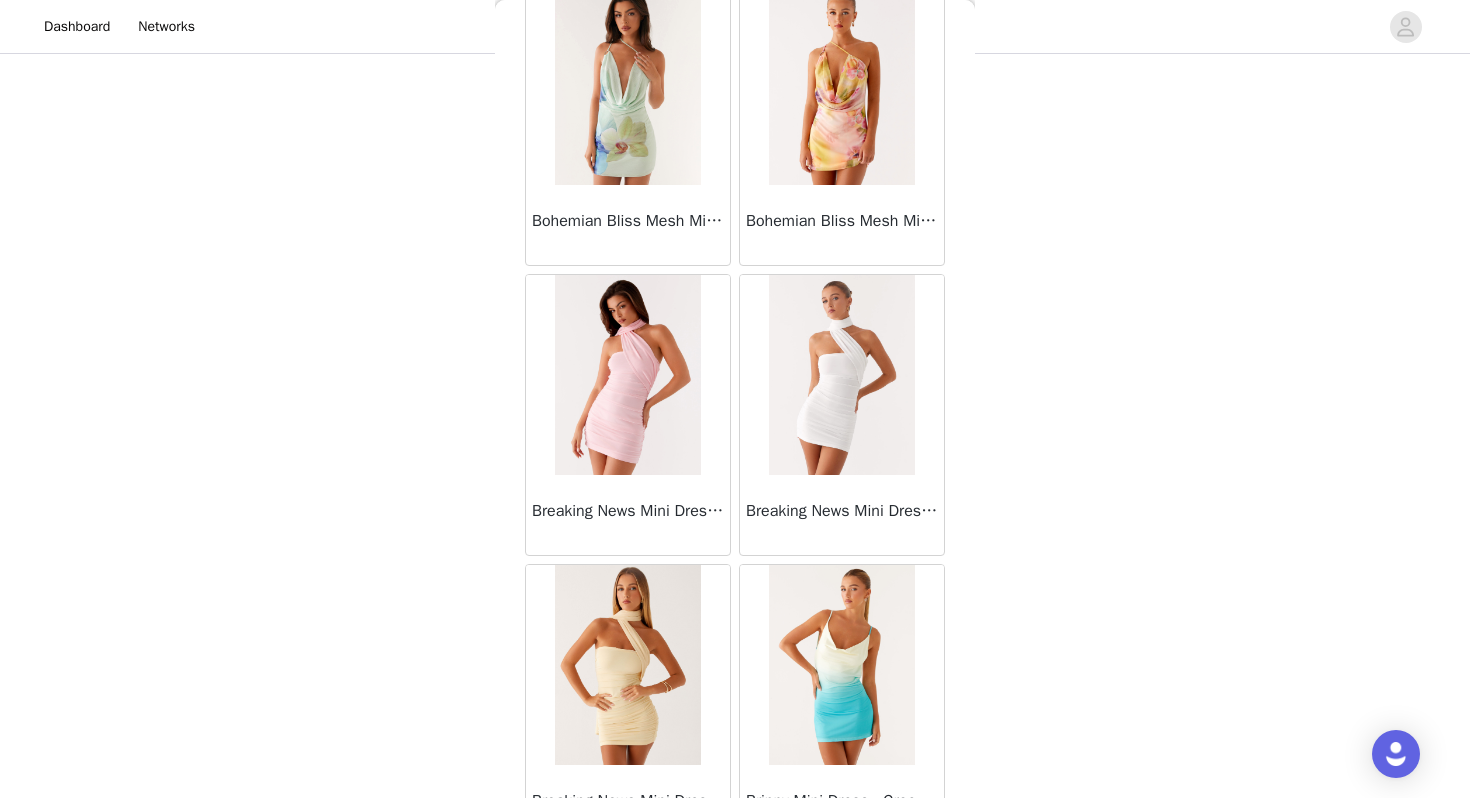 scroll, scrollTop: 8062, scrollLeft: 0, axis: vertical 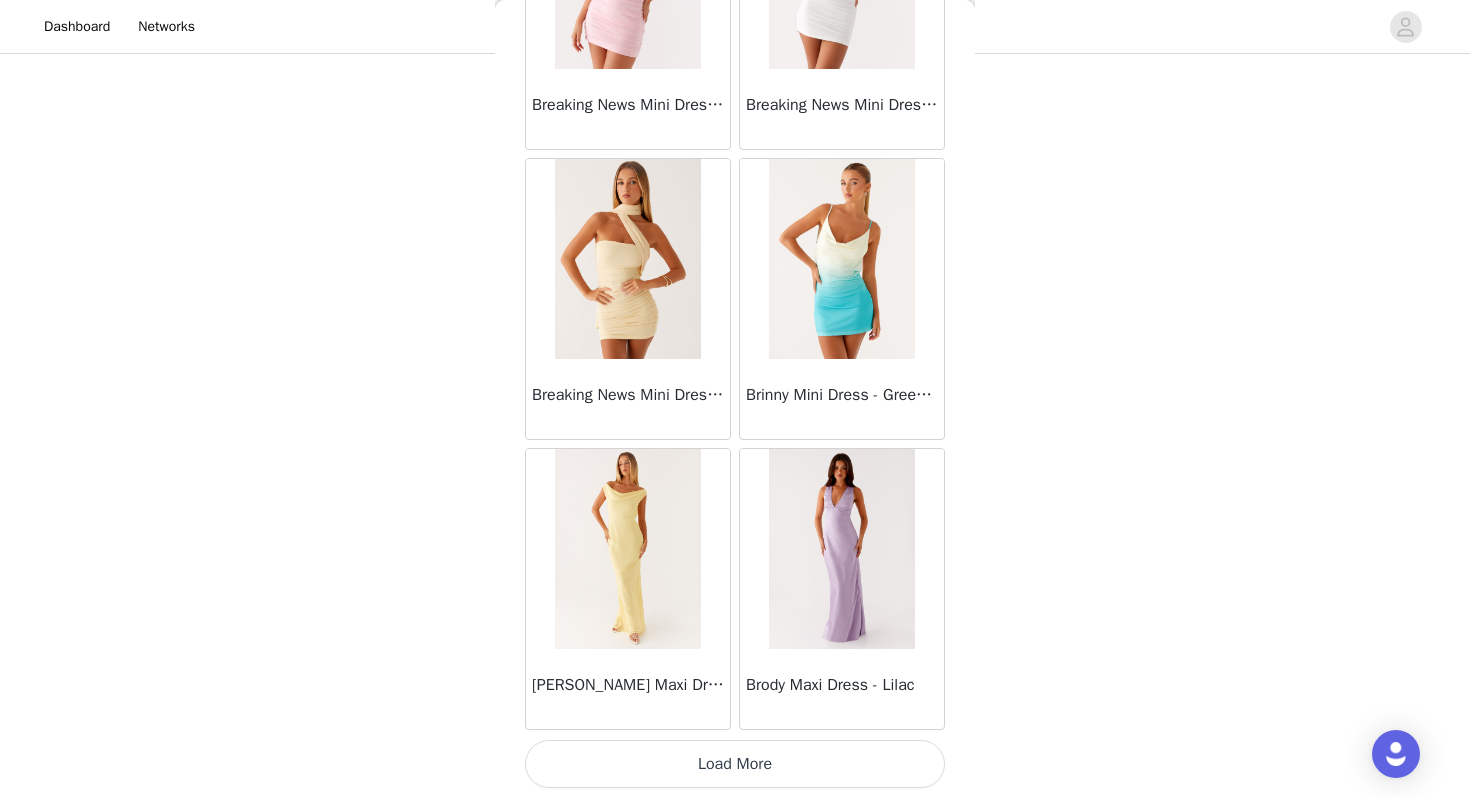 click on "Load More" at bounding box center [735, 764] 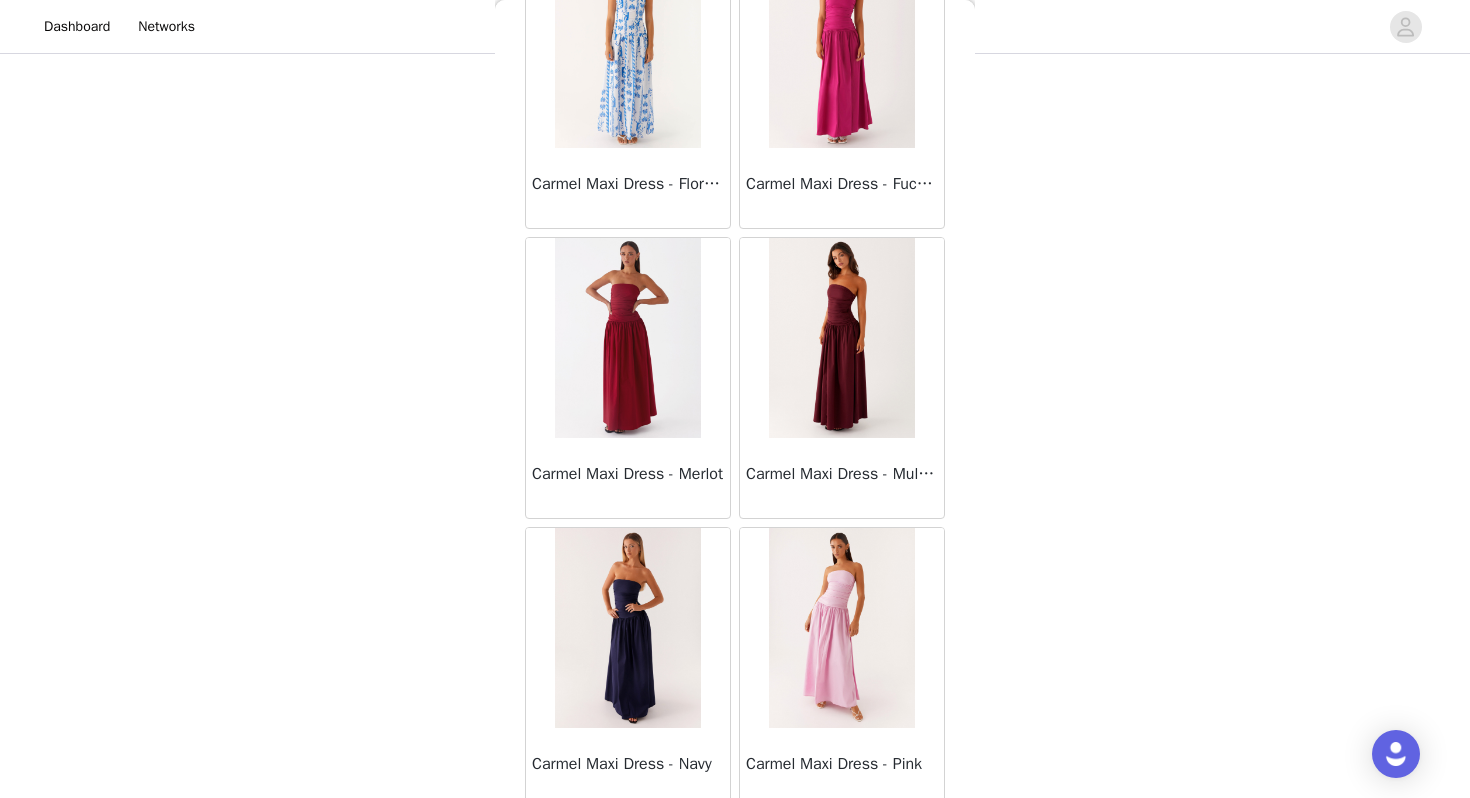 scroll, scrollTop: 10962, scrollLeft: 0, axis: vertical 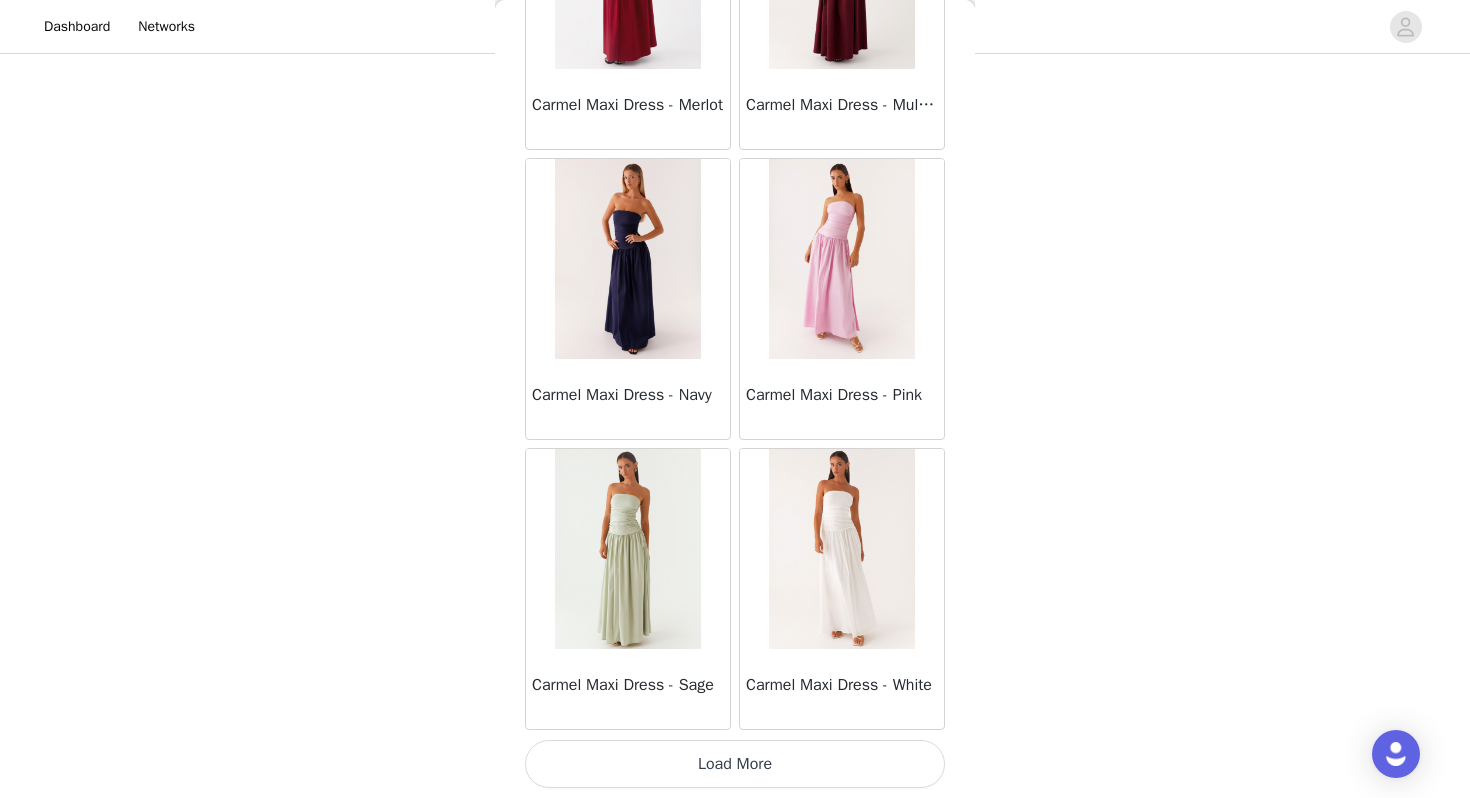 click on "Load More" at bounding box center (735, 764) 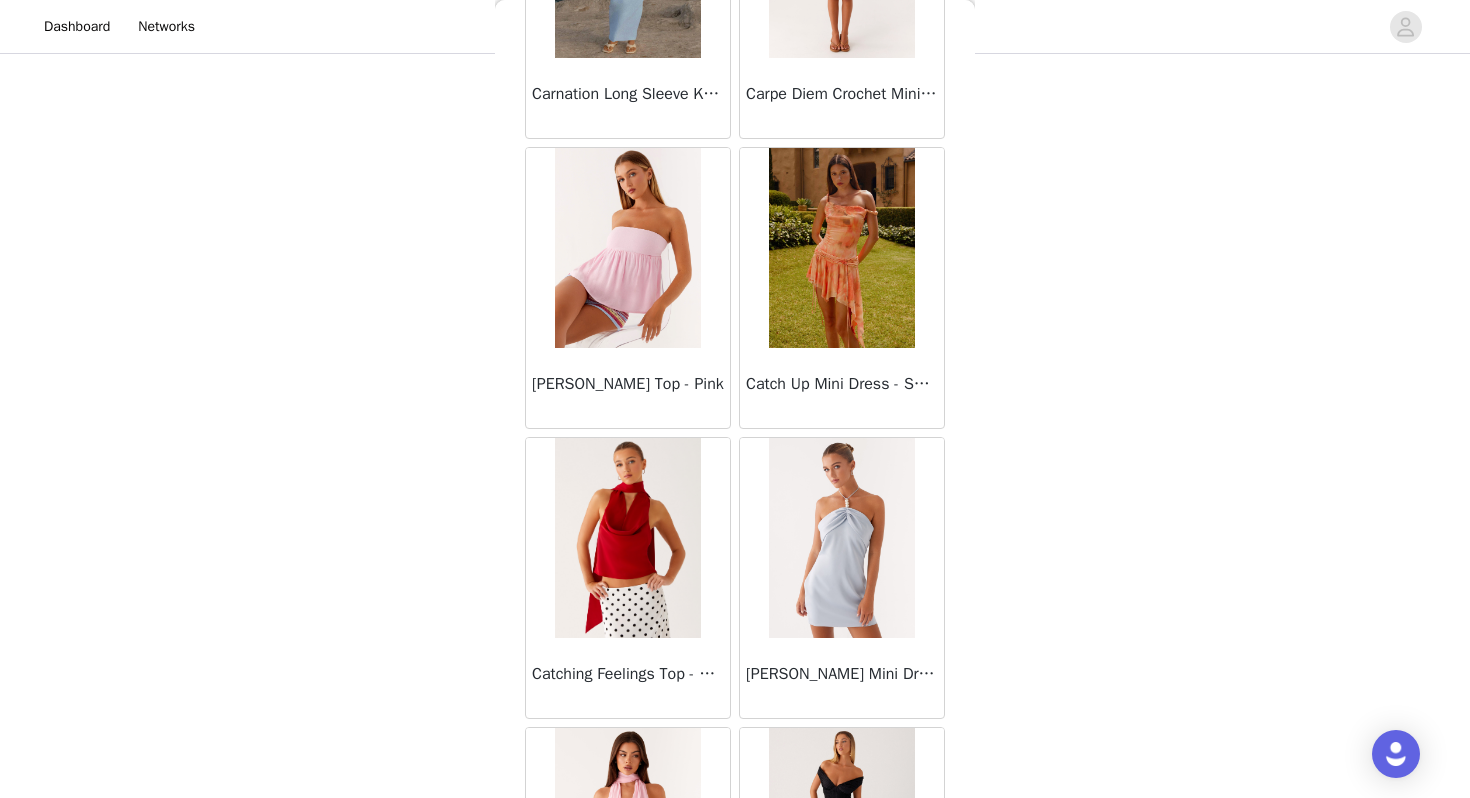 scroll, scrollTop: 13862, scrollLeft: 0, axis: vertical 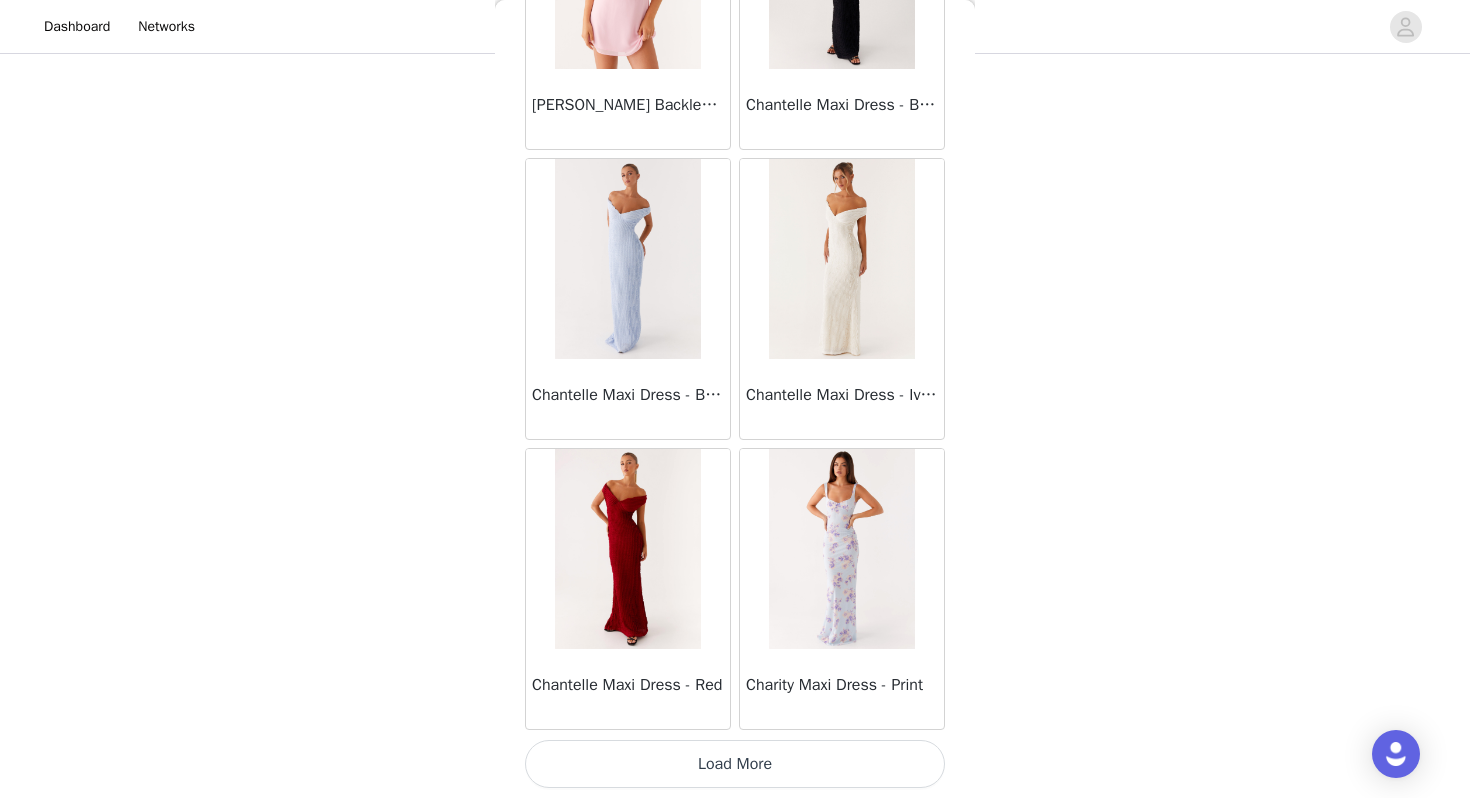 click on "Load More" at bounding box center (735, 764) 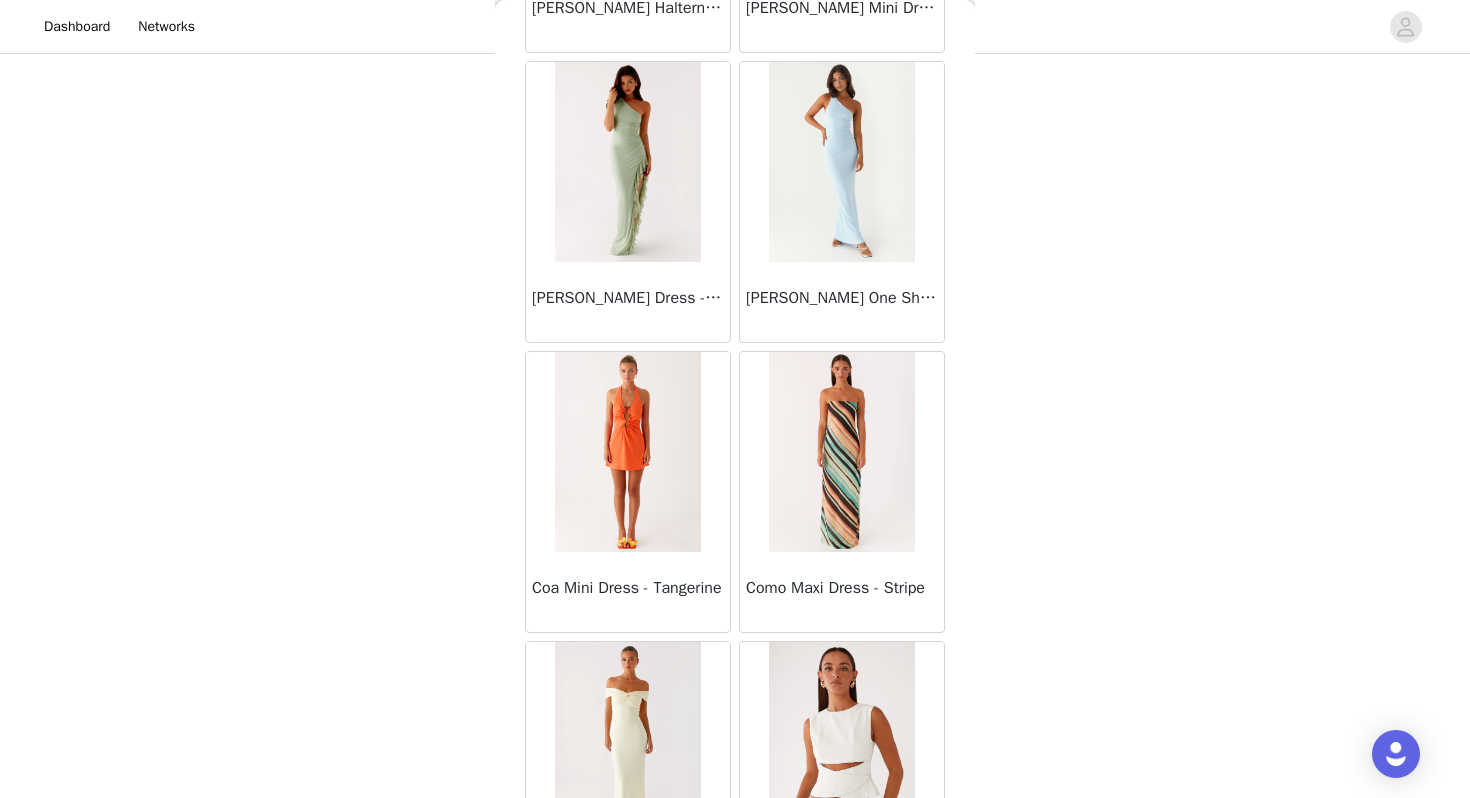 scroll, scrollTop: 16762, scrollLeft: 0, axis: vertical 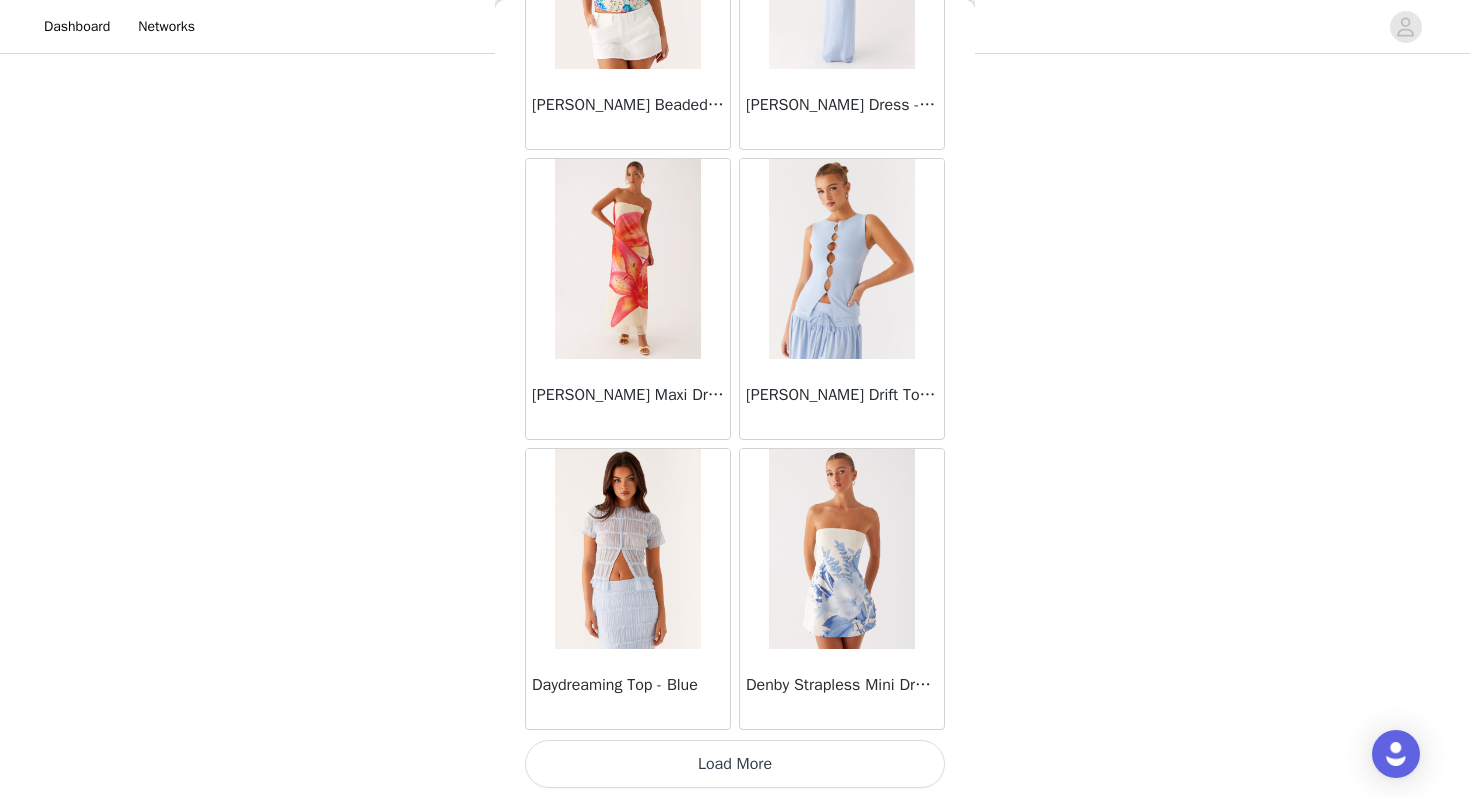 click on "Load More" at bounding box center [735, 764] 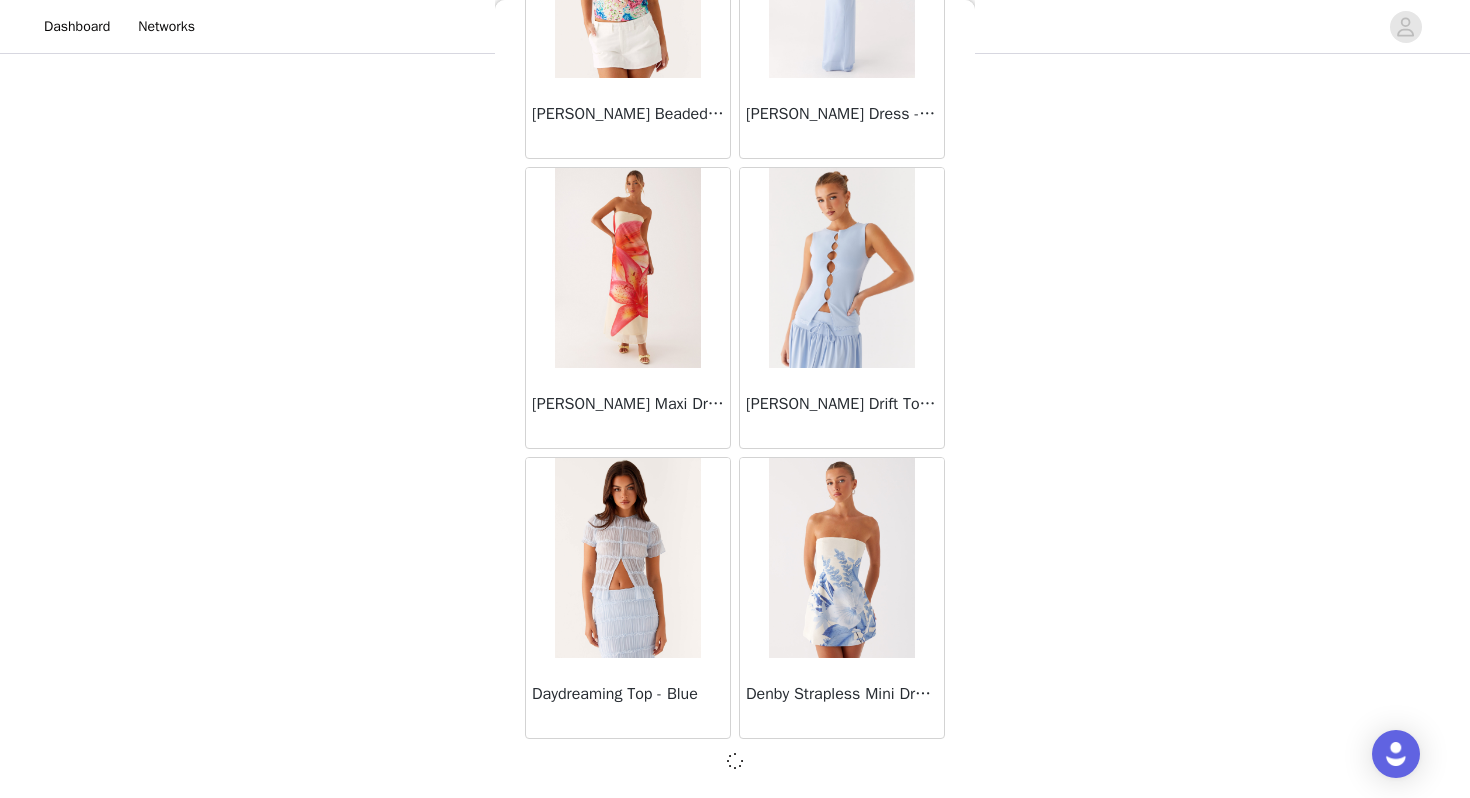 scroll, scrollTop: 16753, scrollLeft: 0, axis: vertical 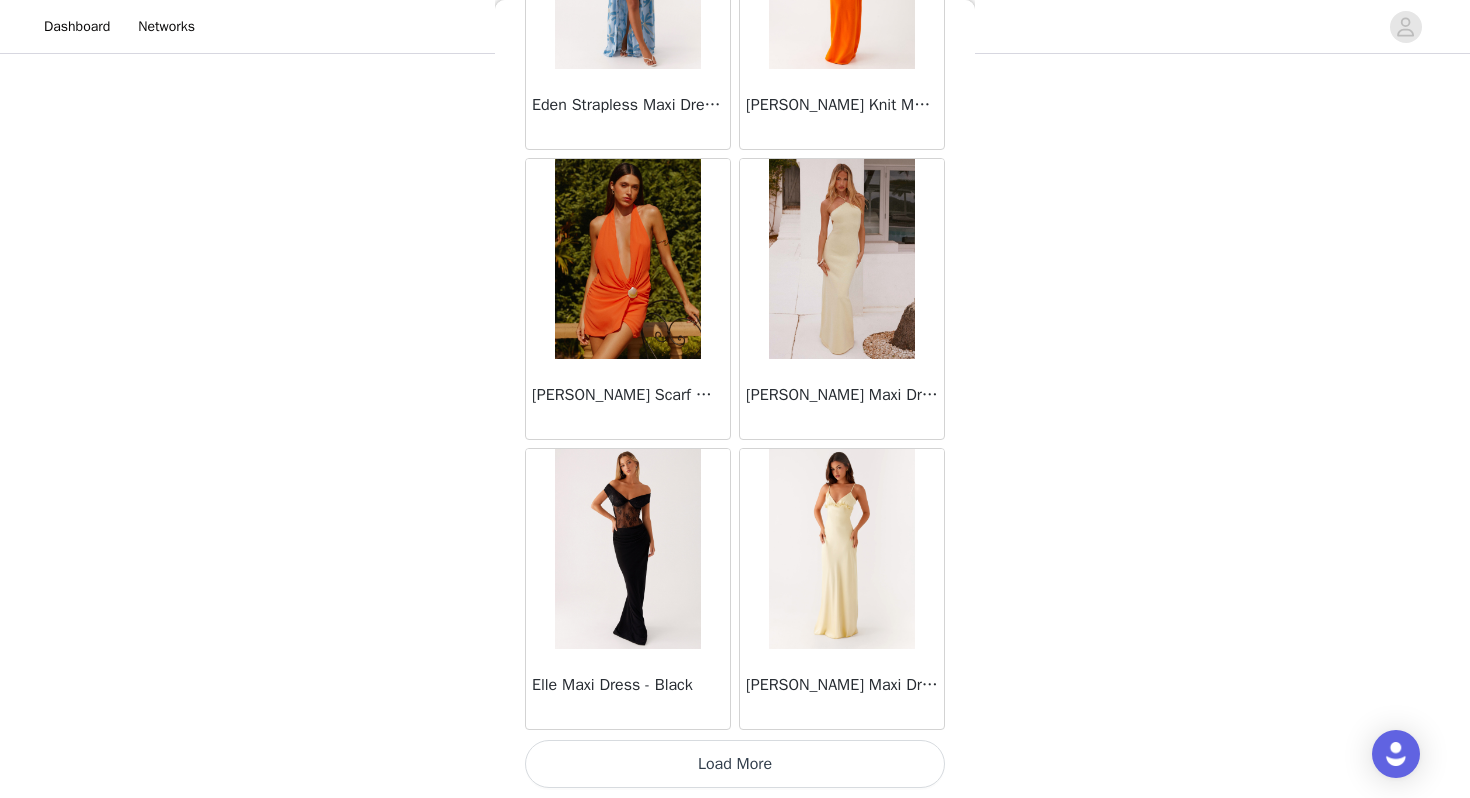 click on "Load More" at bounding box center [735, 764] 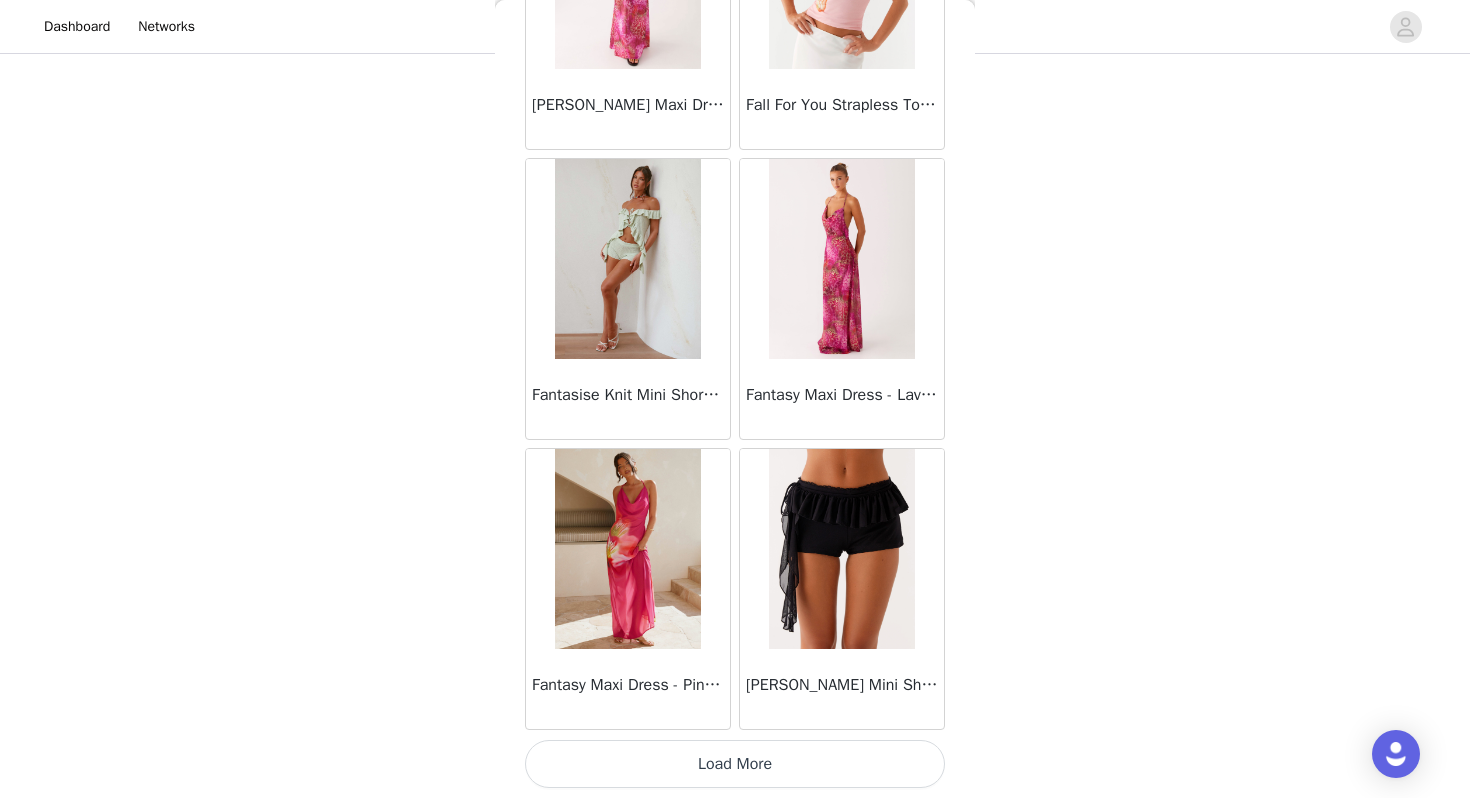 click on "Load More" at bounding box center (735, 764) 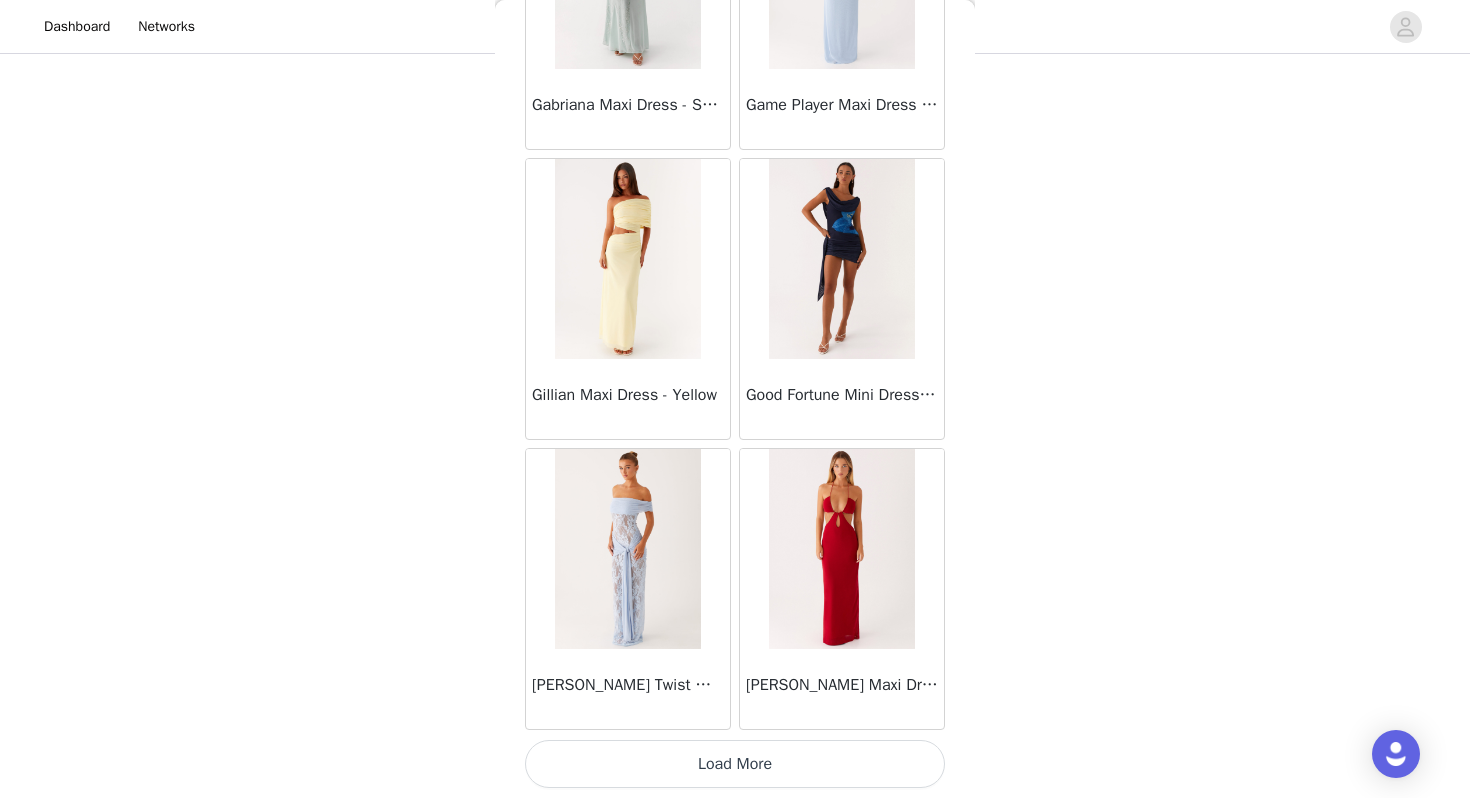 click on "Load More" at bounding box center (735, 764) 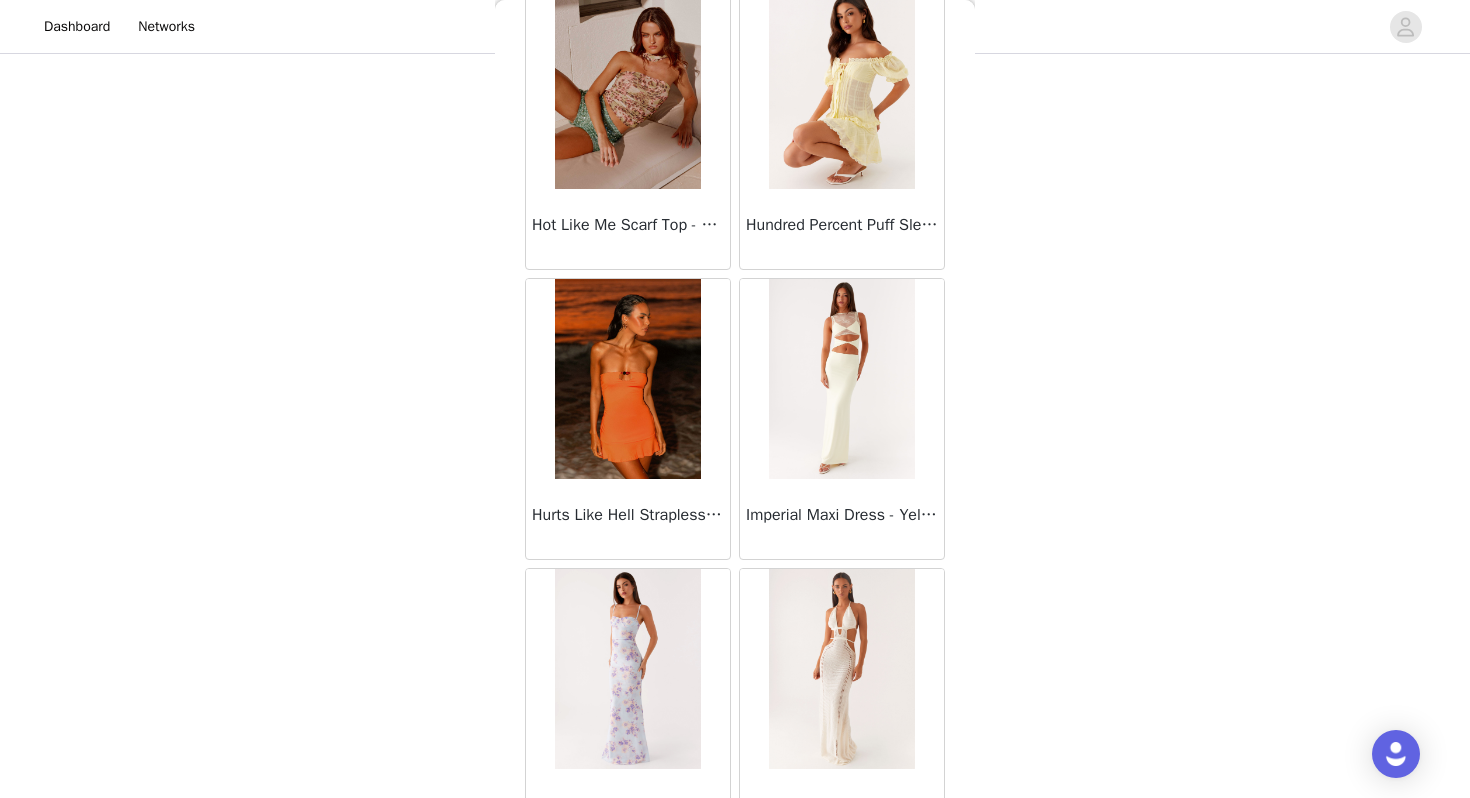 scroll, scrollTop: 28362, scrollLeft: 0, axis: vertical 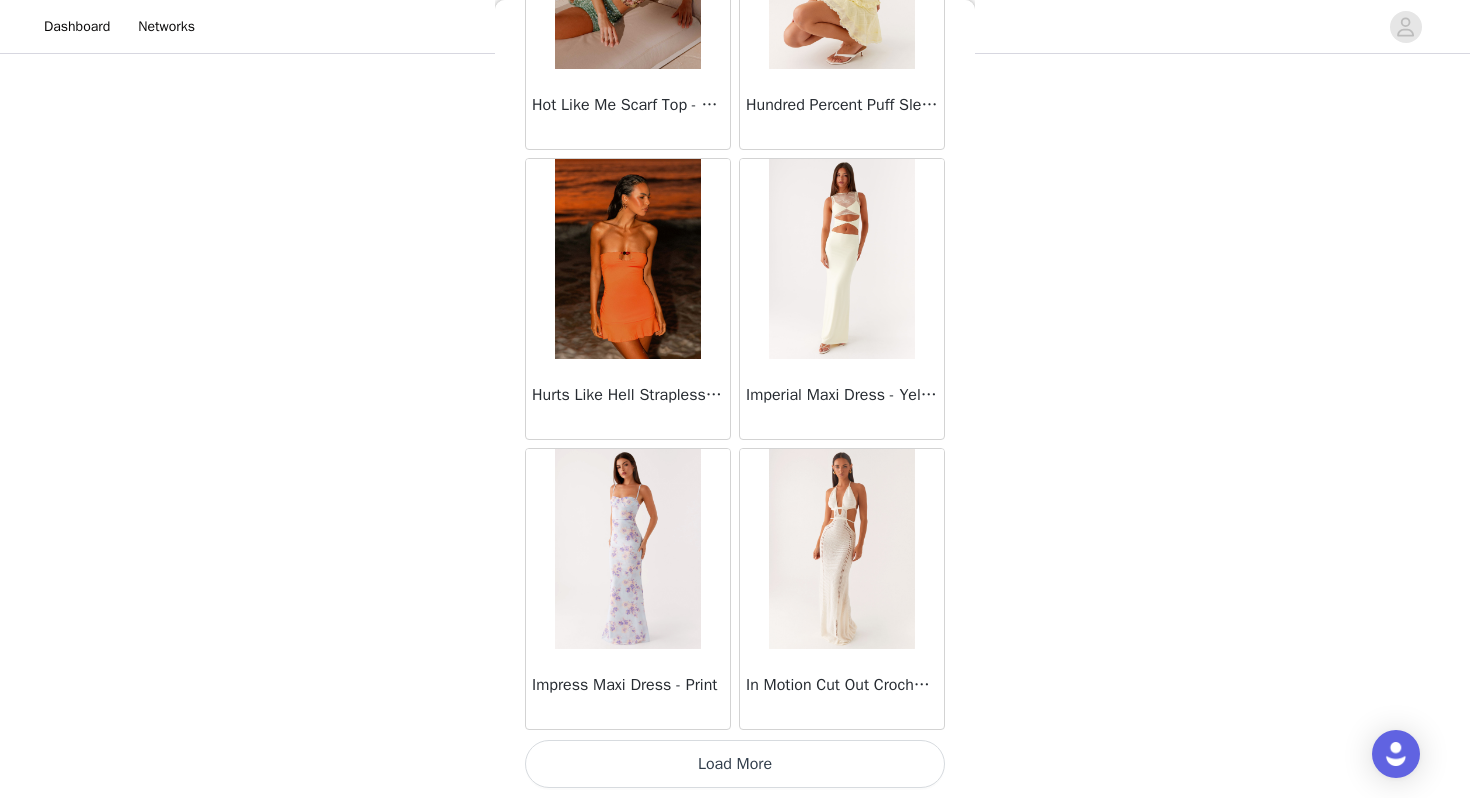 click on "Load More" at bounding box center (735, 764) 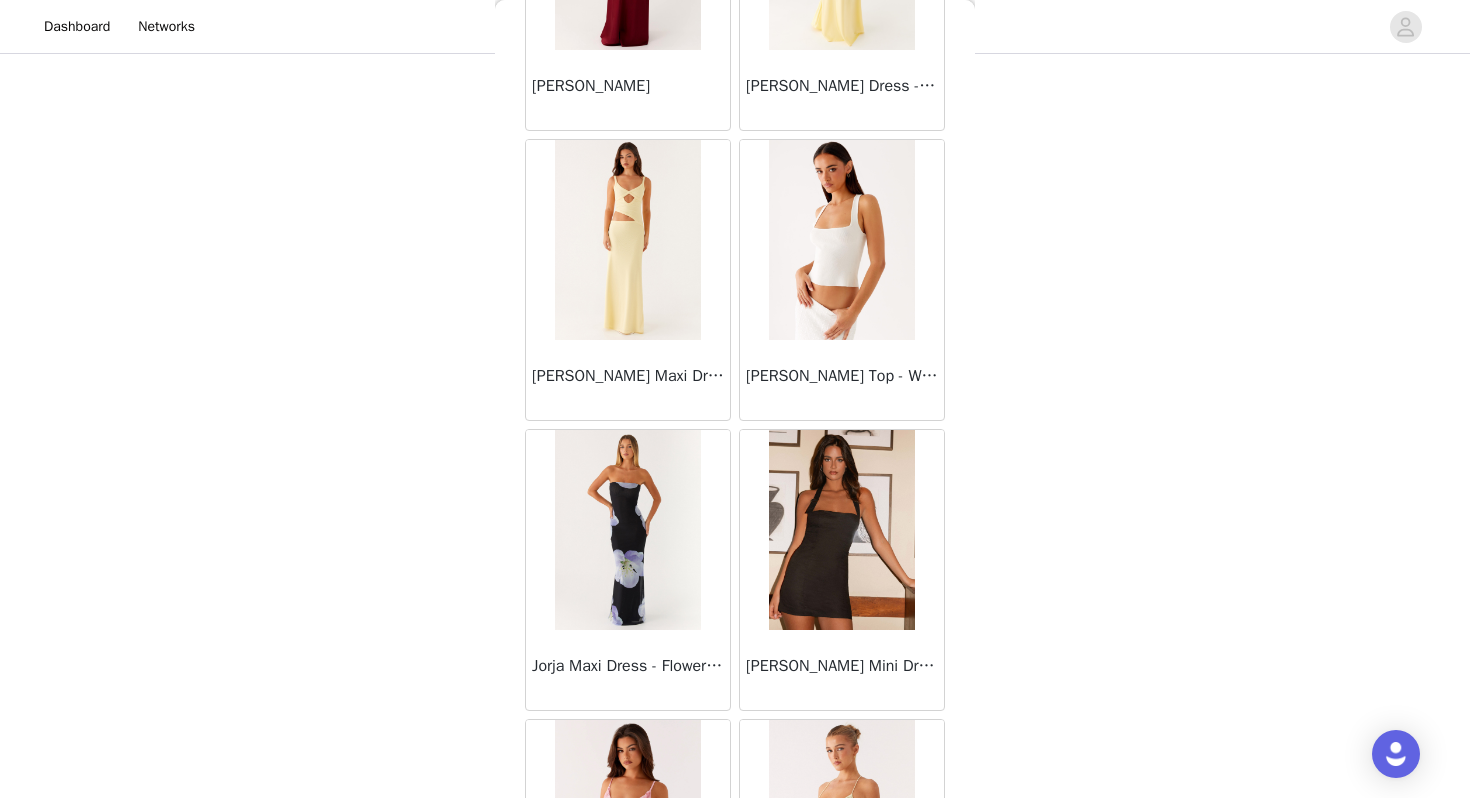 scroll, scrollTop: 31262, scrollLeft: 0, axis: vertical 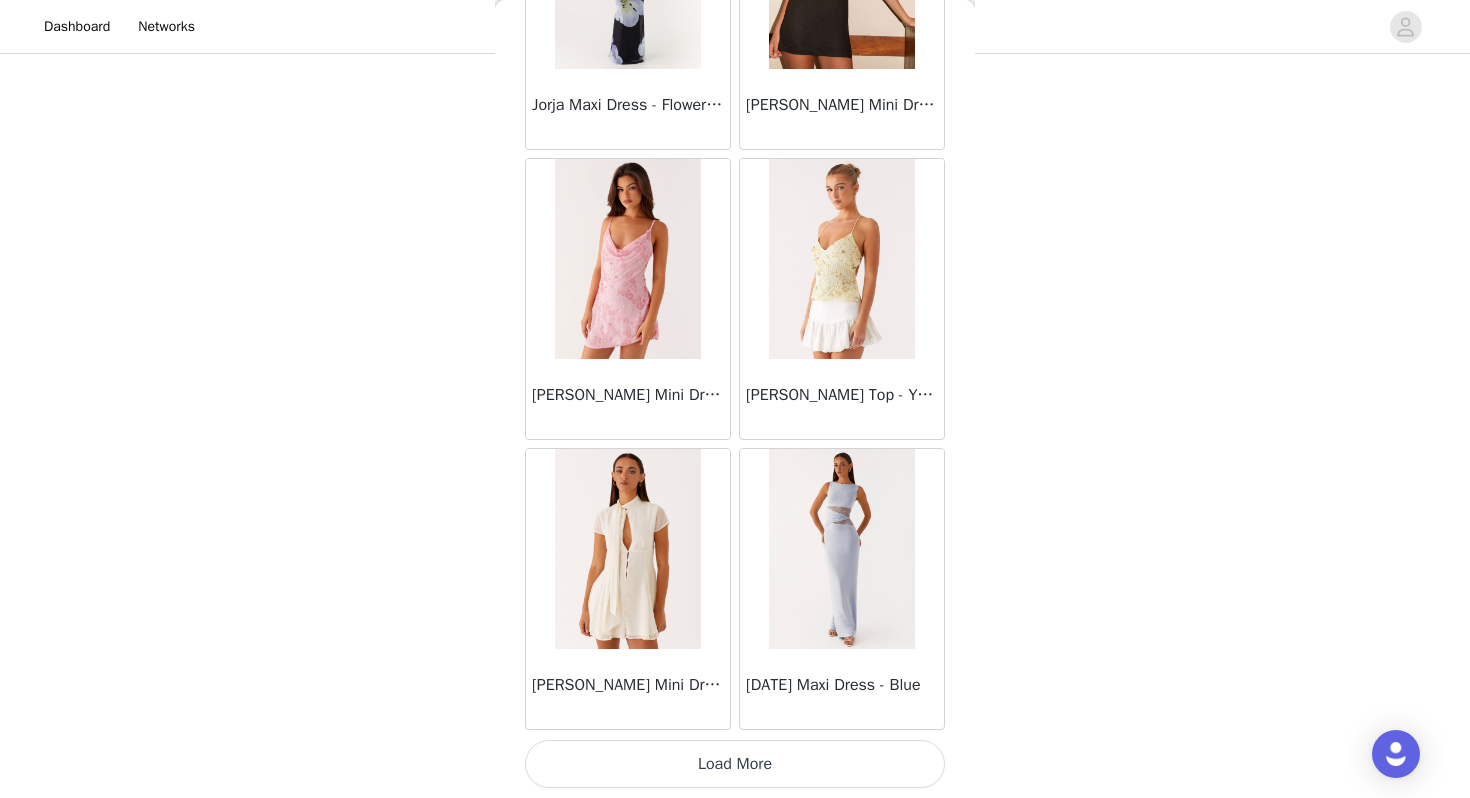 click on "Load More" at bounding box center [735, 764] 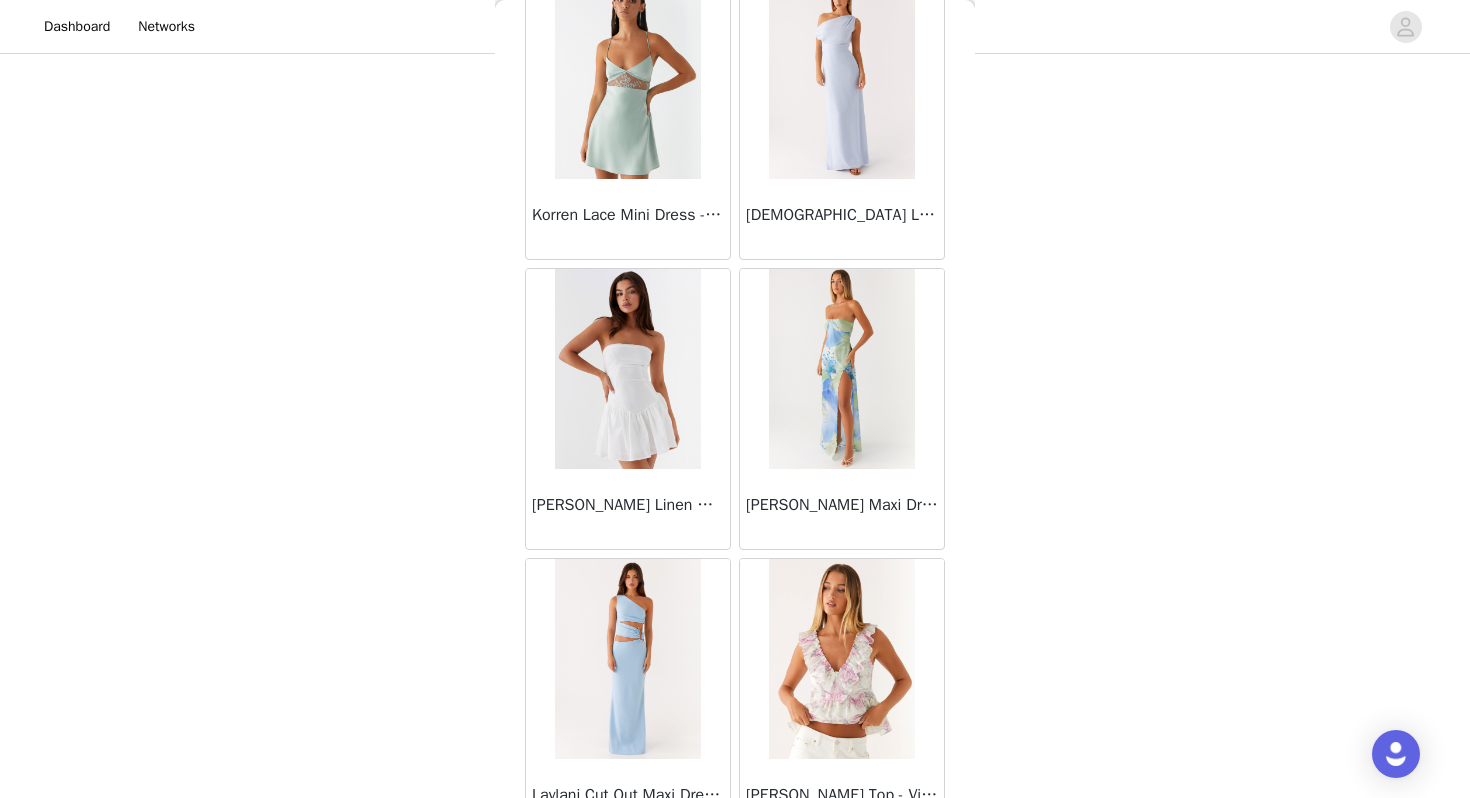 scroll, scrollTop: 34162, scrollLeft: 0, axis: vertical 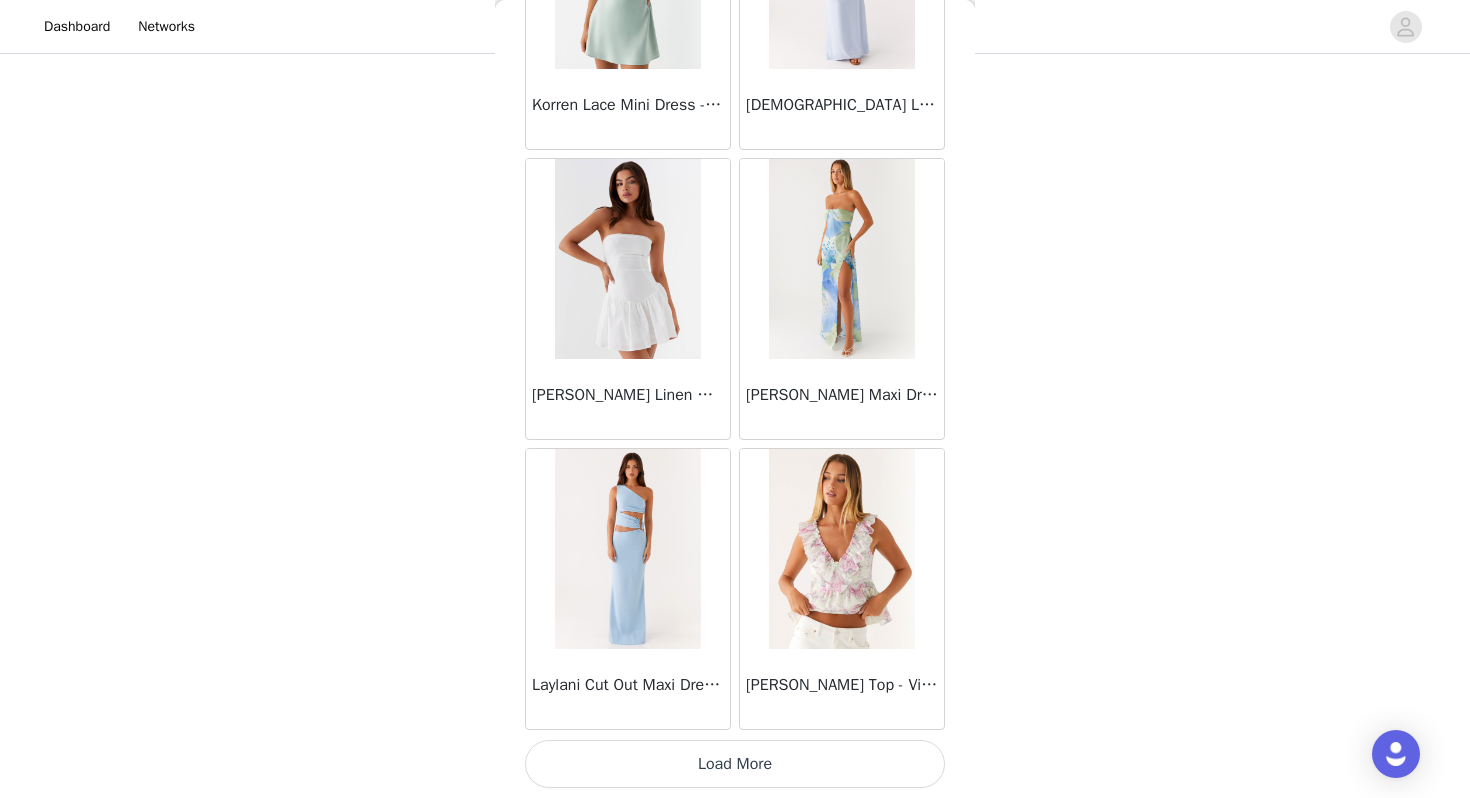 click on "Load More" at bounding box center [735, 764] 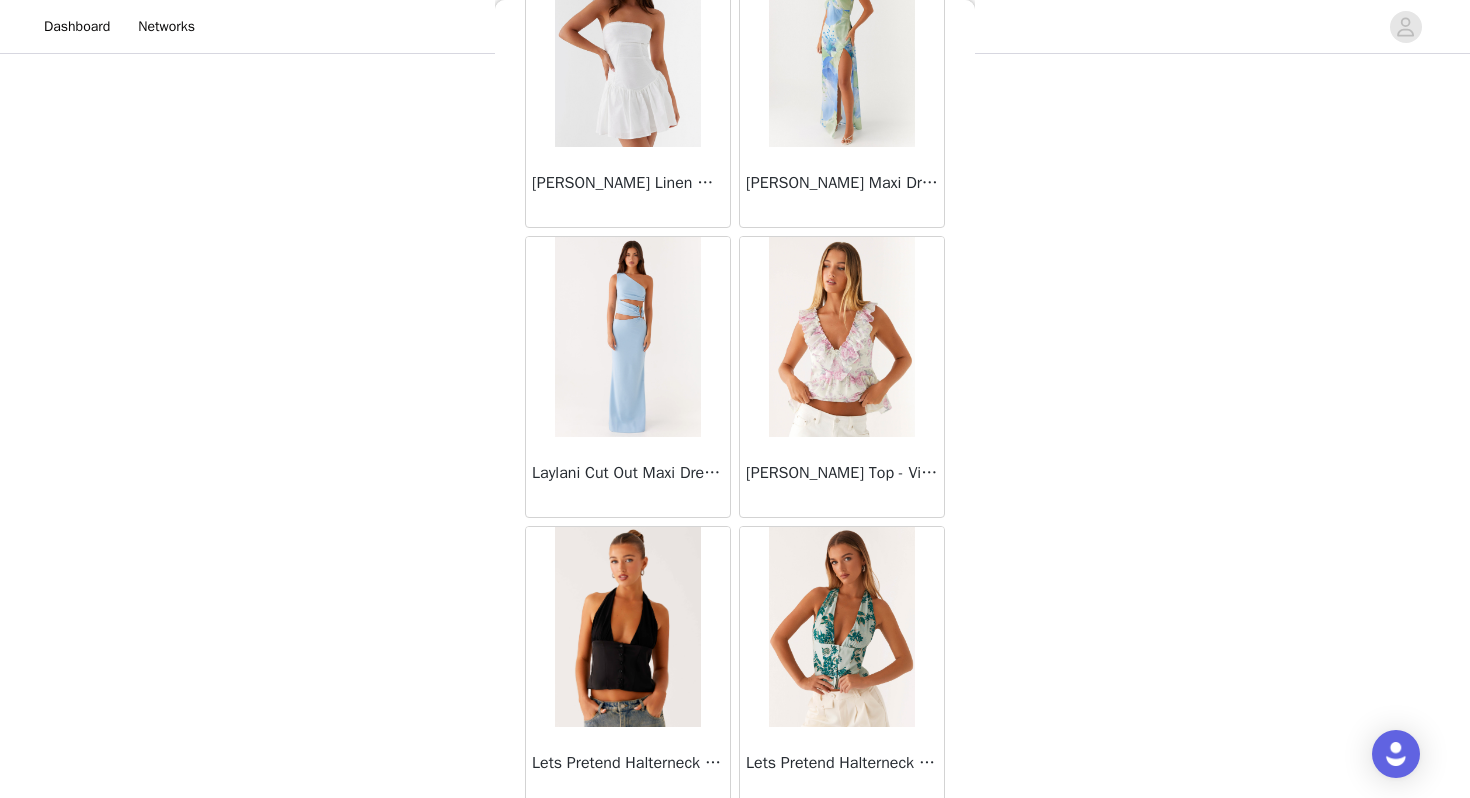 scroll, scrollTop: 34651, scrollLeft: 0, axis: vertical 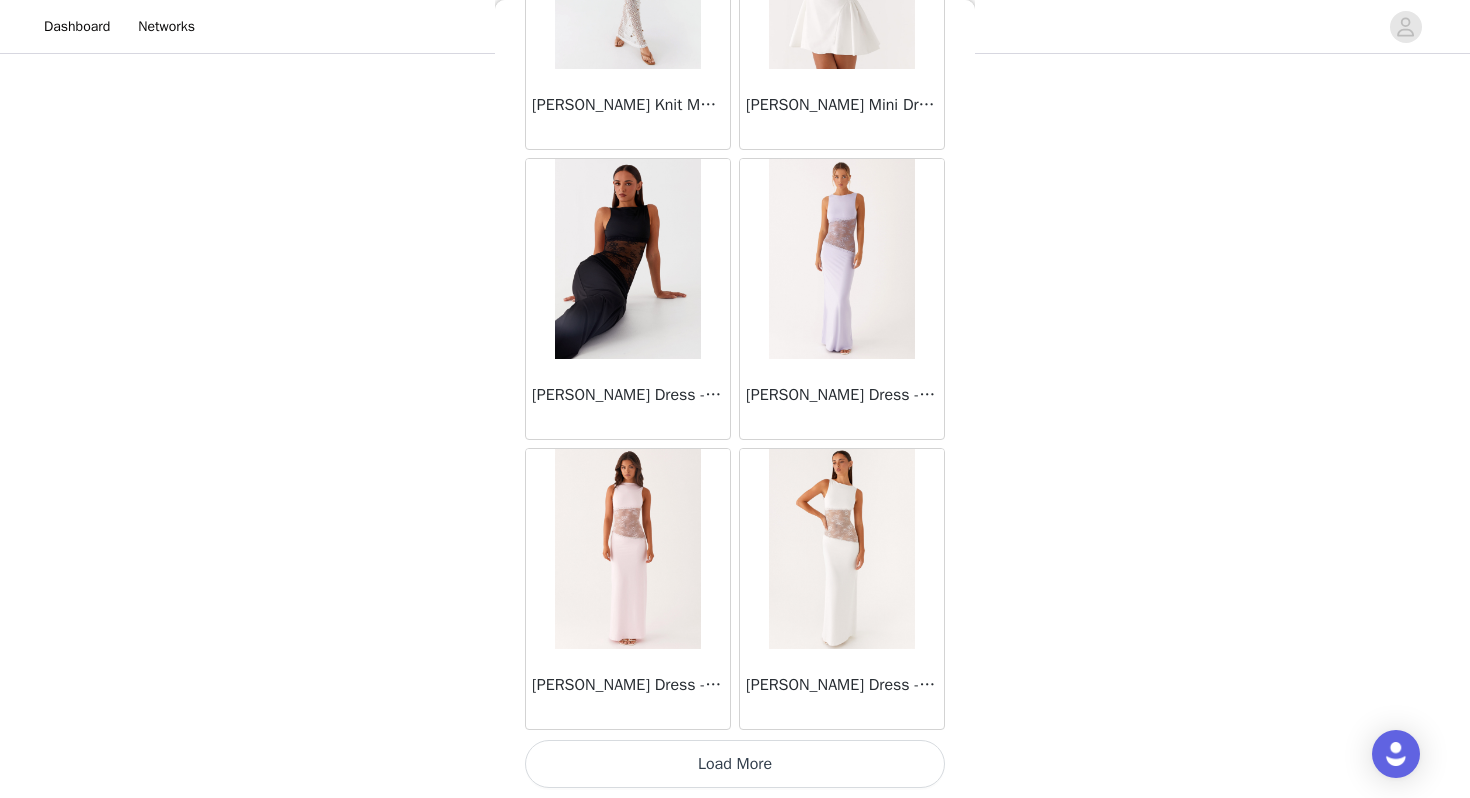 click on "Load More" at bounding box center [735, 764] 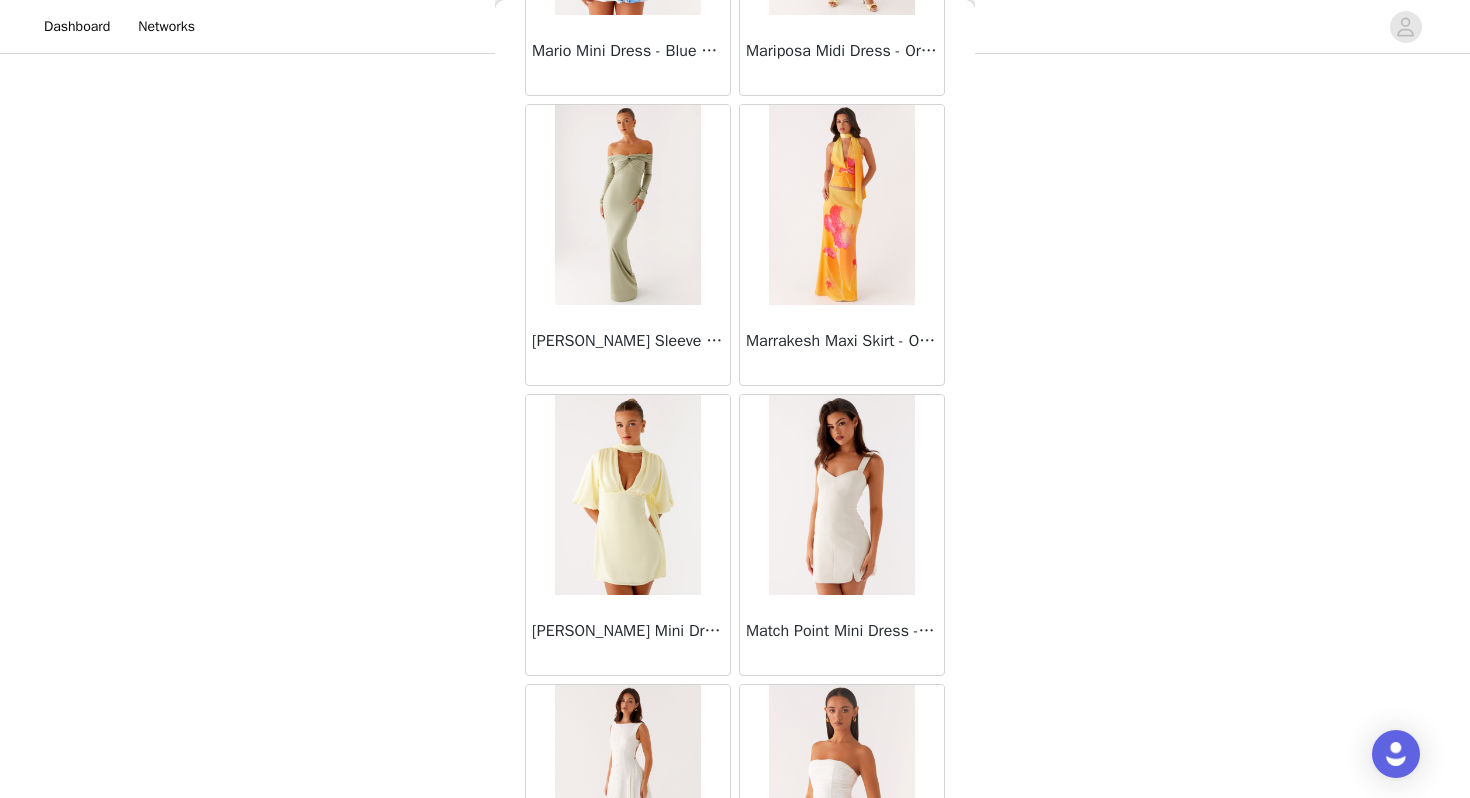 scroll, scrollTop: 39854, scrollLeft: 0, axis: vertical 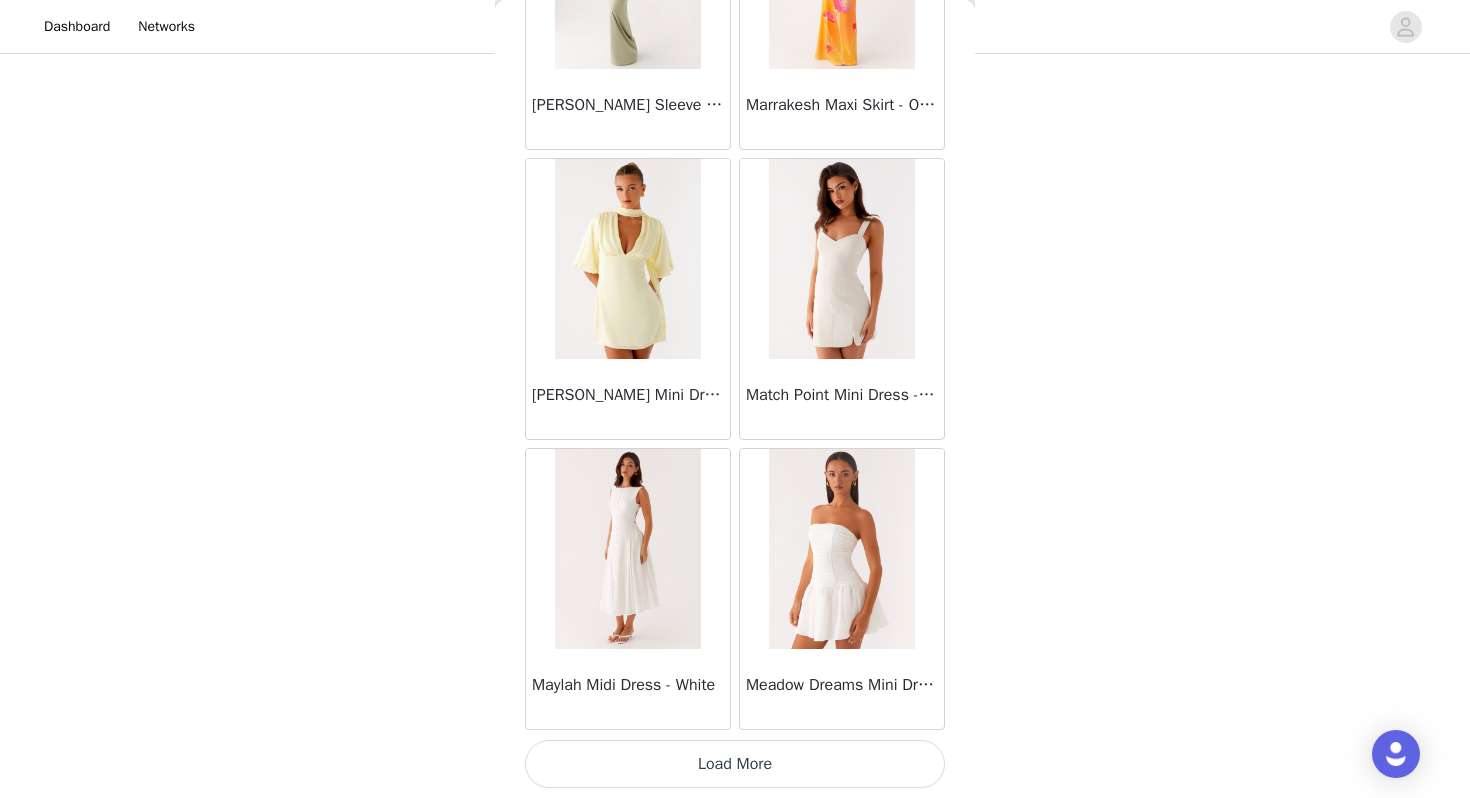 click on "Load More" at bounding box center (735, 764) 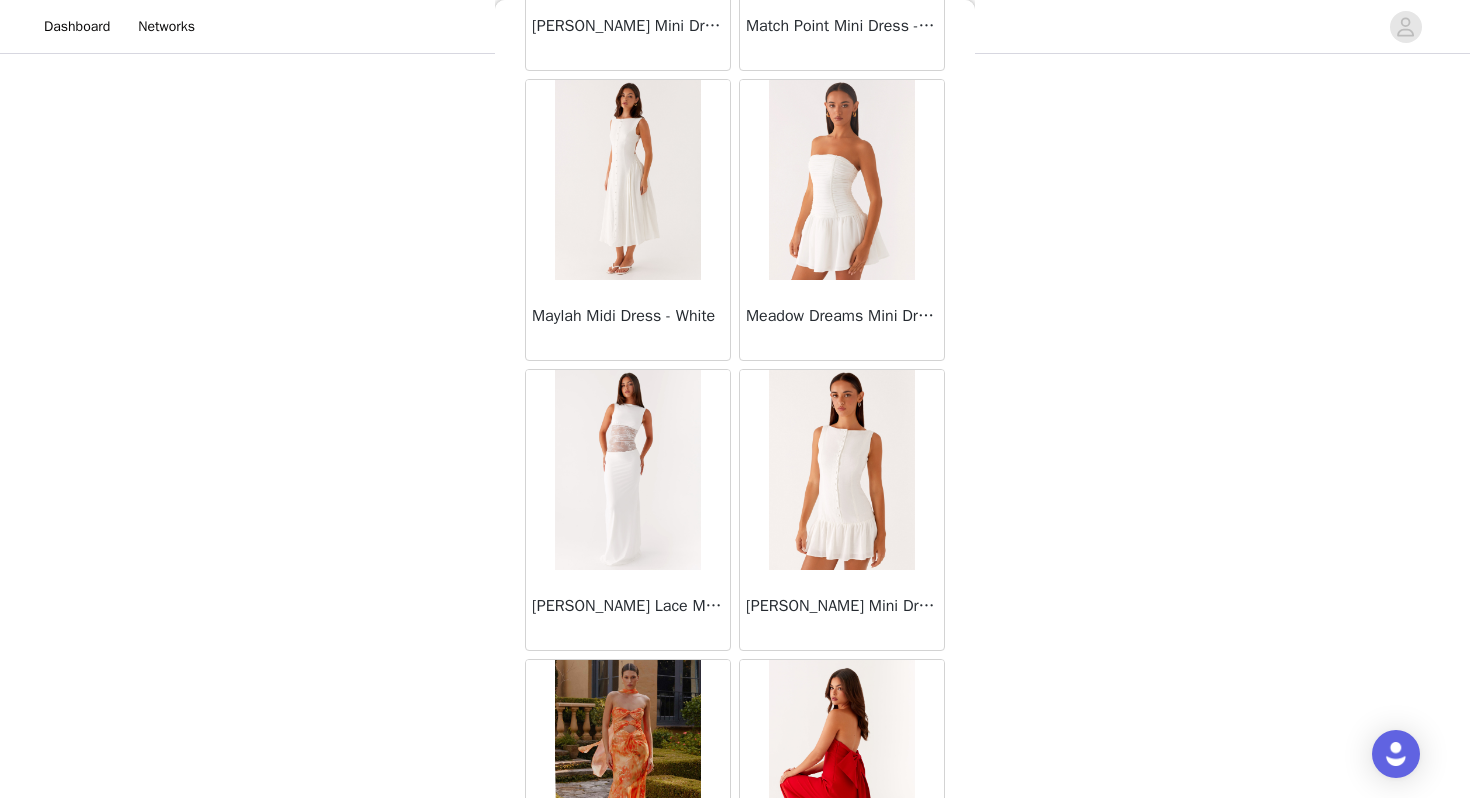 scroll, scrollTop: 41014, scrollLeft: 0, axis: vertical 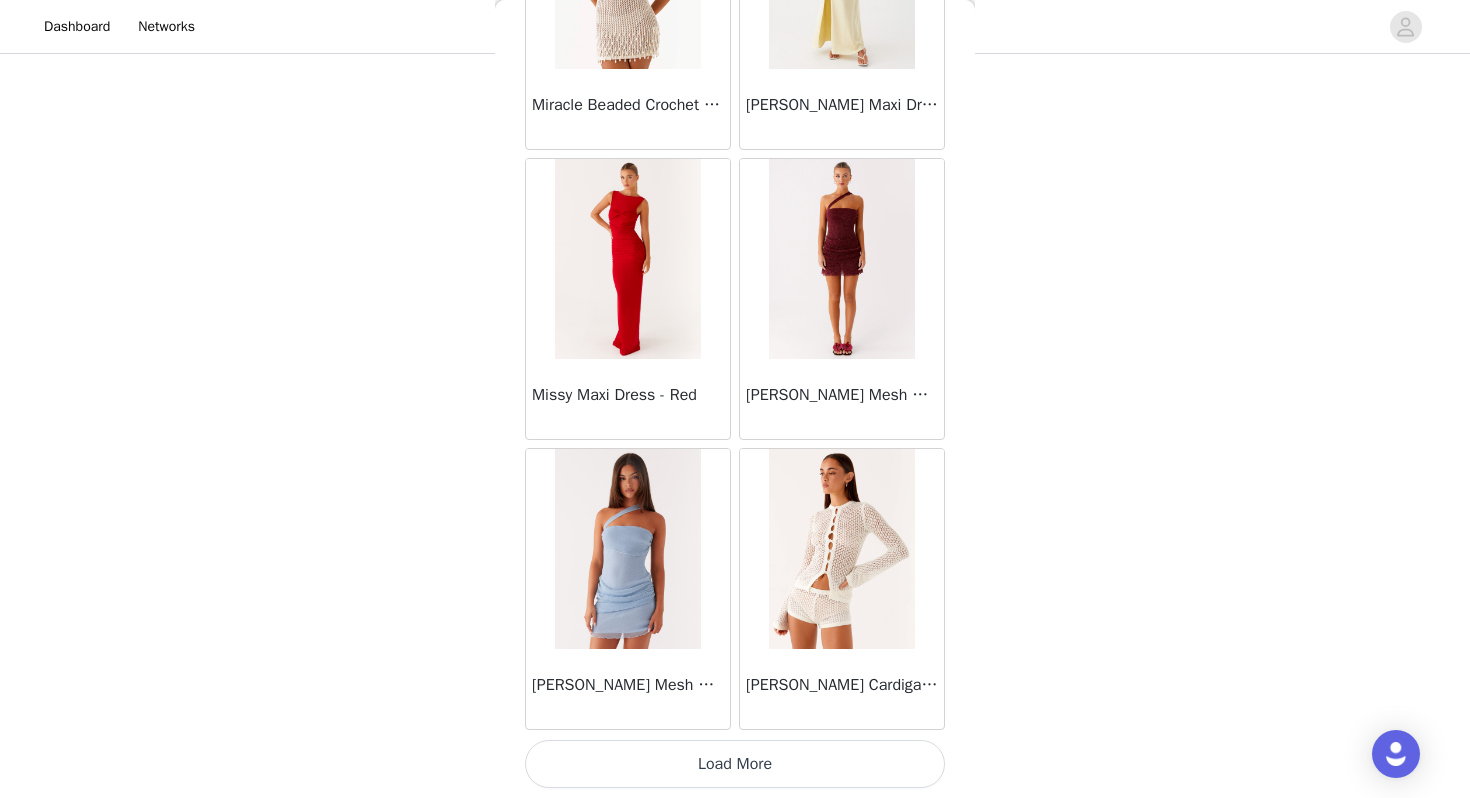 click on "Load More" at bounding box center [735, 764] 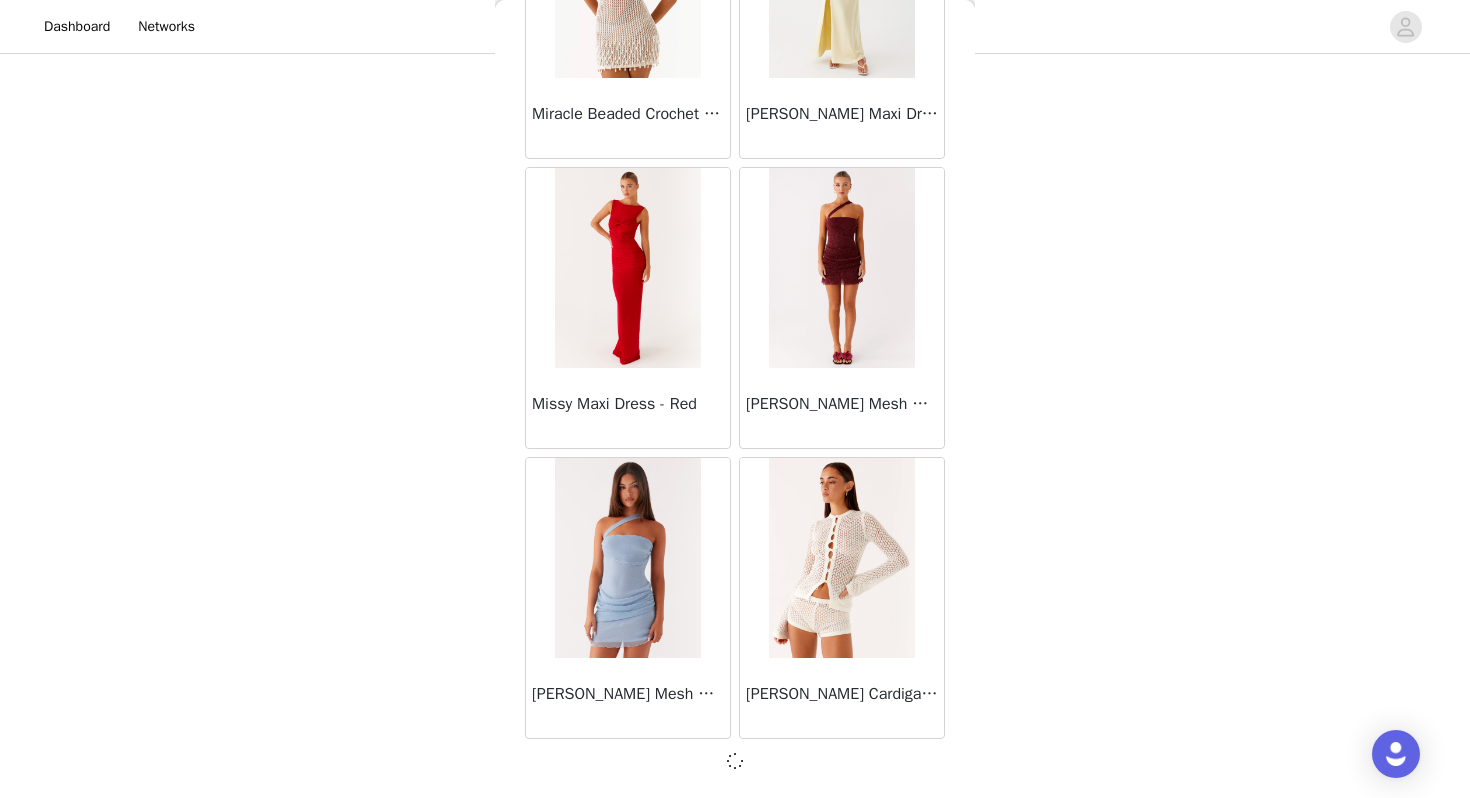 scroll, scrollTop: 42862, scrollLeft: 0, axis: vertical 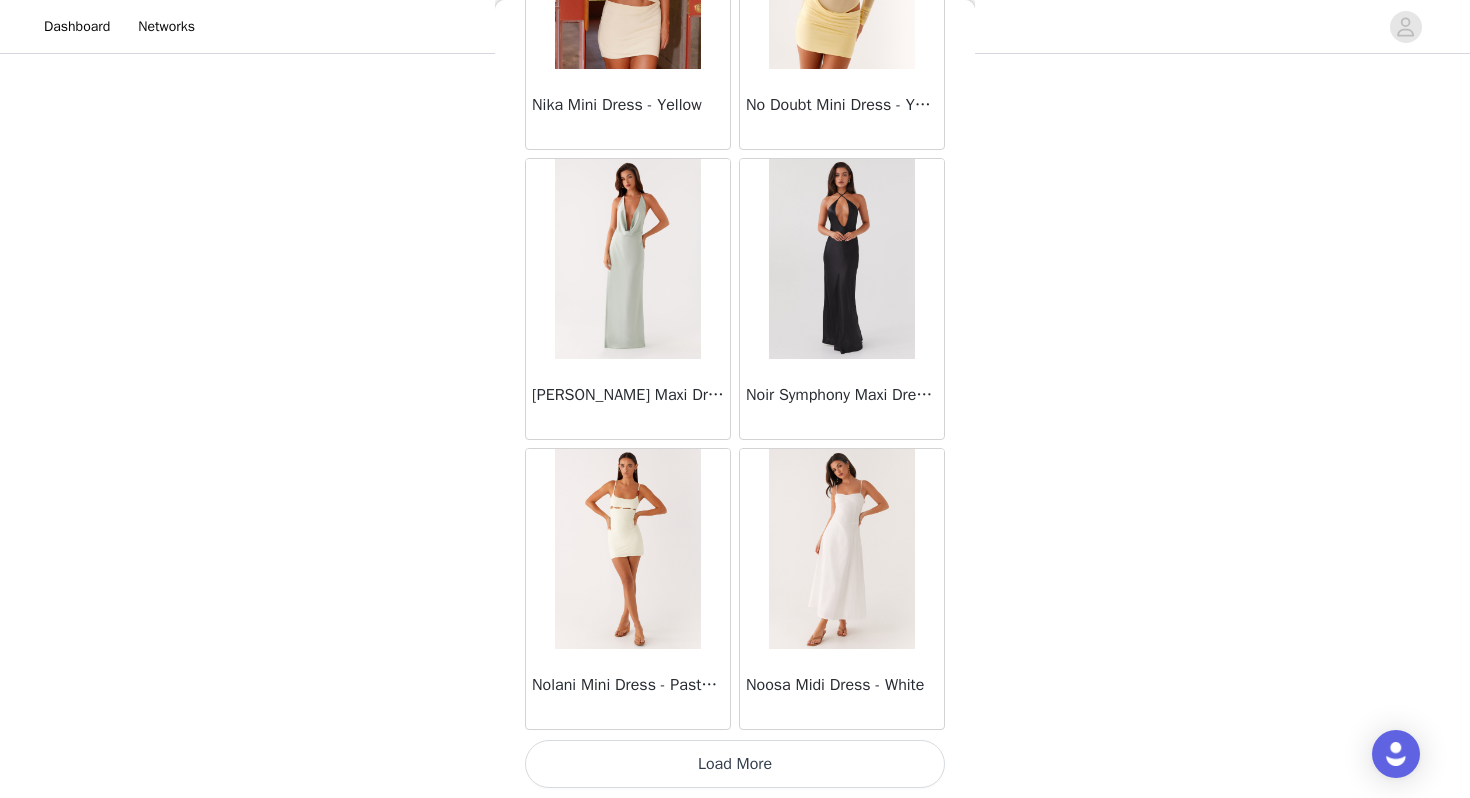 click on "Load More" at bounding box center [735, 764] 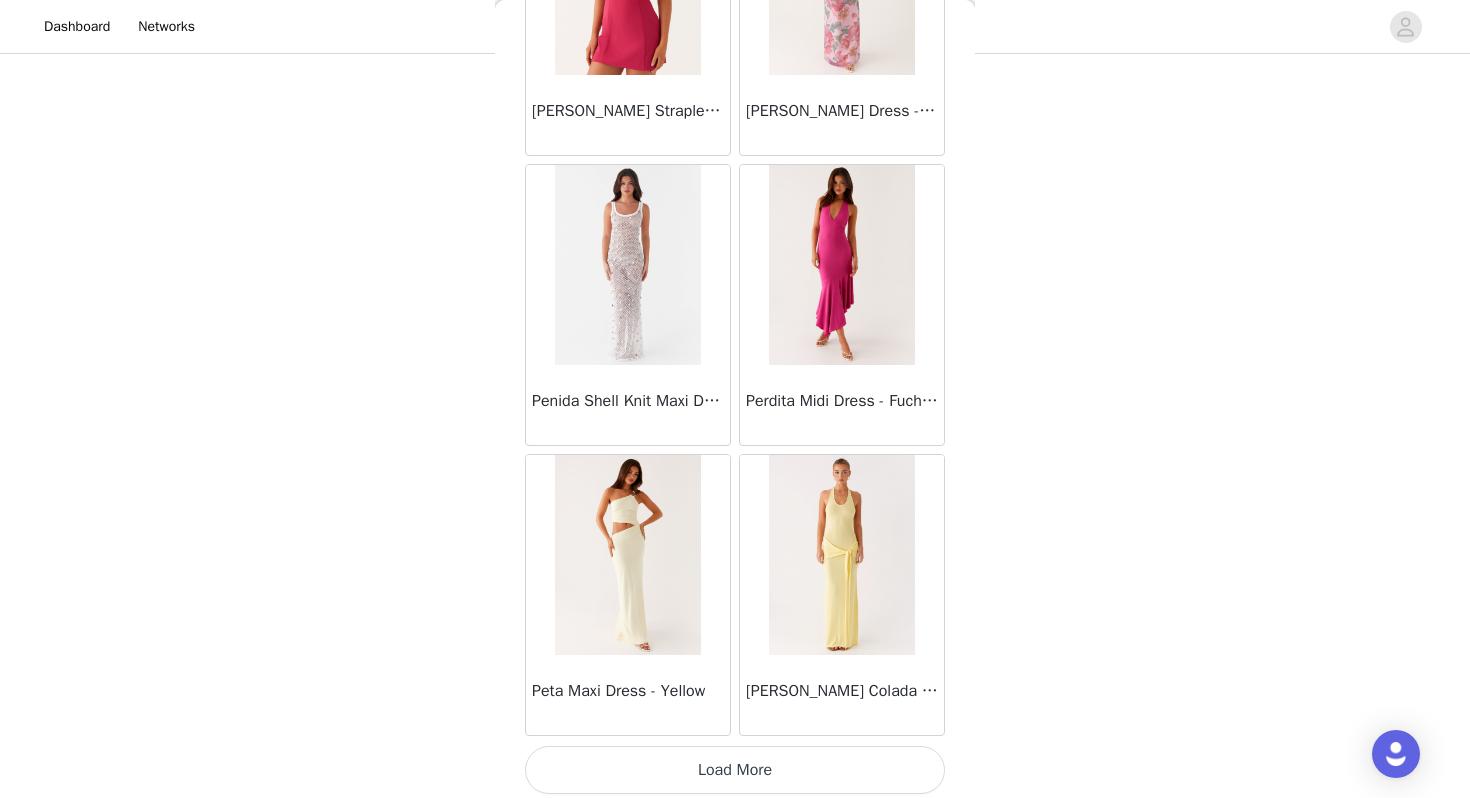 scroll, scrollTop: 48662, scrollLeft: 0, axis: vertical 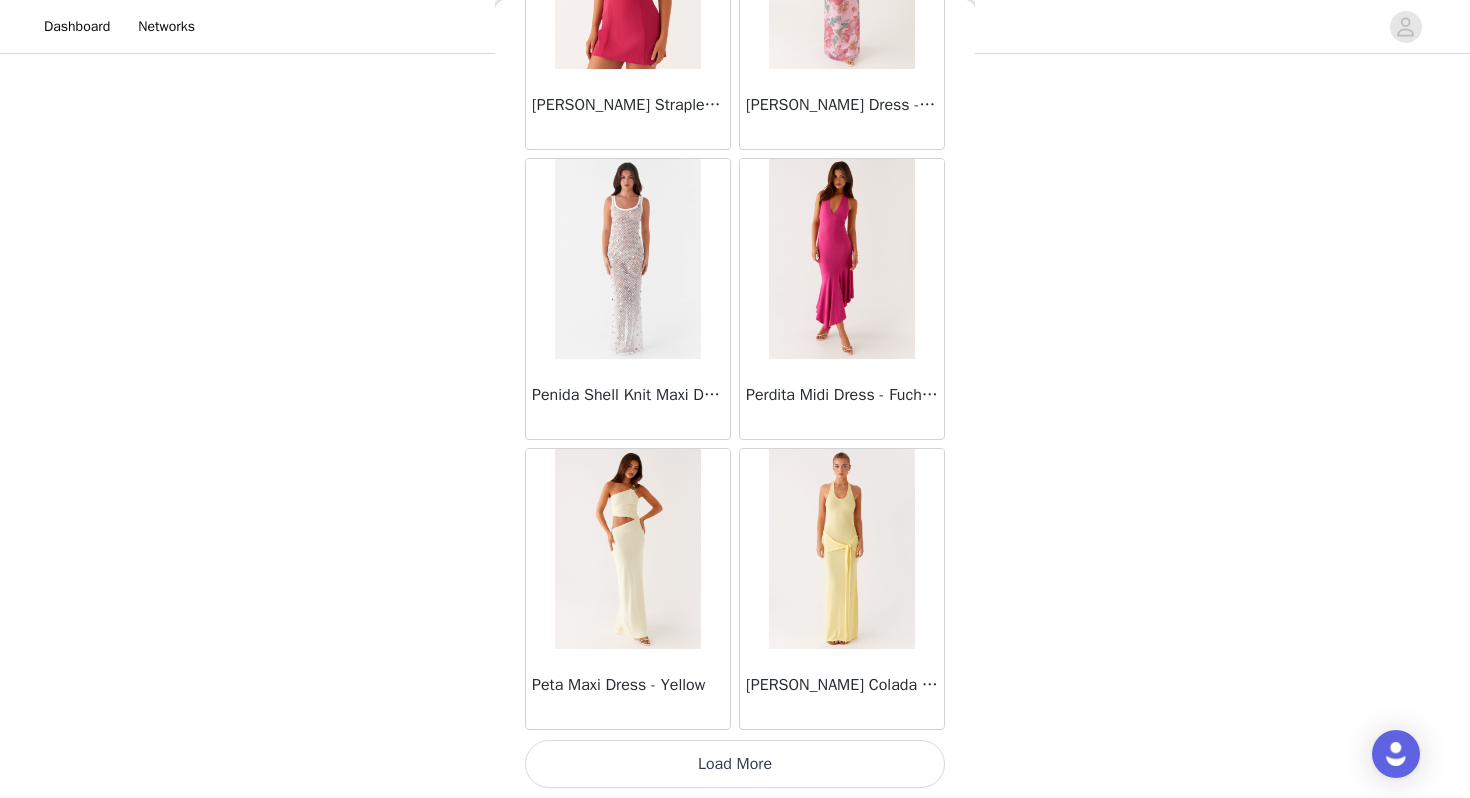 click on "Load More" at bounding box center [735, 764] 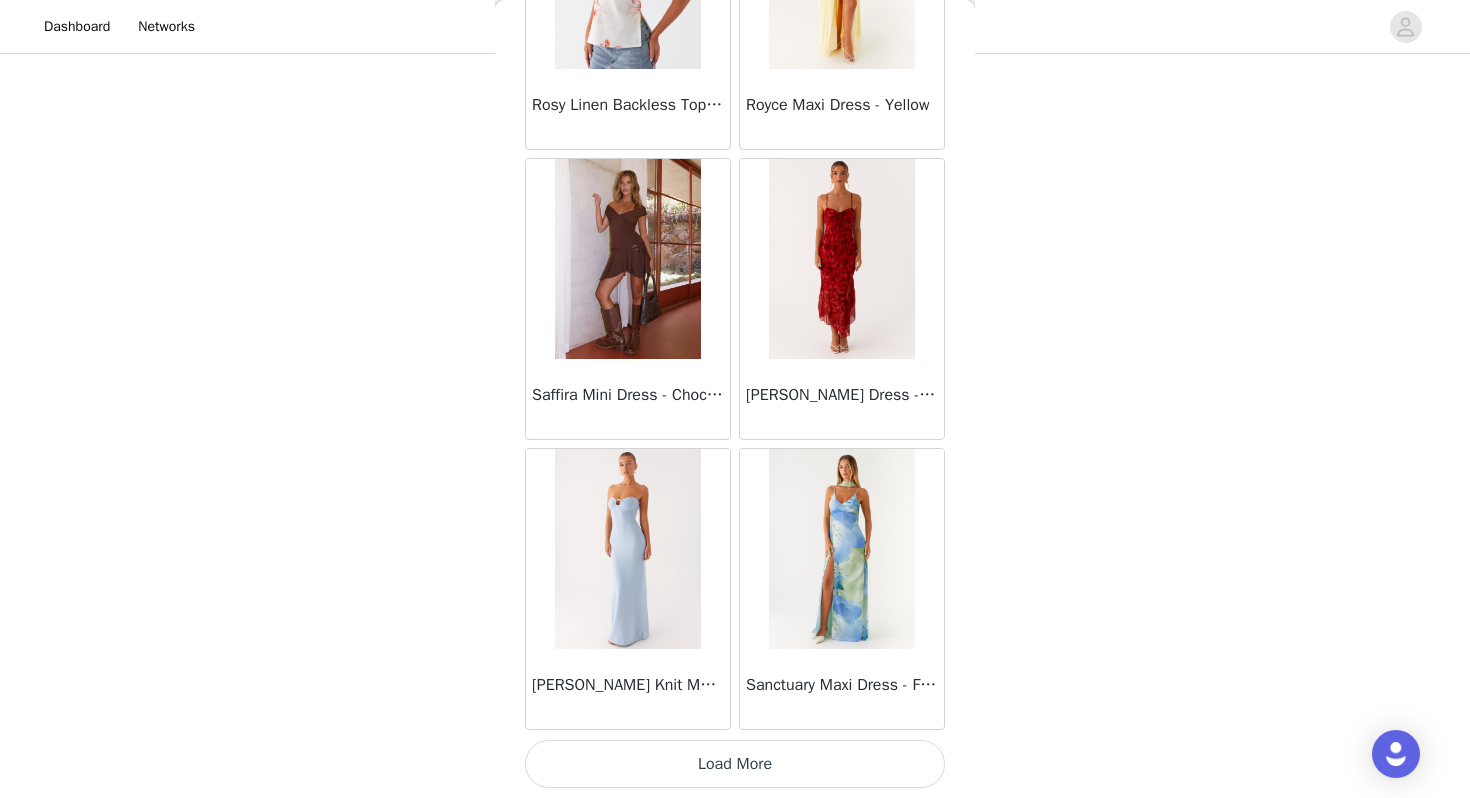 click on "Load More" at bounding box center (735, 764) 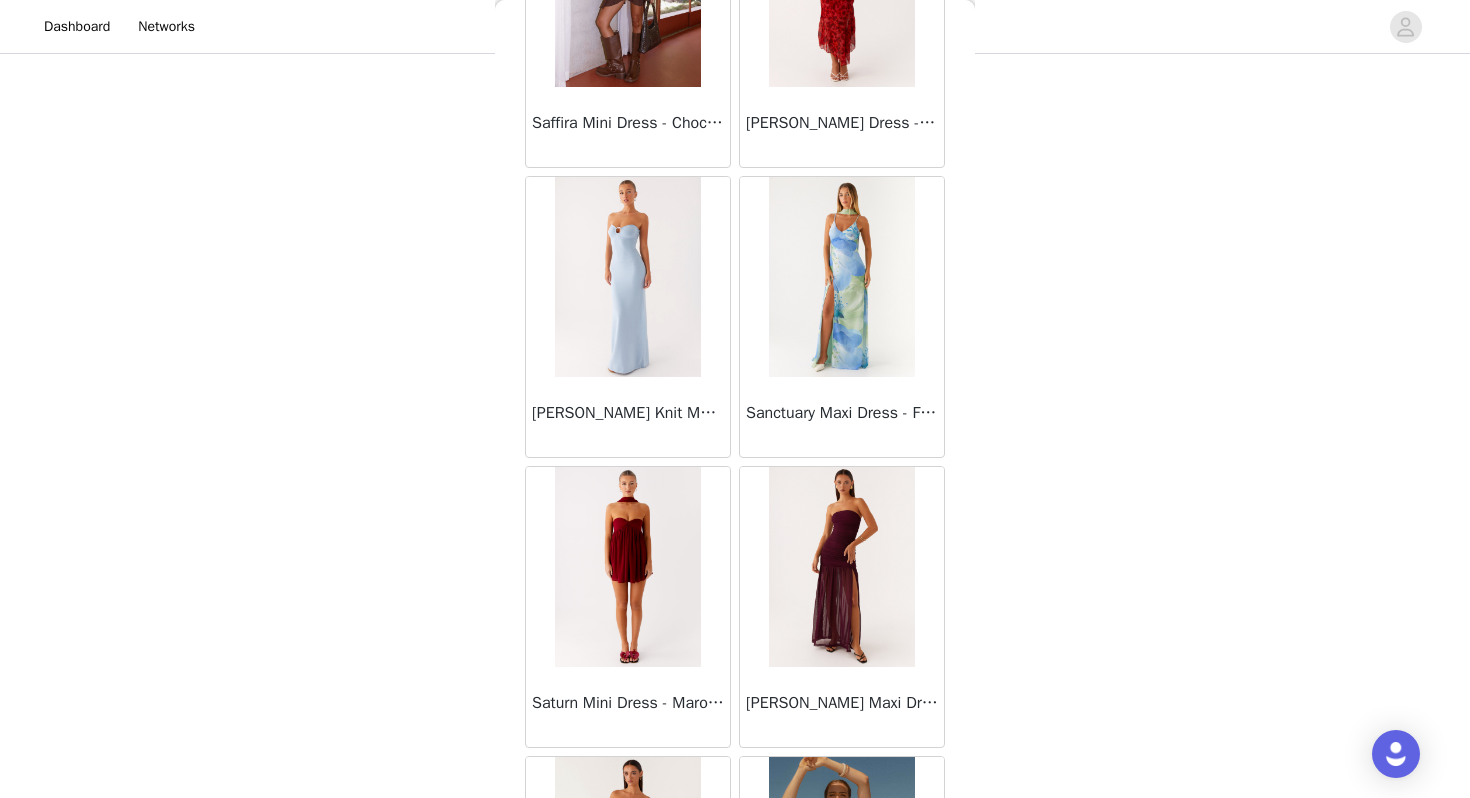 scroll, scrollTop: 52009, scrollLeft: 0, axis: vertical 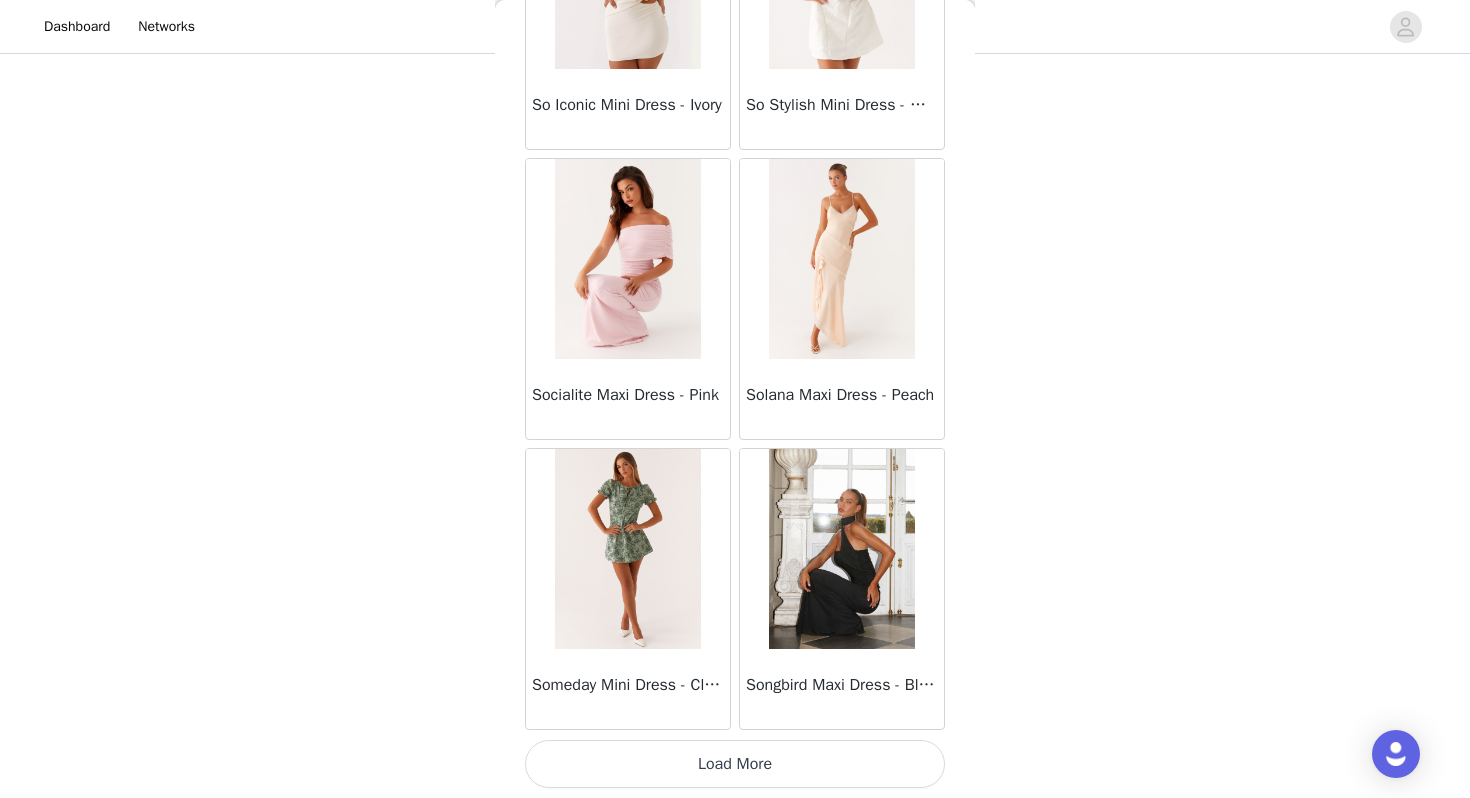 click on "Load More" at bounding box center [735, 764] 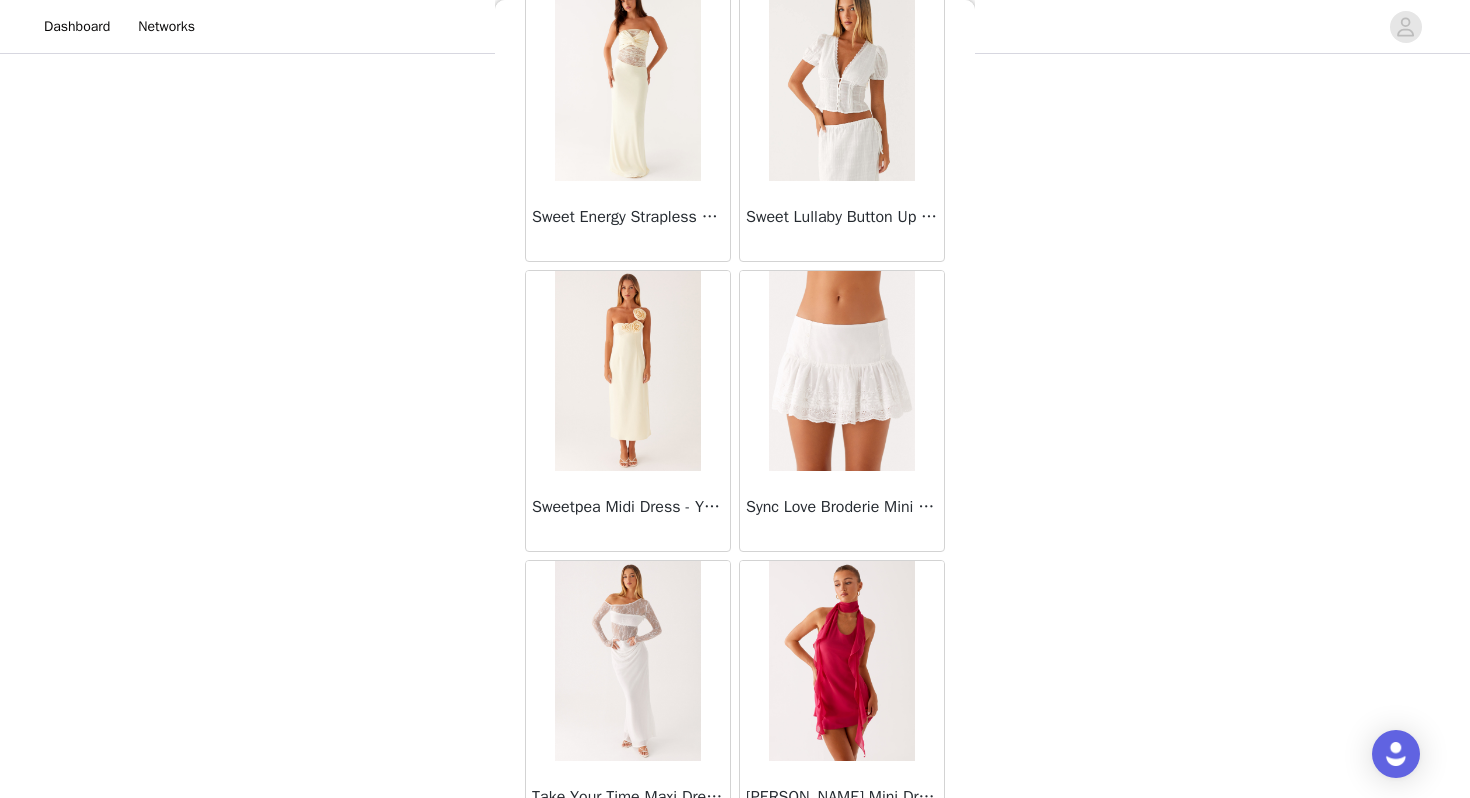 scroll, scrollTop: 56630, scrollLeft: 0, axis: vertical 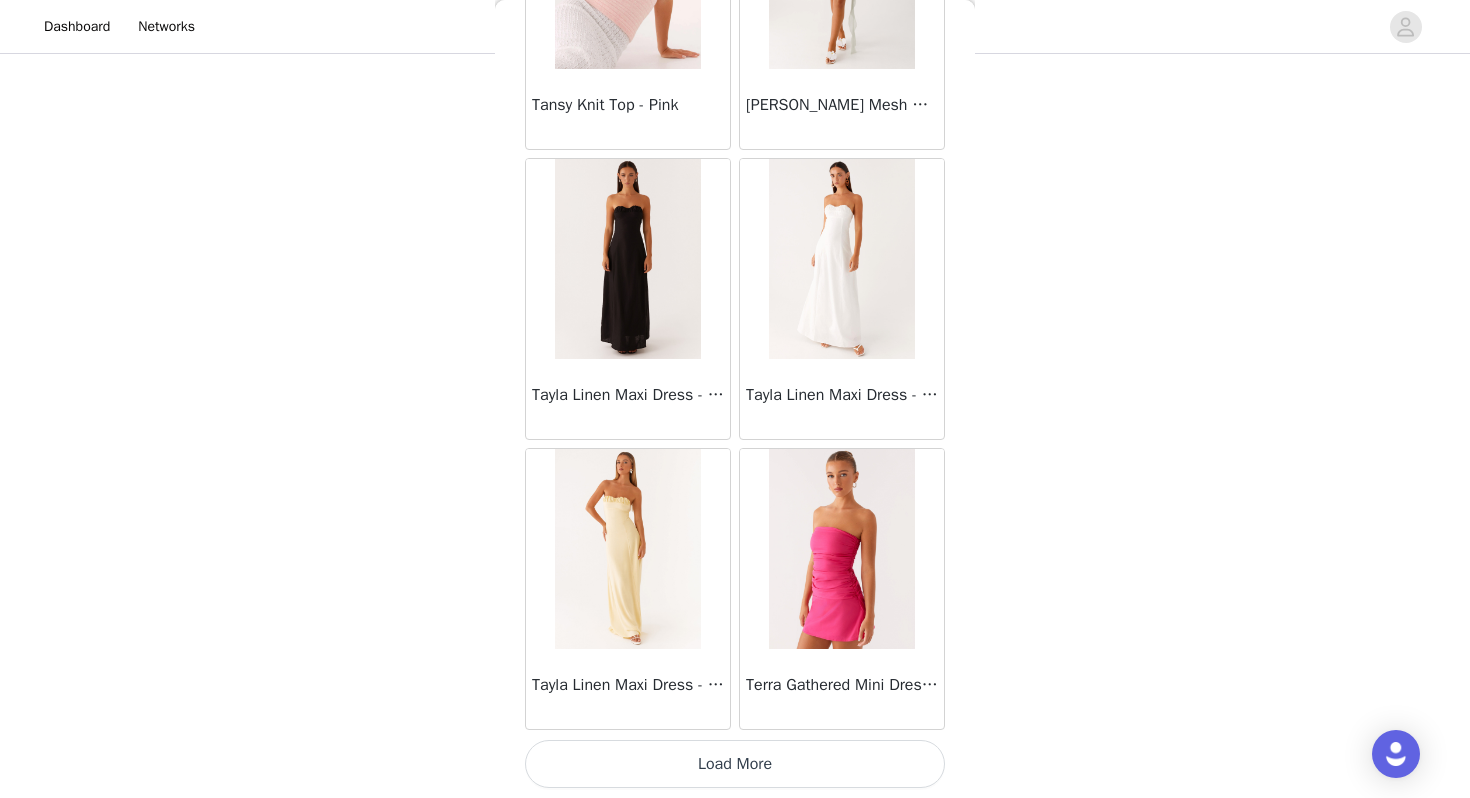 click on "Load More" at bounding box center (735, 764) 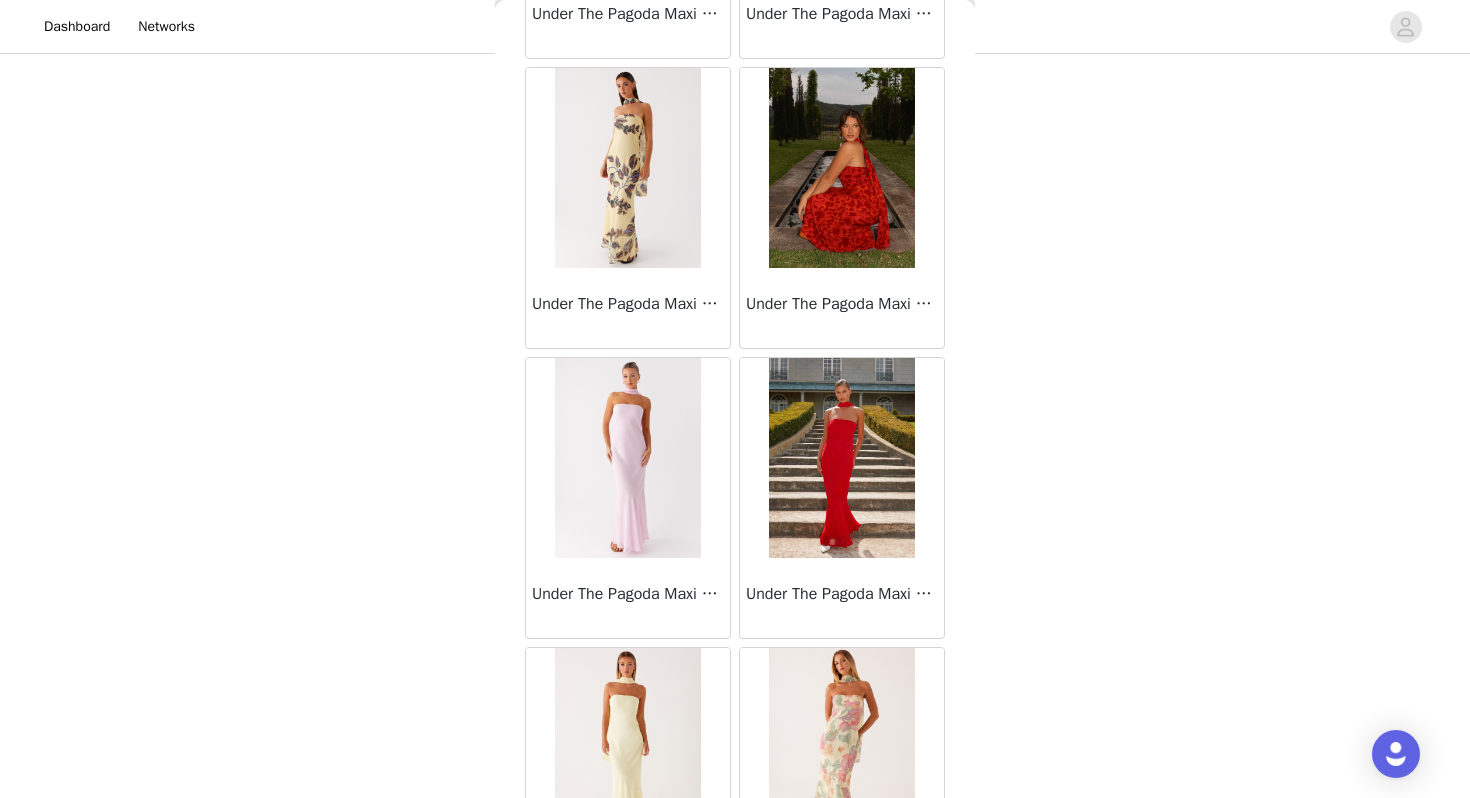 scroll, scrollTop: 59841, scrollLeft: 0, axis: vertical 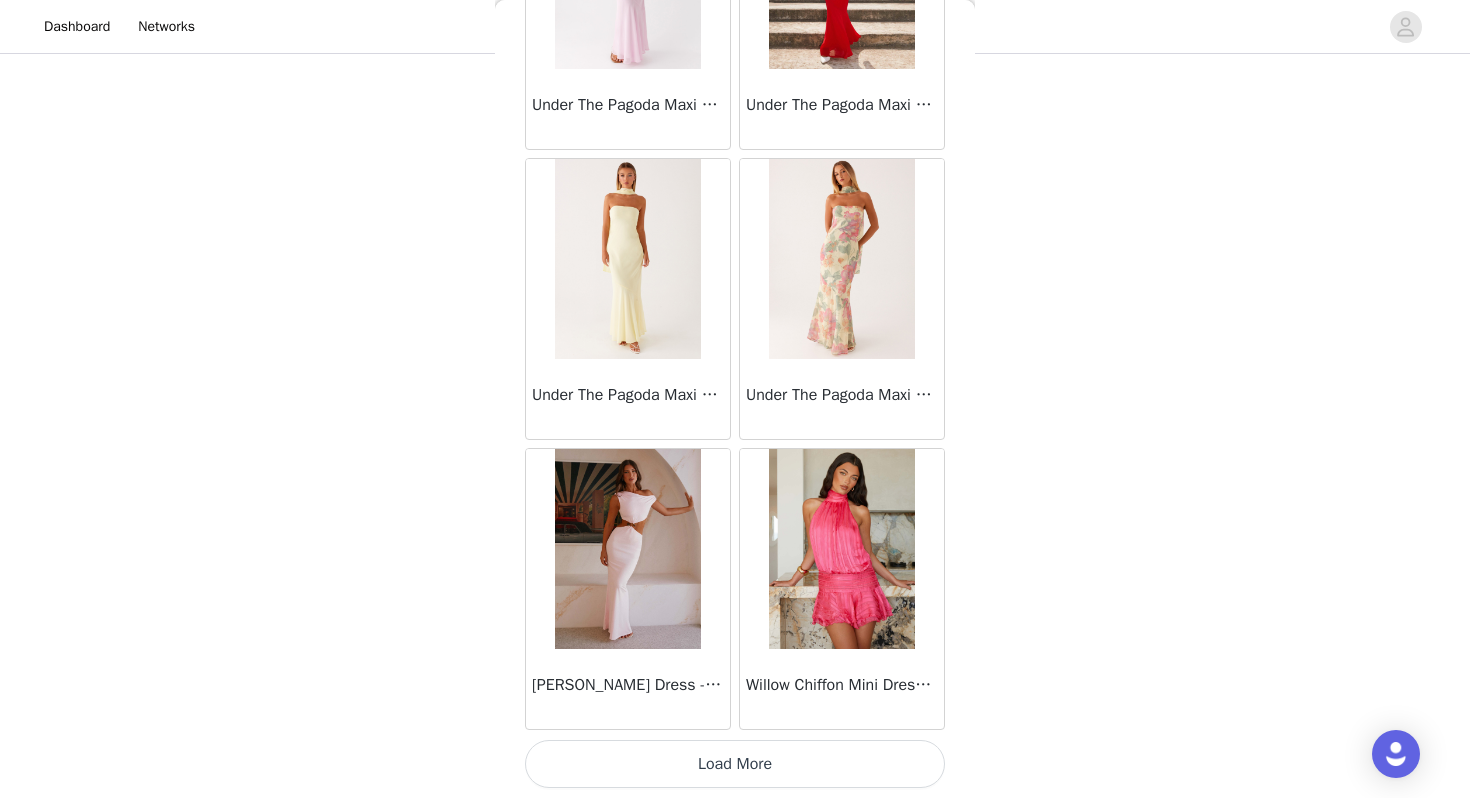 click on "Load More" at bounding box center (735, 764) 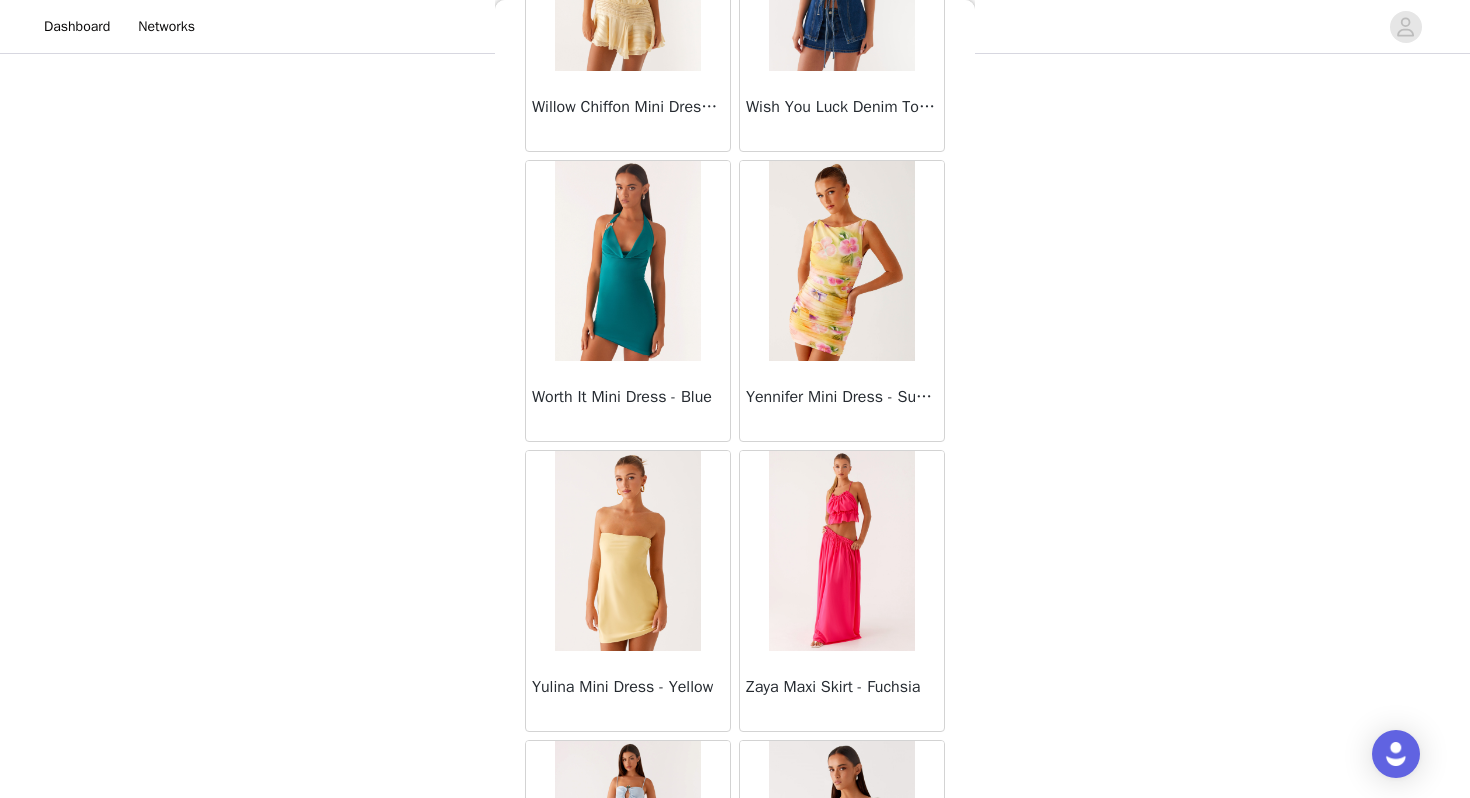 scroll, scrollTop: 62018, scrollLeft: 0, axis: vertical 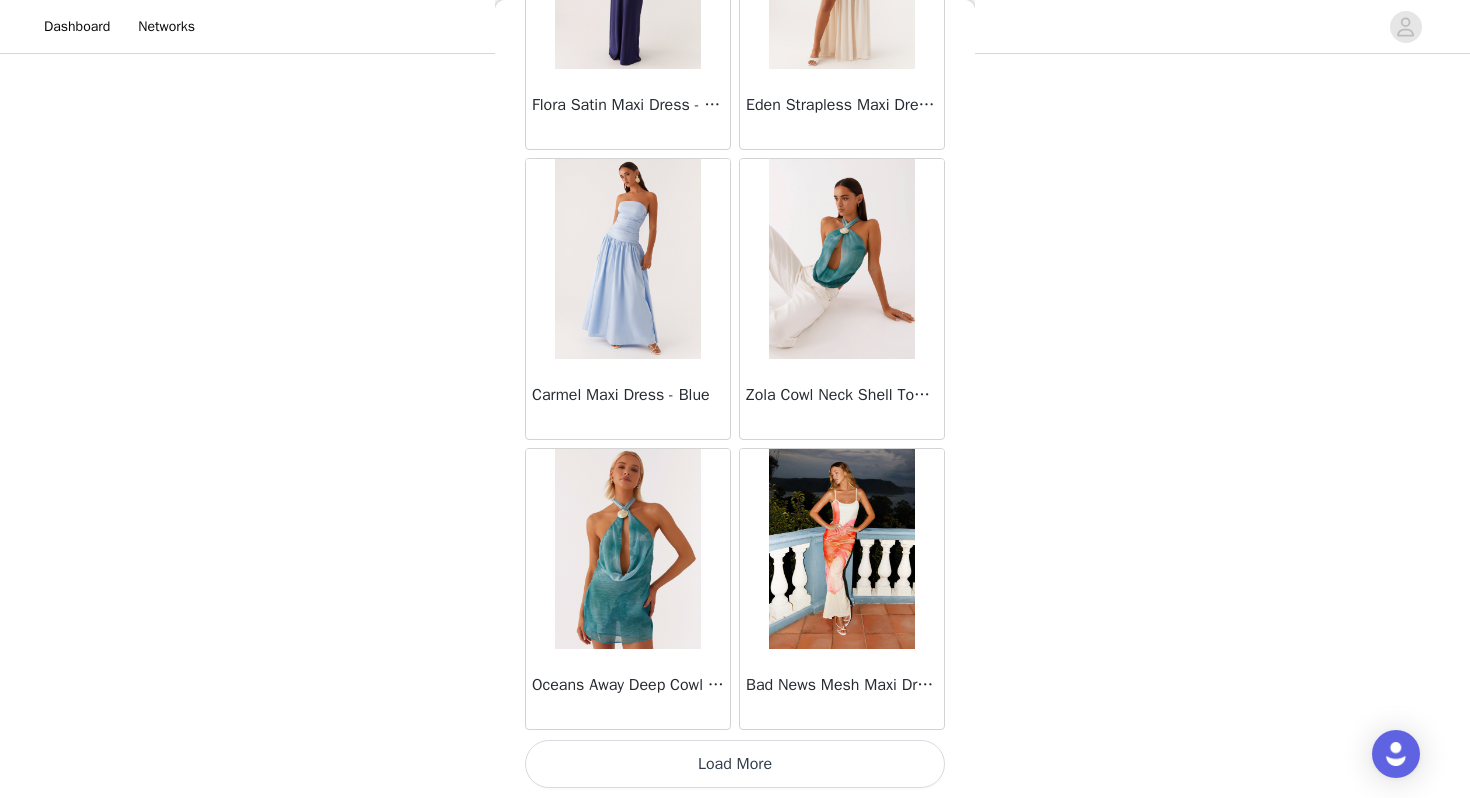click on "Load More" at bounding box center (735, 764) 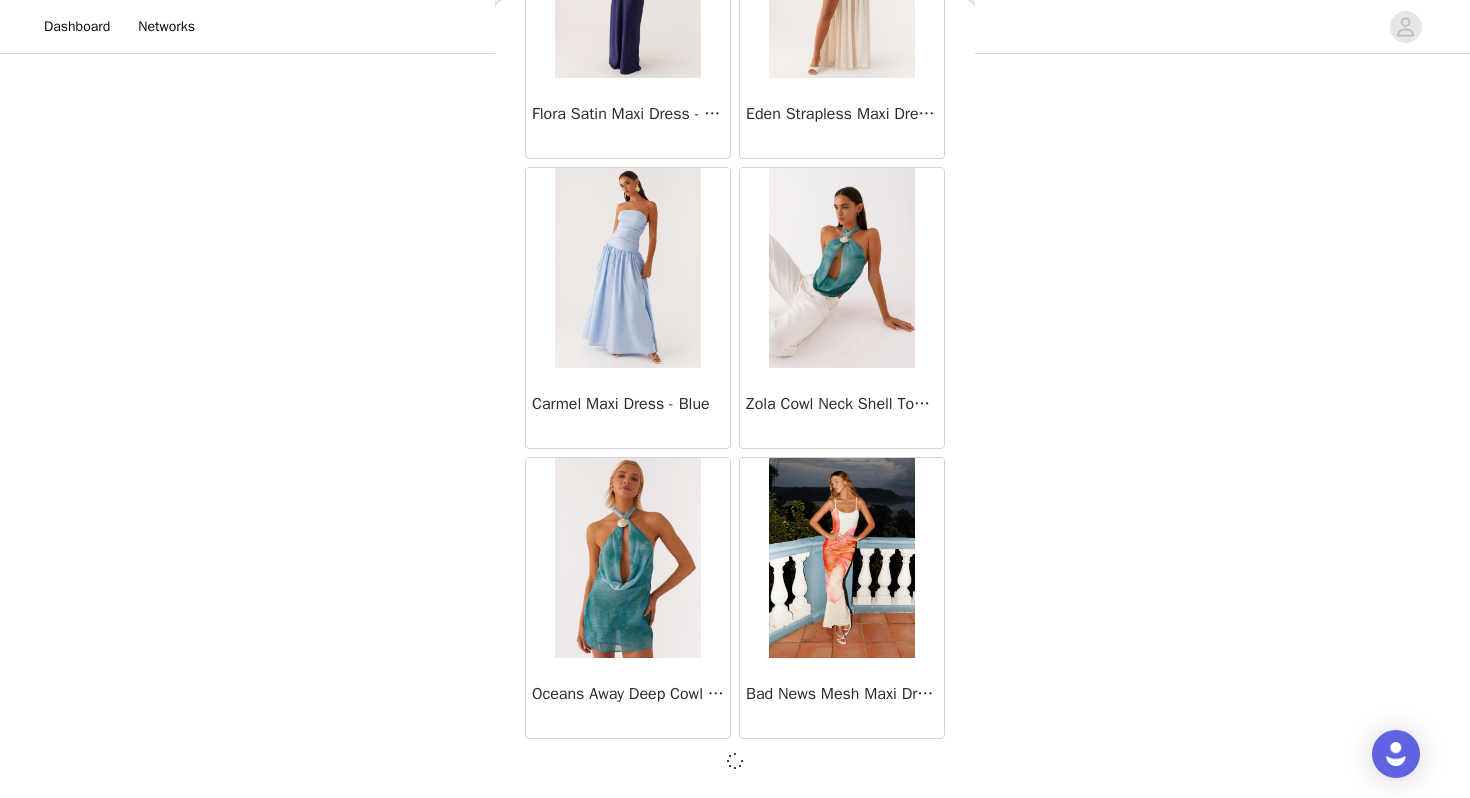 scroll, scrollTop: 63162, scrollLeft: 0, axis: vertical 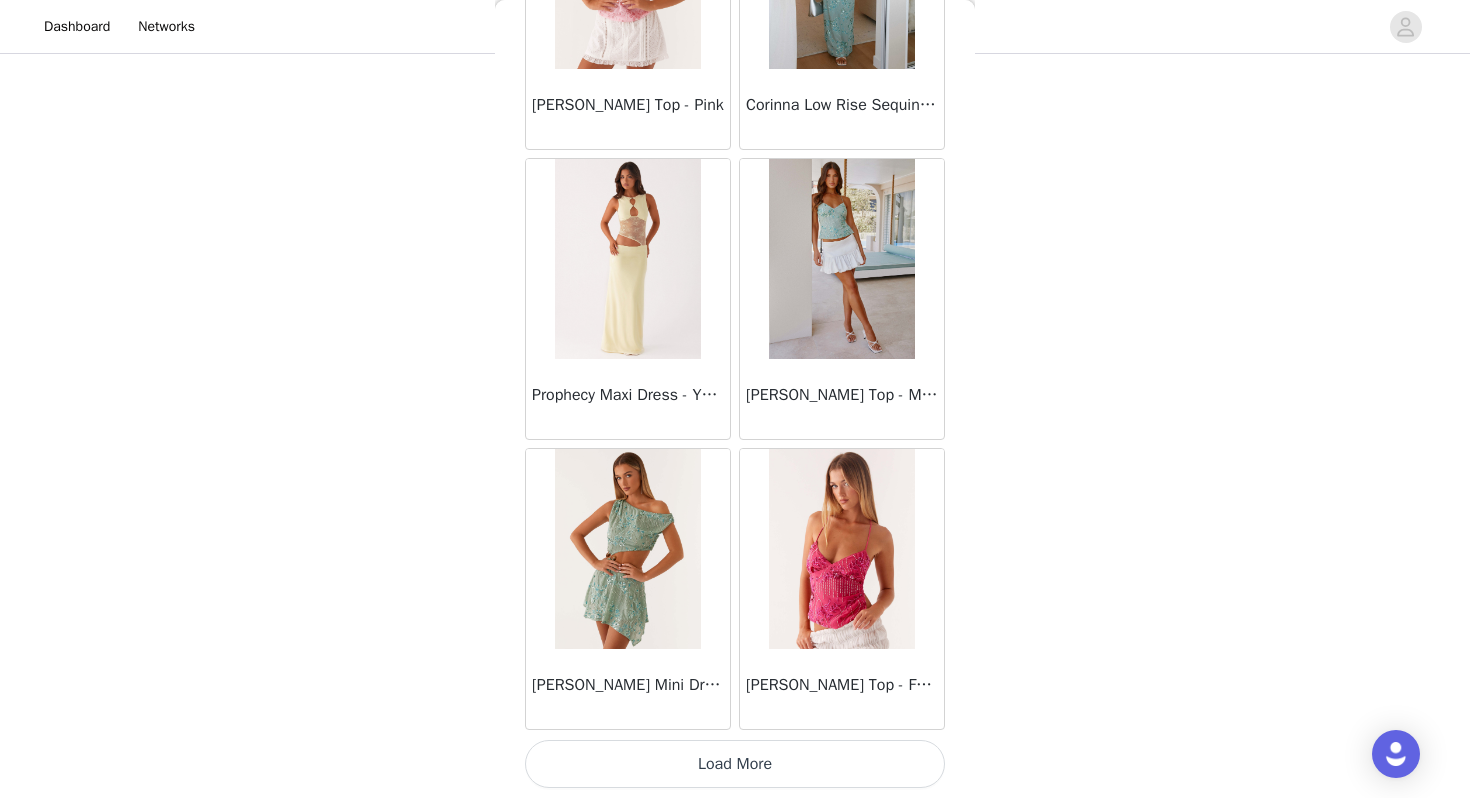 click on "Load More" at bounding box center [735, 764] 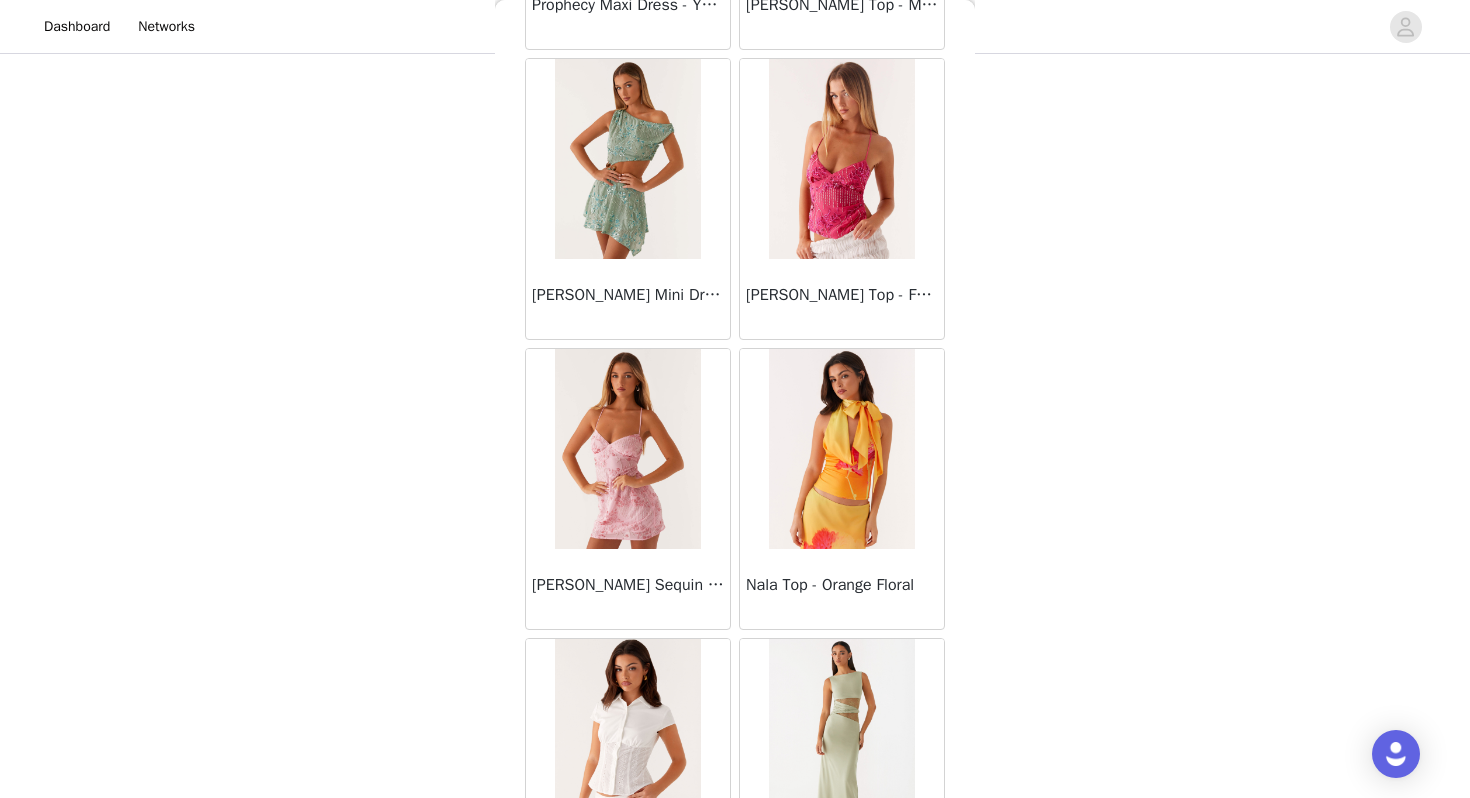 scroll, scrollTop: 66457, scrollLeft: 0, axis: vertical 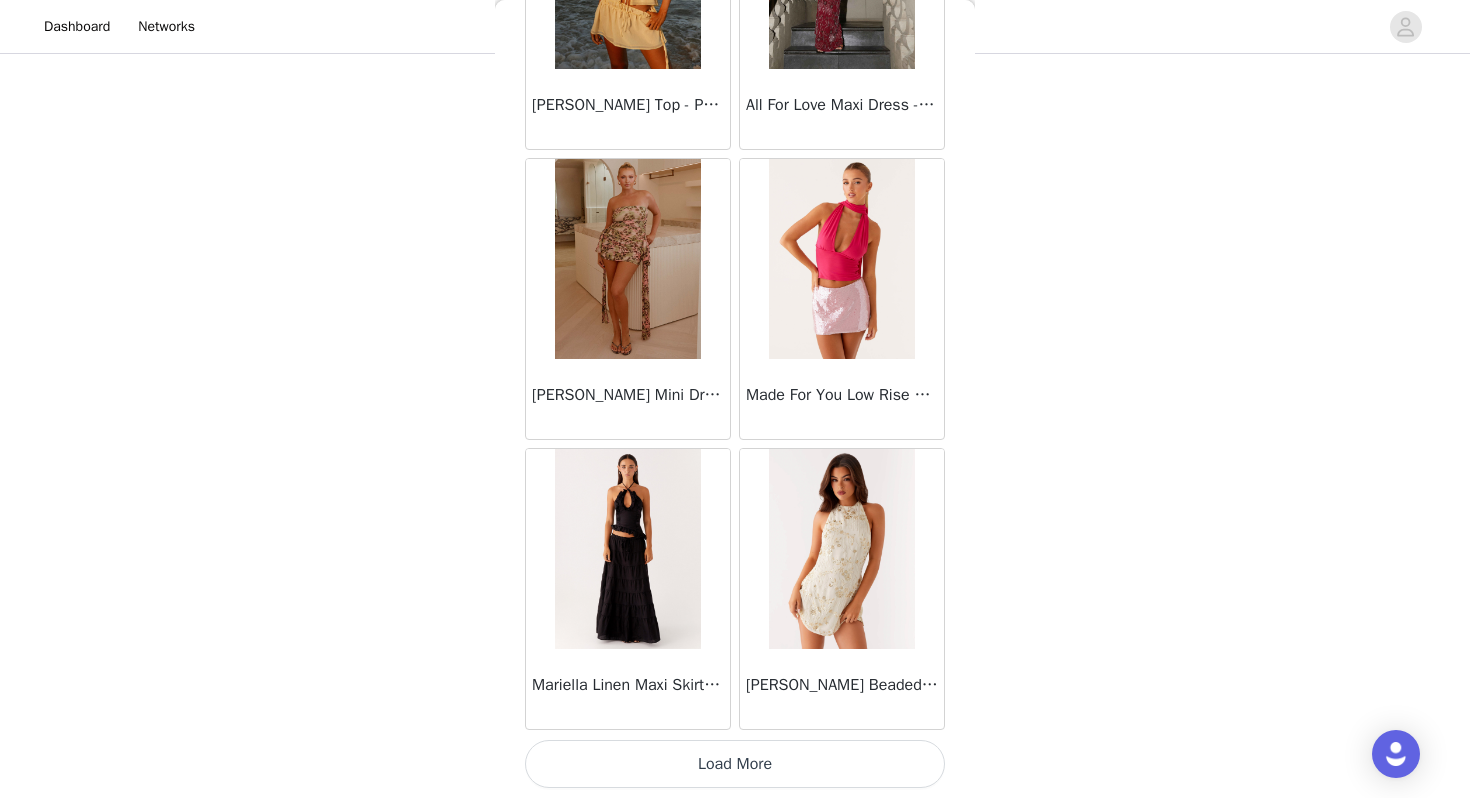 click on "Load More" at bounding box center (735, 764) 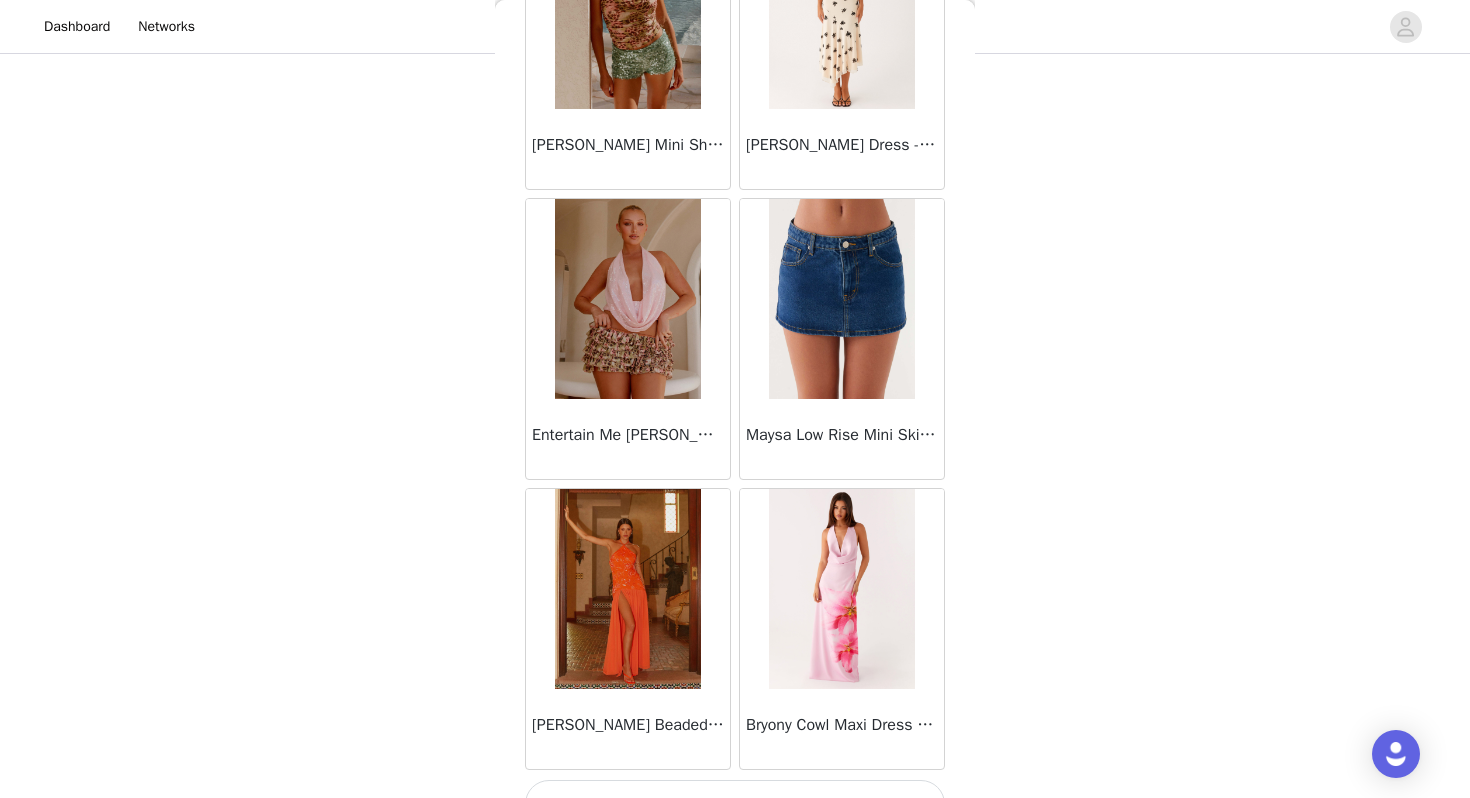 scroll, scrollTop: 71862, scrollLeft: 0, axis: vertical 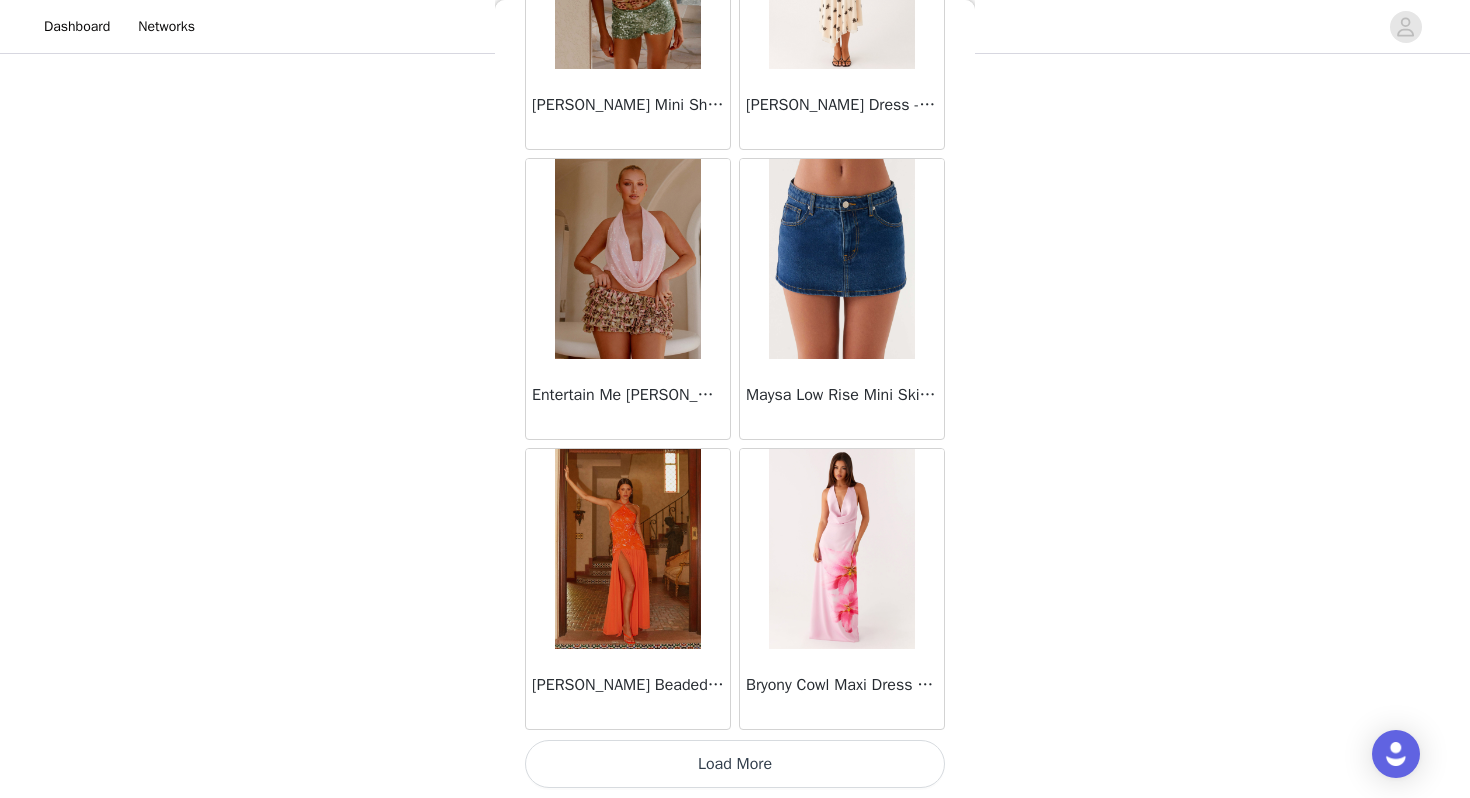 click on "Load More" at bounding box center [735, 764] 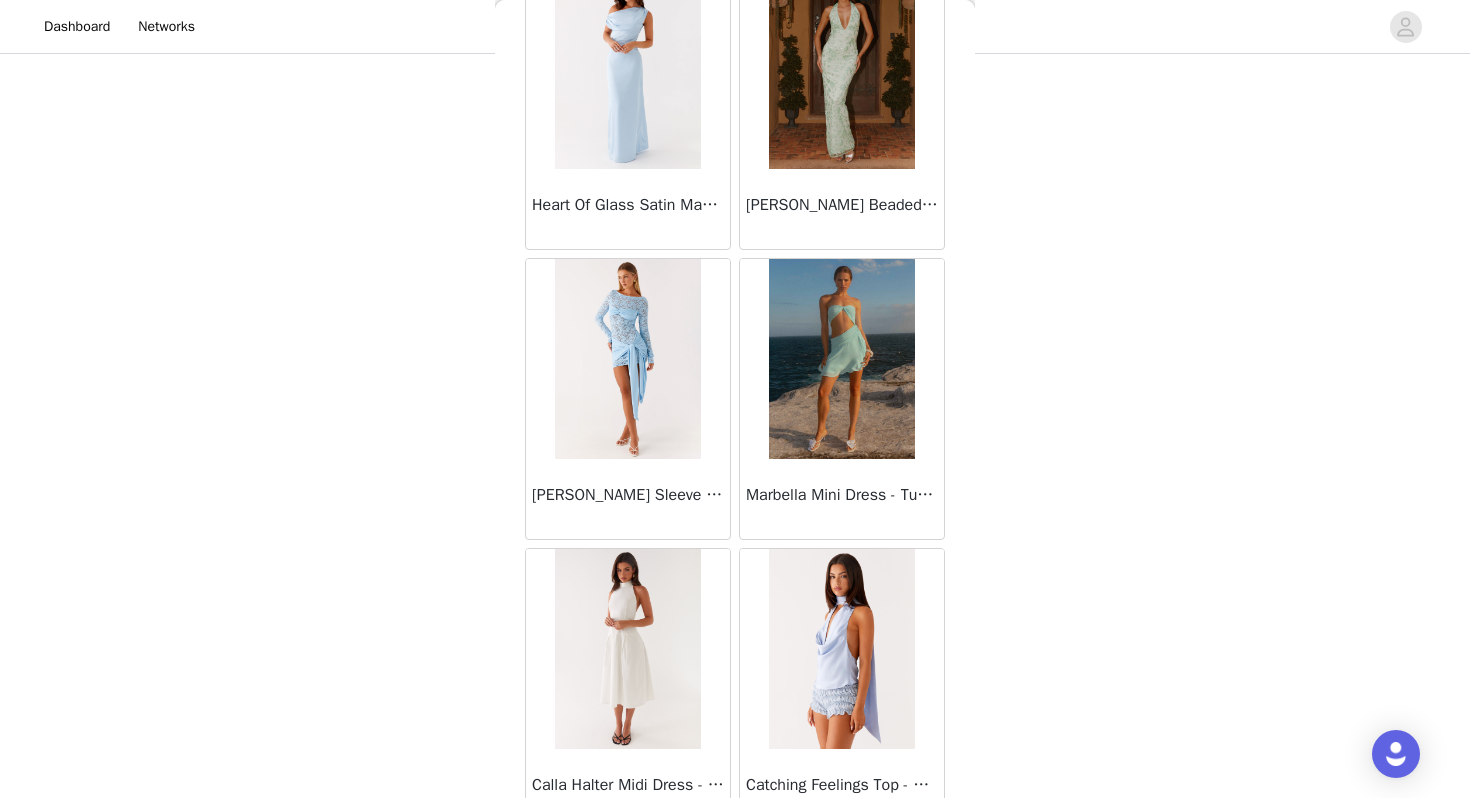 scroll, scrollTop: 74762, scrollLeft: 0, axis: vertical 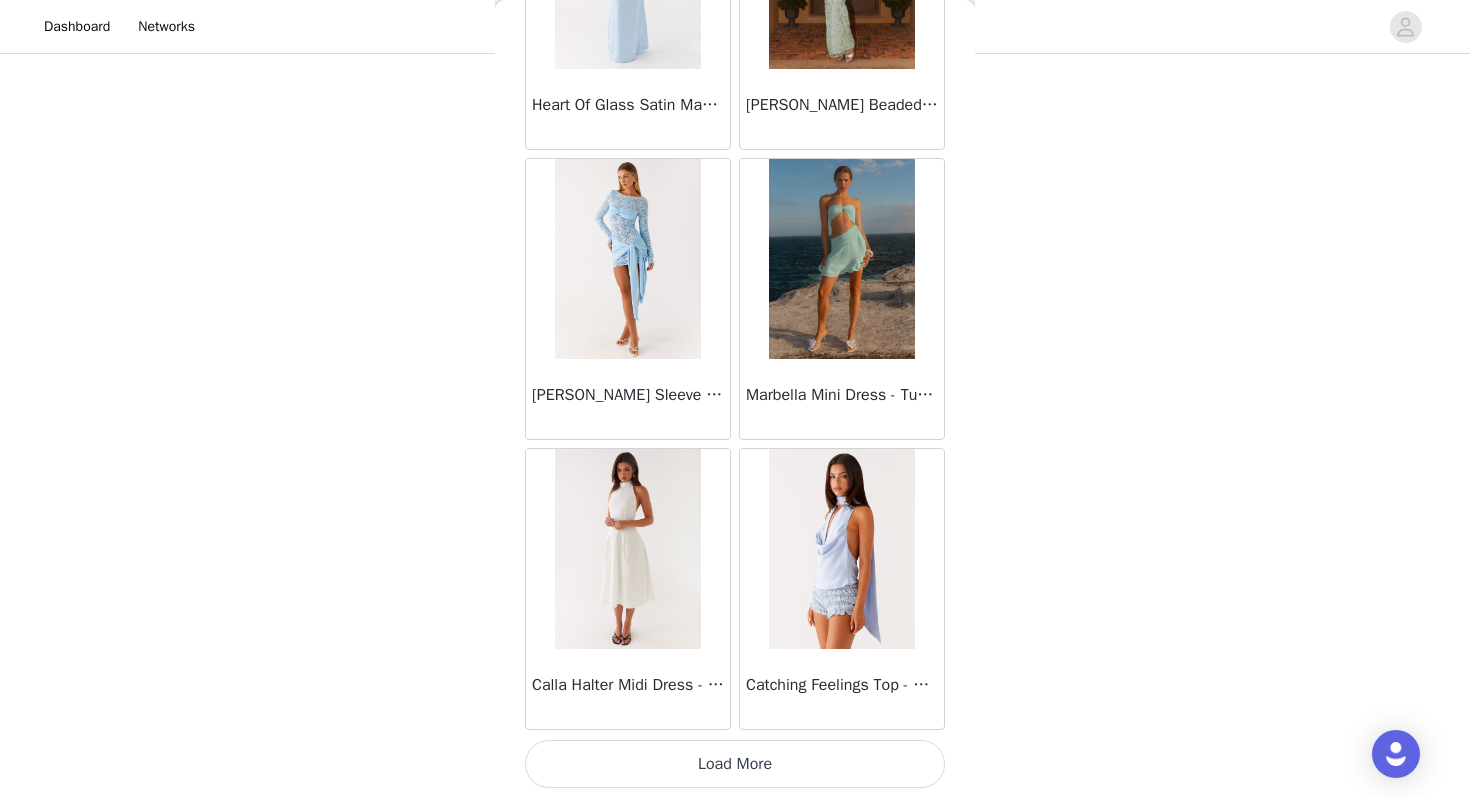 click on "Load More" at bounding box center [735, 764] 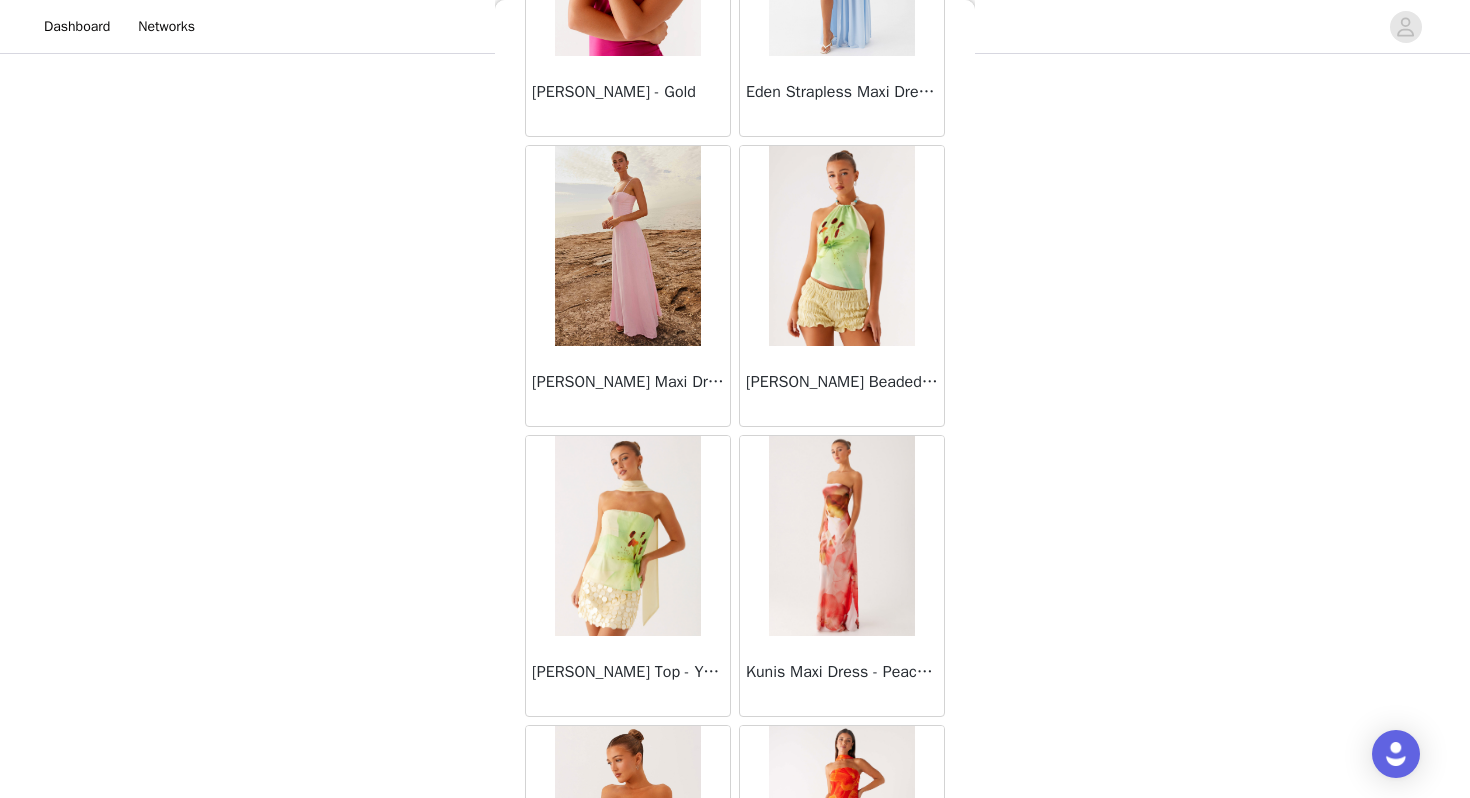 scroll, scrollTop: 77470, scrollLeft: 0, axis: vertical 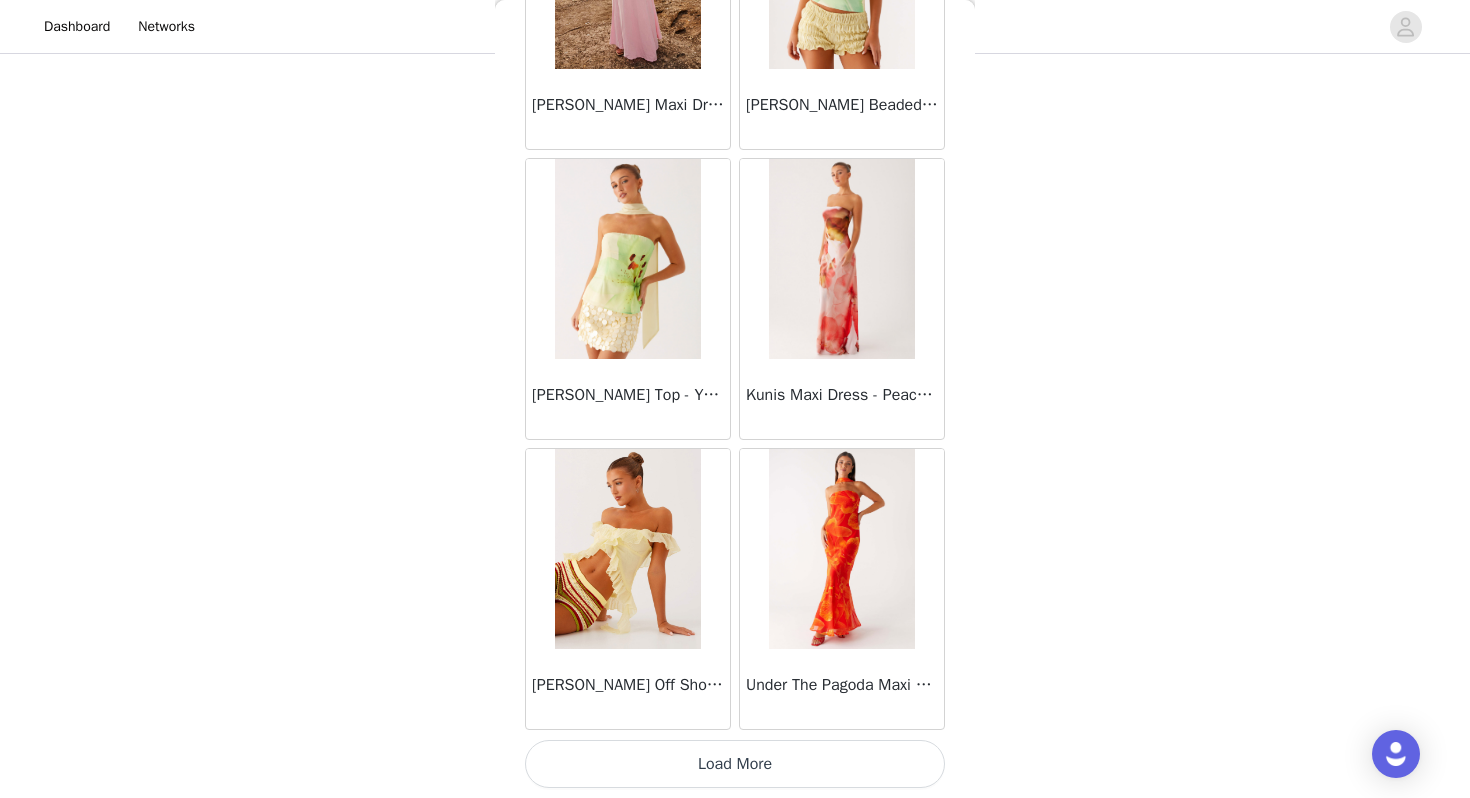 click on "Load More" at bounding box center (735, 764) 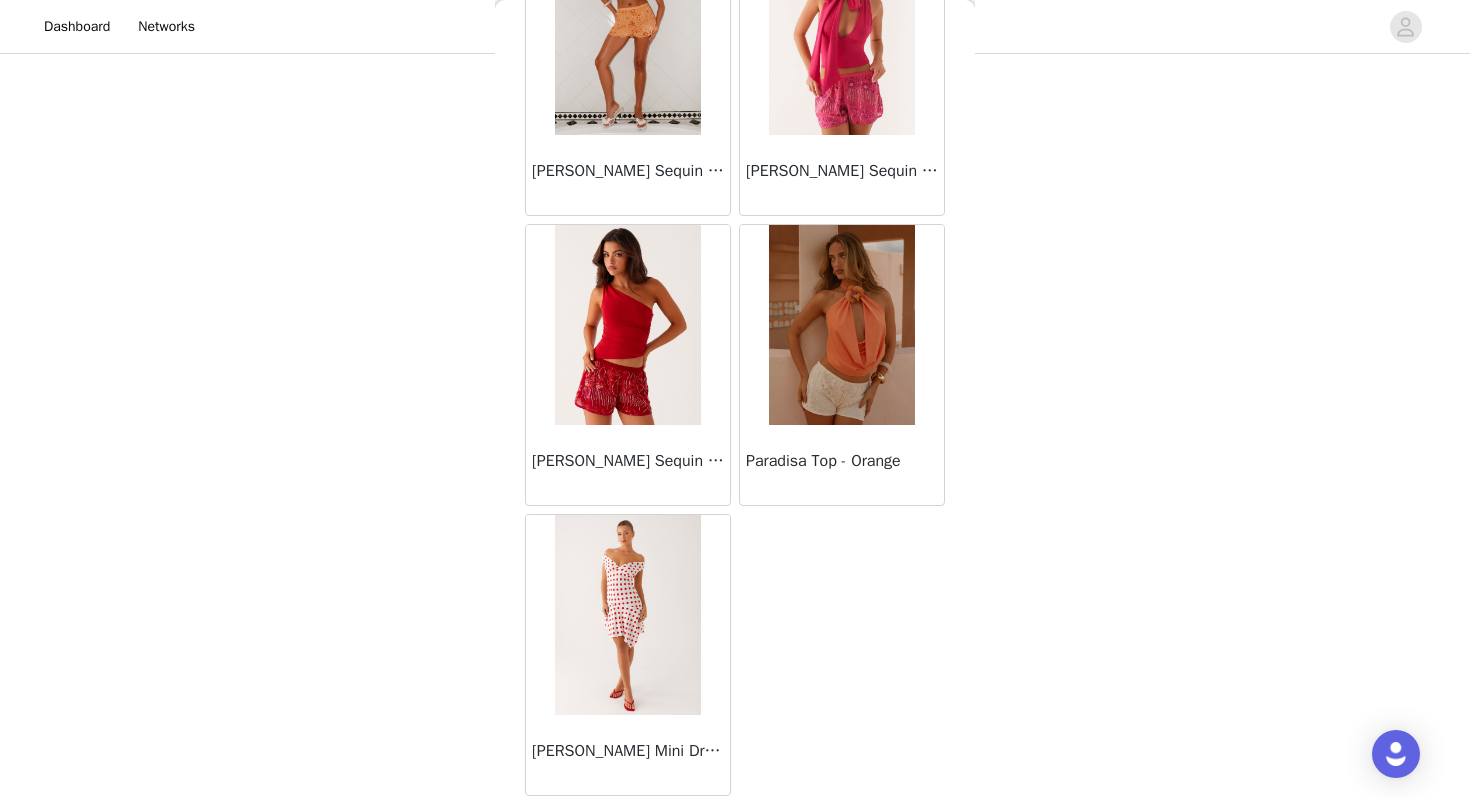 scroll, scrollTop: 80498, scrollLeft: 0, axis: vertical 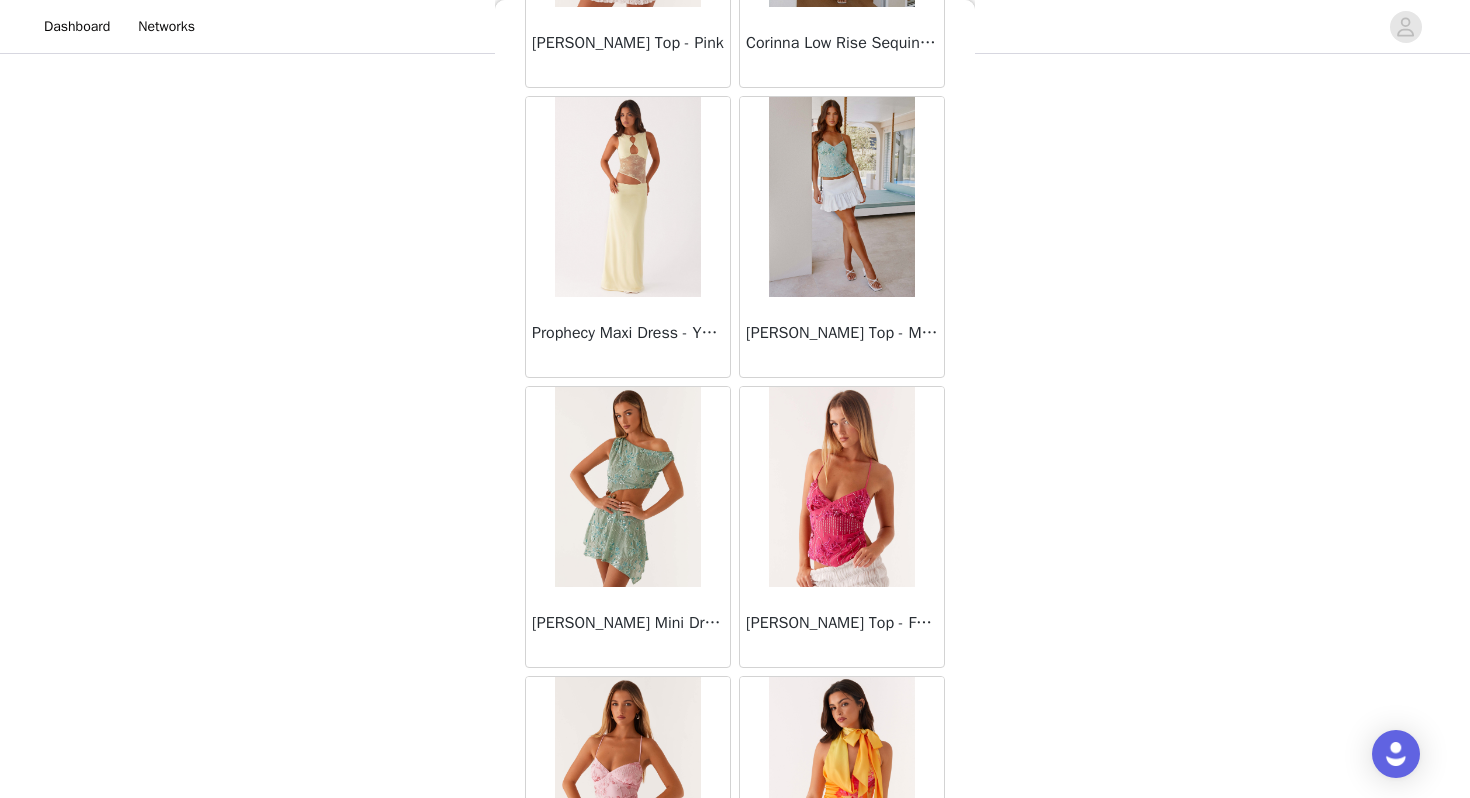 click on "[PERSON_NAME] Top - Fuchsia" at bounding box center [842, 627] 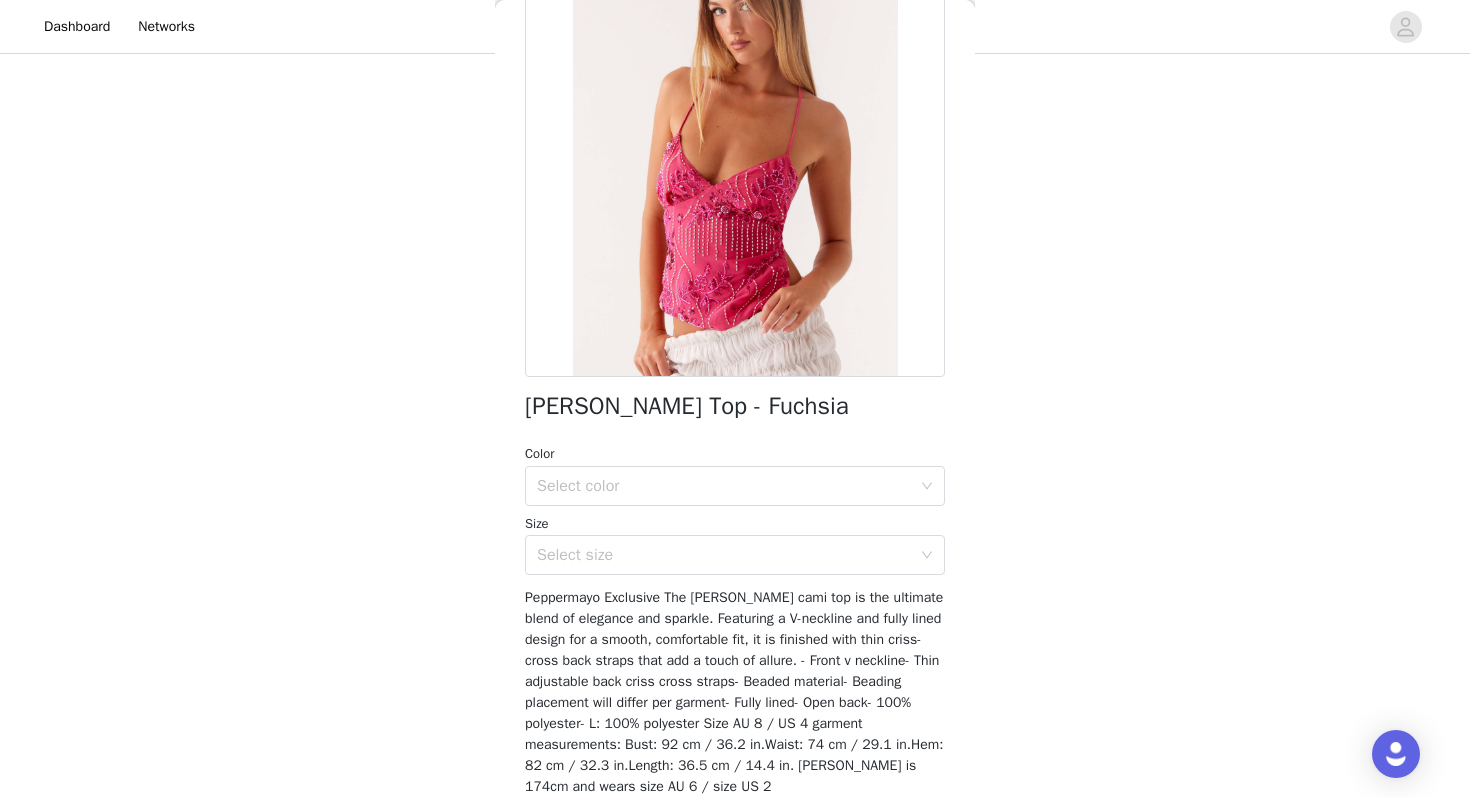 scroll, scrollTop: 175, scrollLeft: 0, axis: vertical 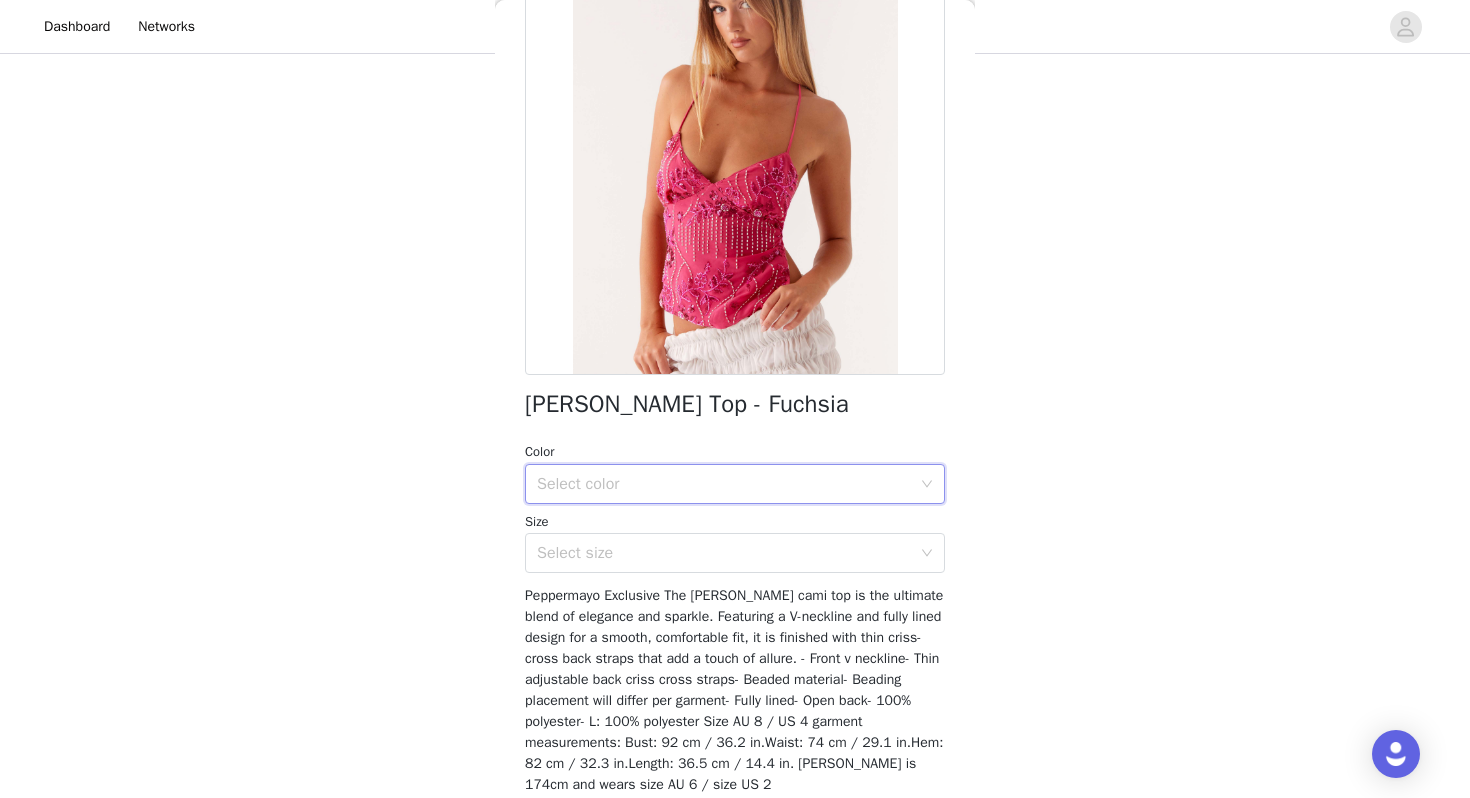 click on "Select color" at bounding box center [728, 484] 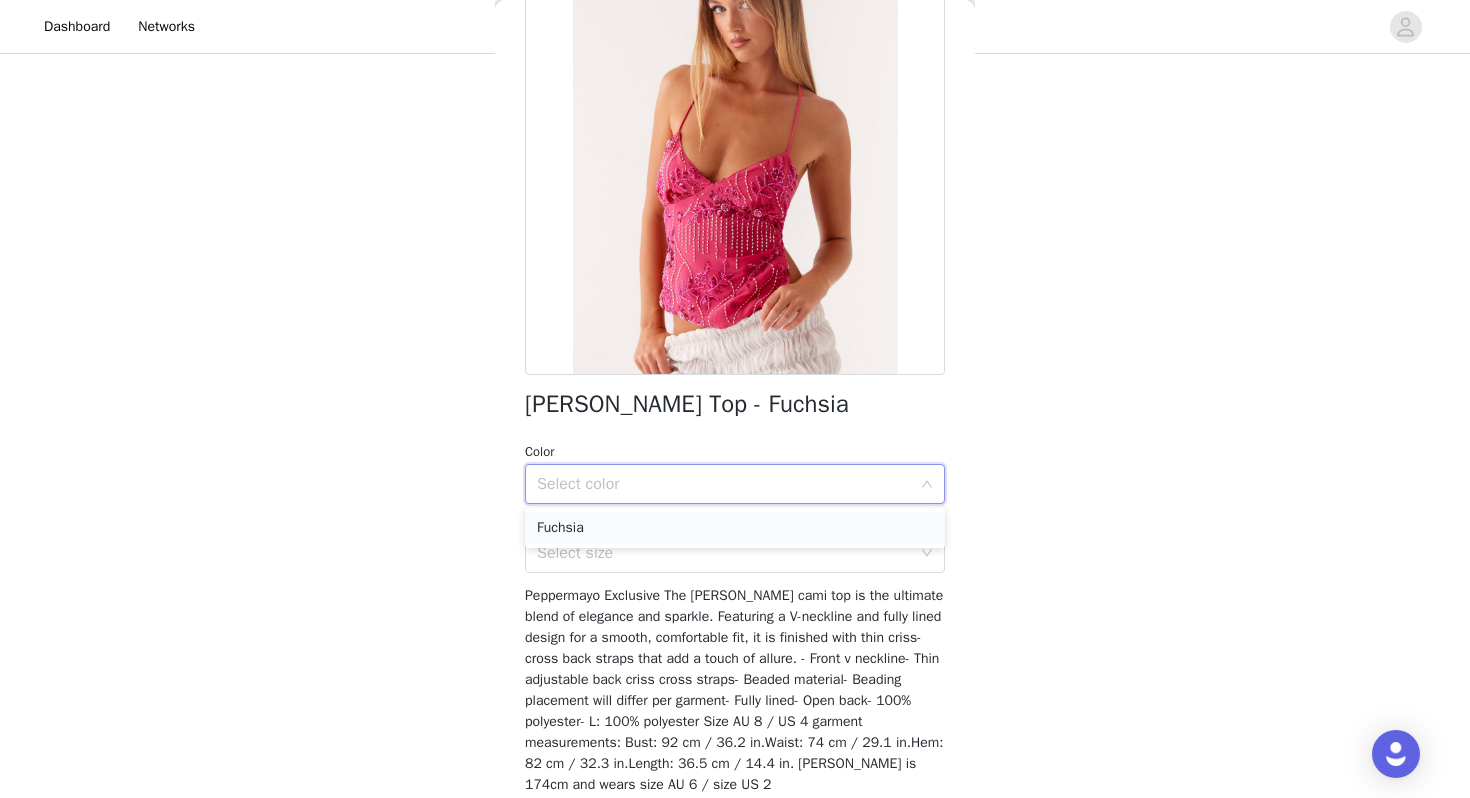 click on "Fuchsia" at bounding box center [735, 528] 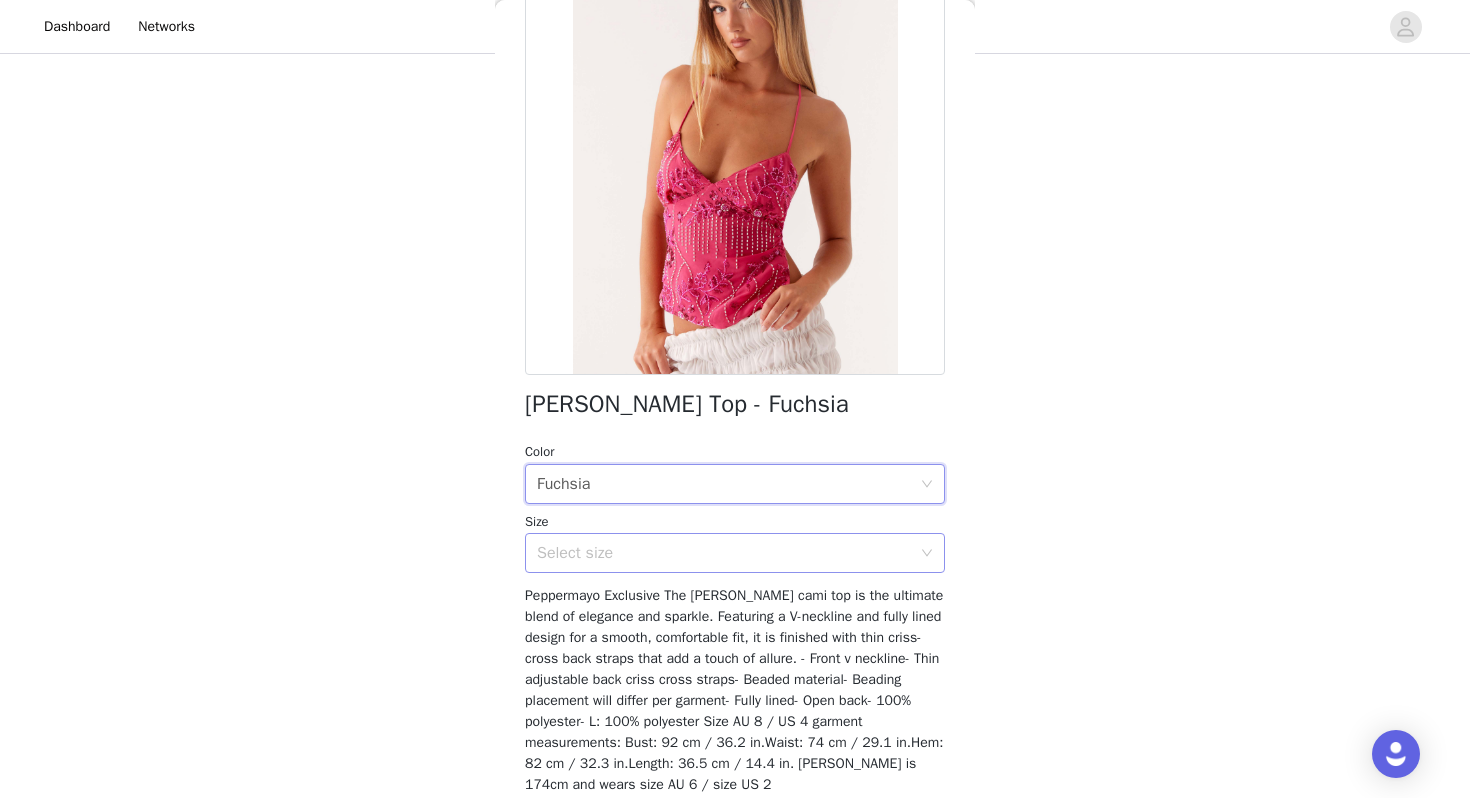 click on "Select size" at bounding box center (724, 553) 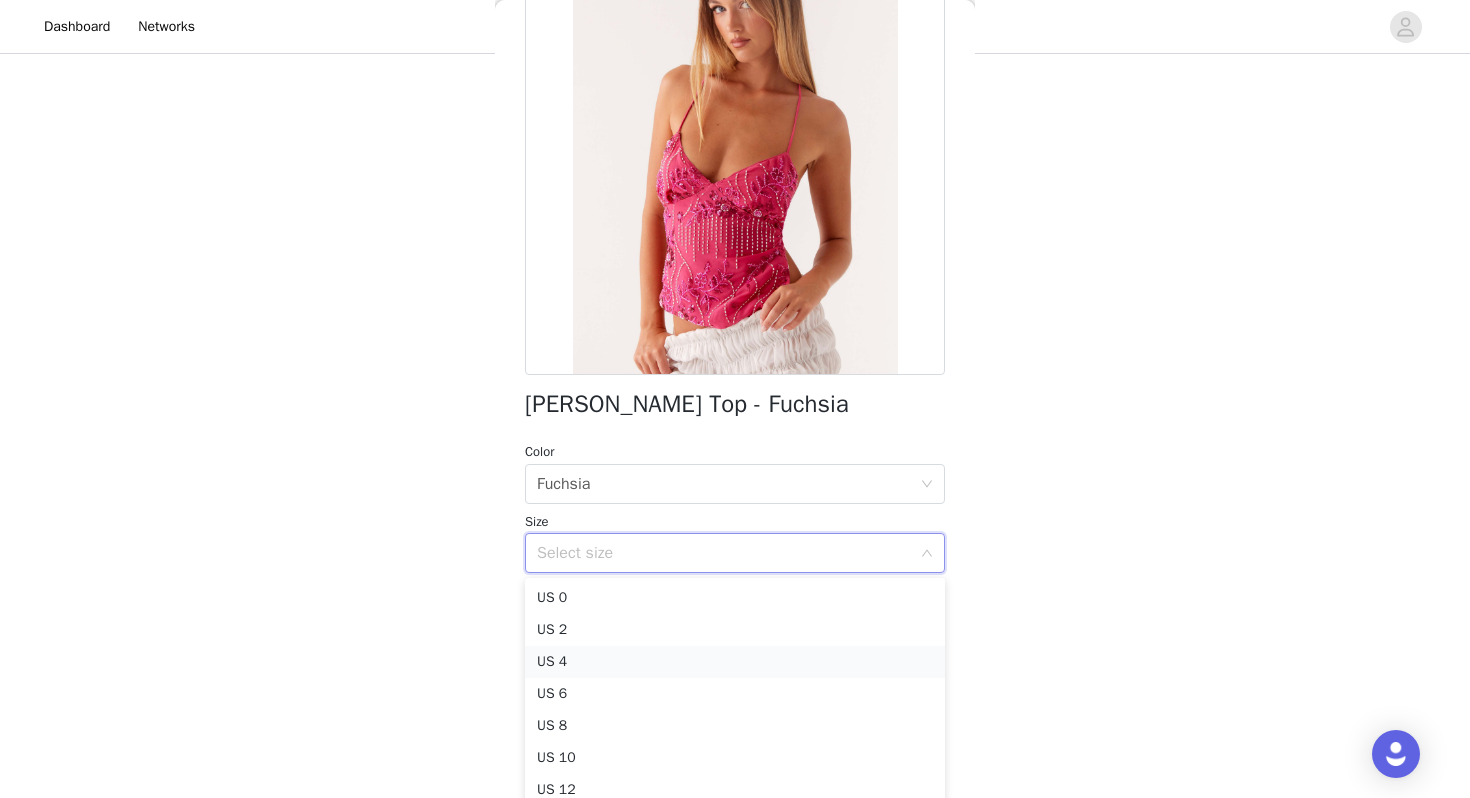 click on "US 4" at bounding box center (735, 662) 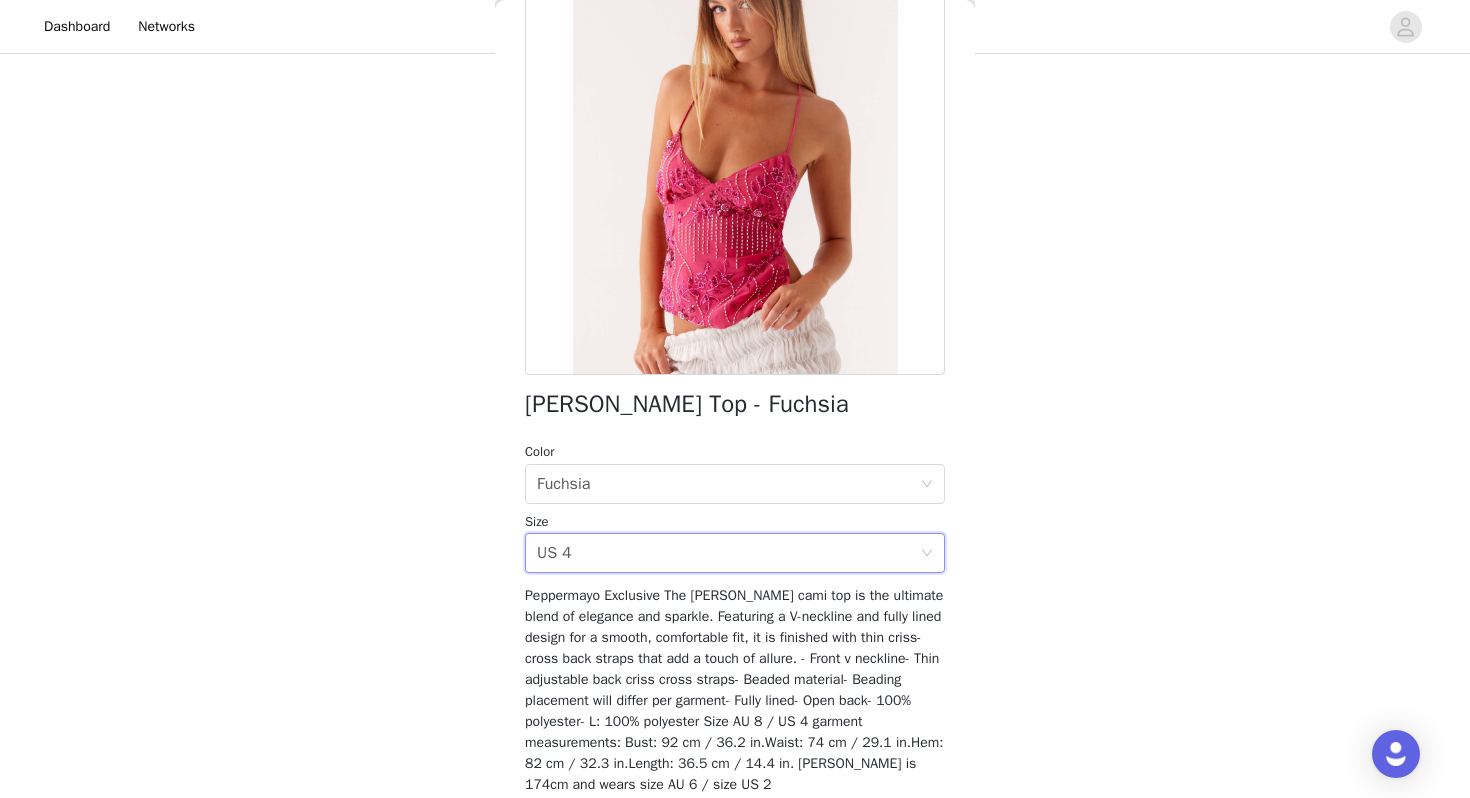 scroll, scrollTop: 256, scrollLeft: 0, axis: vertical 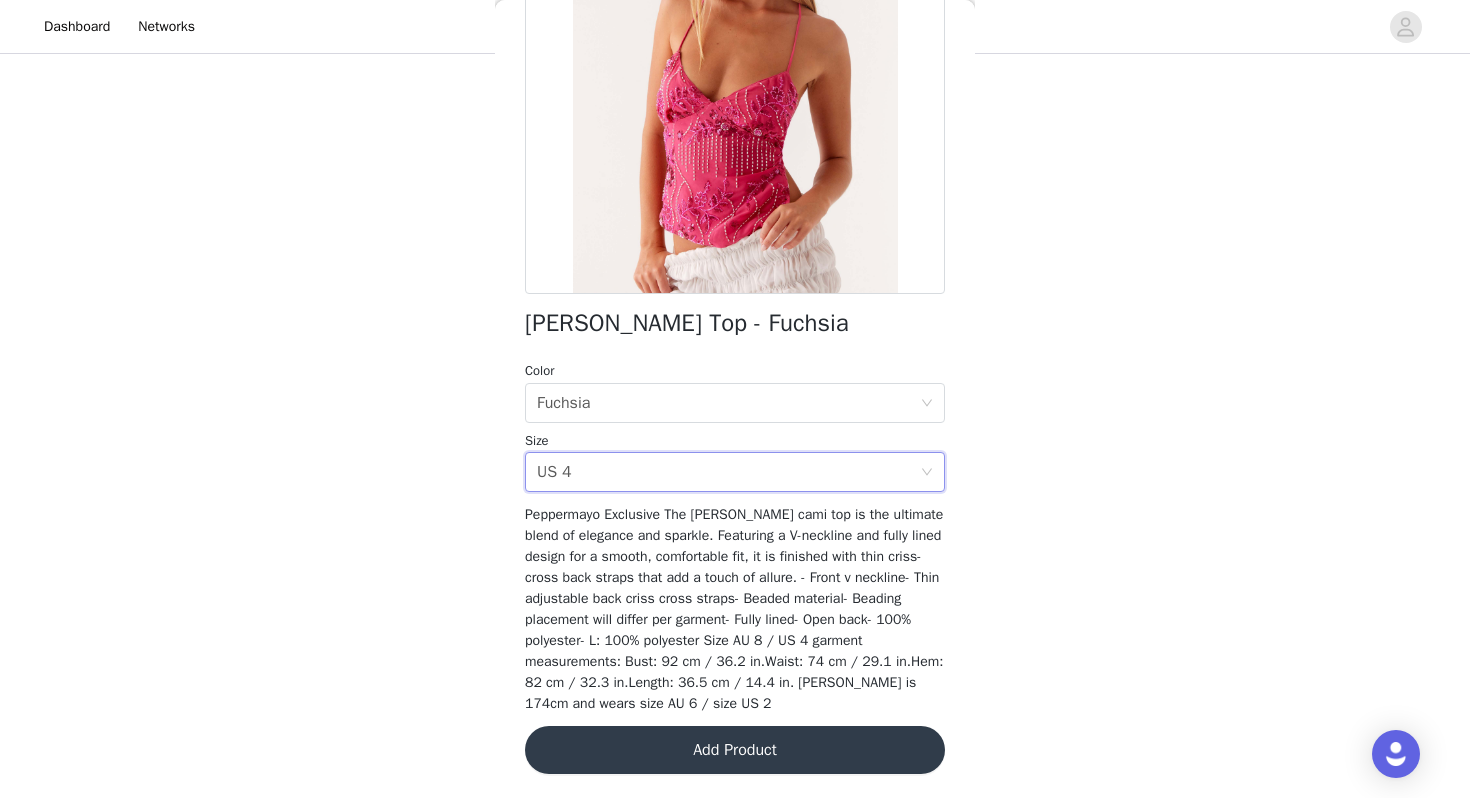 click on "Add Product" at bounding box center (735, 750) 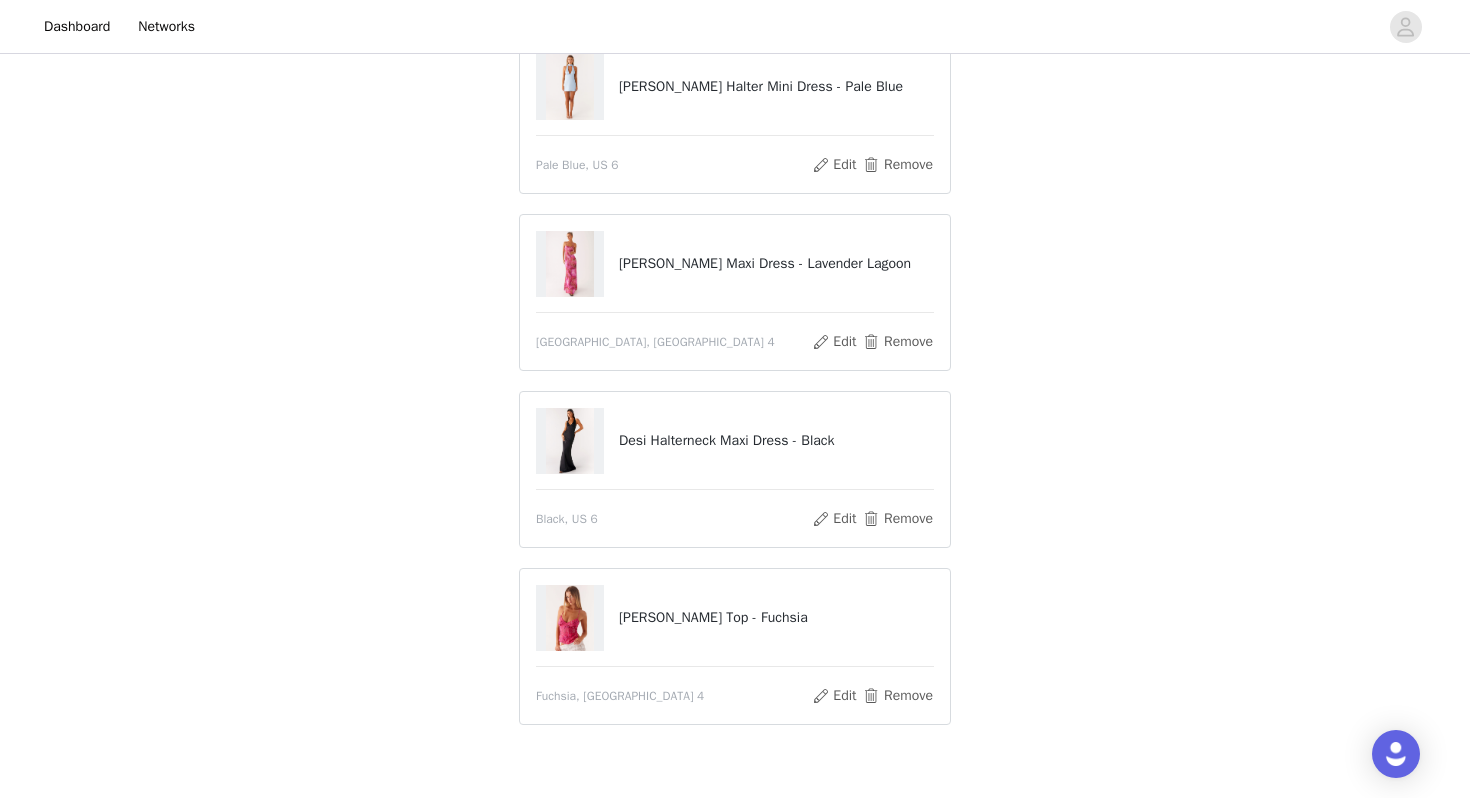 click on "Desi Halterneck Maxi Dress - Black           Black, [GEOGRAPHIC_DATA] 6       Edit   Remove" at bounding box center (735, 469) 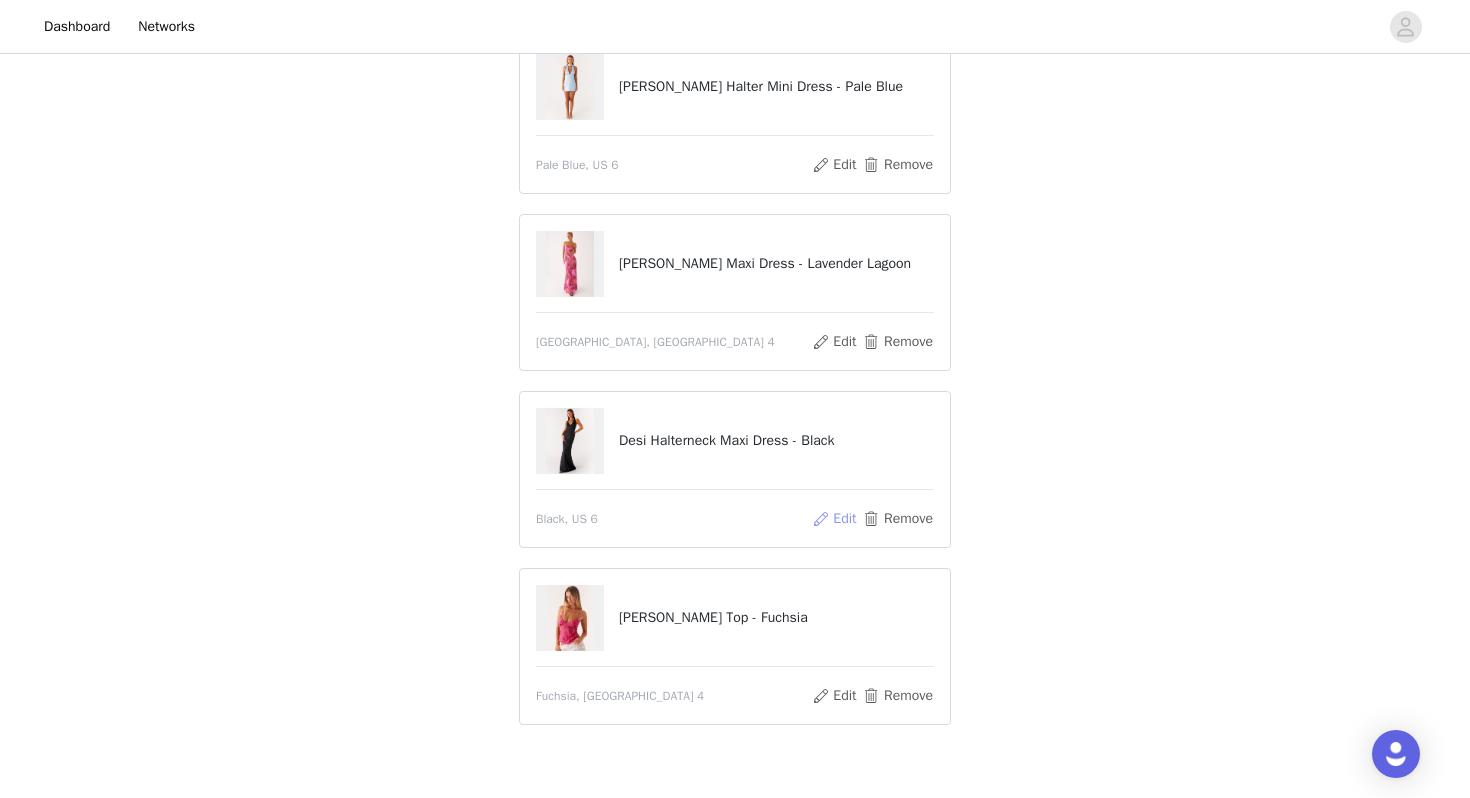 click on "Edit" at bounding box center [834, 519] 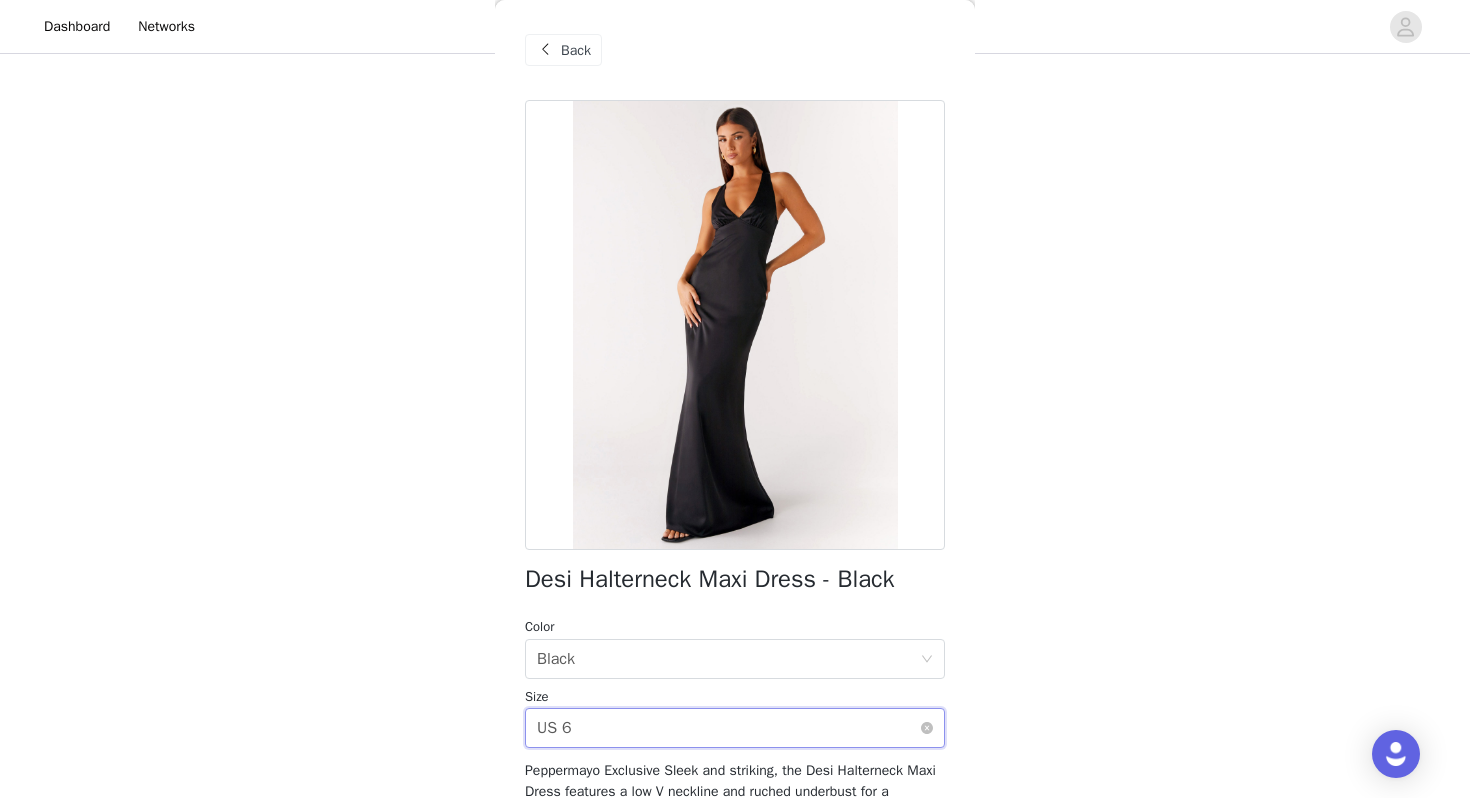 click on "Select size US 6" at bounding box center [728, 728] 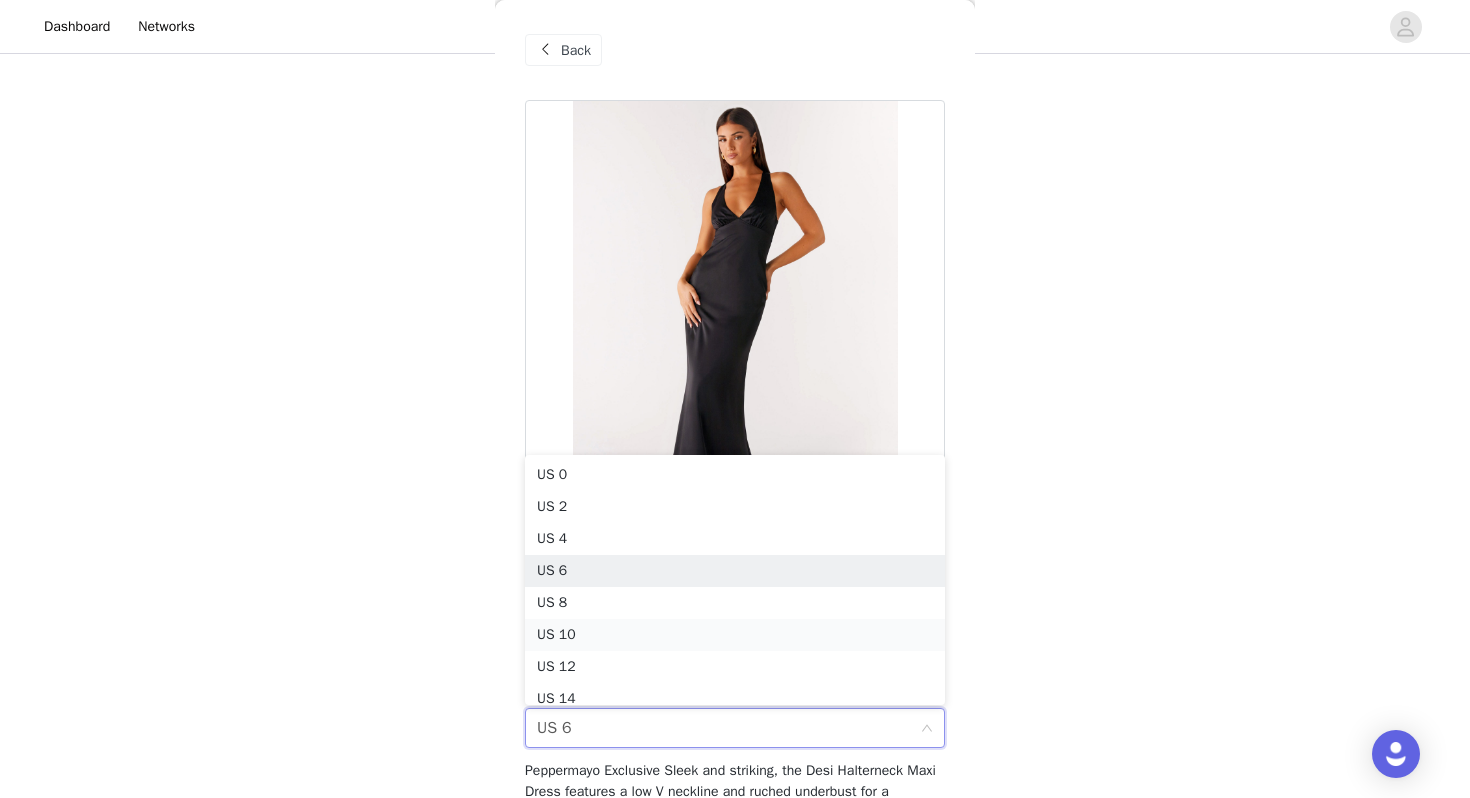 scroll, scrollTop: 10, scrollLeft: 0, axis: vertical 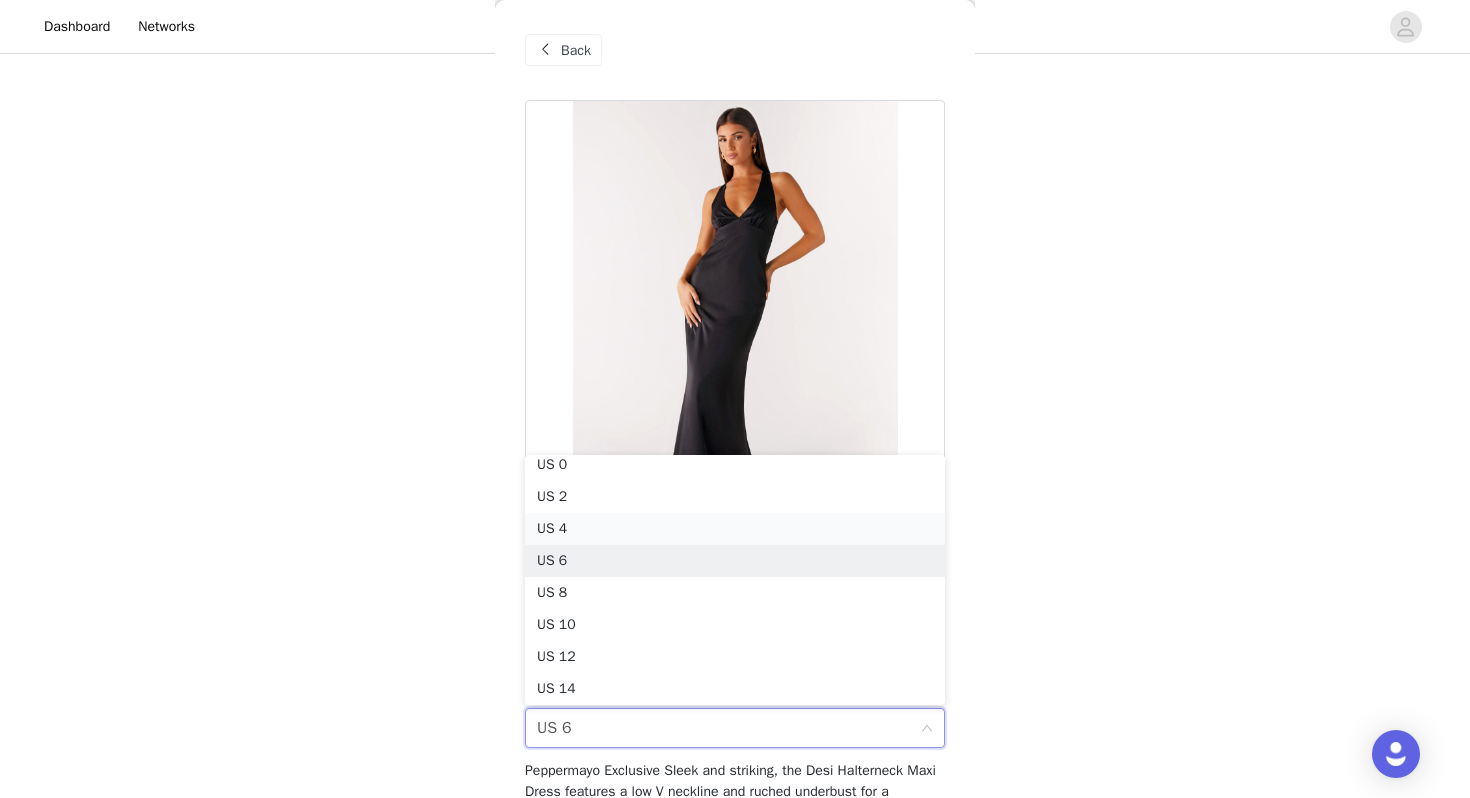 click on "US 4" at bounding box center (735, 529) 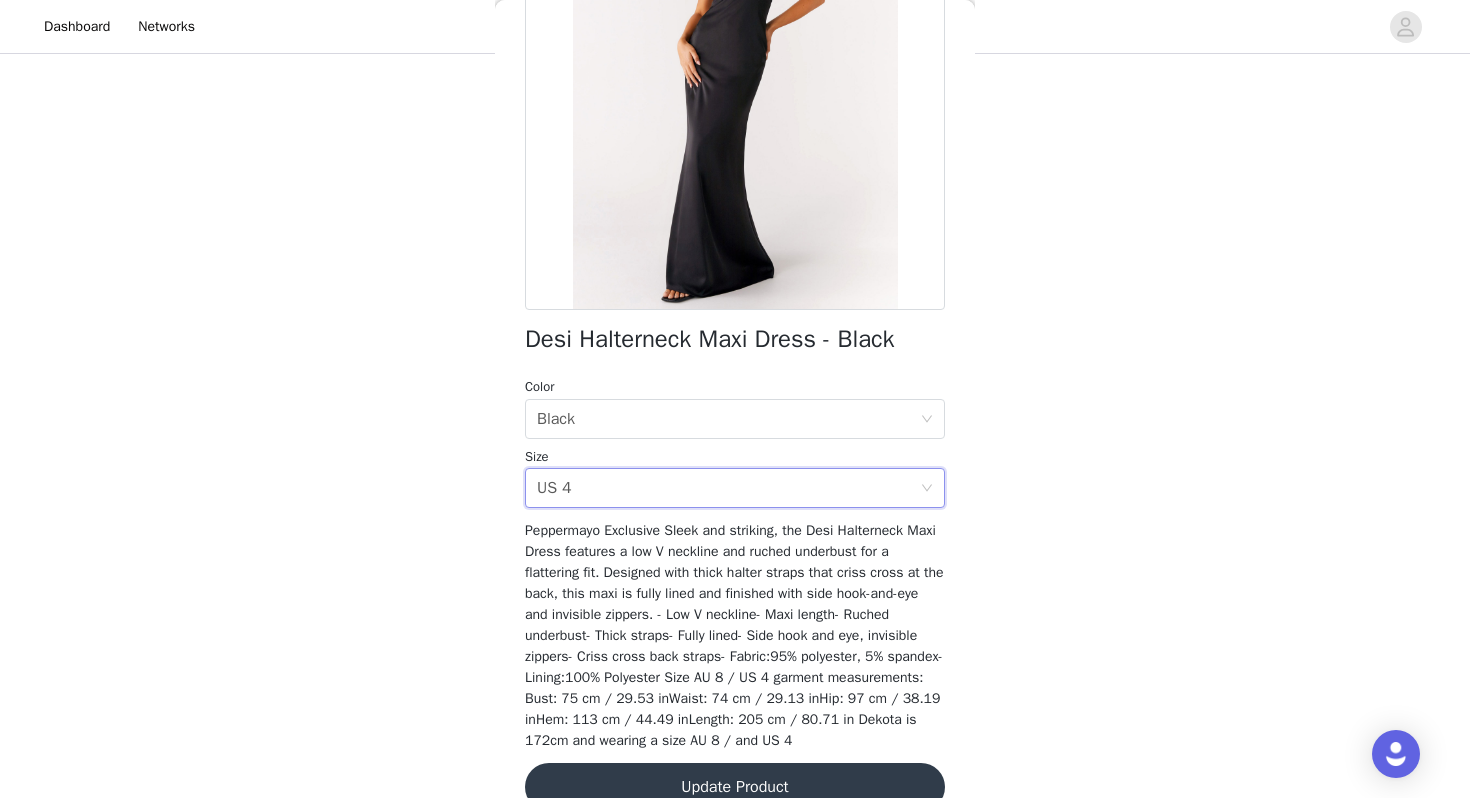 scroll, scrollTop: 243, scrollLeft: 0, axis: vertical 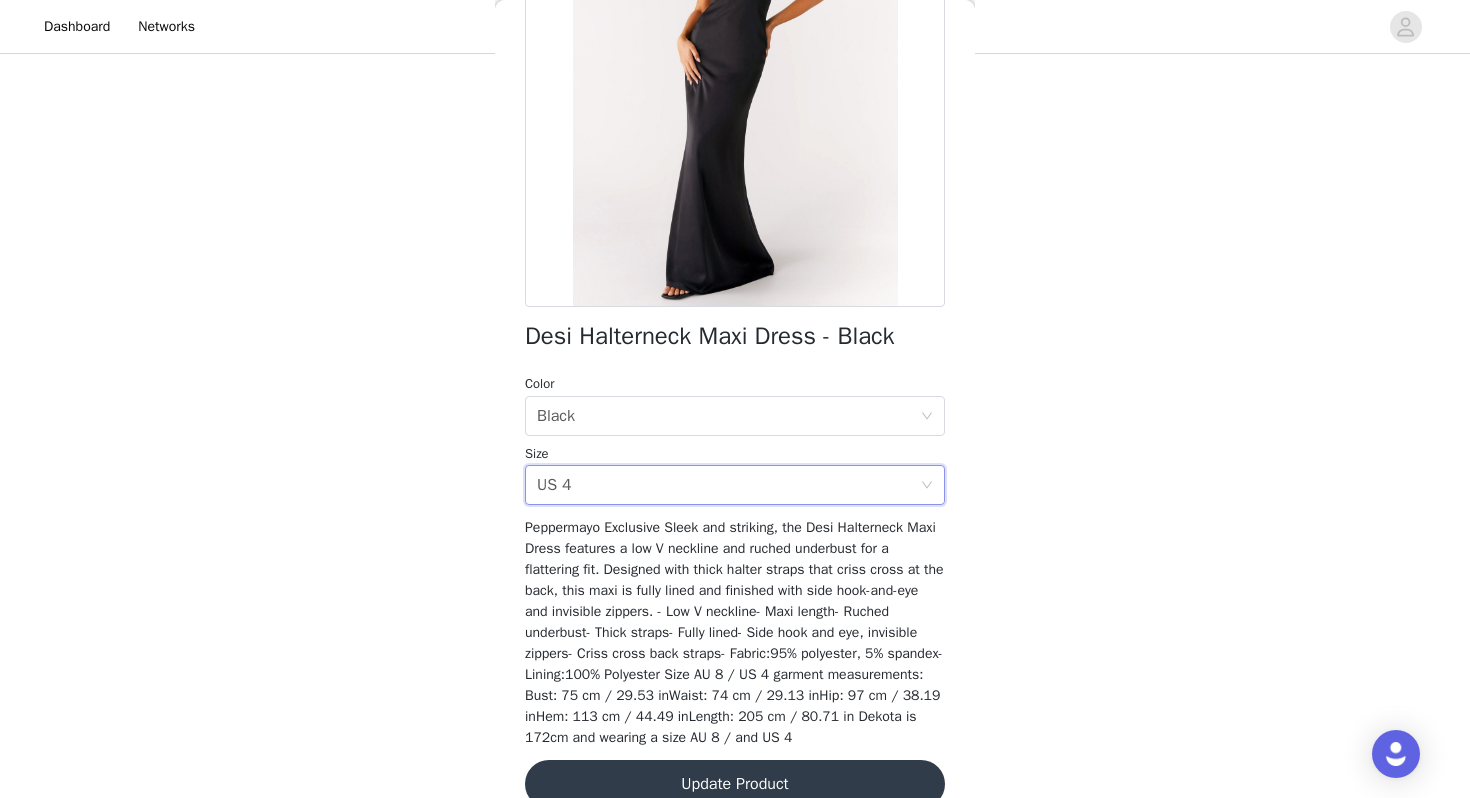 click on "Update Product" at bounding box center [735, 784] 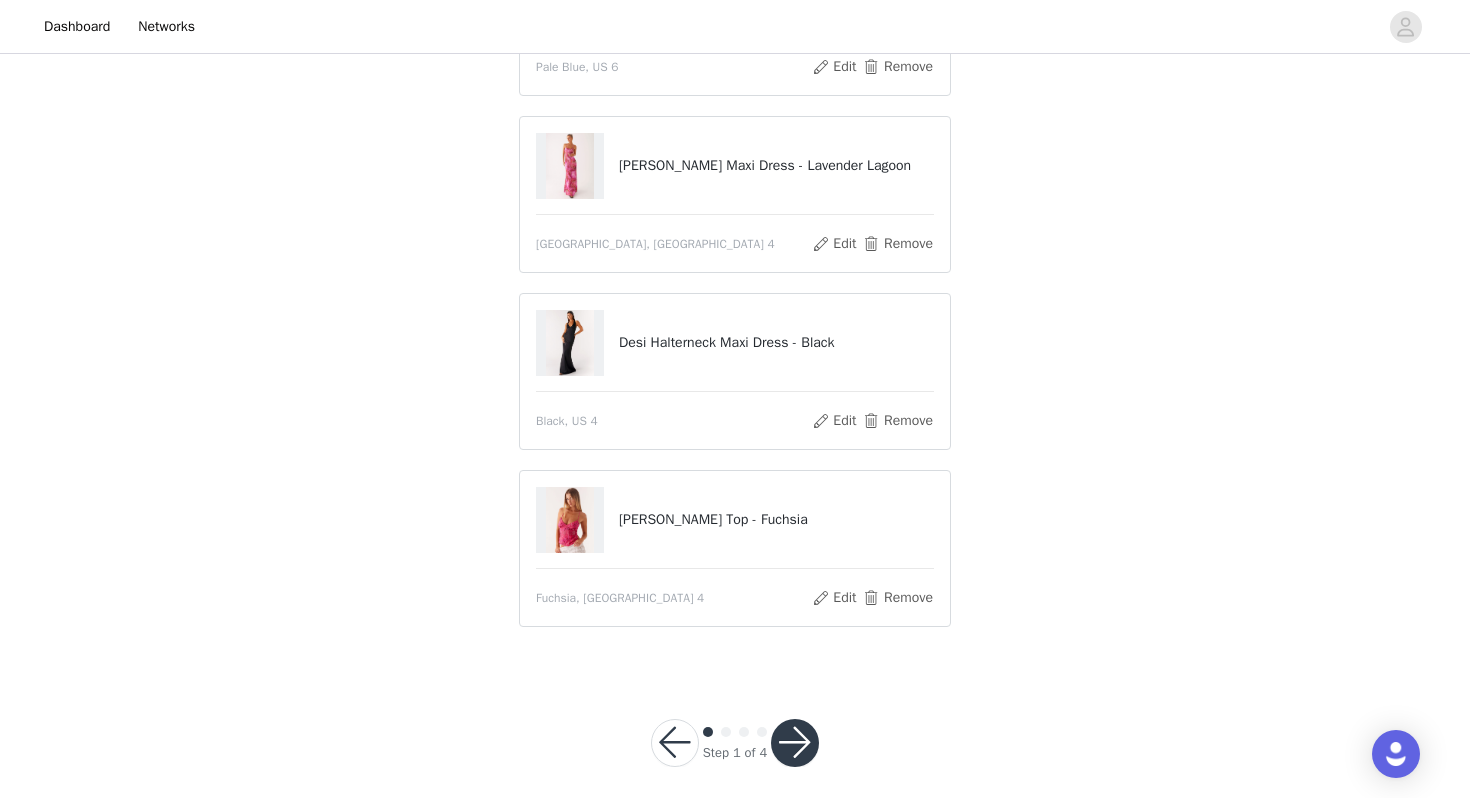 scroll, scrollTop: 299, scrollLeft: 0, axis: vertical 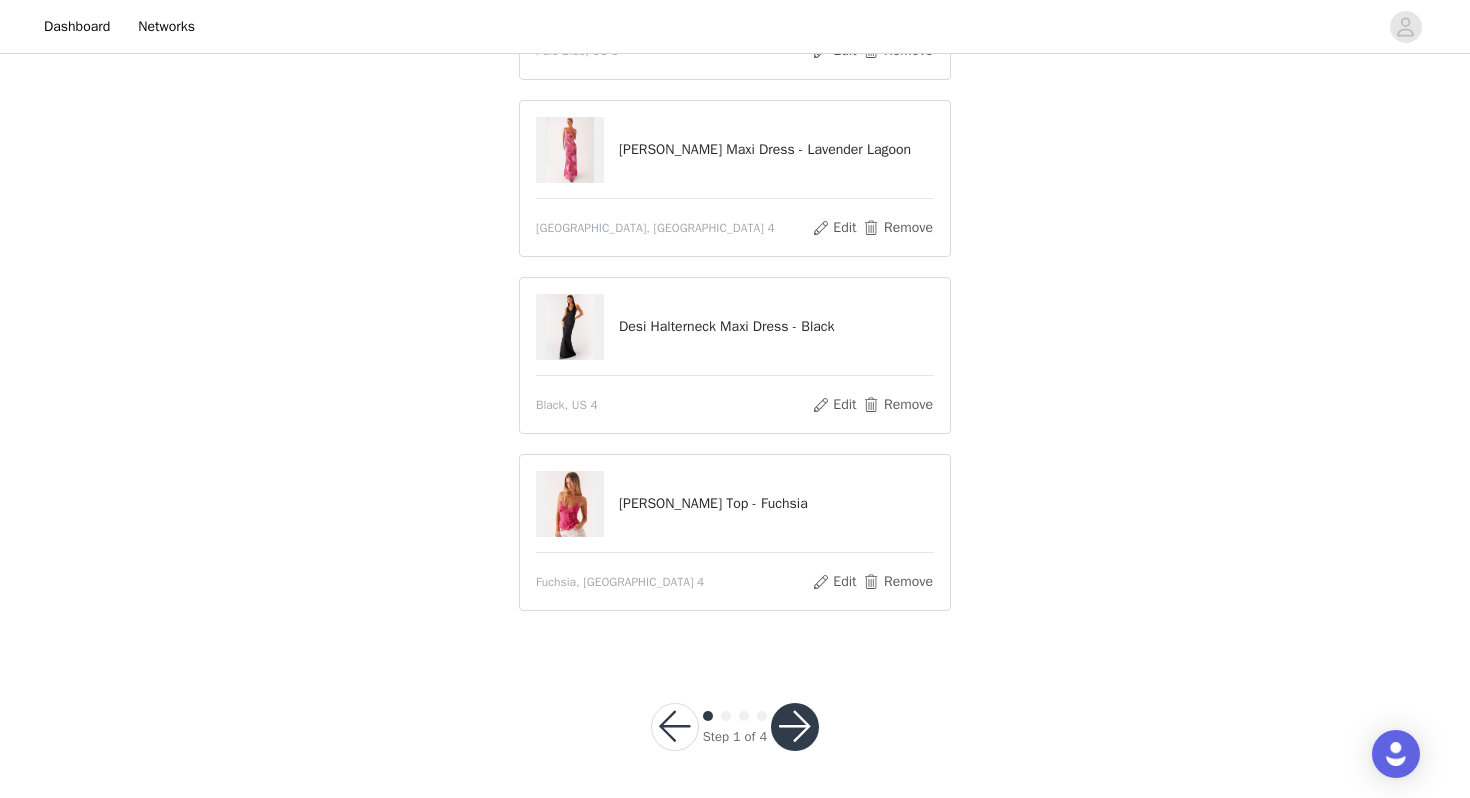 click at bounding box center (795, 727) 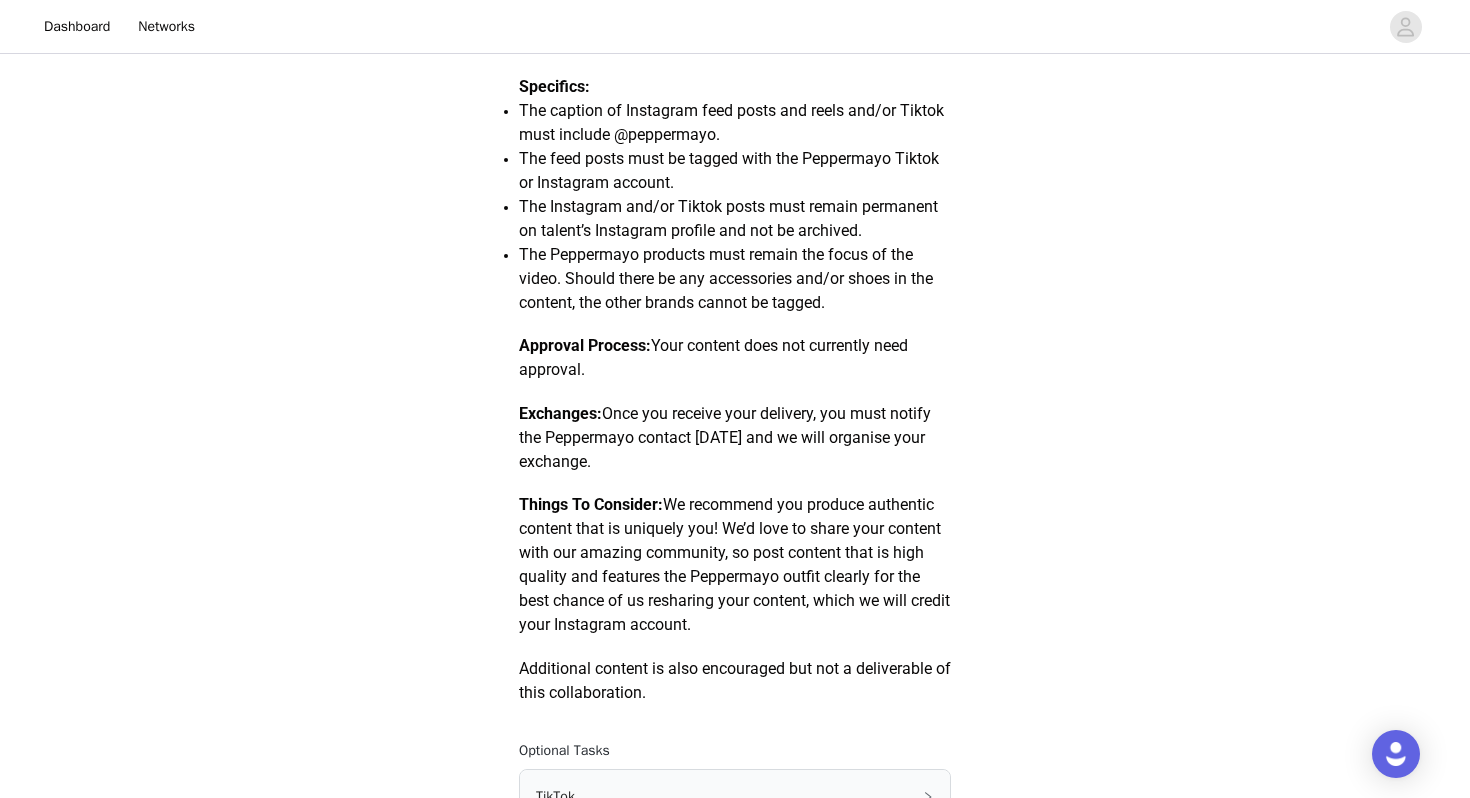 scroll, scrollTop: 1050, scrollLeft: 0, axis: vertical 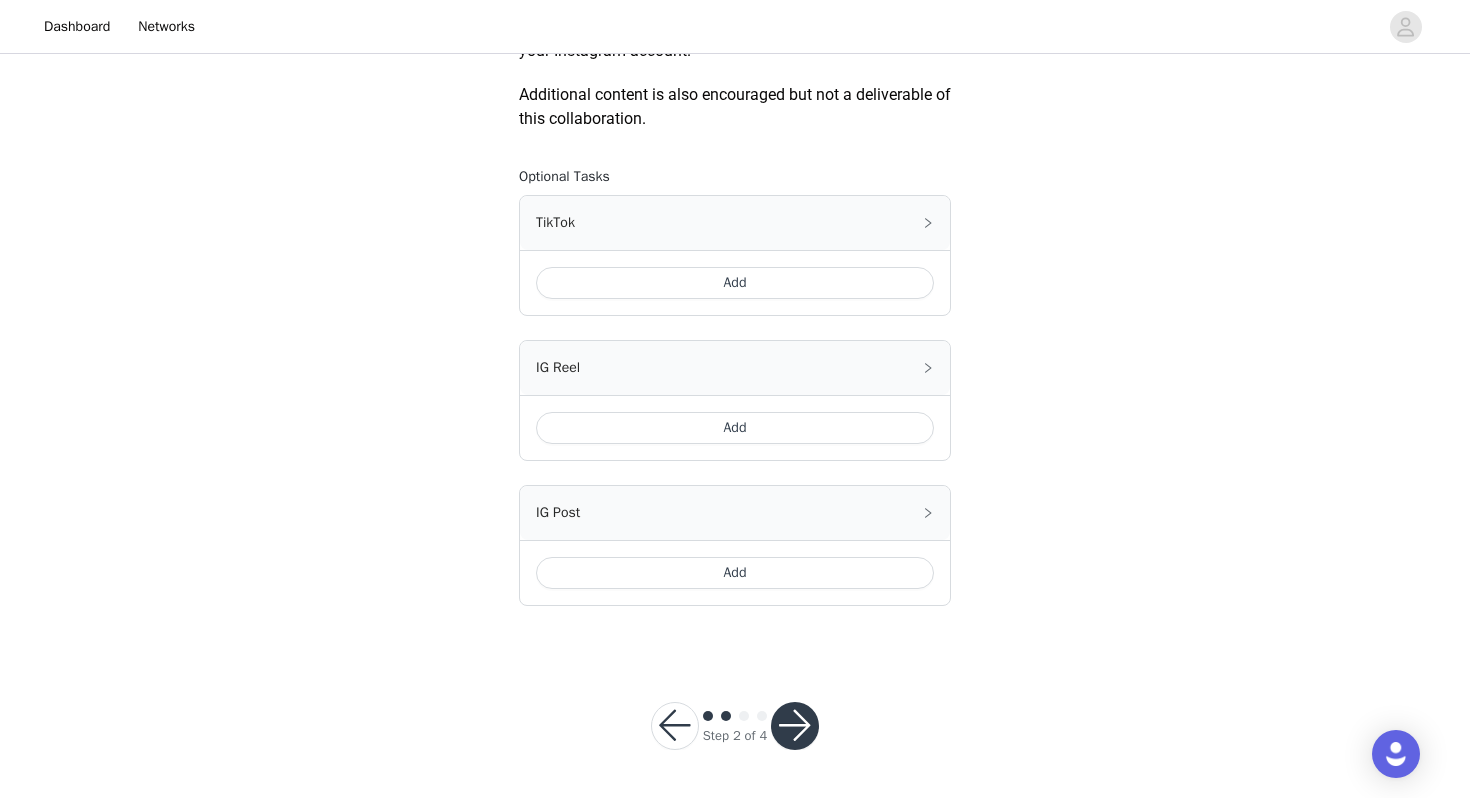 click on "Add" at bounding box center (735, 283) 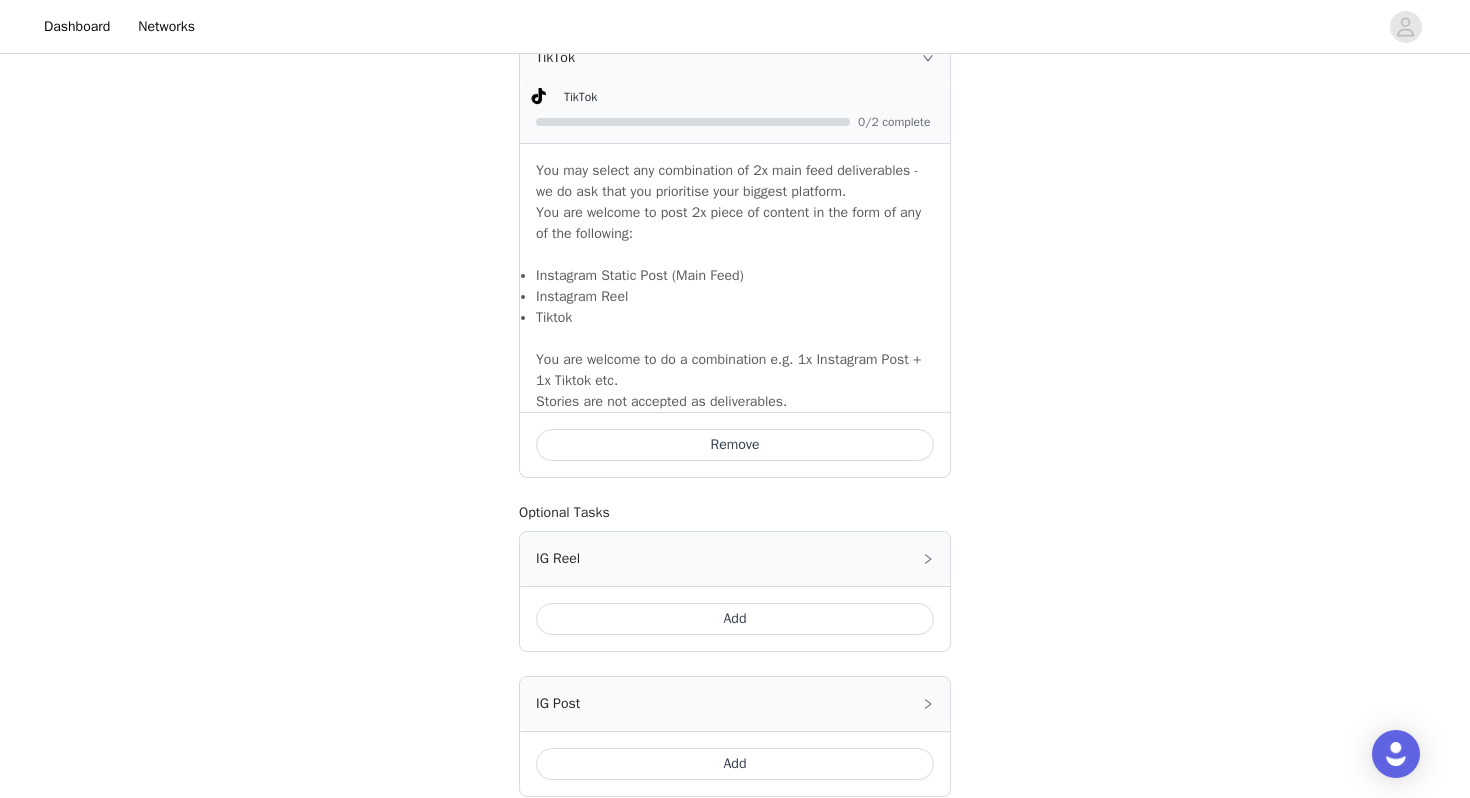 scroll, scrollTop: 1406, scrollLeft: 0, axis: vertical 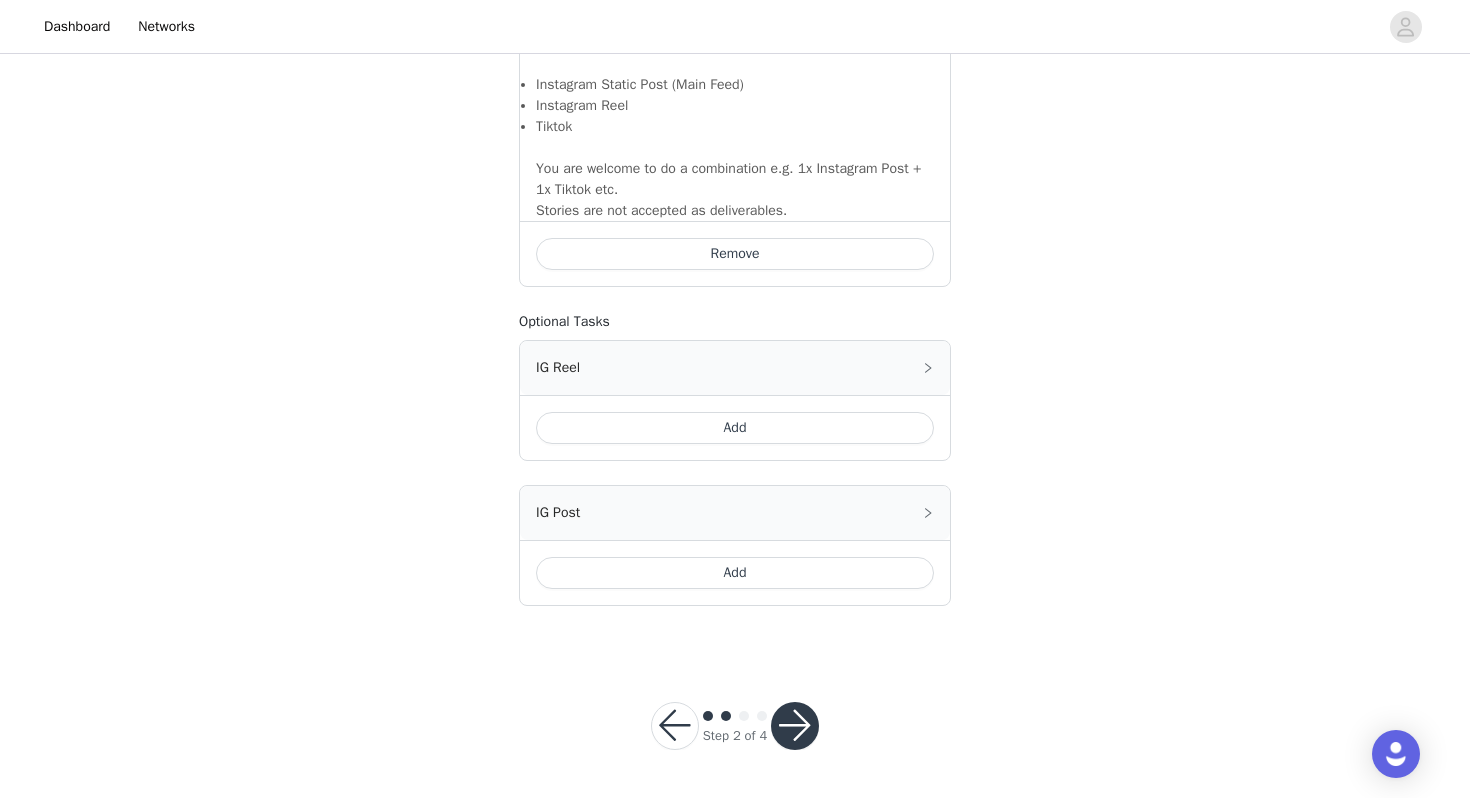 click at bounding box center [795, 726] 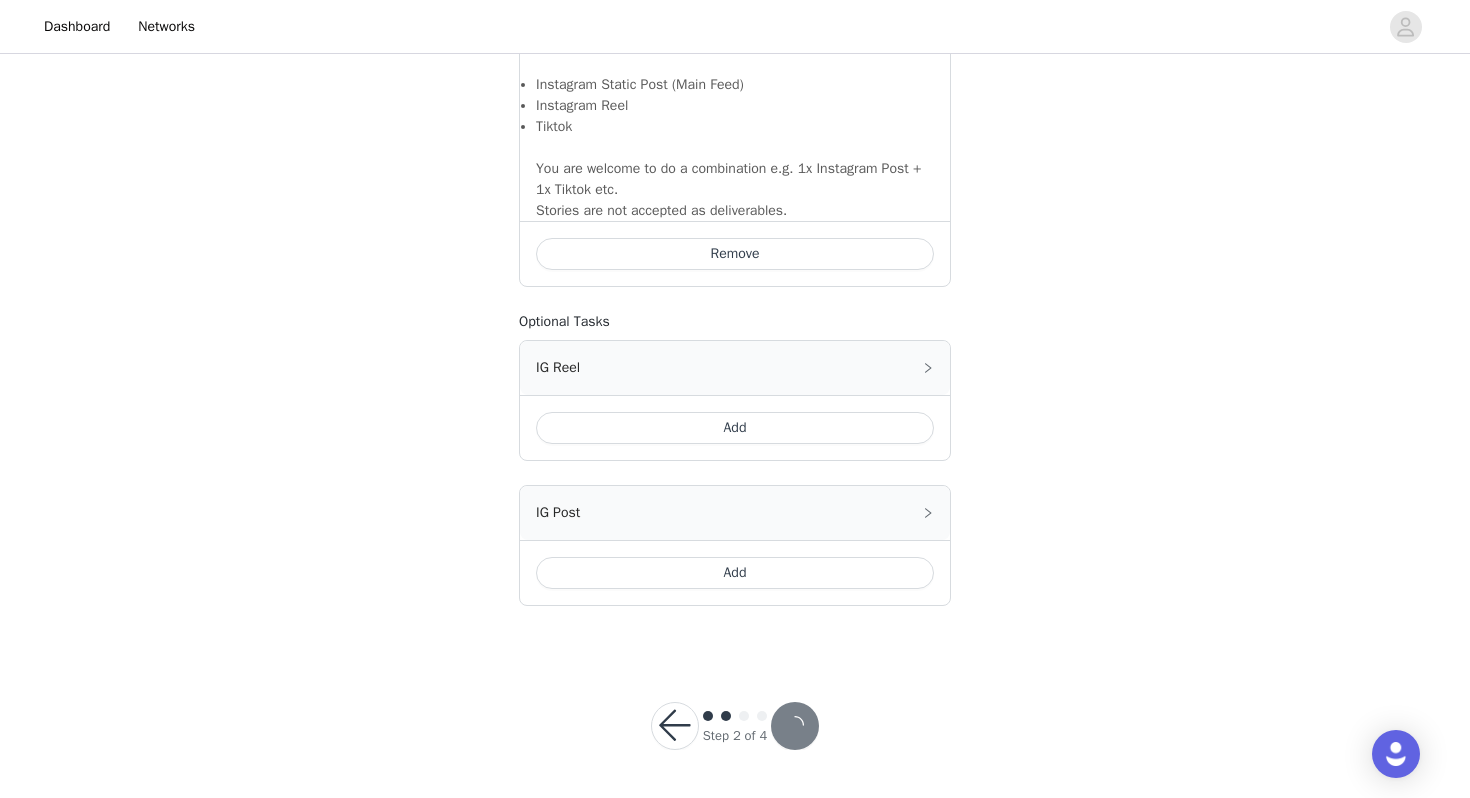 scroll, scrollTop: 0, scrollLeft: 0, axis: both 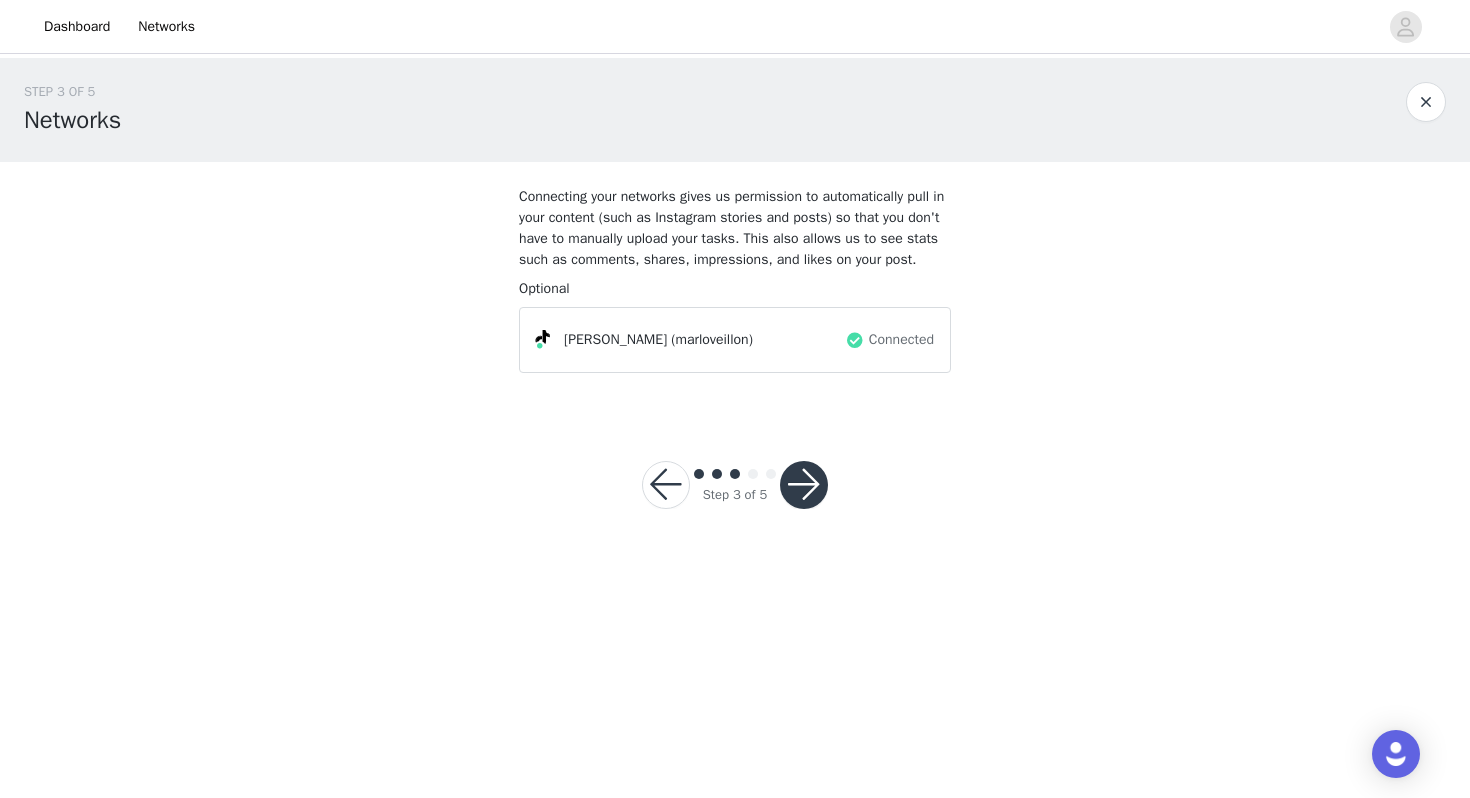 click at bounding box center (804, 485) 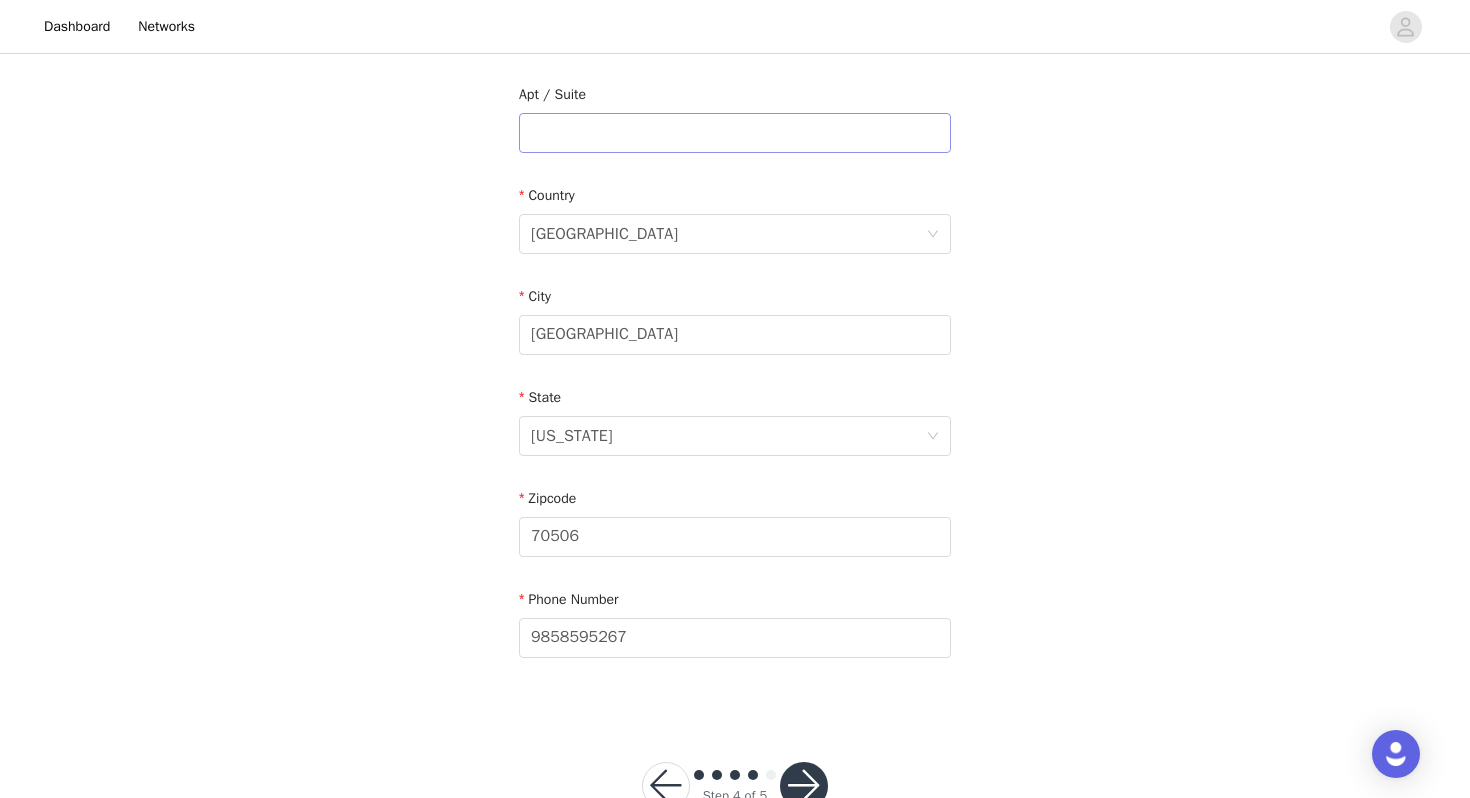 scroll, scrollTop: 565, scrollLeft: 0, axis: vertical 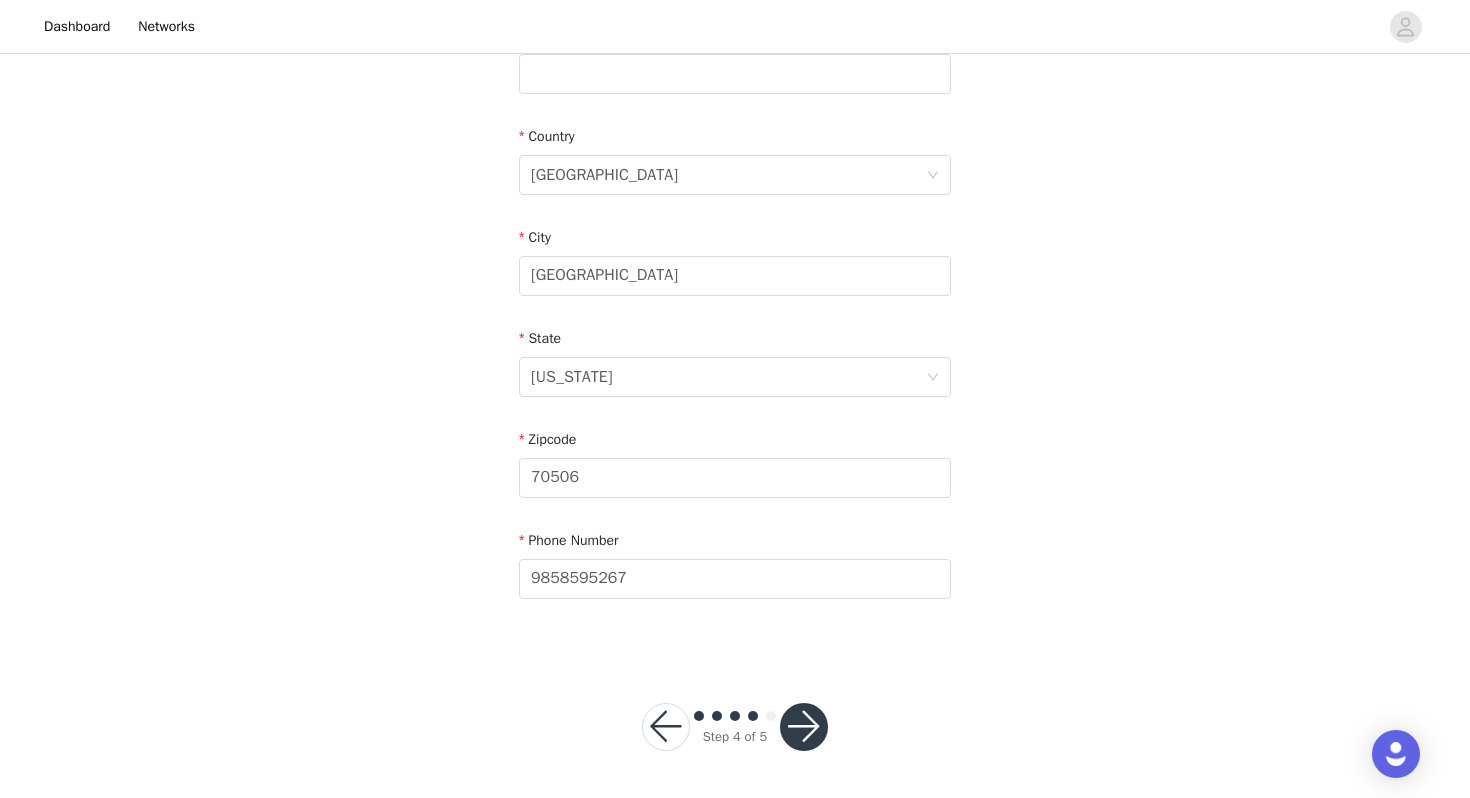 click at bounding box center (804, 727) 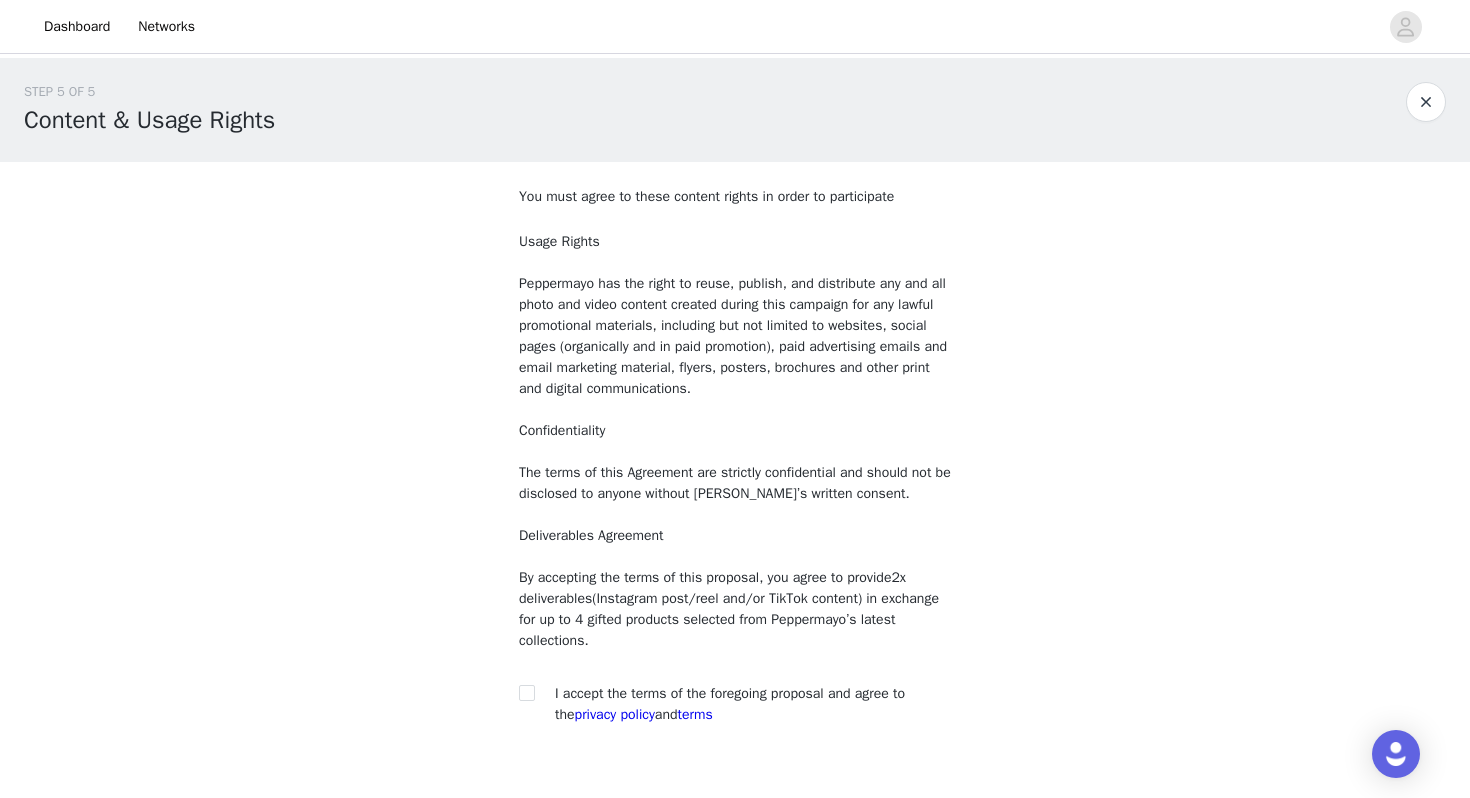 click at bounding box center [533, 693] 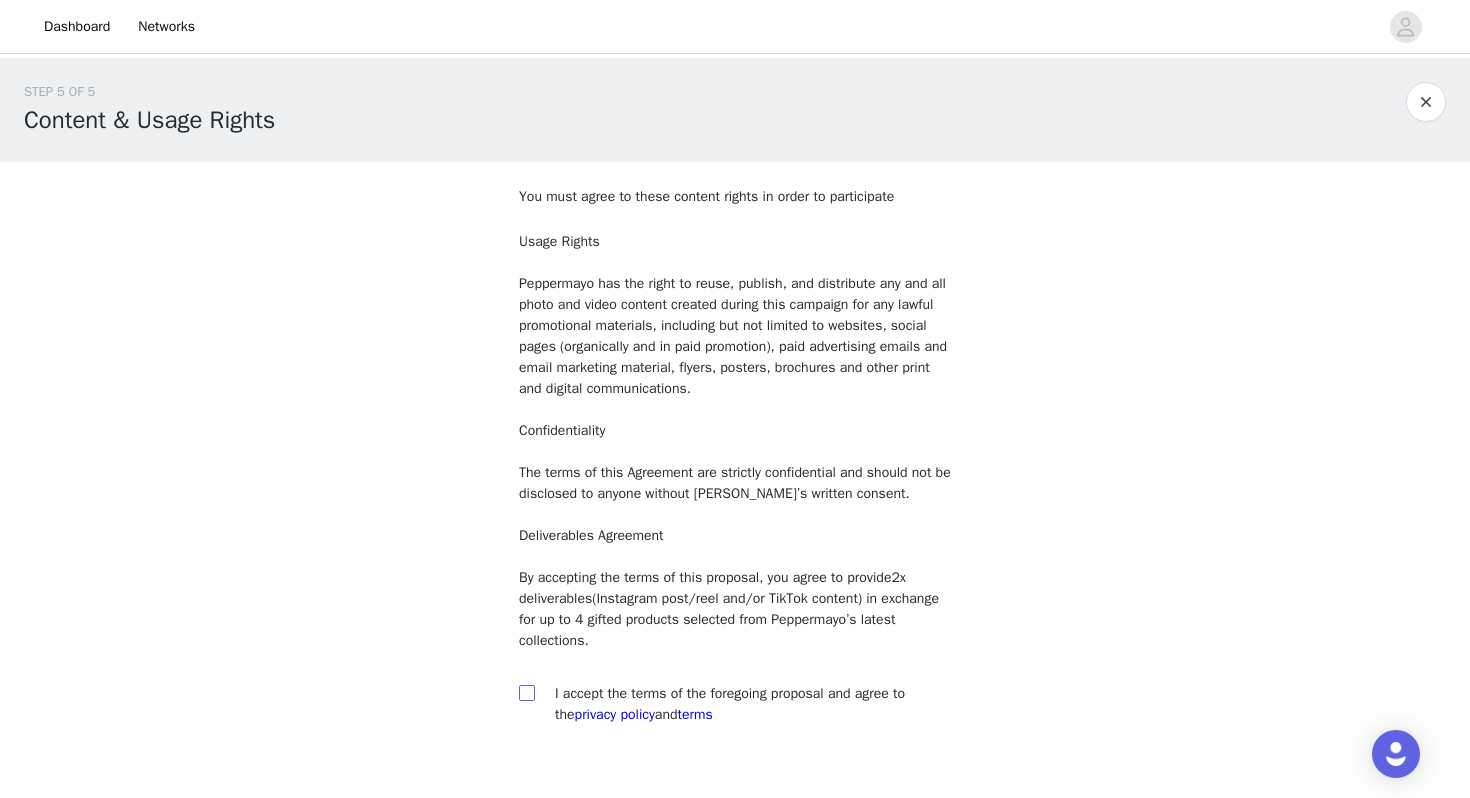 click at bounding box center [526, 692] 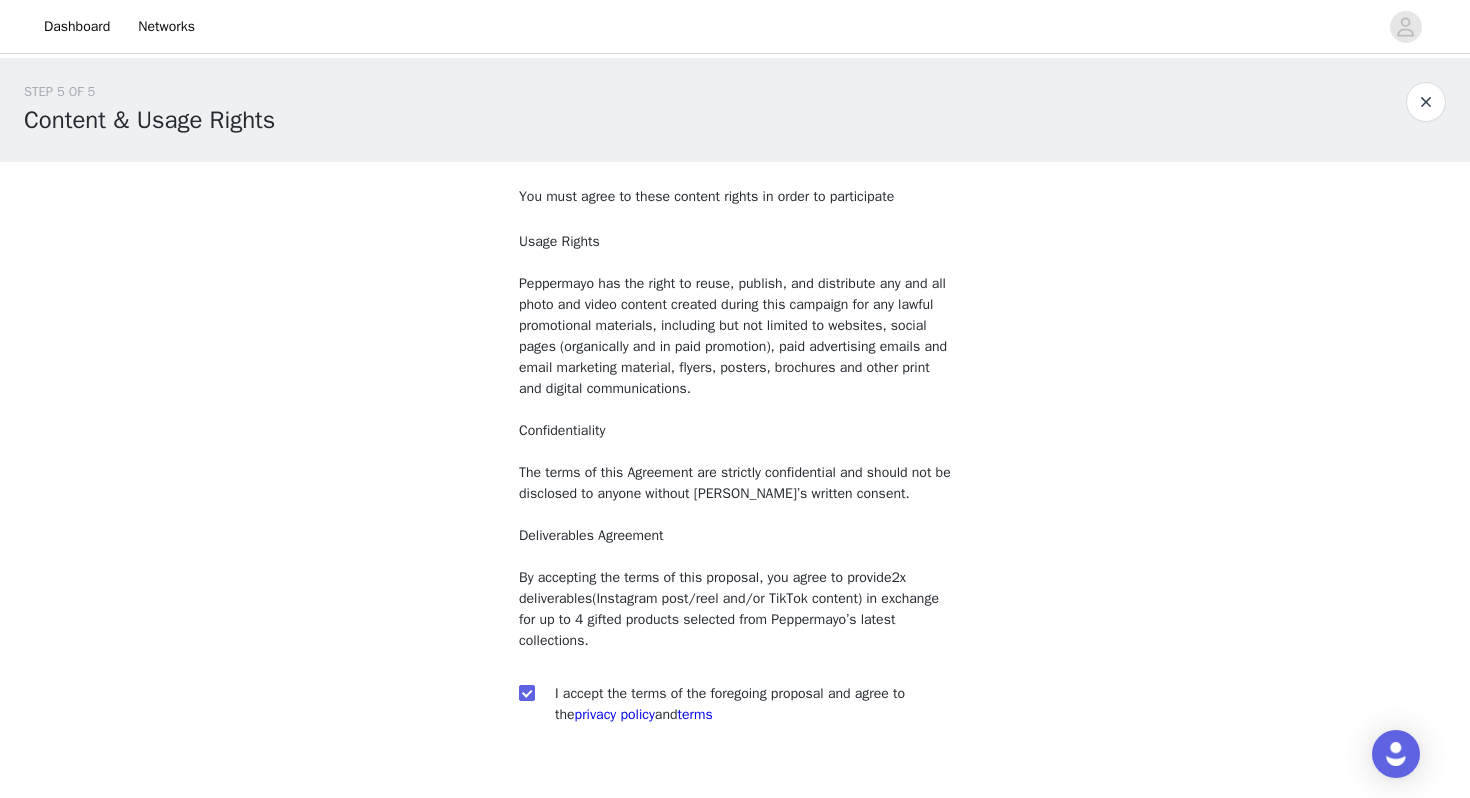 scroll, scrollTop: 126, scrollLeft: 0, axis: vertical 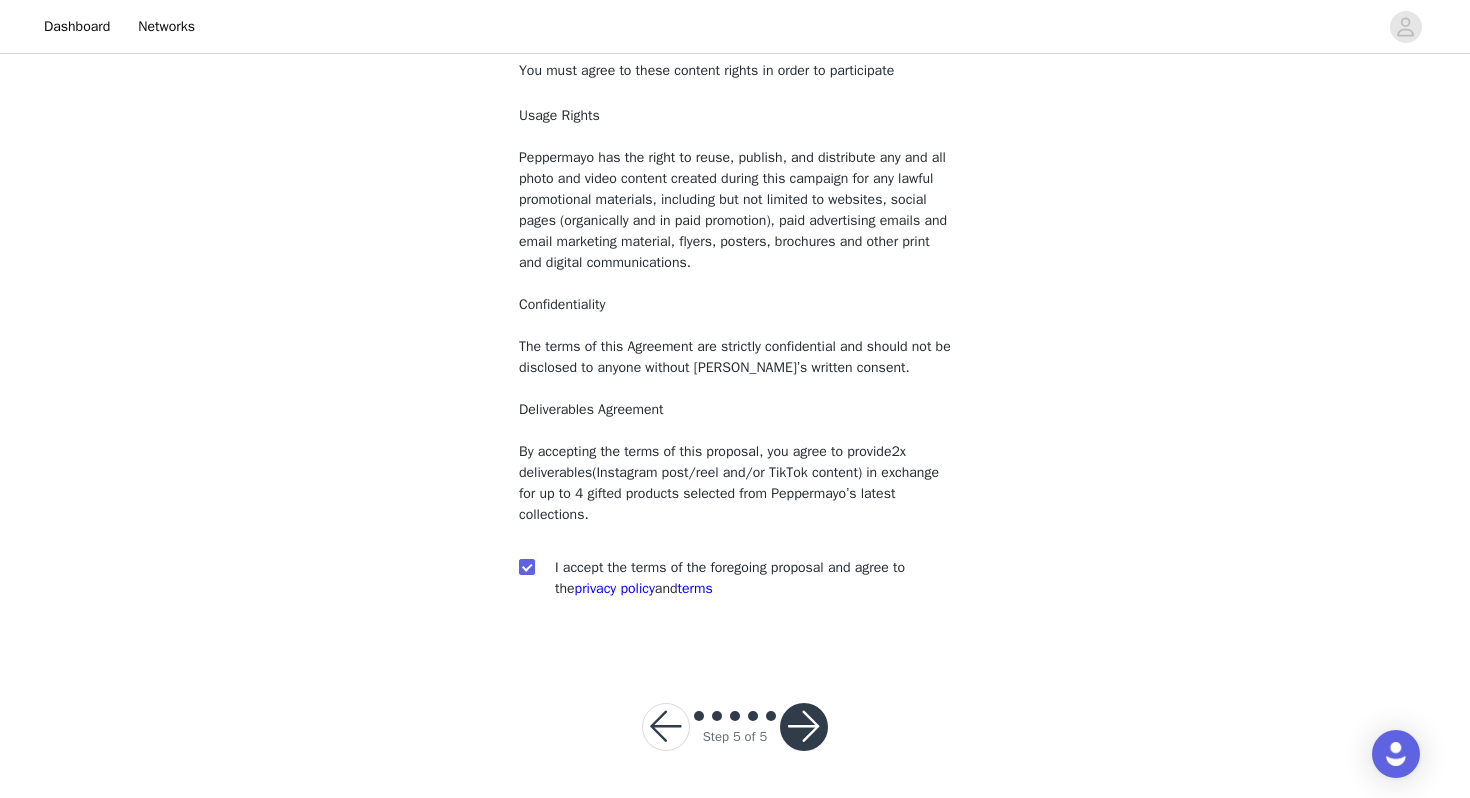click at bounding box center (804, 727) 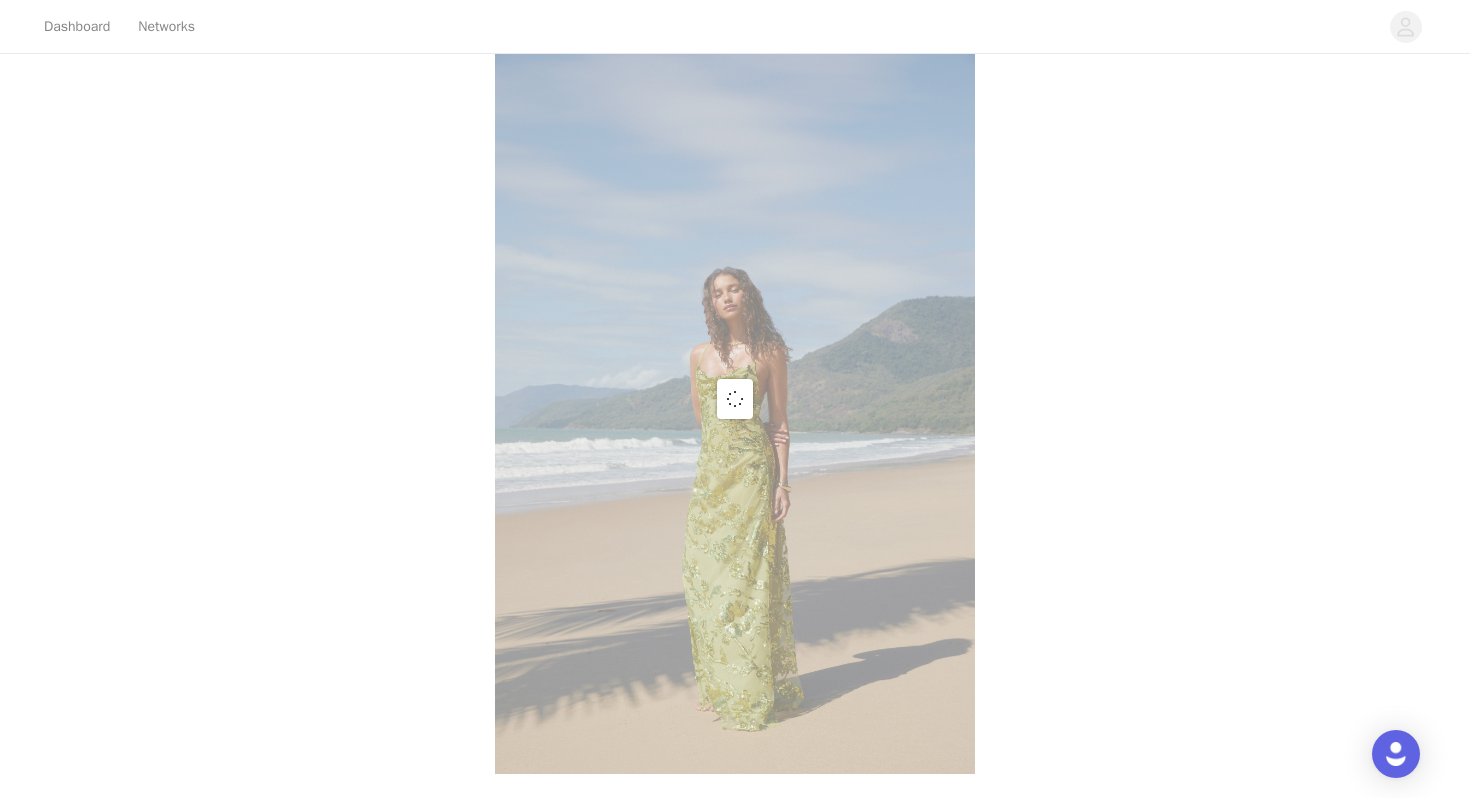 scroll, scrollTop: 0, scrollLeft: 0, axis: both 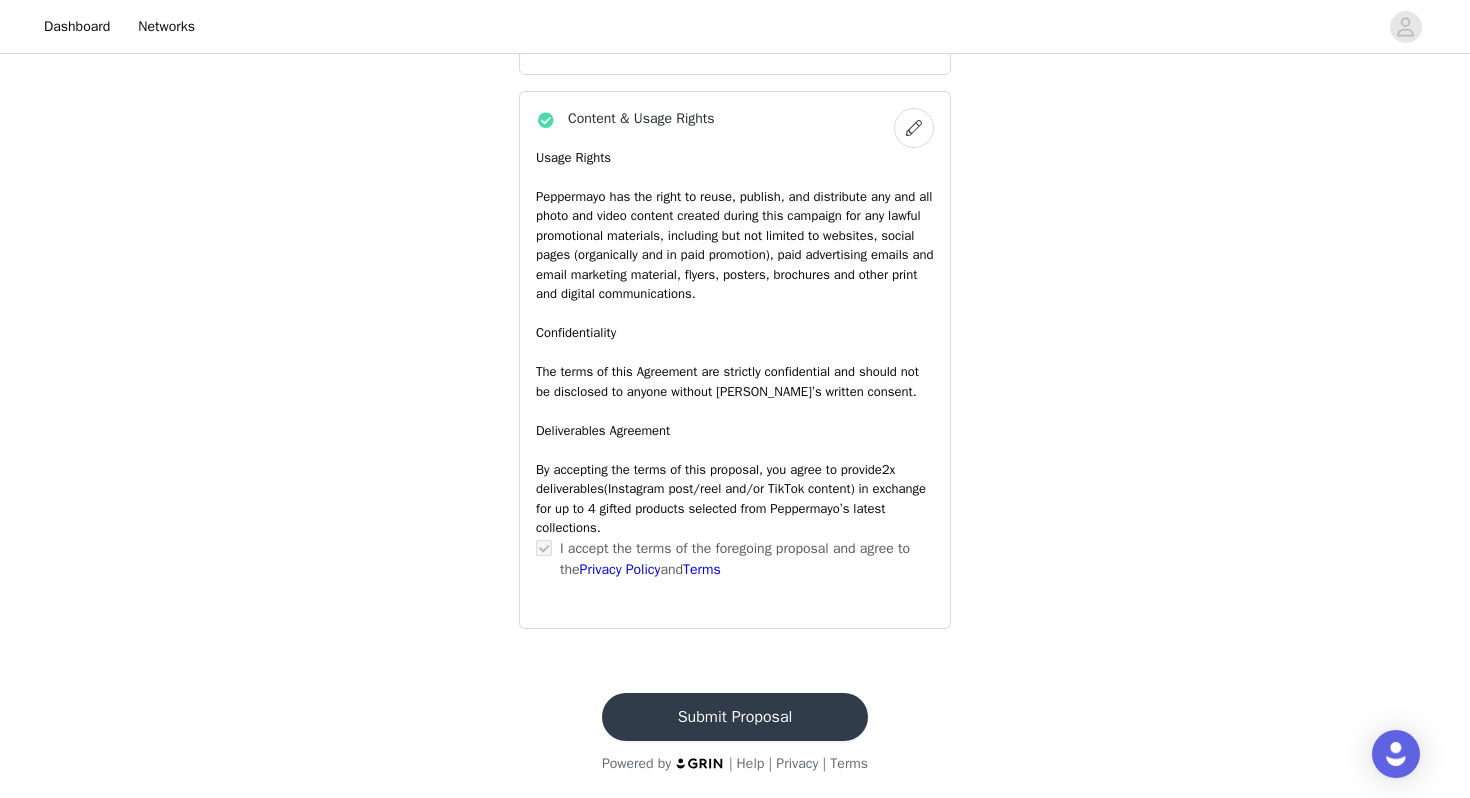 click on "Submit Proposal" at bounding box center (735, 717) 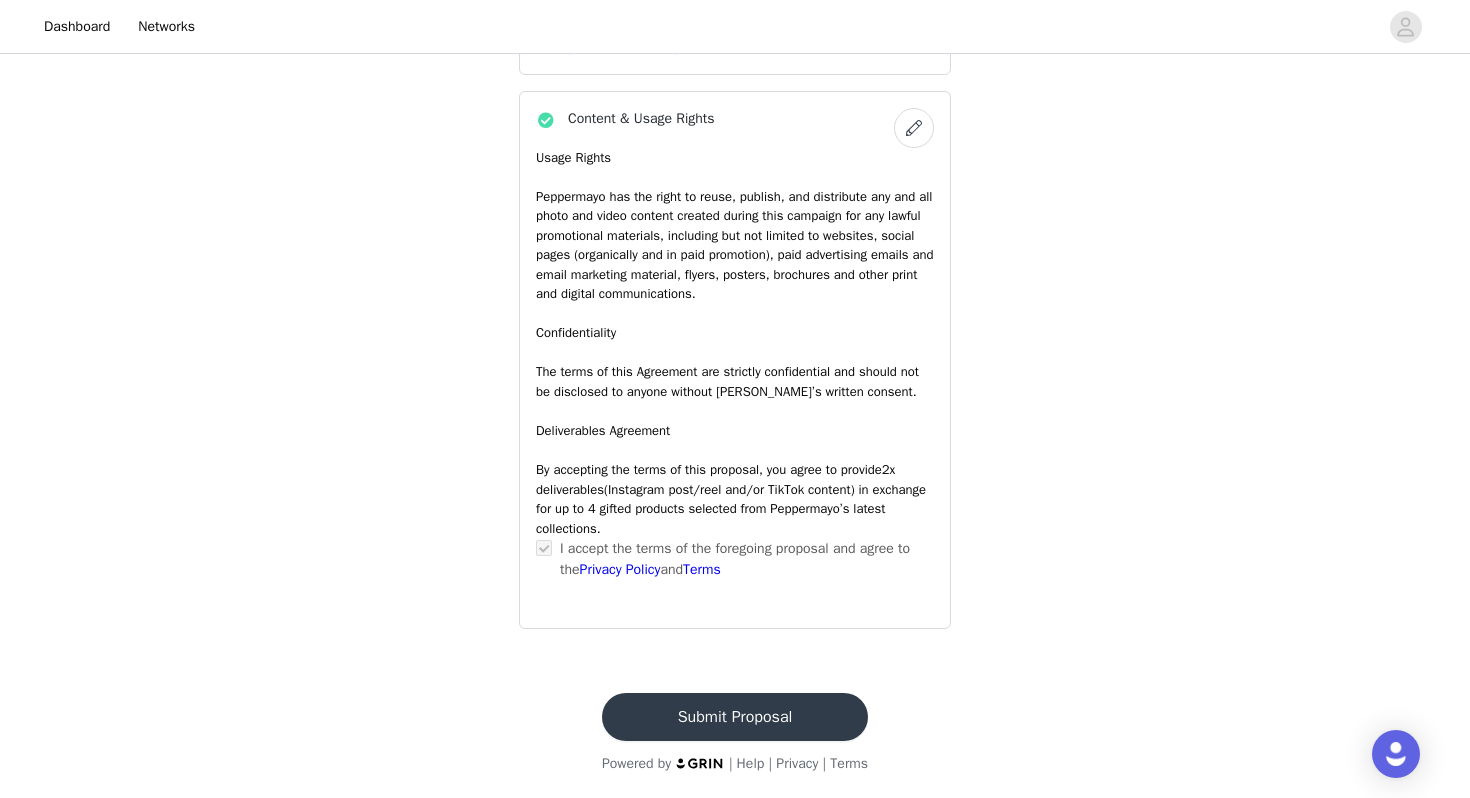 scroll, scrollTop: 0, scrollLeft: 0, axis: both 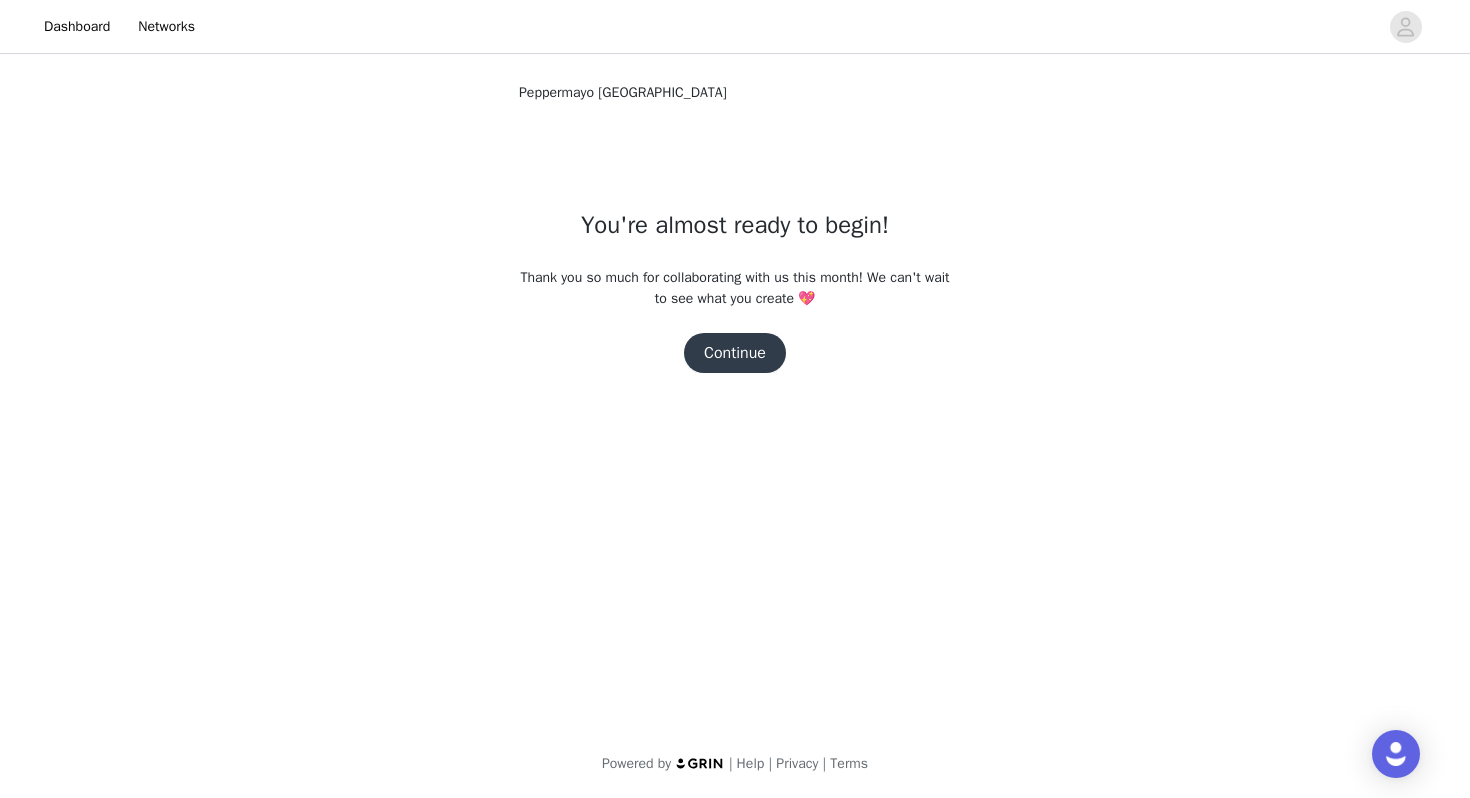 click on "Continue" at bounding box center [735, 353] 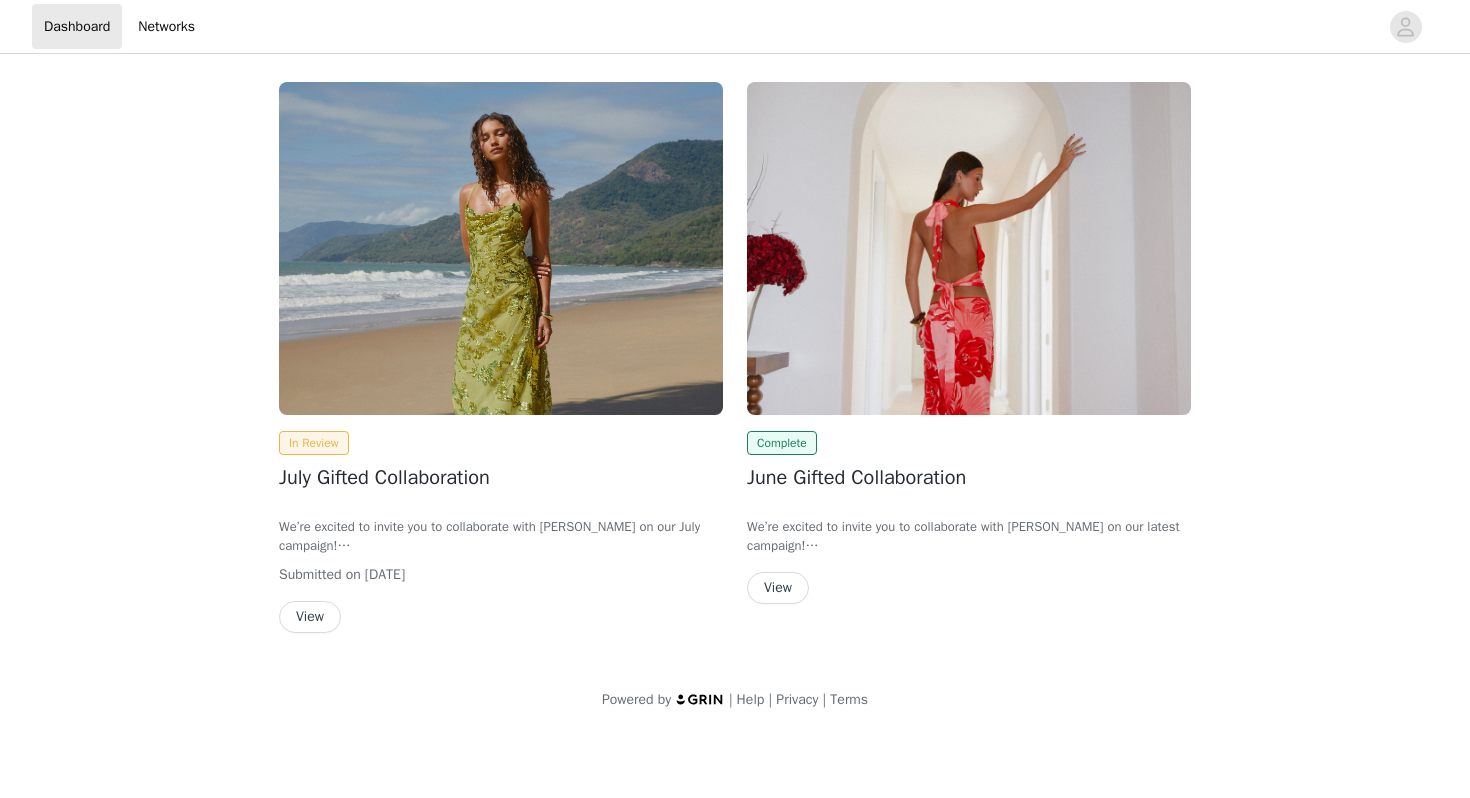 scroll, scrollTop: 0, scrollLeft: 0, axis: both 